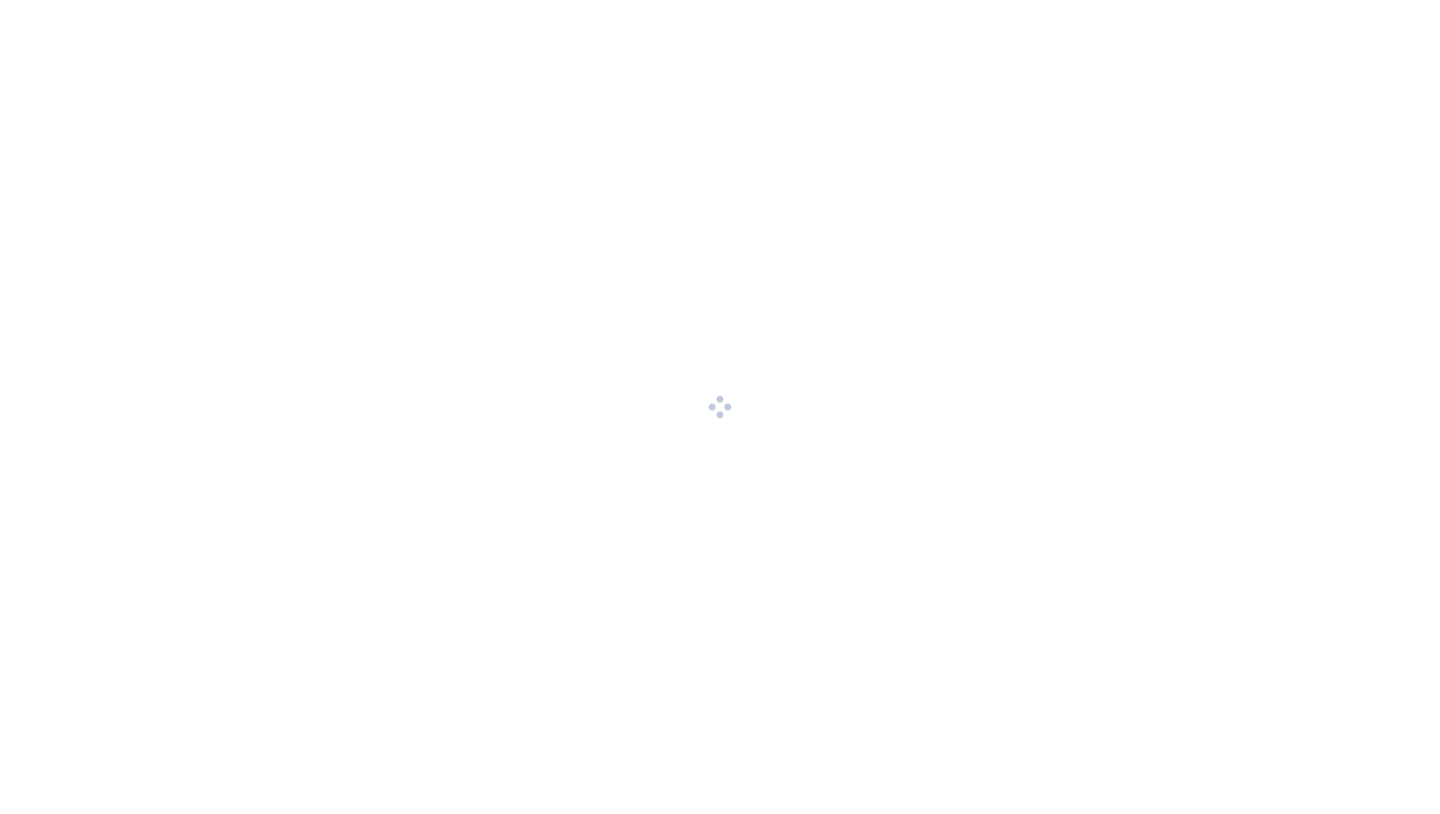 scroll, scrollTop: 0, scrollLeft: 0, axis: both 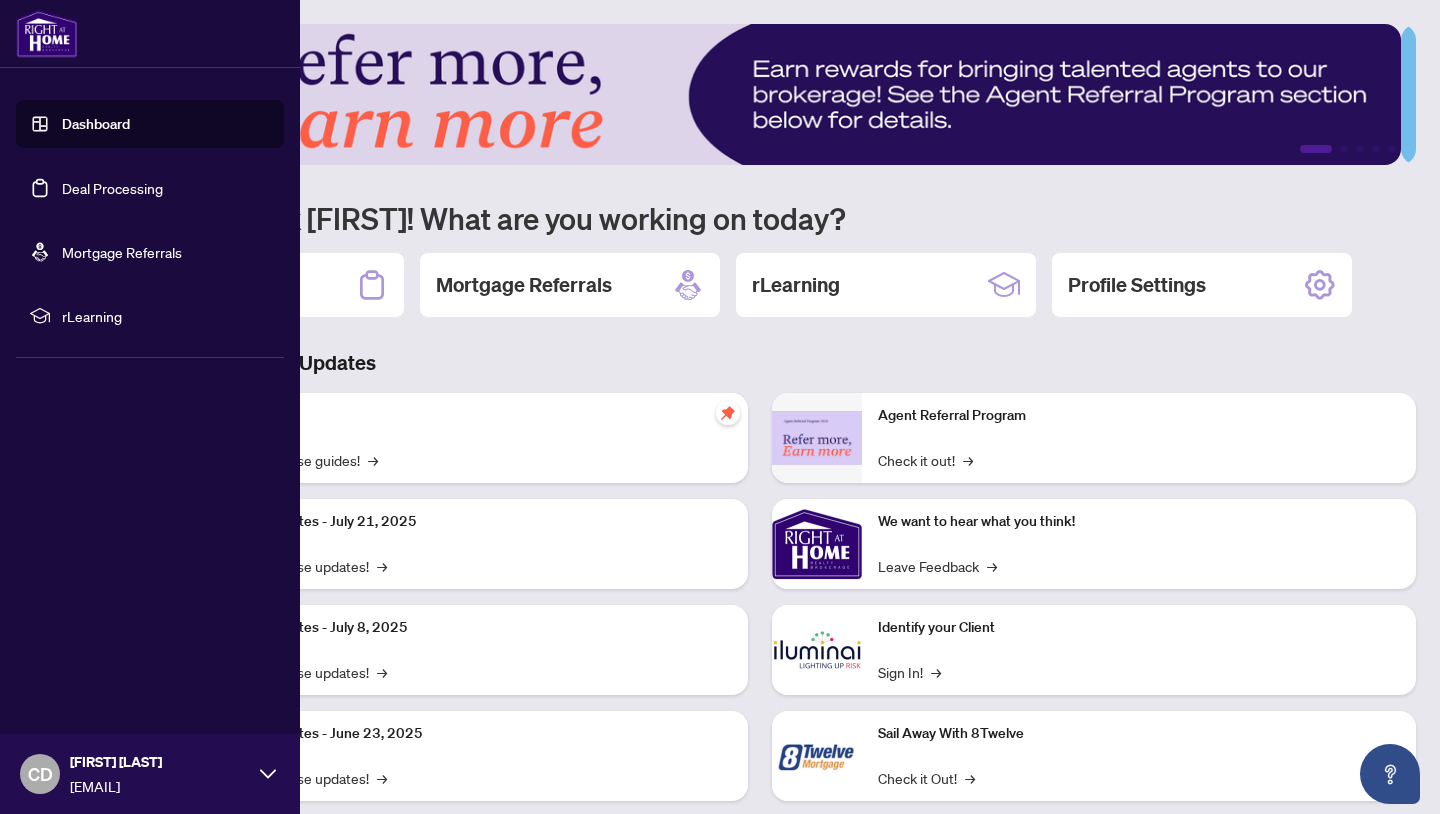 click on "Deal Processing" at bounding box center (112, 188) 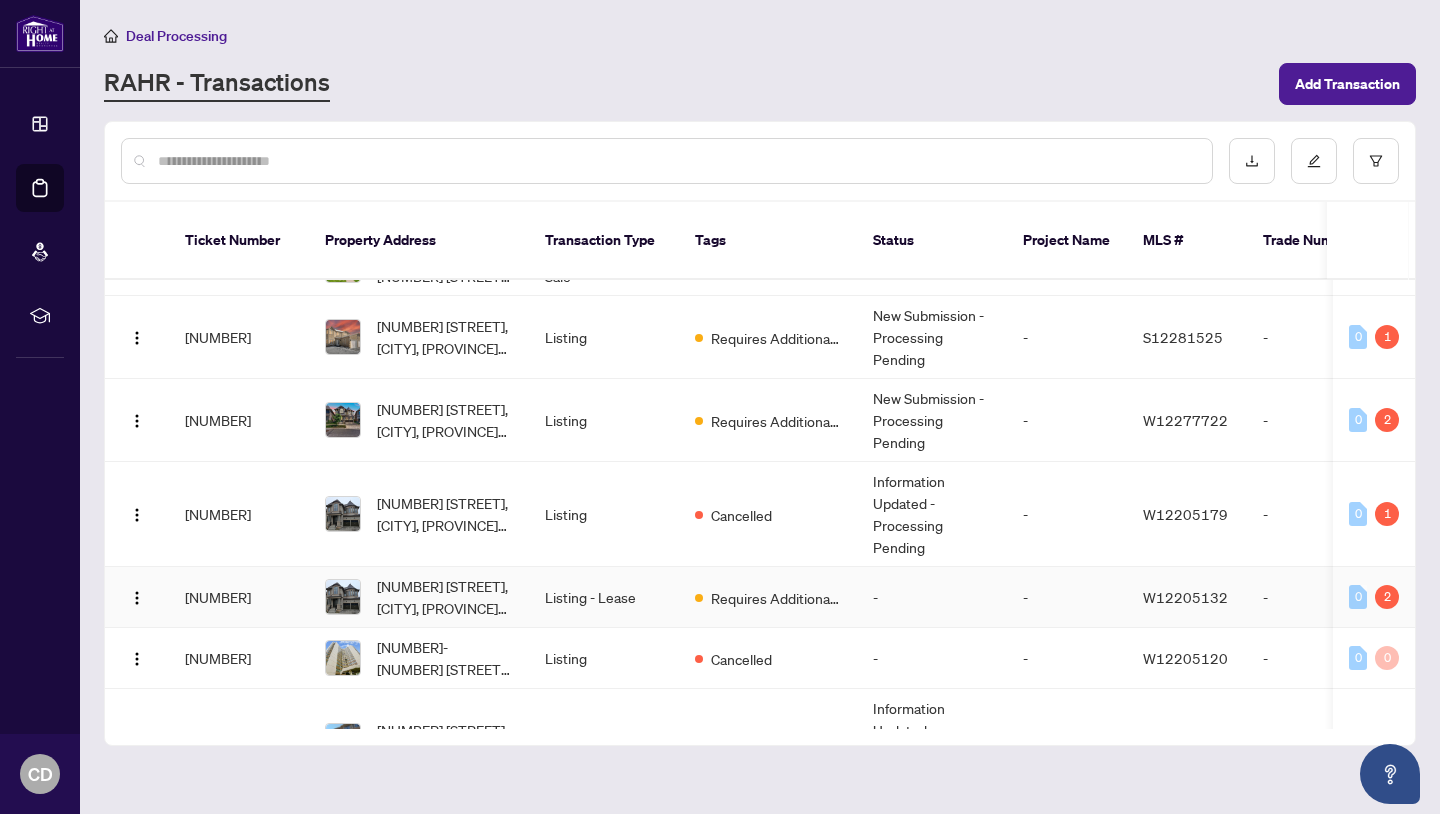 scroll, scrollTop: 0, scrollLeft: 0, axis: both 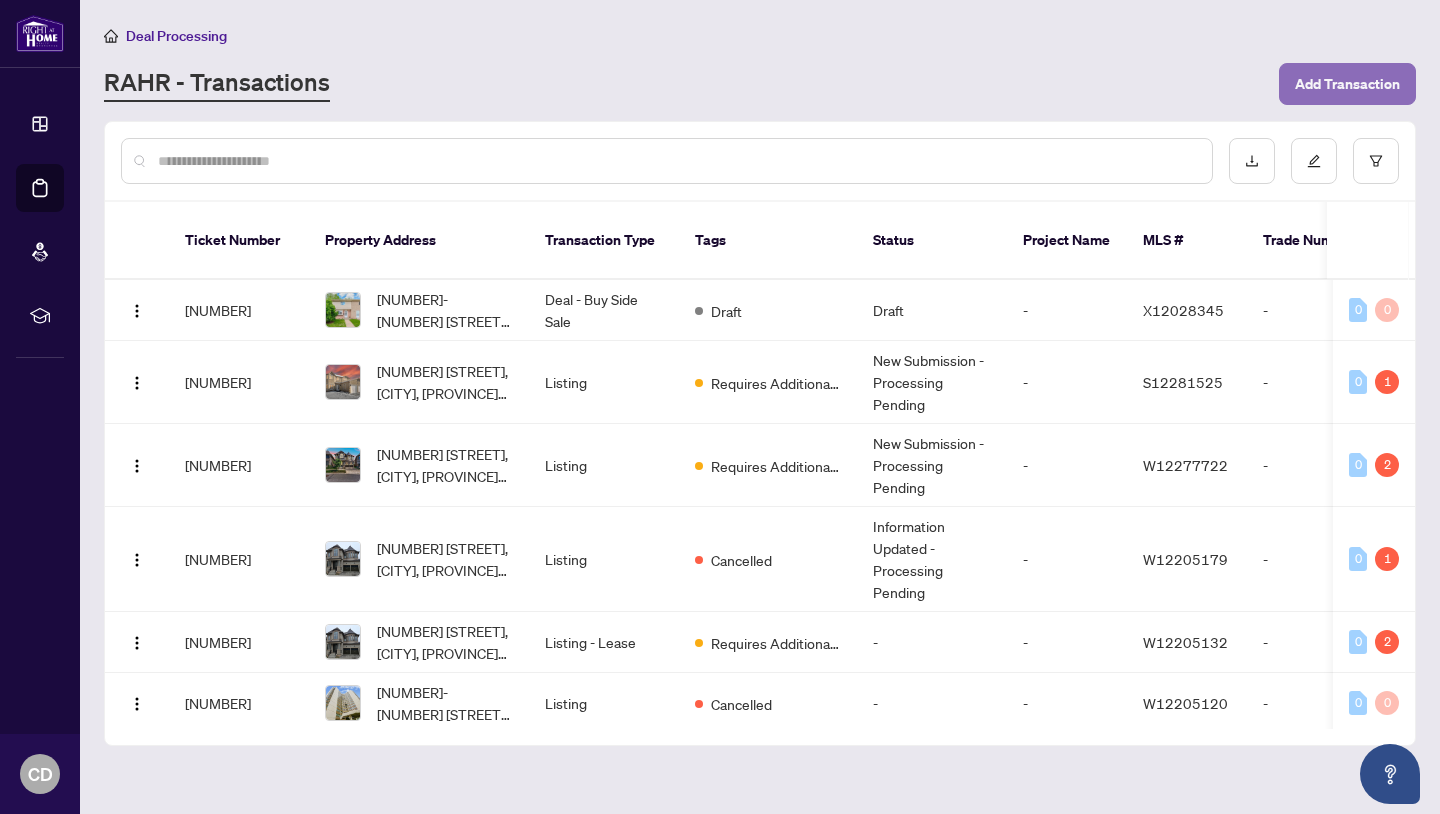 click on "Add Transaction" at bounding box center [1347, 84] 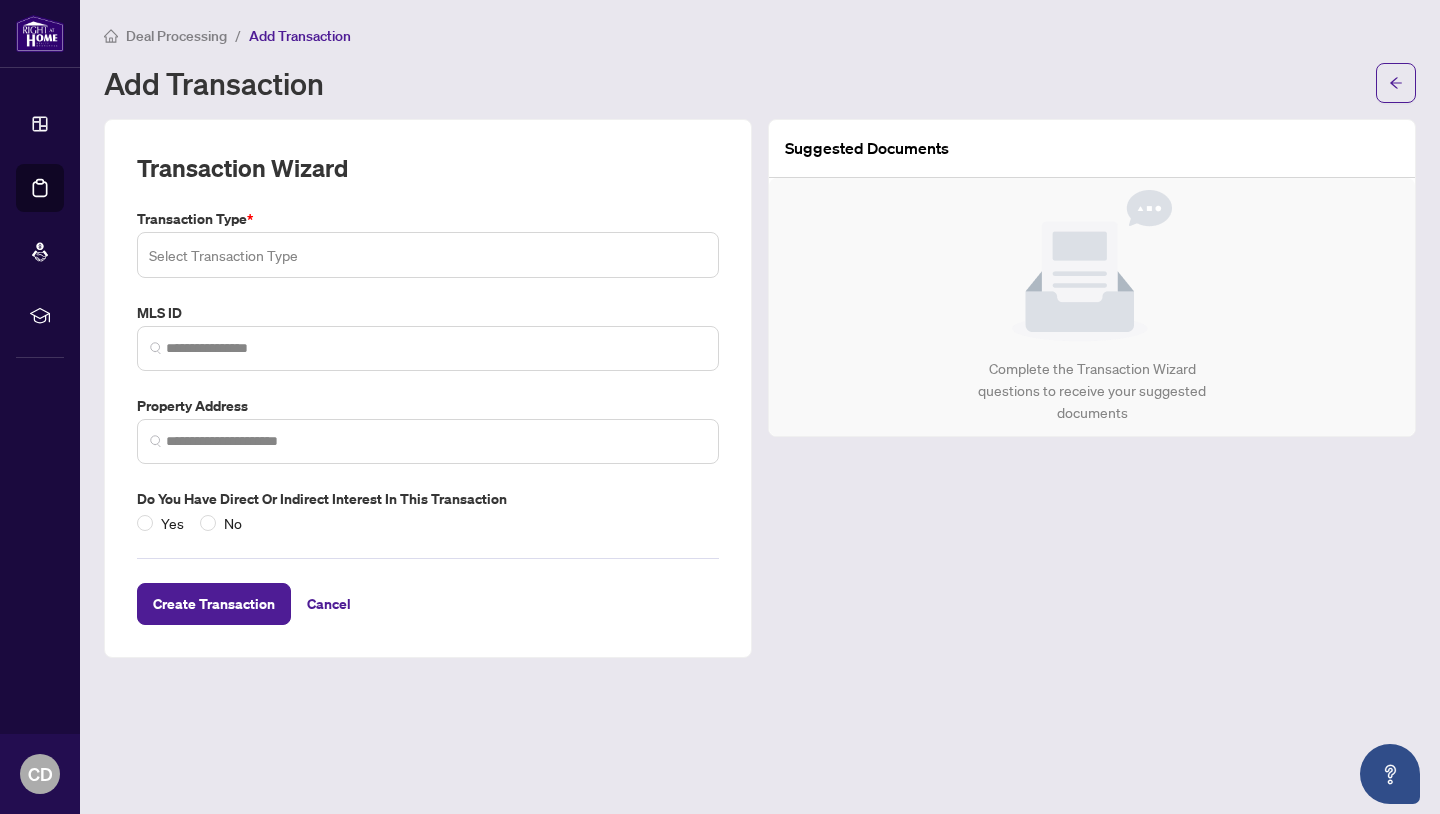 click at bounding box center (428, 255) 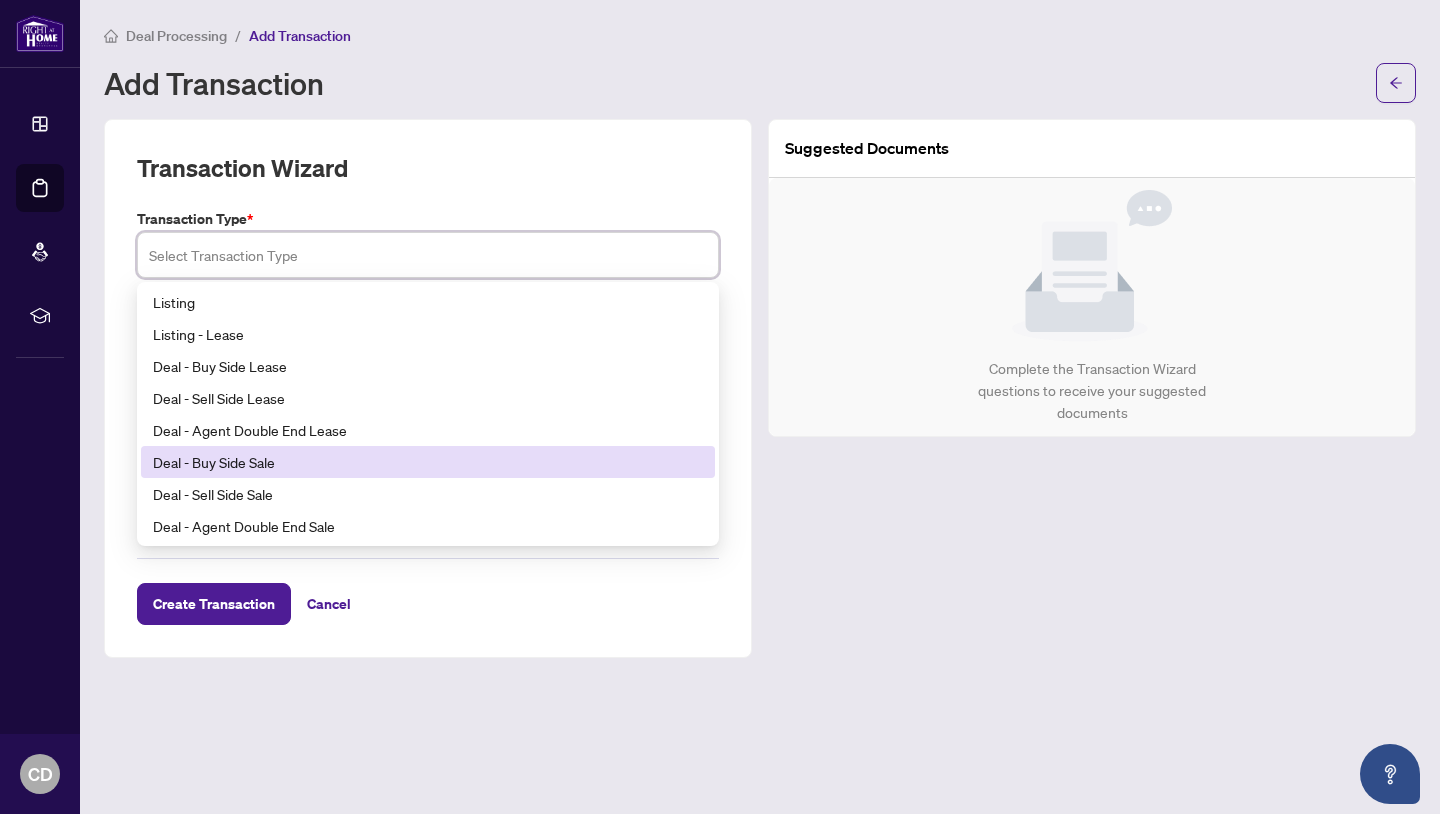 click on "Deal - Buy Side Sale" at bounding box center [428, 462] 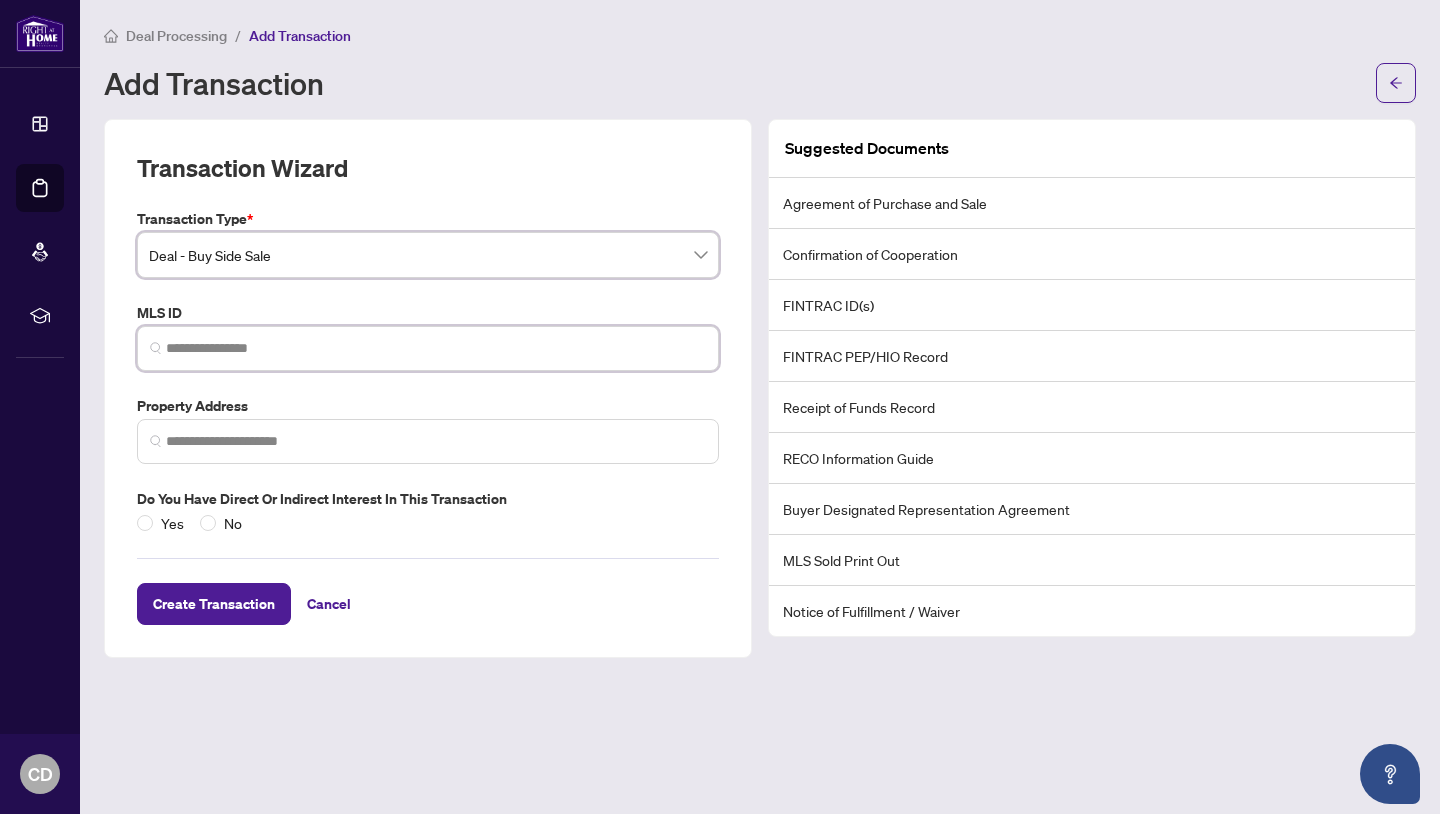 click at bounding box center [436, 348] 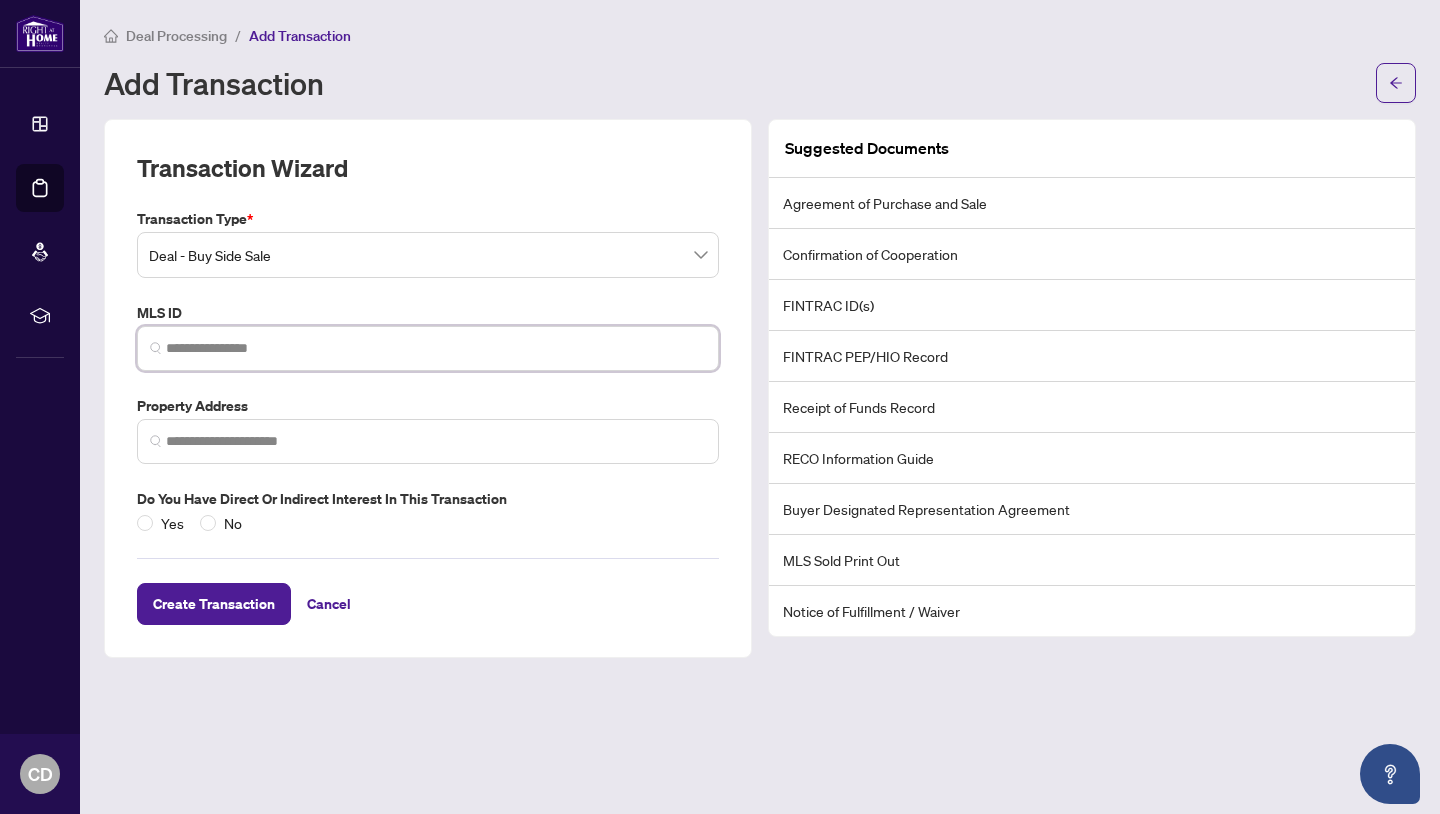 paste on "*********" 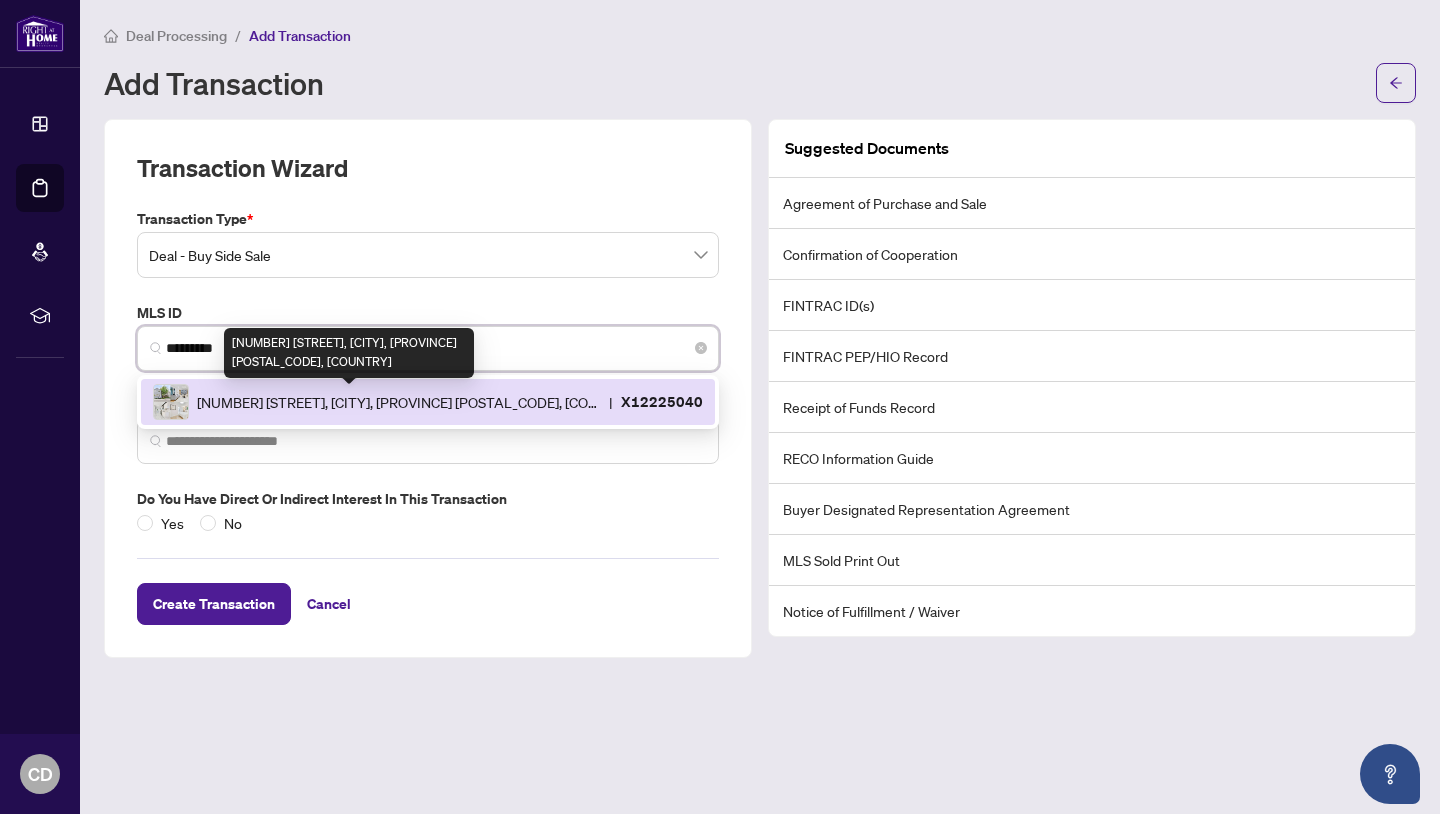 click on "[NUMBER] [STREET], [CITY], [PROVINCE] [POSTAL_CODE], [COUNTRY]" at bounding box center [399, 402] 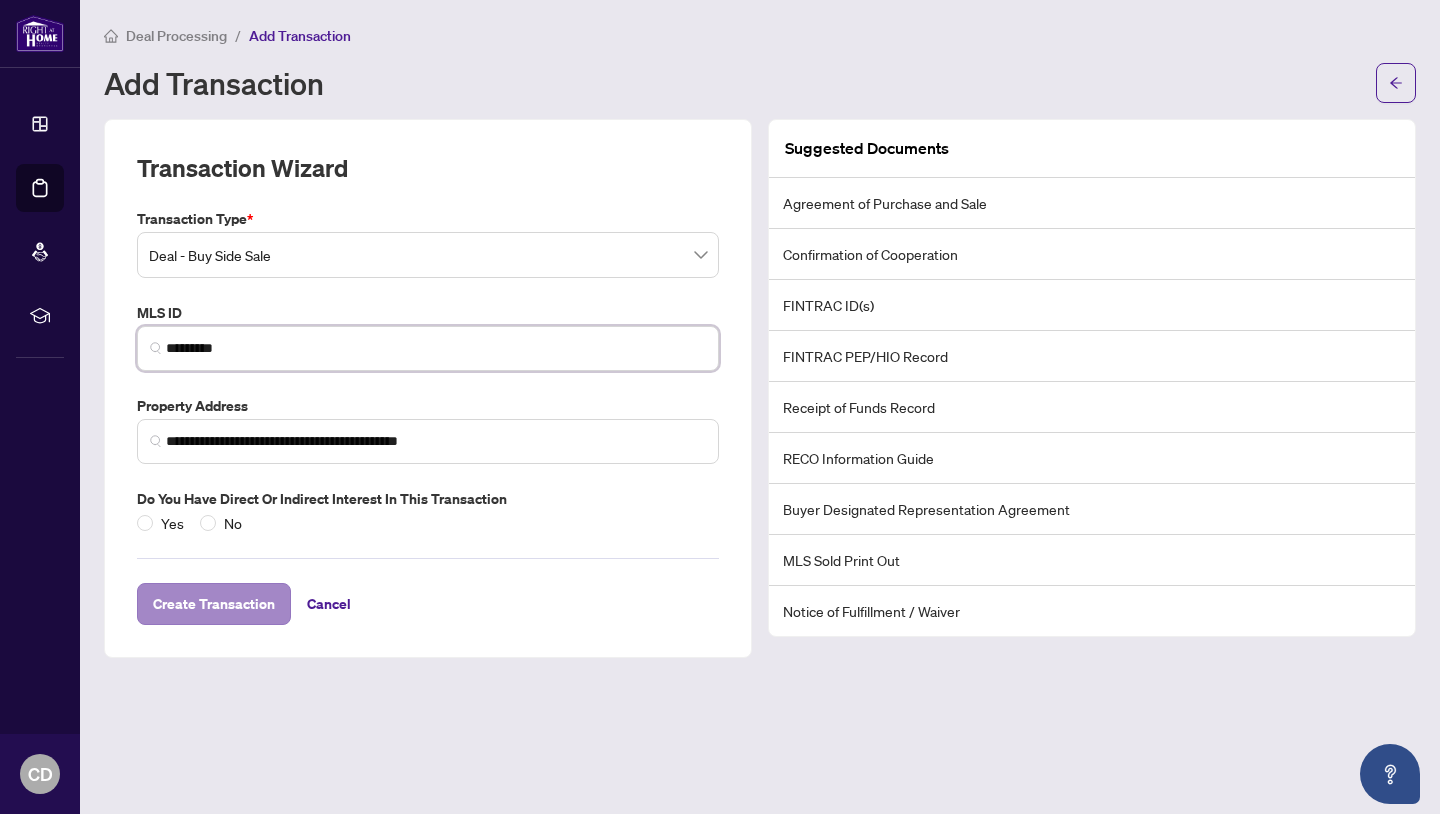 type on "*********" 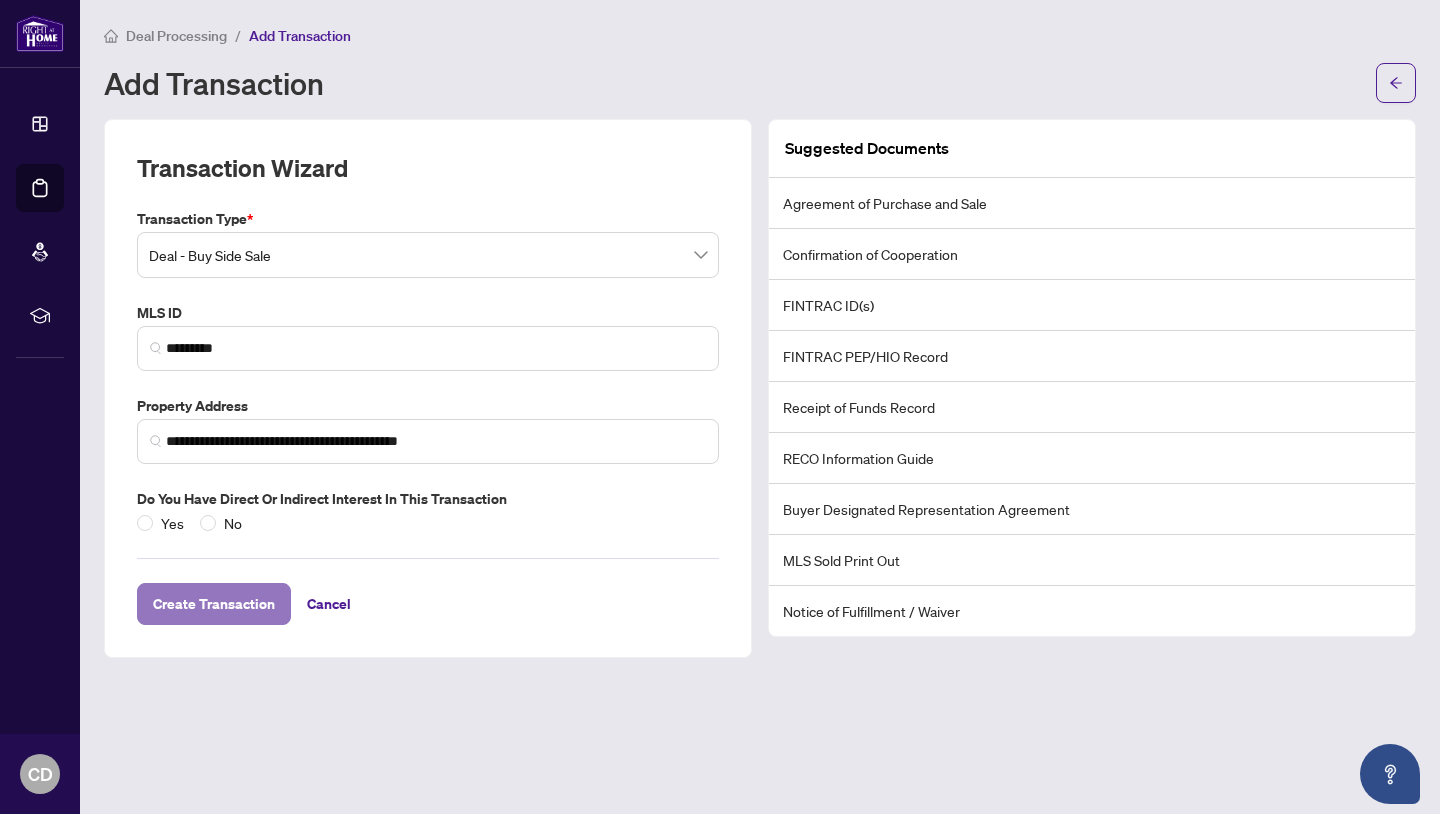 click on "Create Transaction" at bounding box center (214, 604) 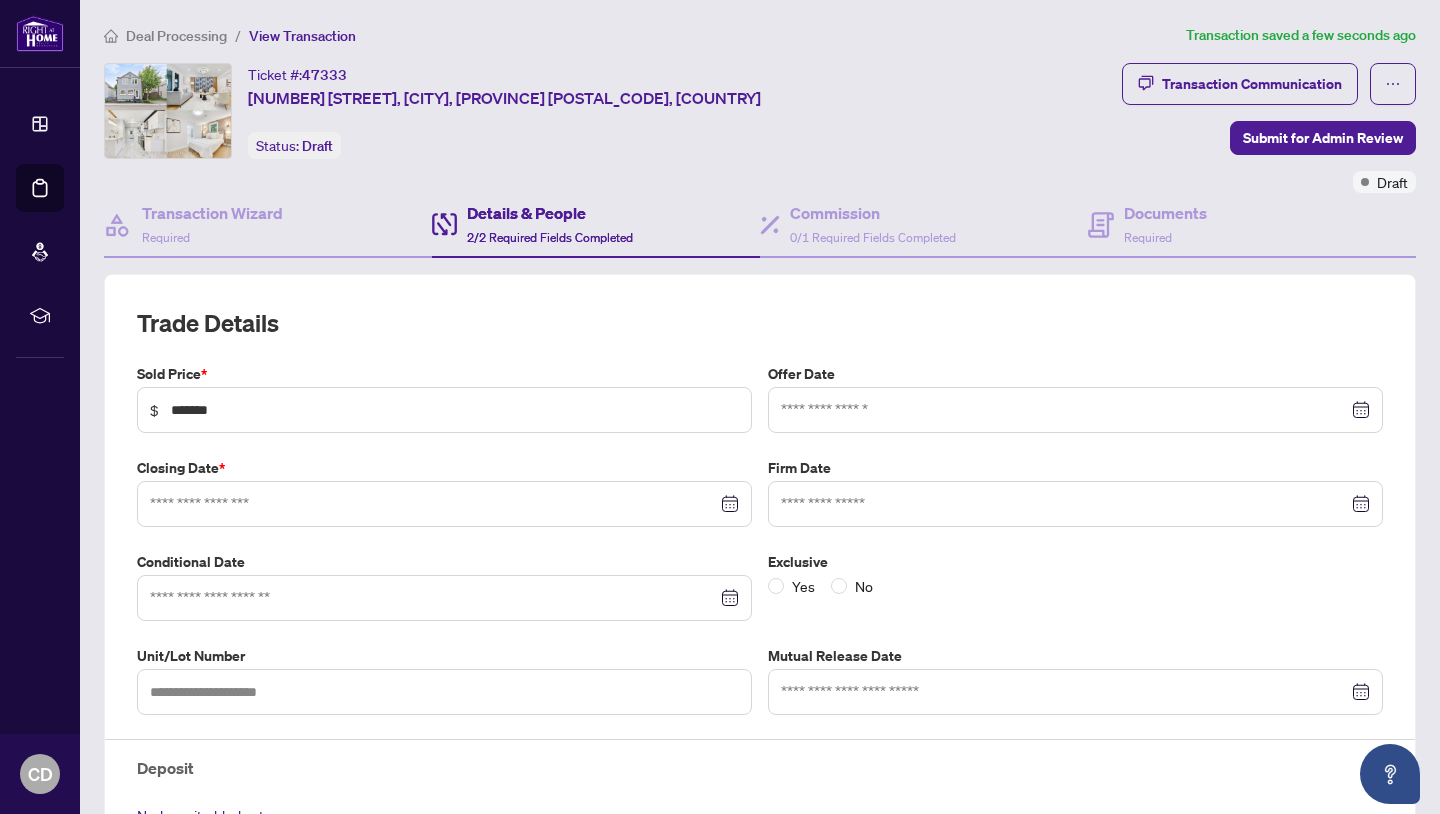 type on "**********" 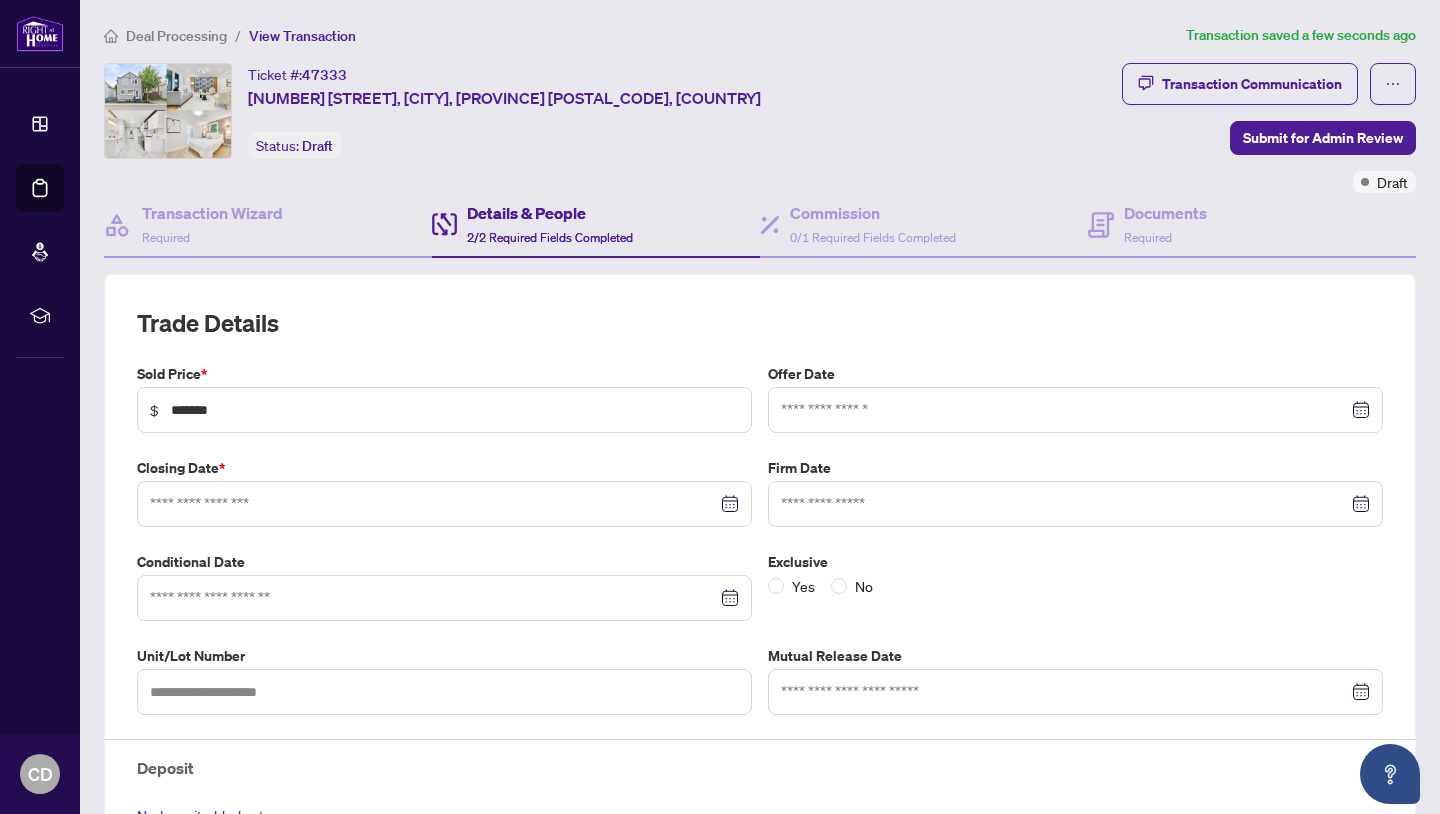 type on "**********" 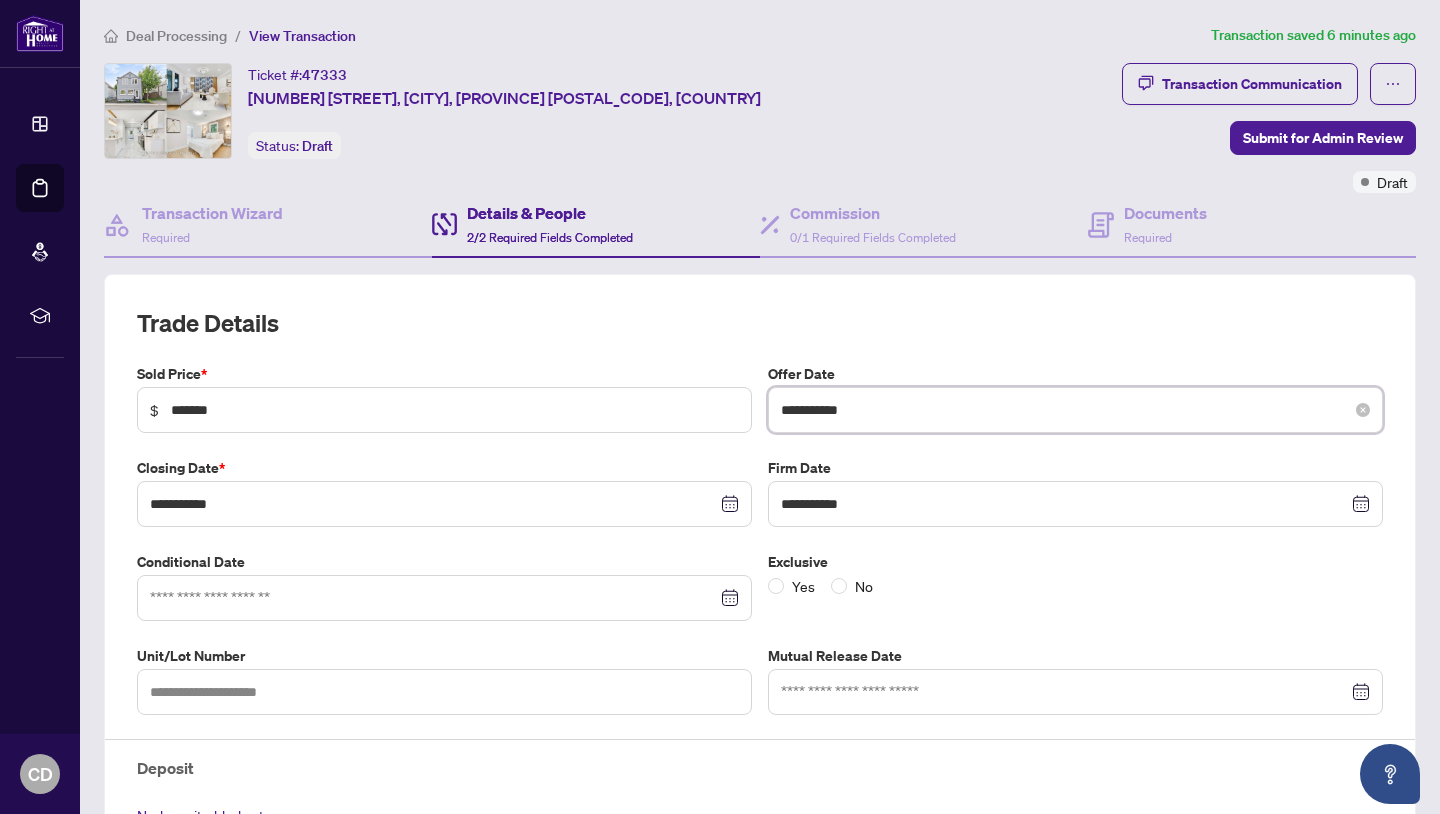 click on "**********" at bounding box center (1064, 410) 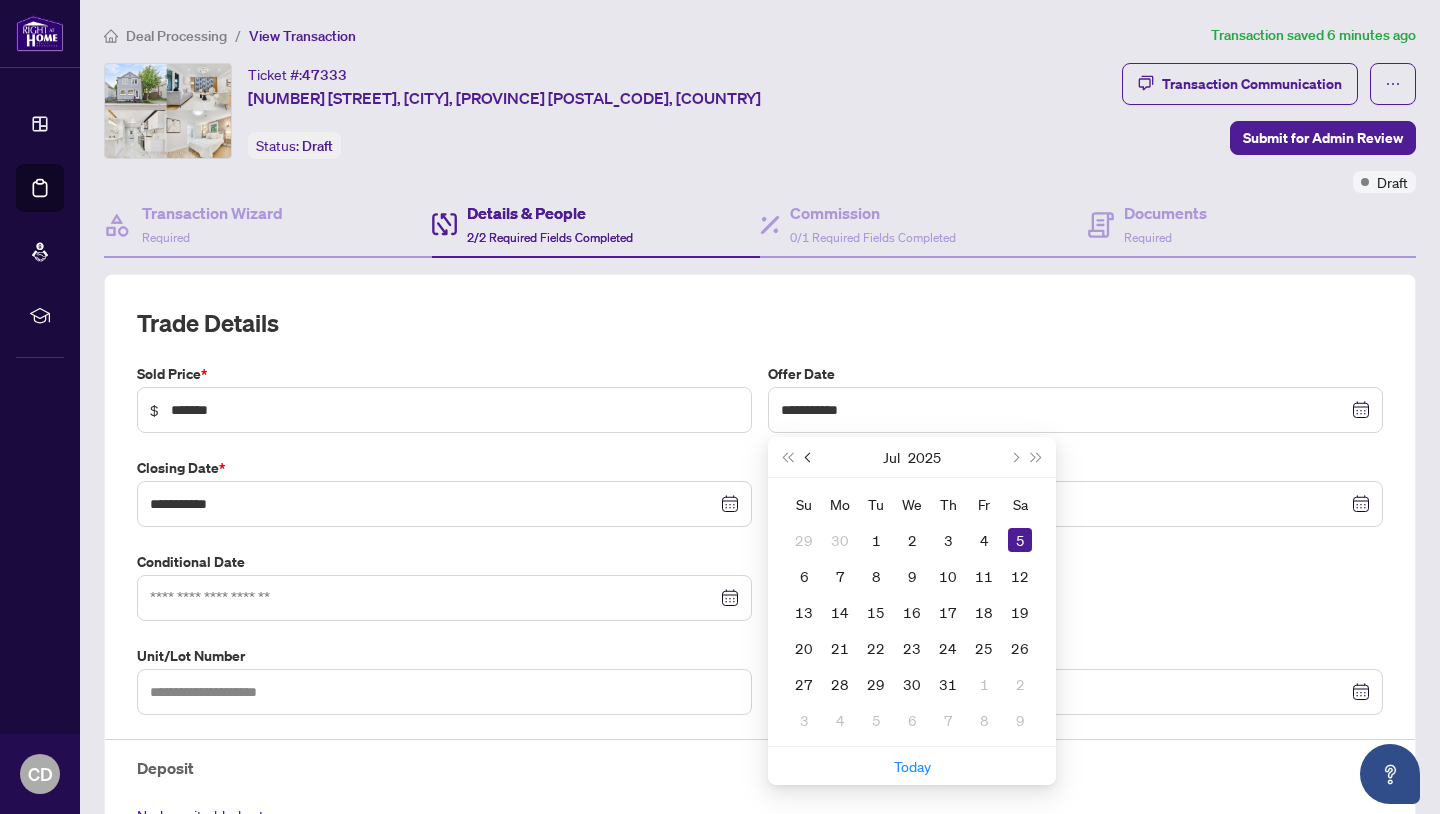 click at bounding box center (809, 457) 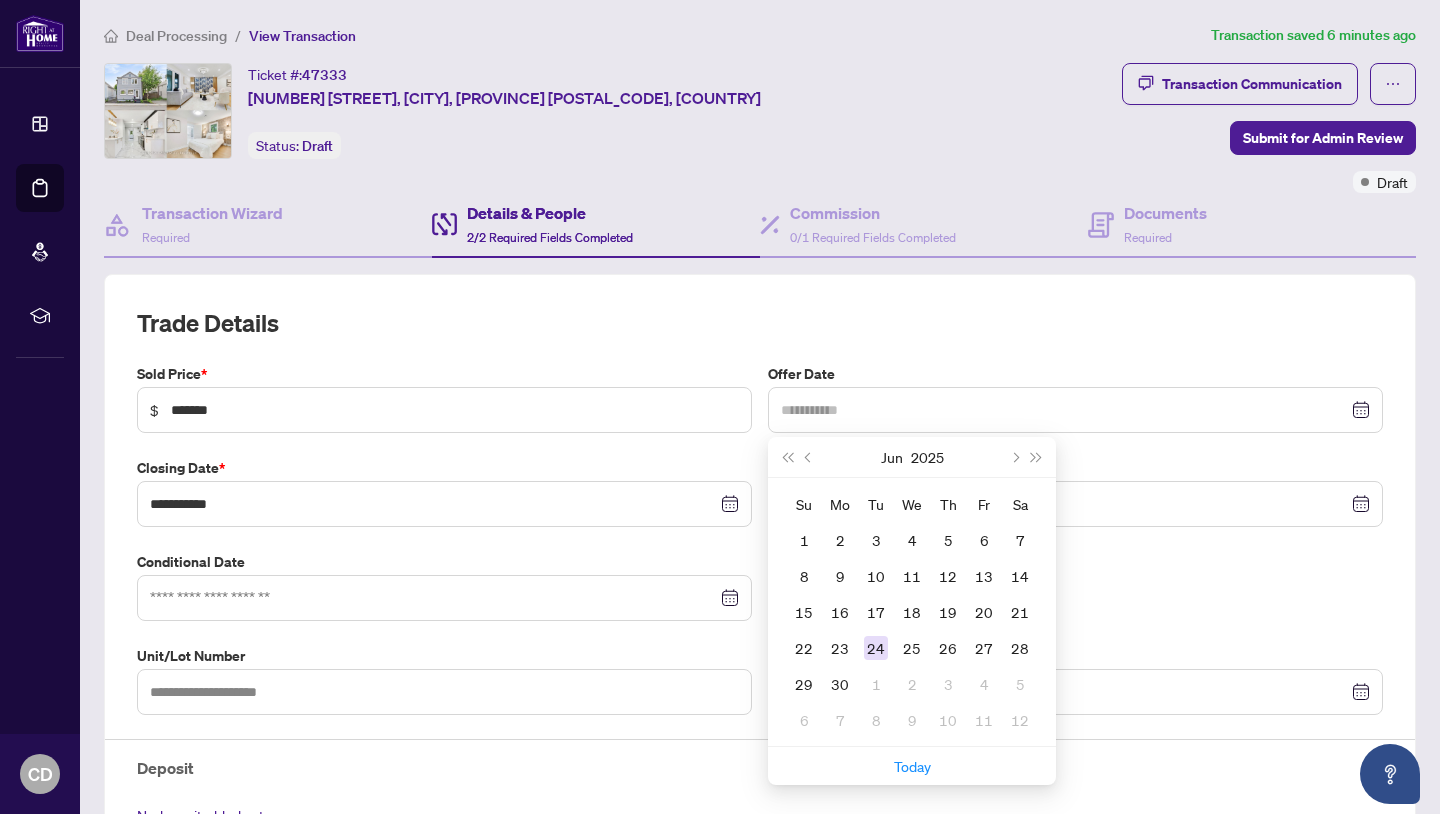 type on "**********" 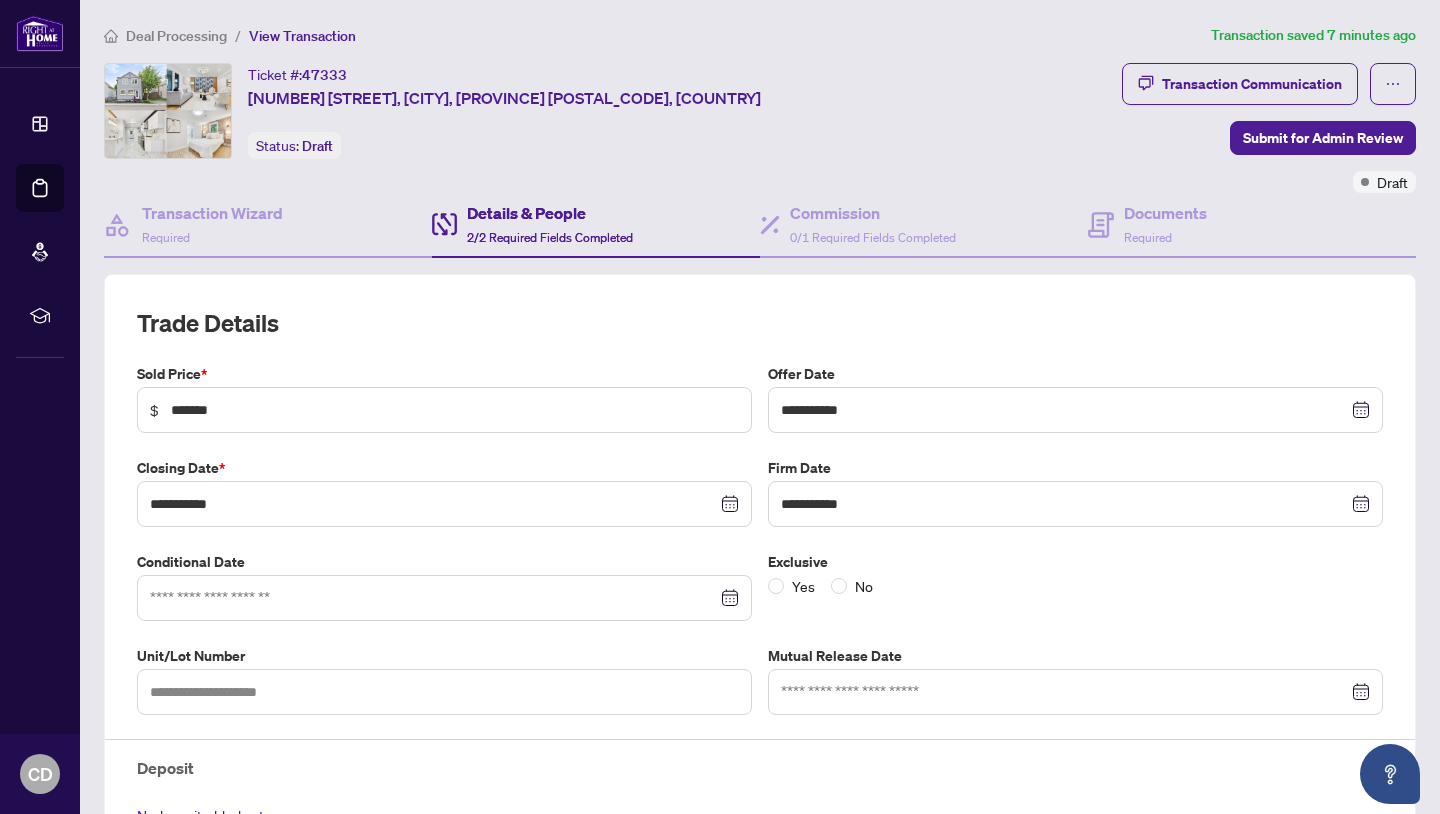 click on "Exclusive" at bounding box center (1075, 562) 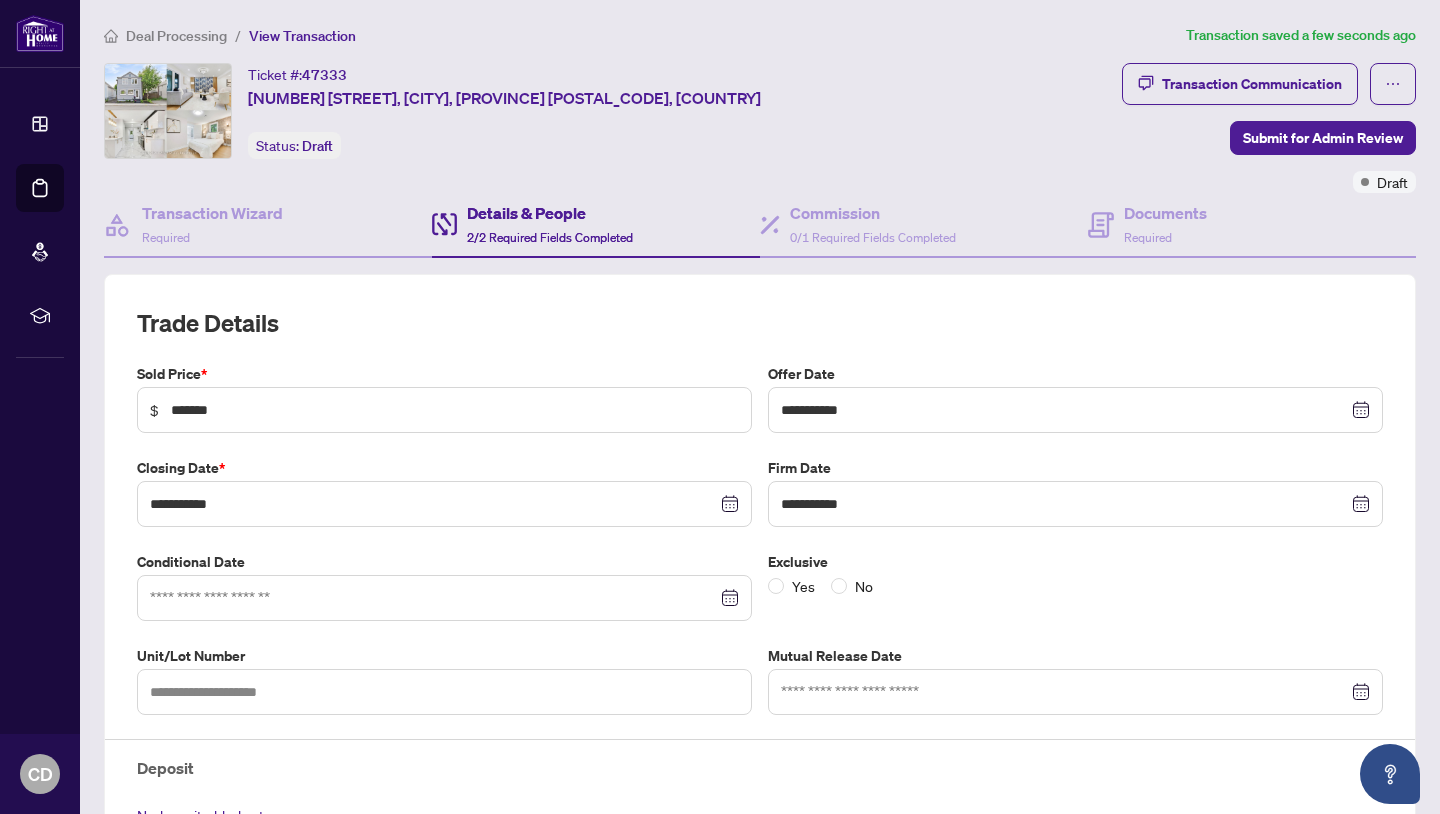 scroll, scrollTop: 100, scrollLeft: 0, axis: vertical 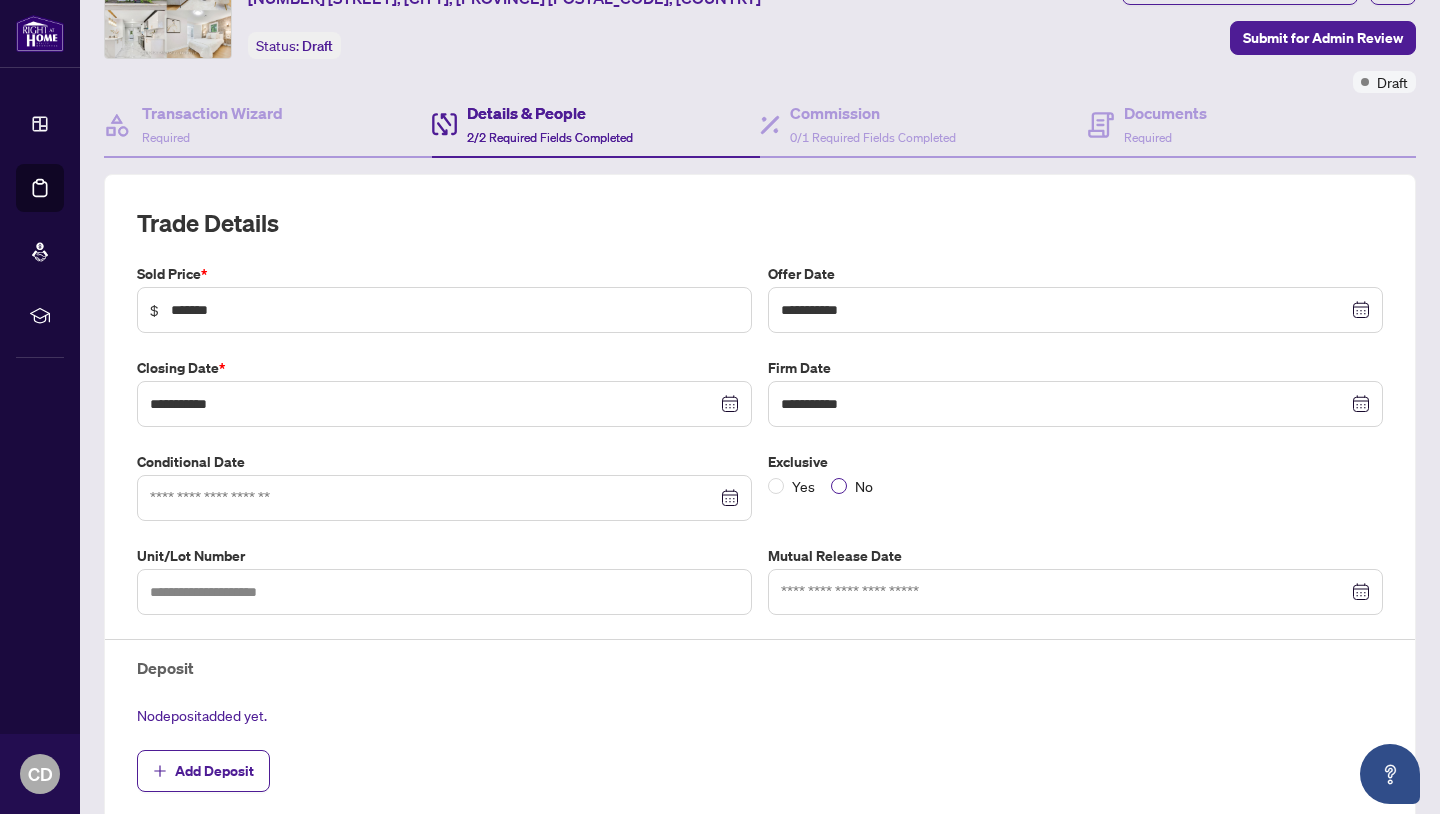 click on "No" at bounding box center (856, 486) 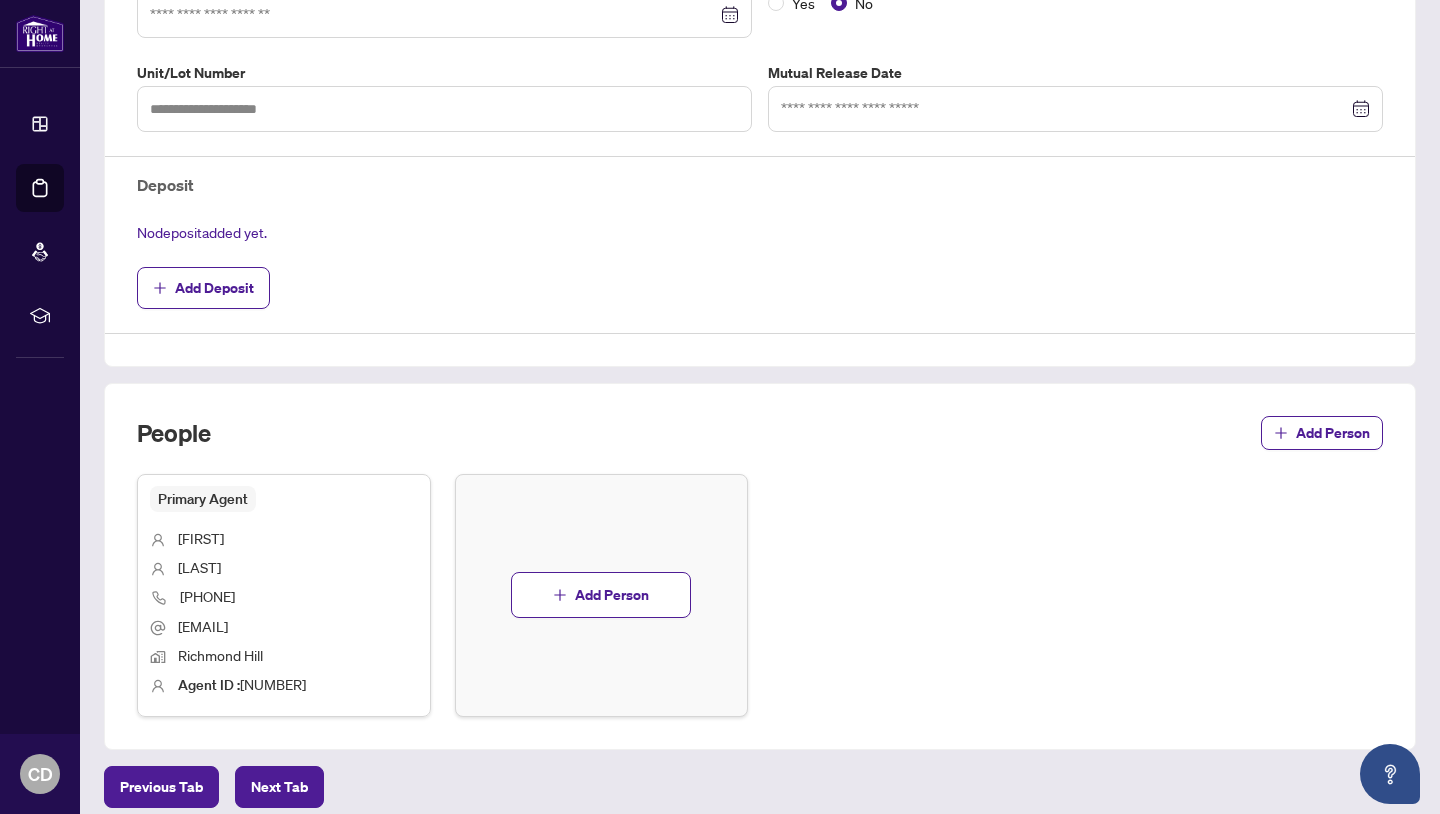 scroll, scrollTop: 600, scrollLeft: 0, axis: vertical 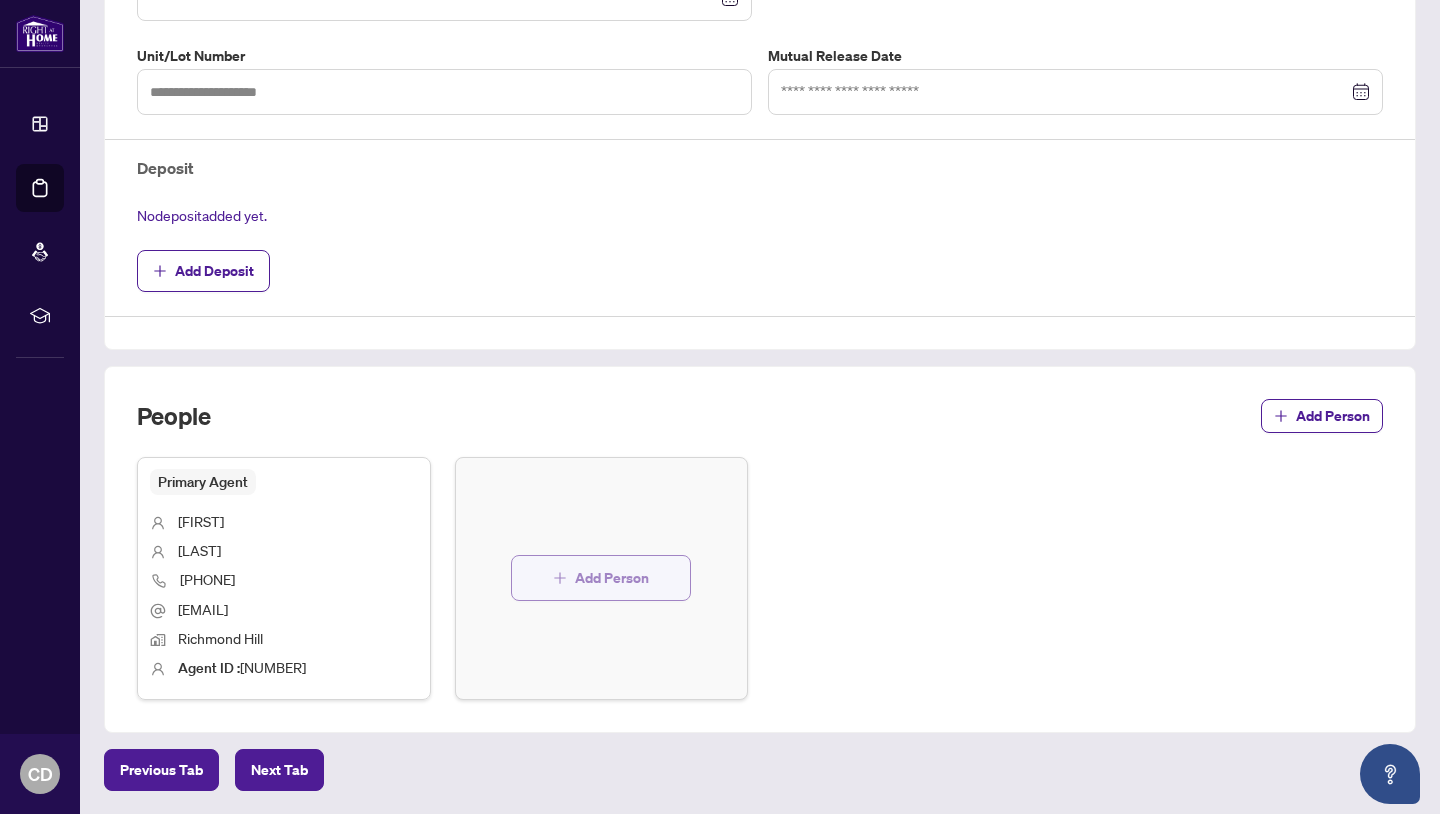 click on "Add Person" at bounding box center (612, 578) 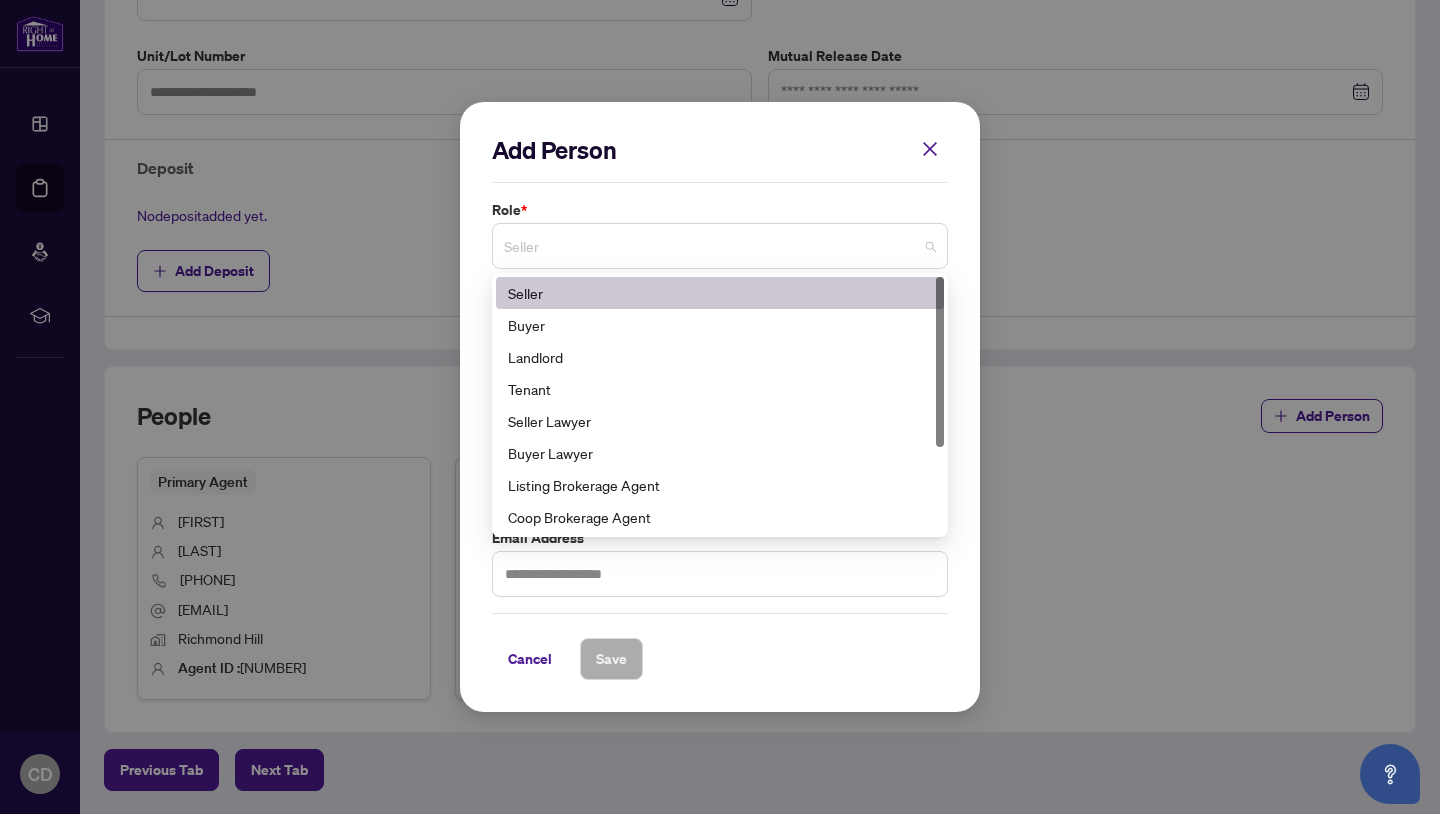 drag, startPoint x: 656, startPoint y: 251, endPoint x: 472, endPoint y: 258, distance: 184.1331 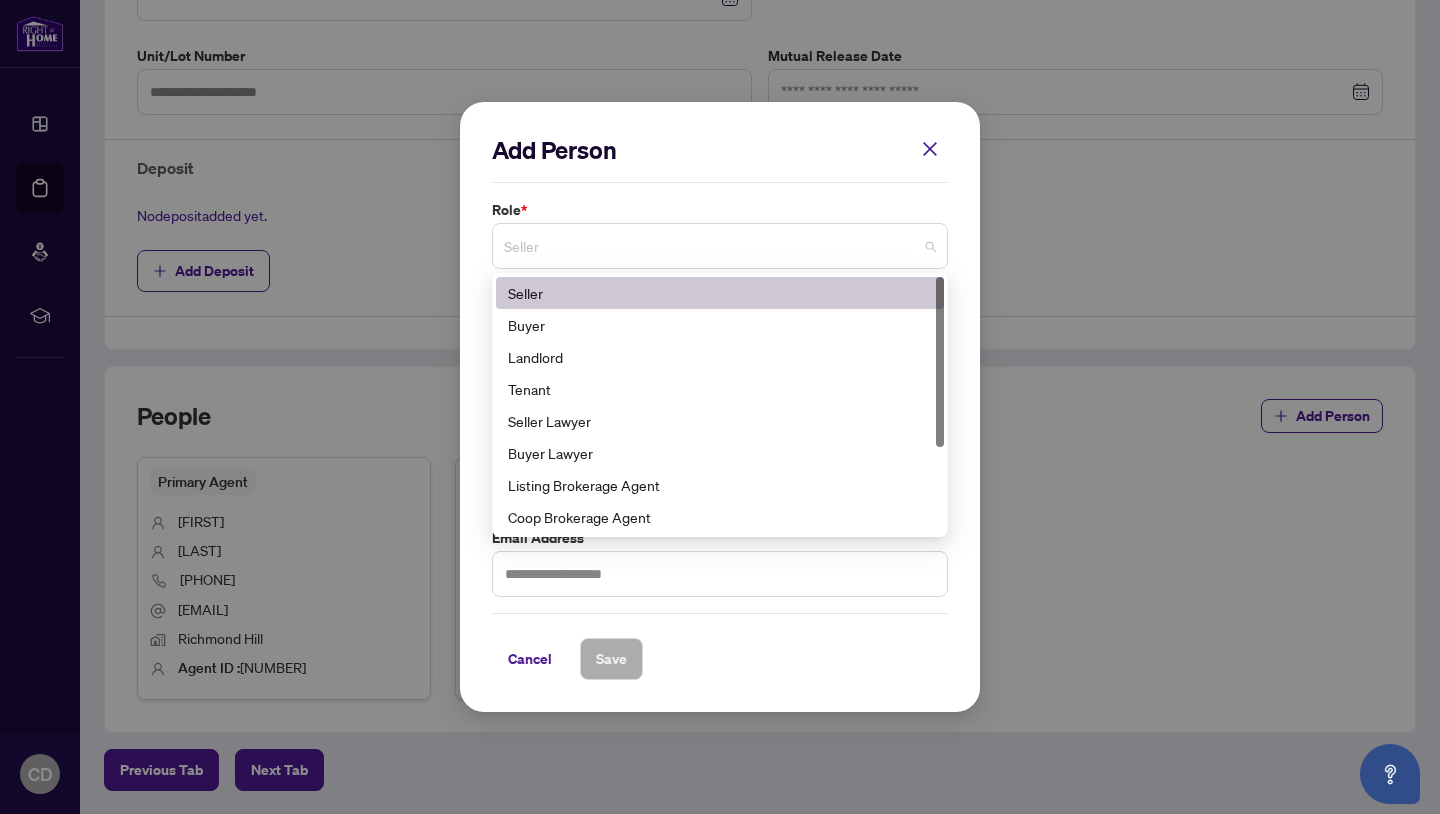 click on "Add Person Role * Seller 1 2 Seller Buyer Landlord Tenant Seller Lawyer Buyer Lawyer Listing Brokerage Agent Coop Brokerage Agent Additional RAHR agent Corporation Buyer First Name * Last Name * Phone Number Email Address Cancel Save Cancel OK" at bounding box center [720, 407] 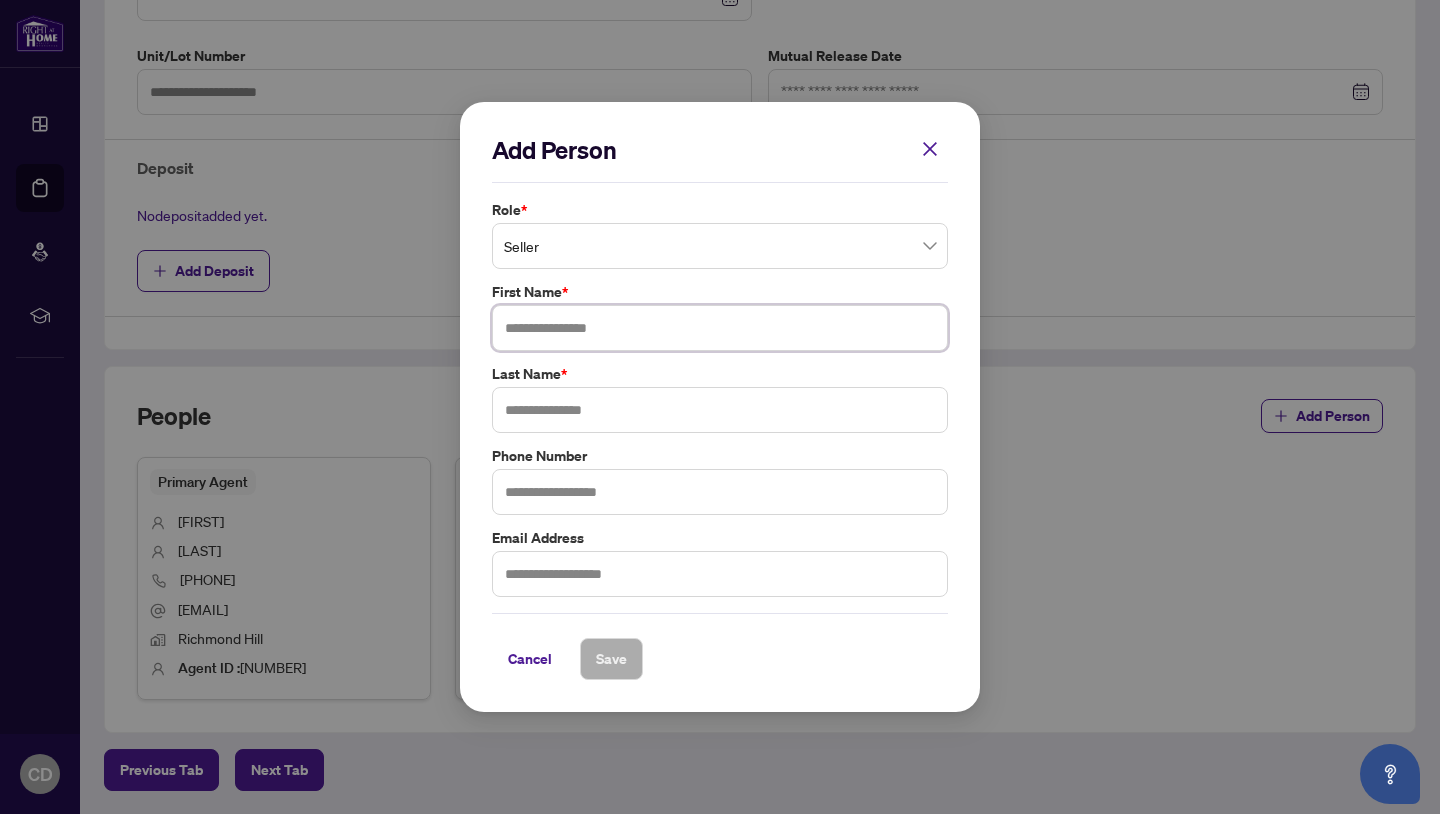 click at bounding box center [720, 328] 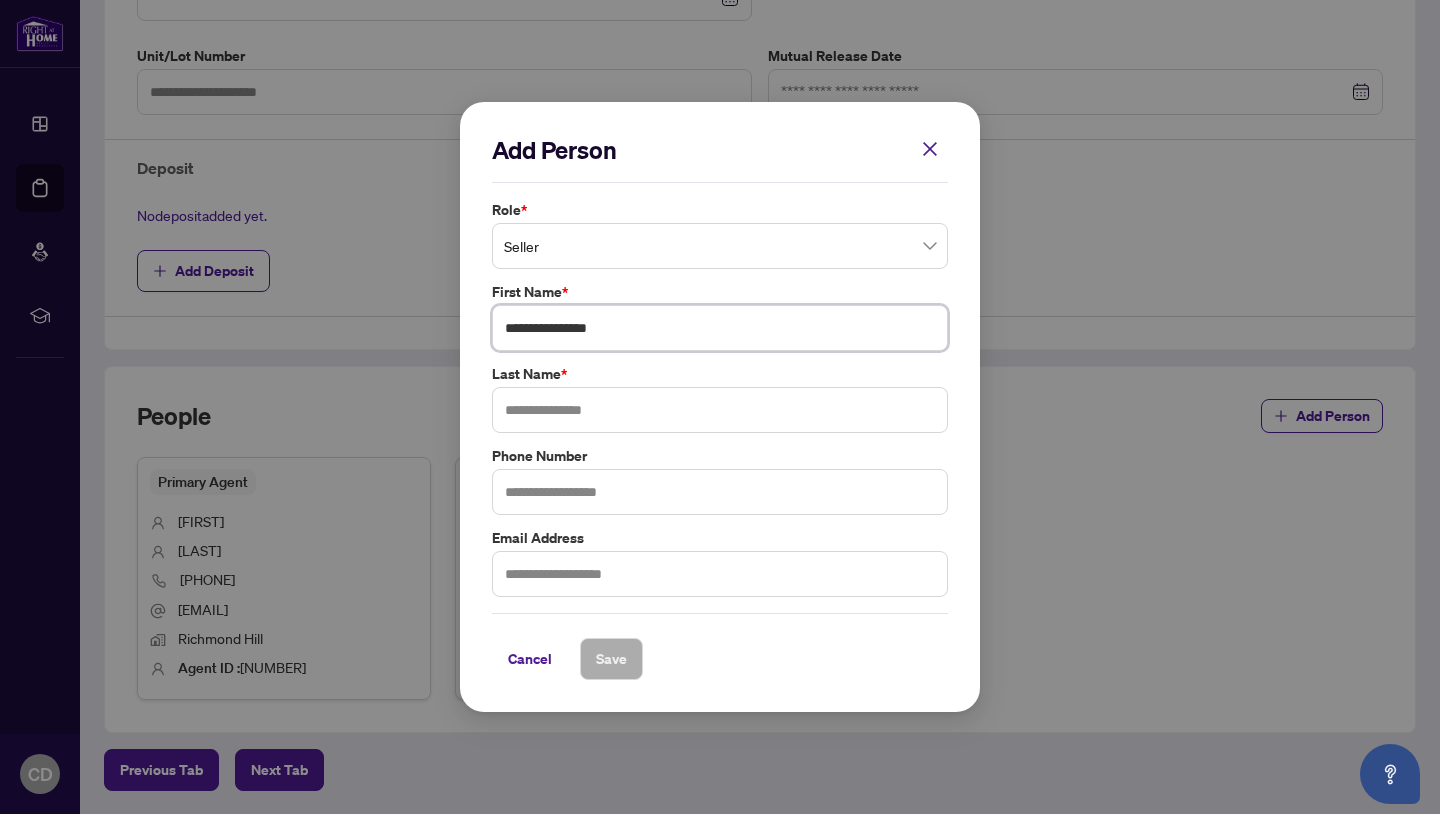 type on "**********" 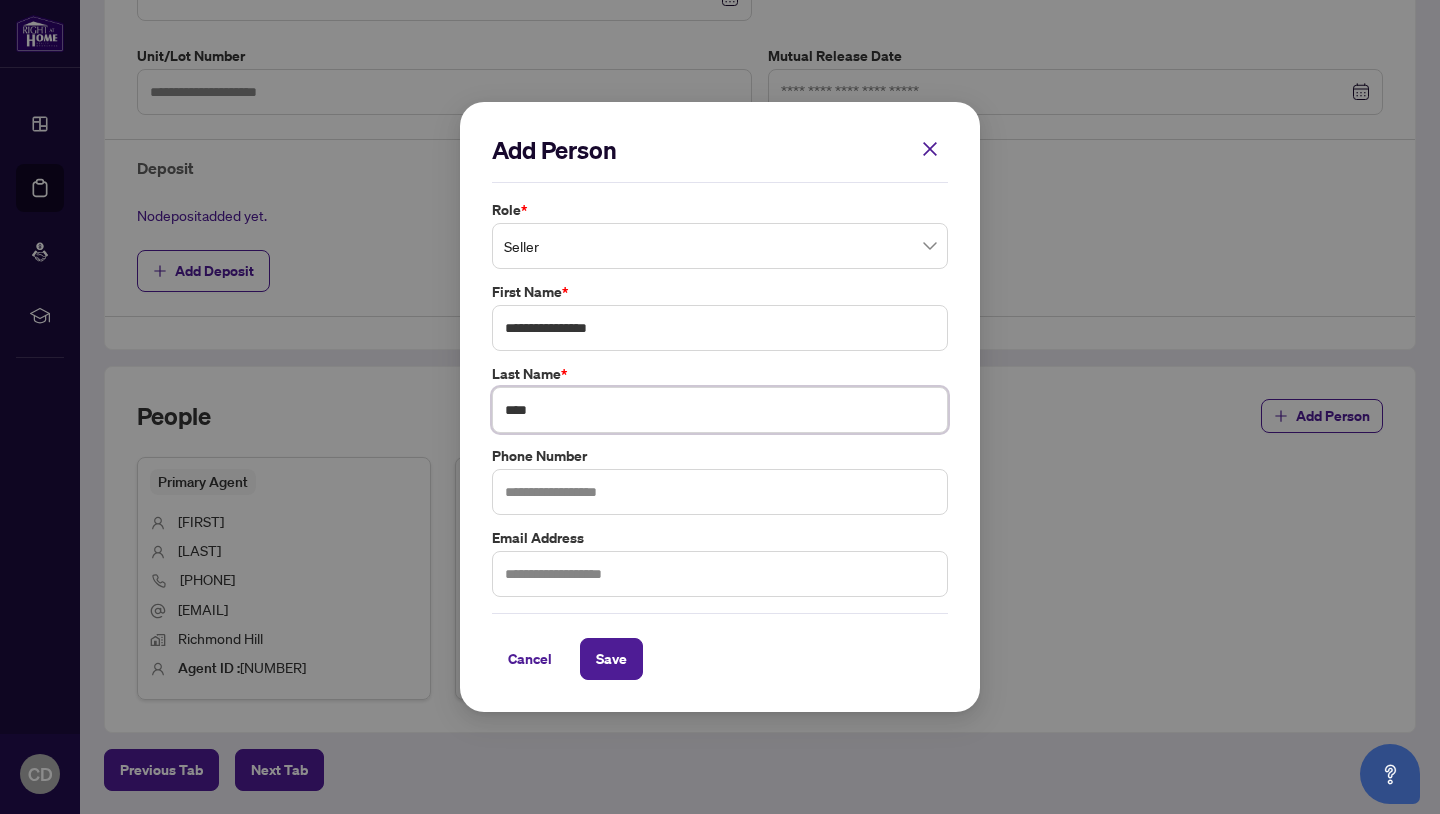 type on "****" 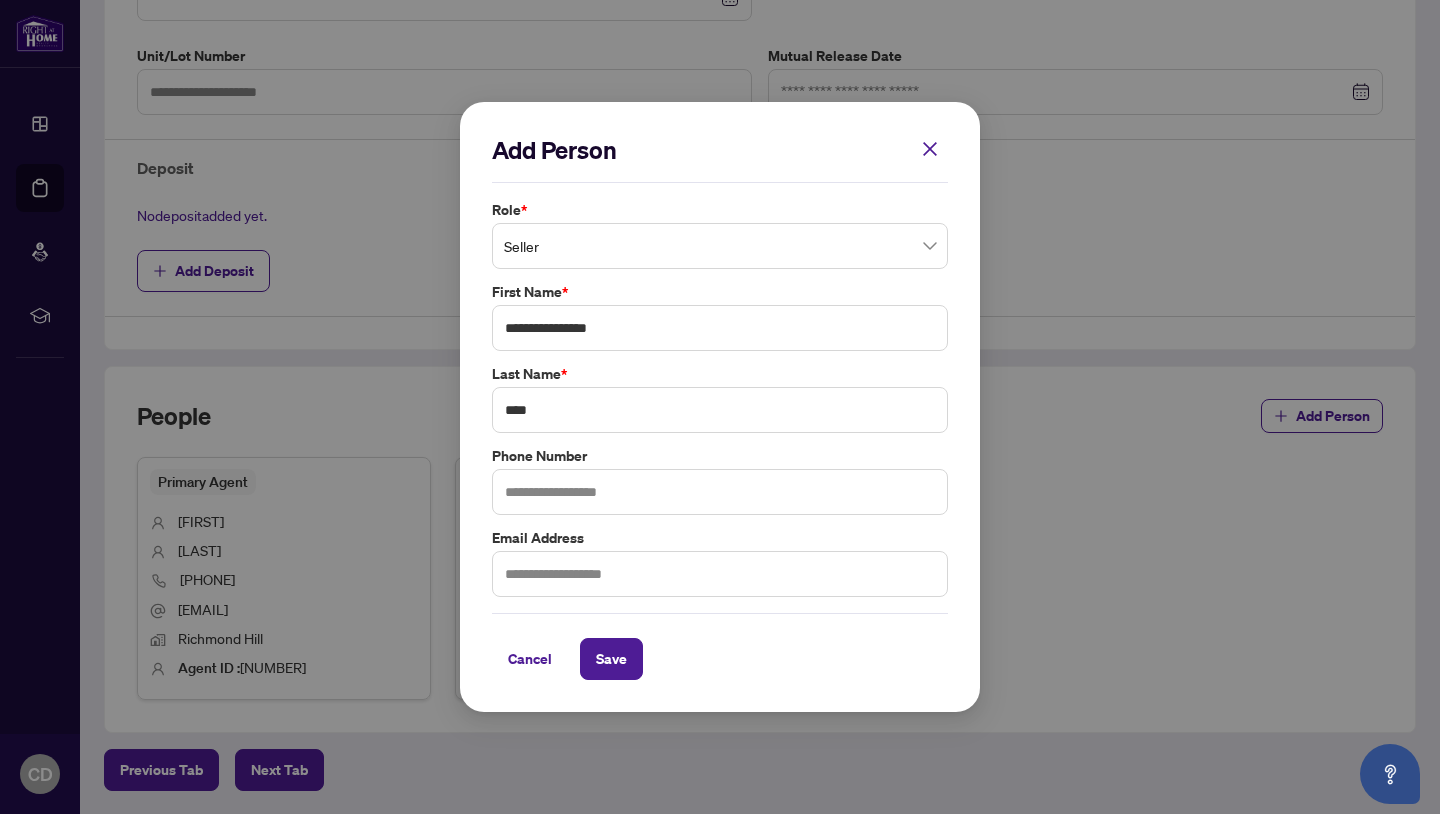 type 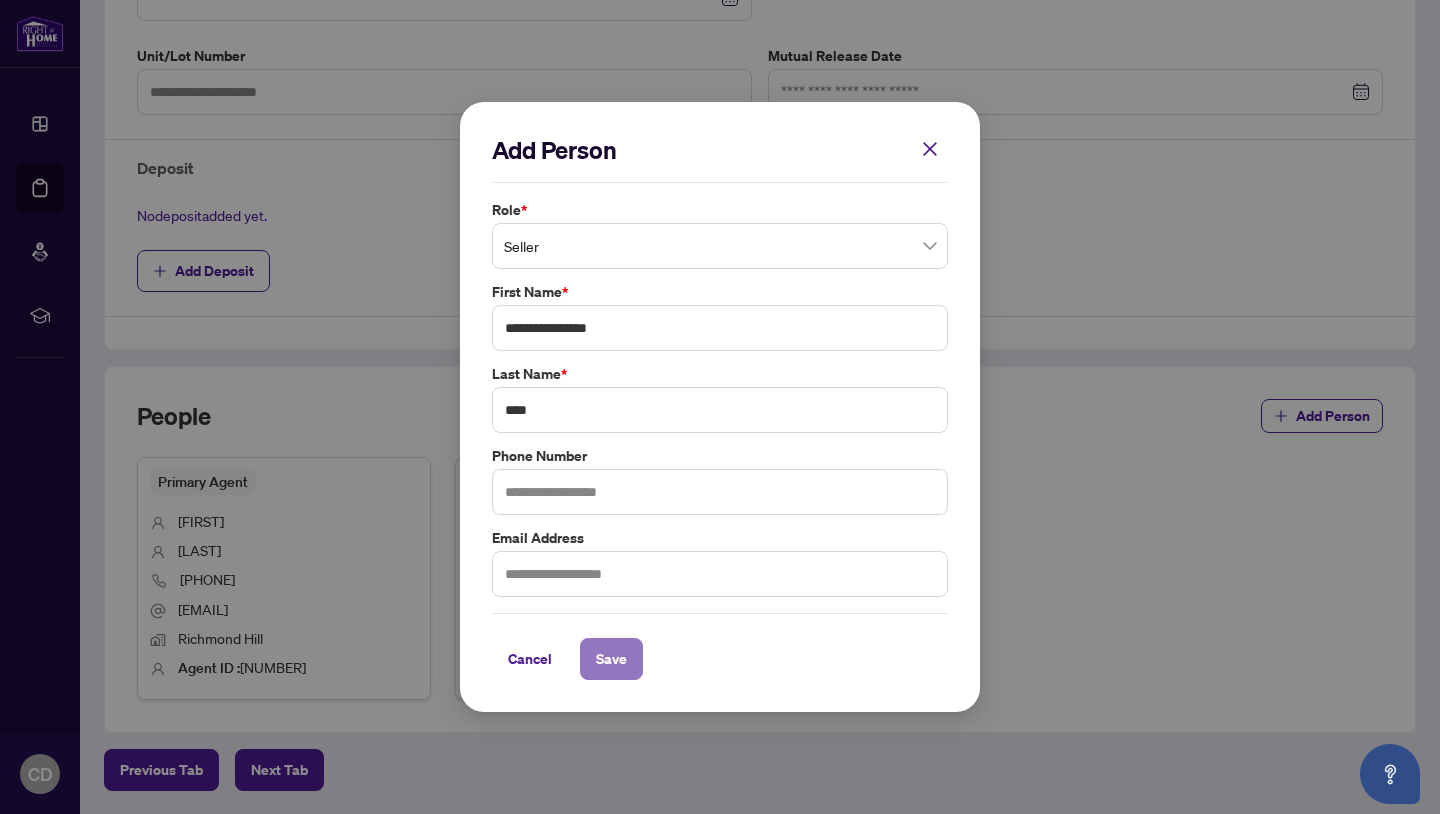 click on "Save" at bounding box center [611, 659] 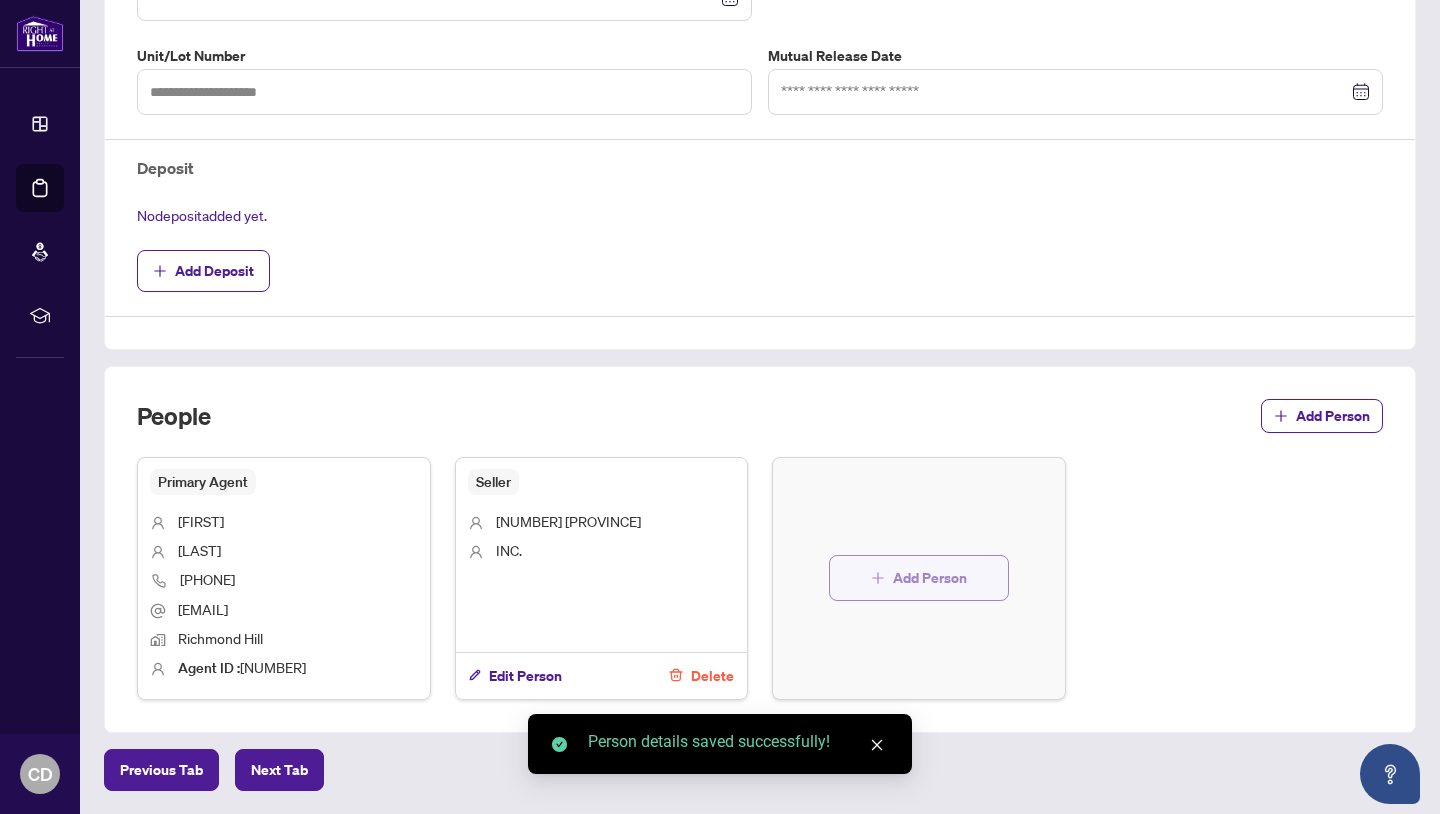click on "Add Person" at bounding box center [930, 578] 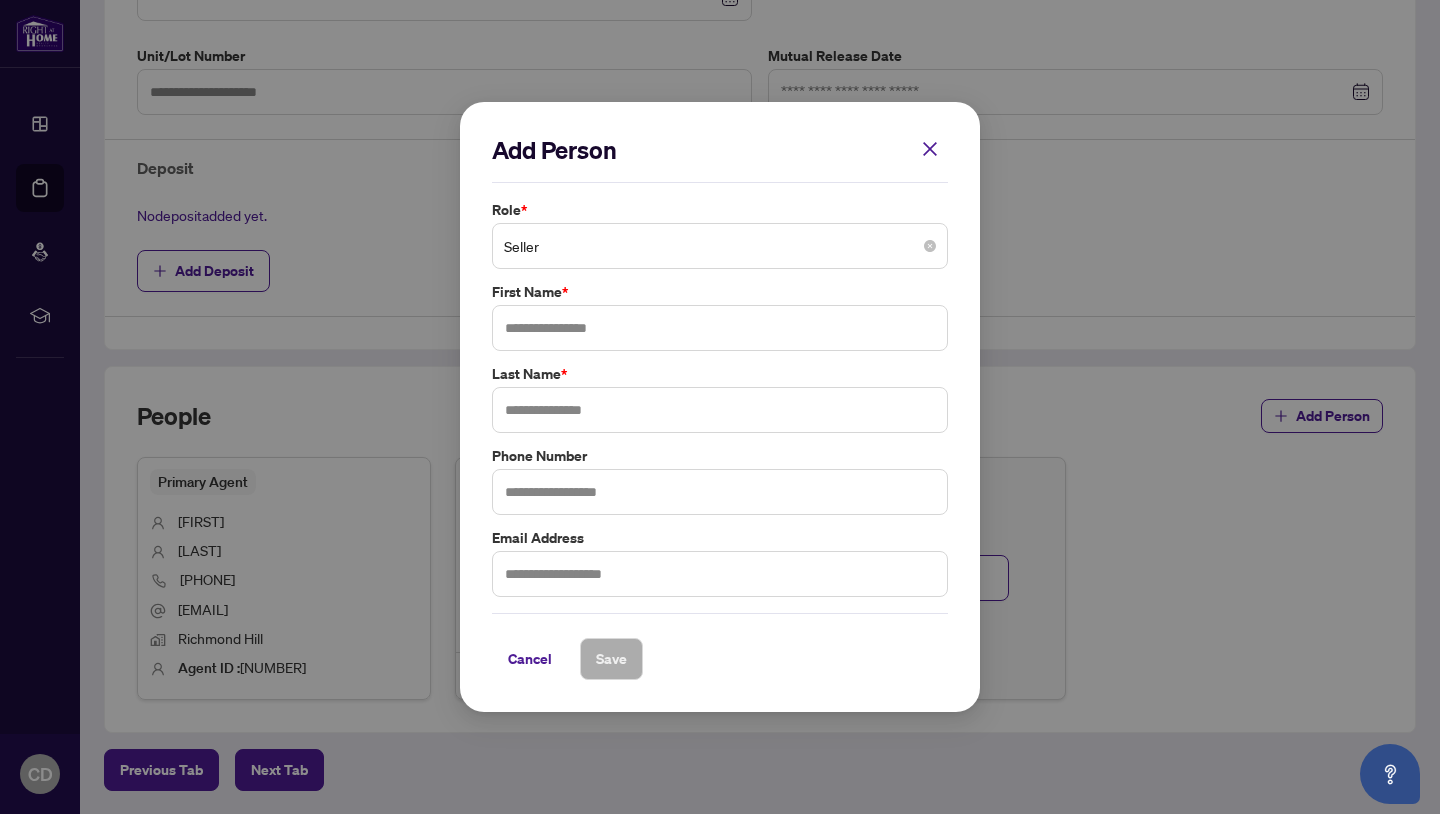 click on "Seller" at bounding box center (720, 246) 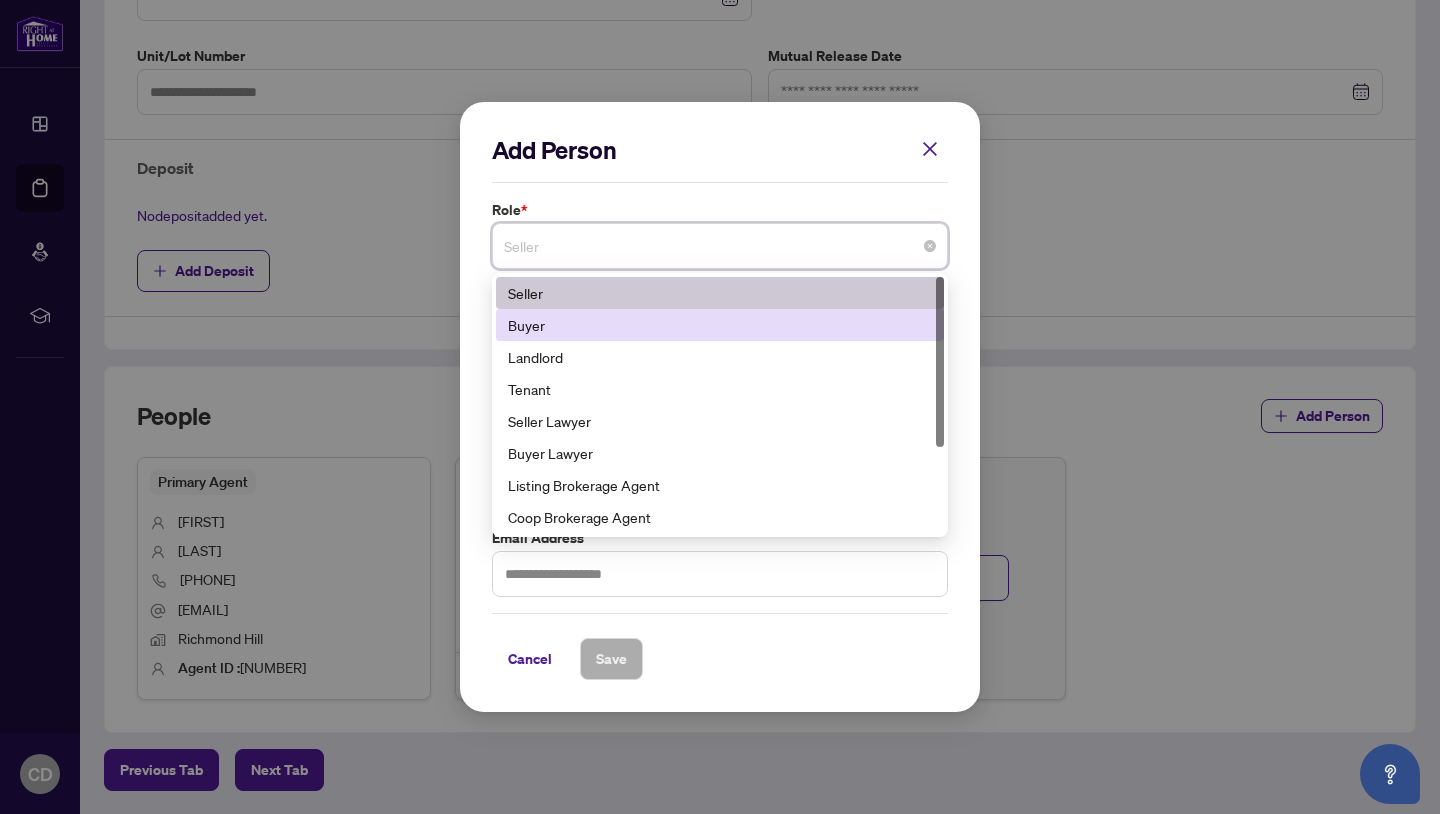 click on "Buyer" at bounding box center [720, 325] 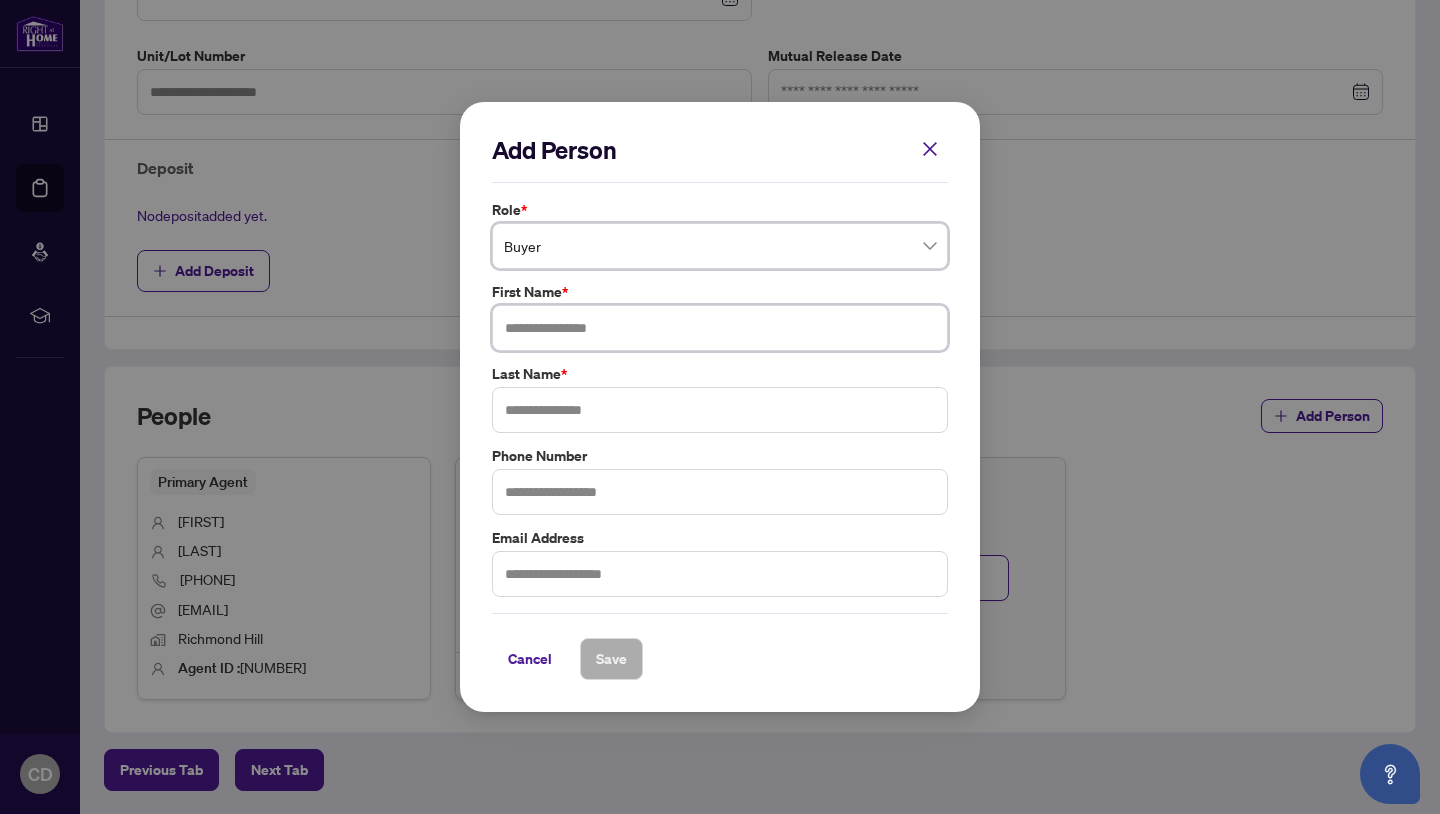 click at bounding box center (720, 328) 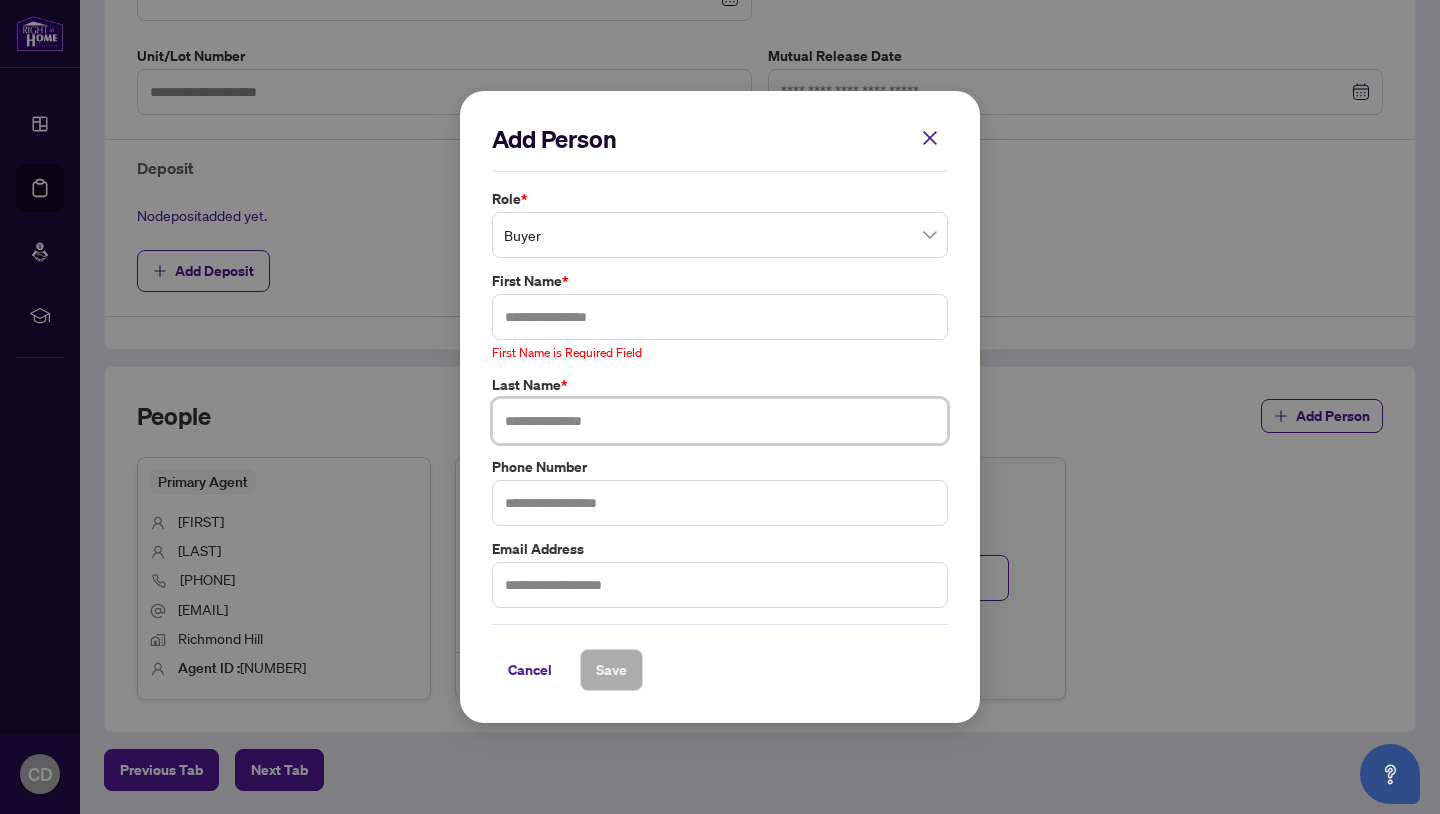 click at bounding box center (720, 421) 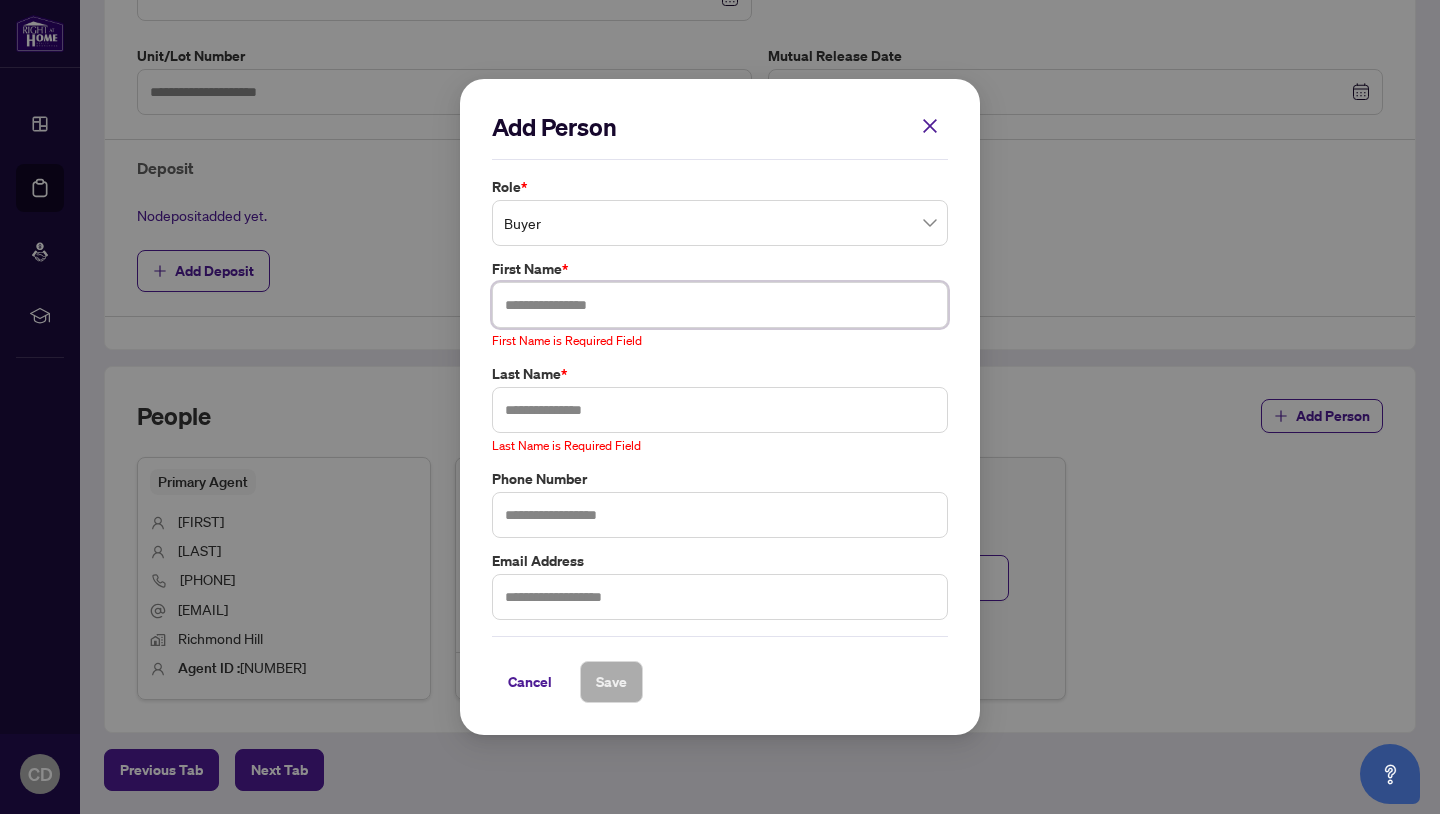 click at bounding box center (720, 305) 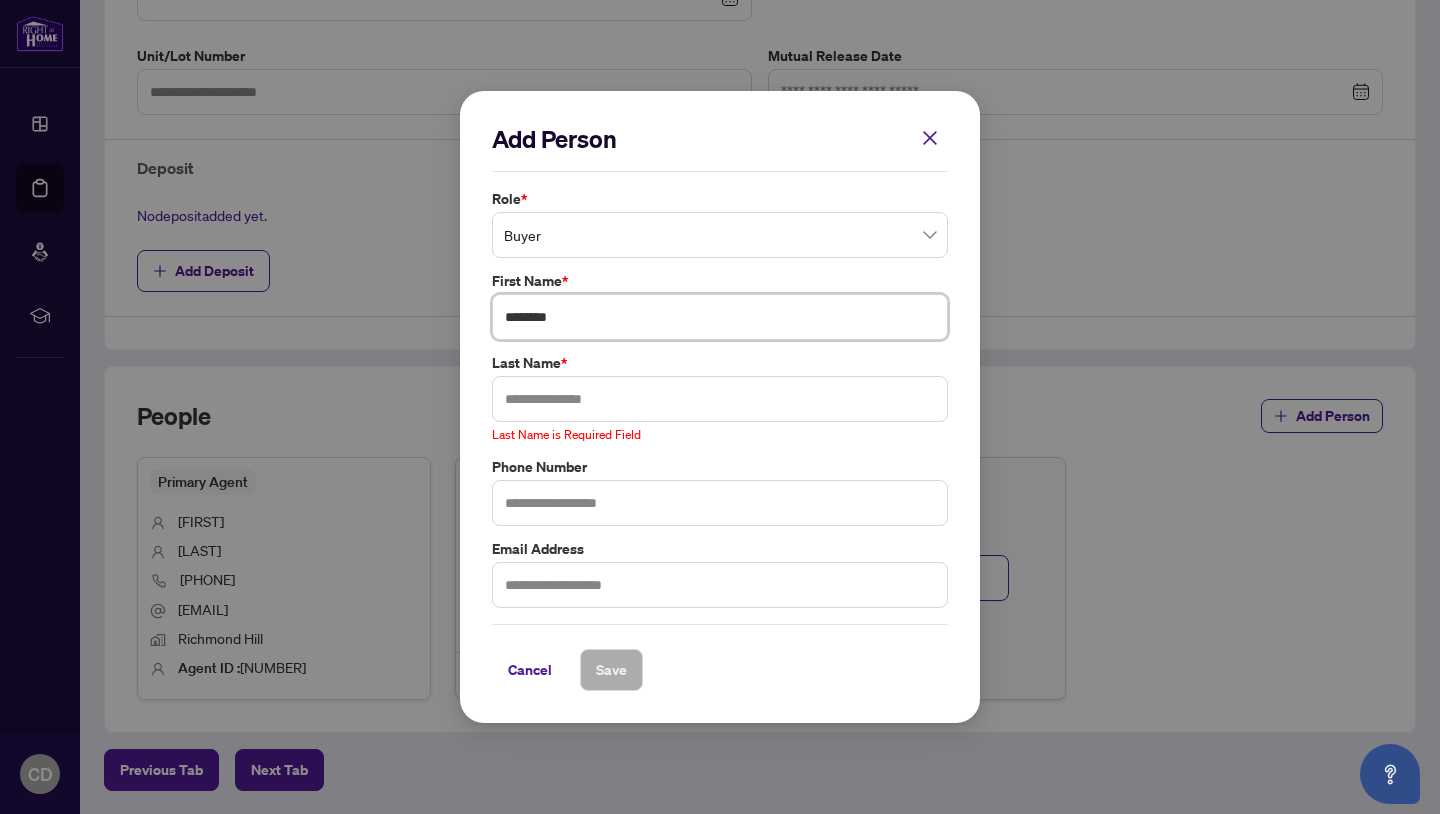 type on "*******" 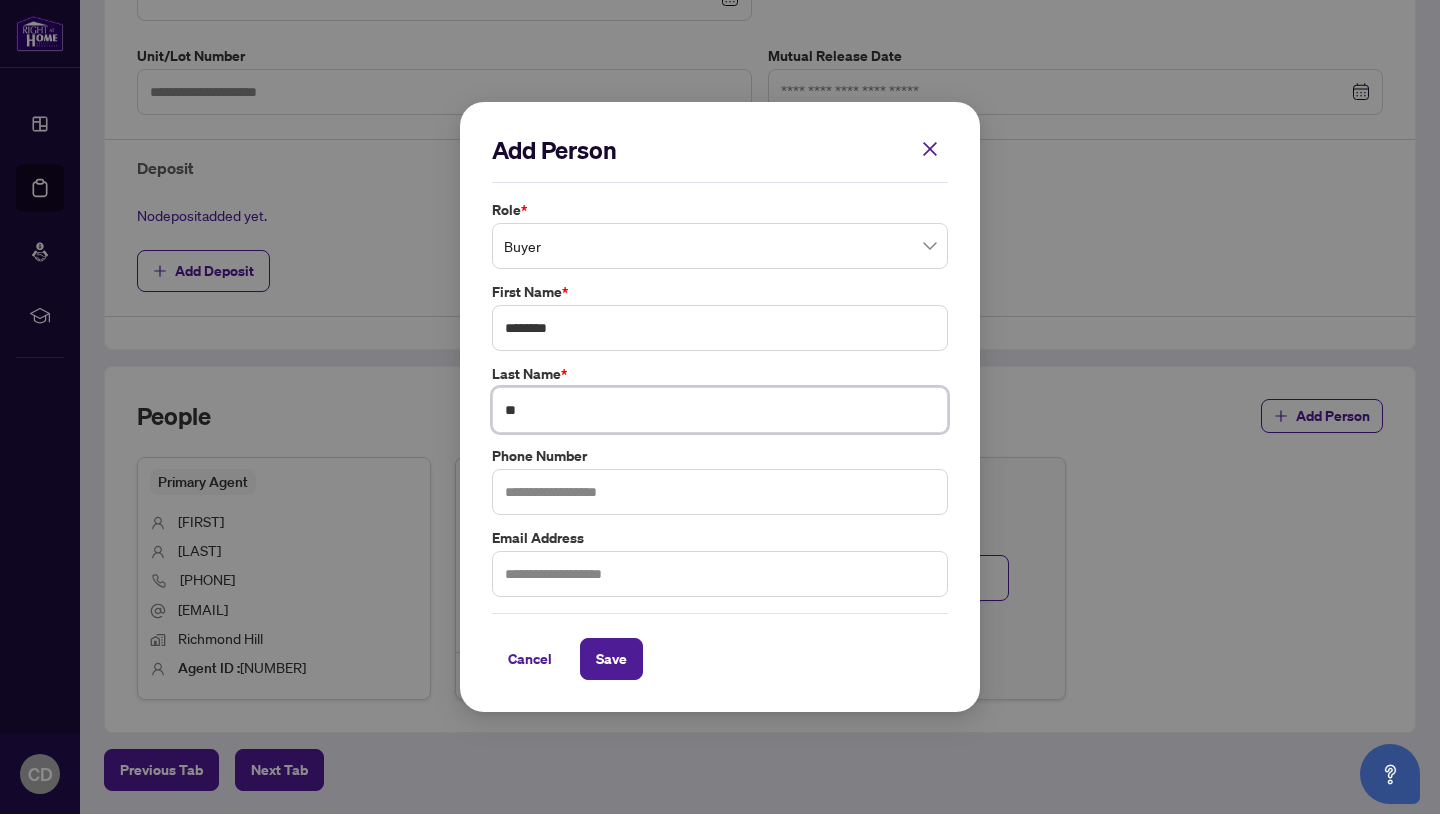 type on "*" 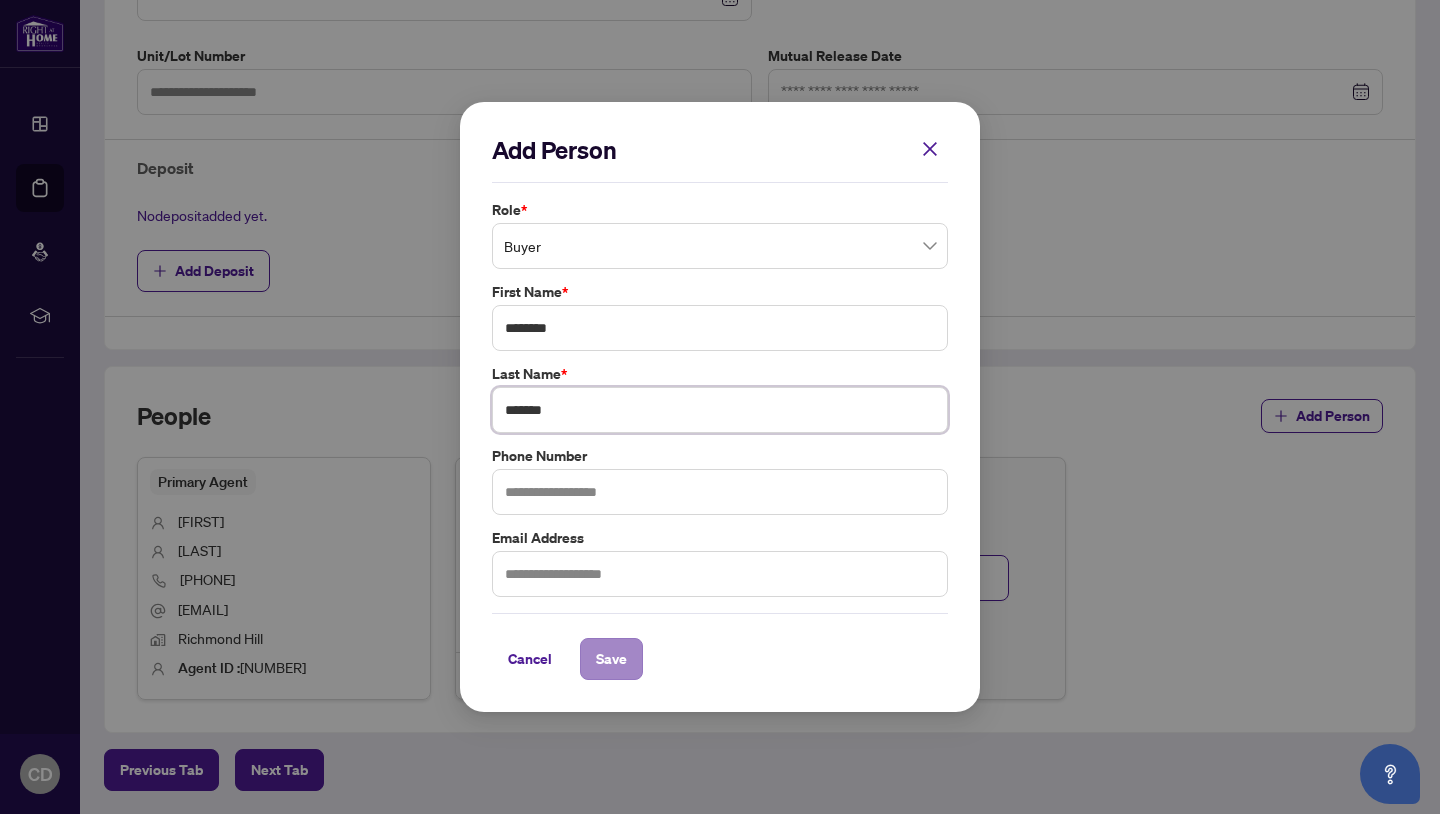 type on "*******" 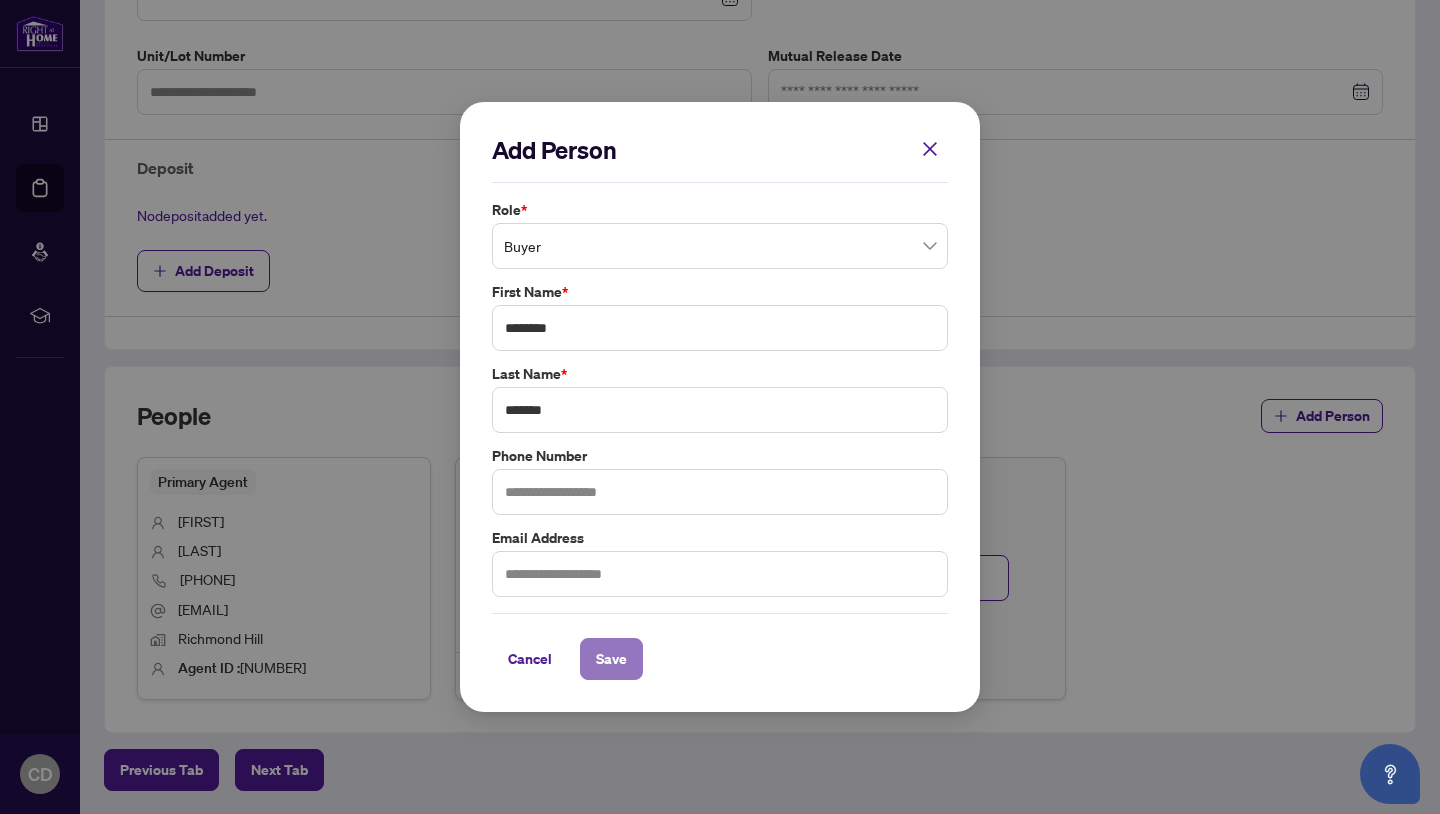 click on "Save" at bounding box center (611, 659) 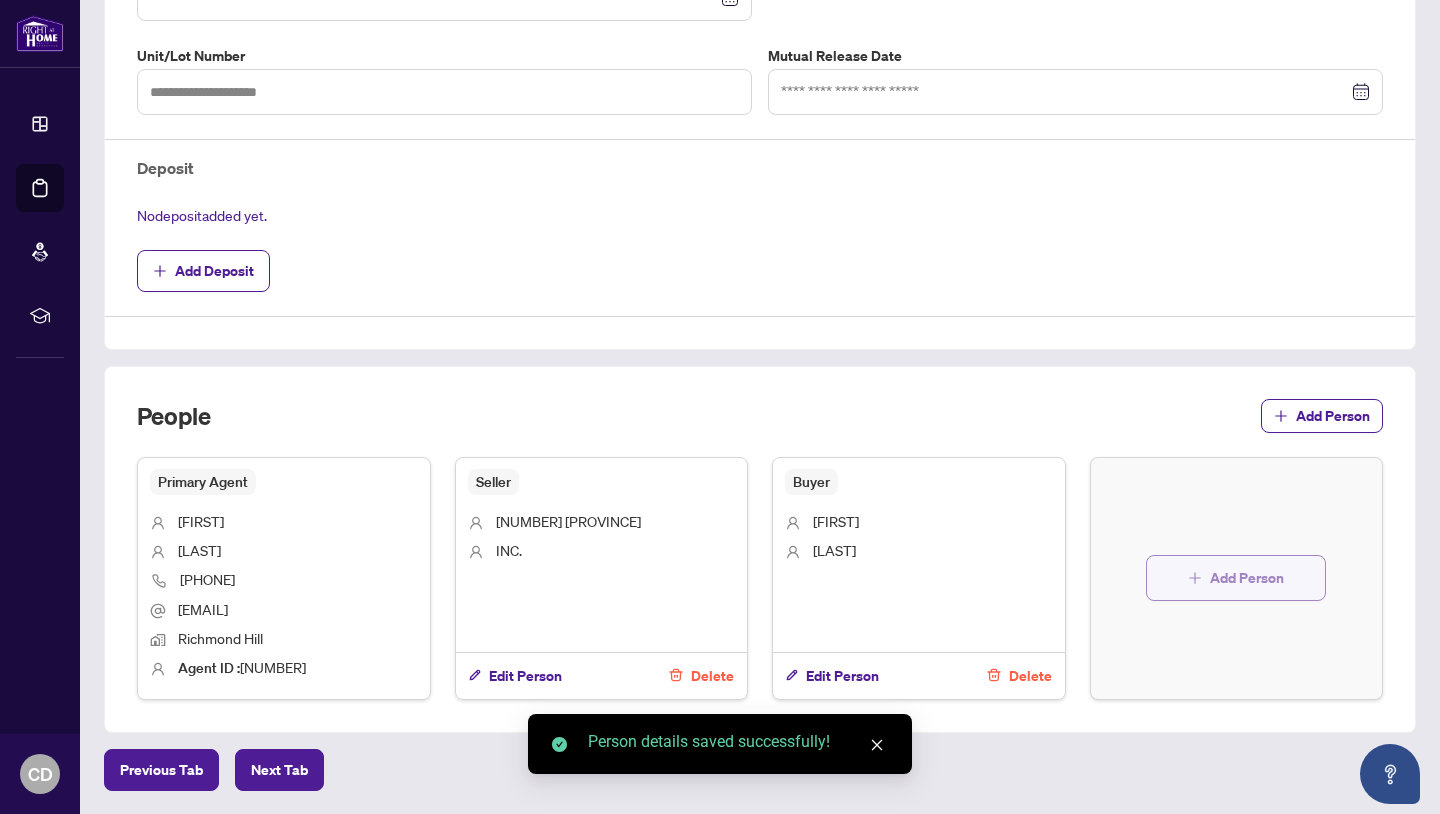 click on "Add Person" at bounding box center (1236, 578) 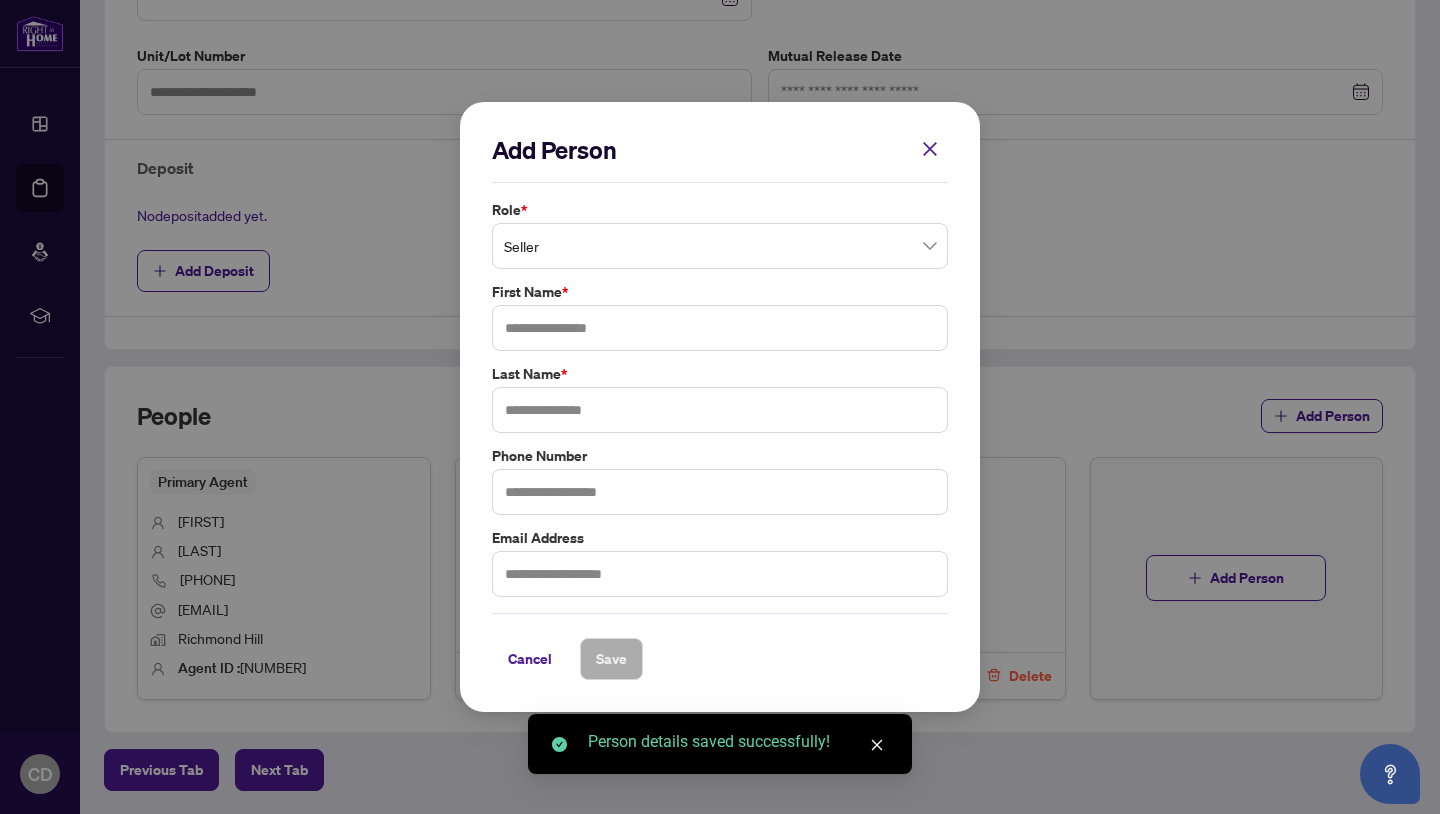 type 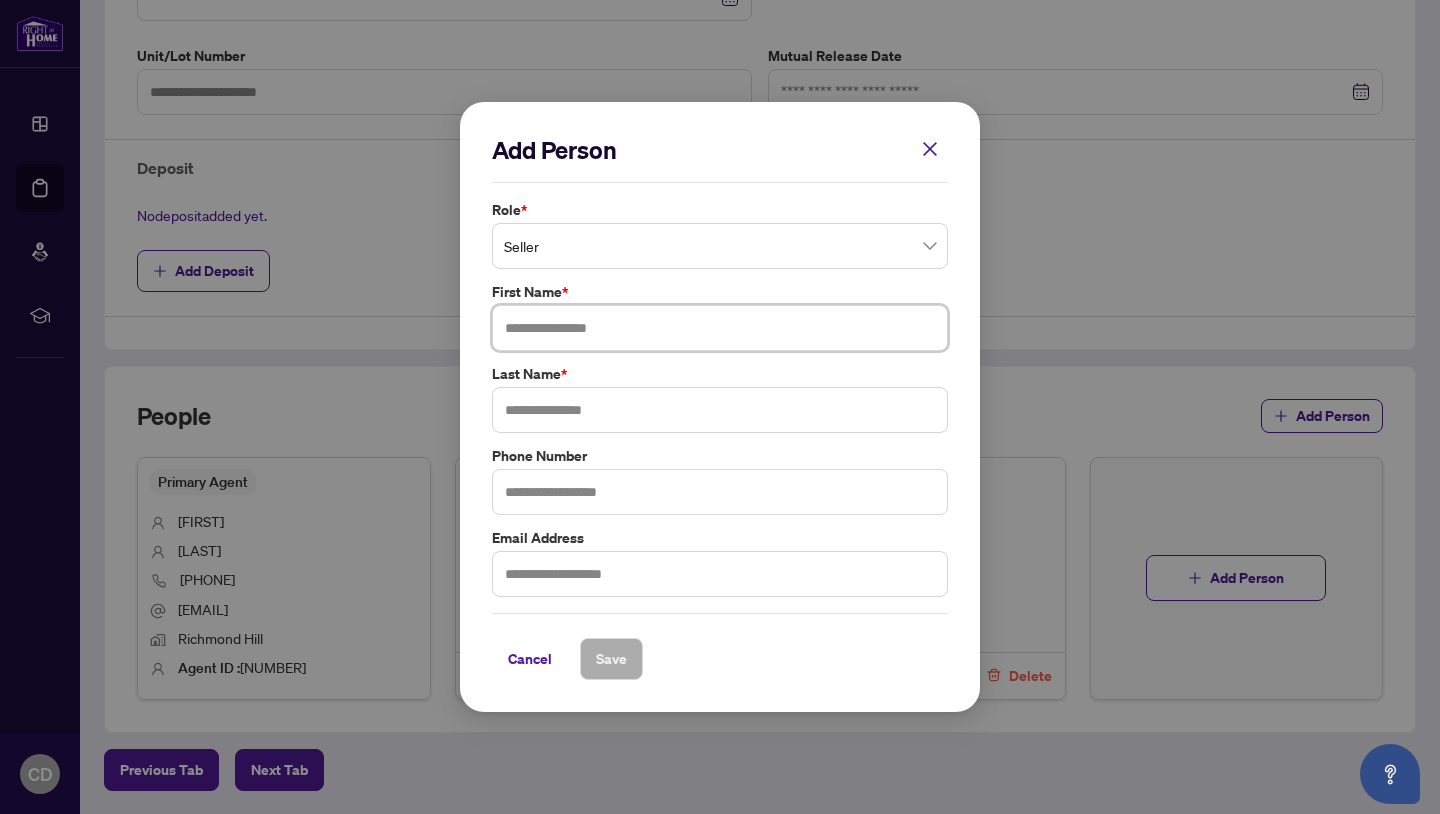 click at bounding box center [720, 328] 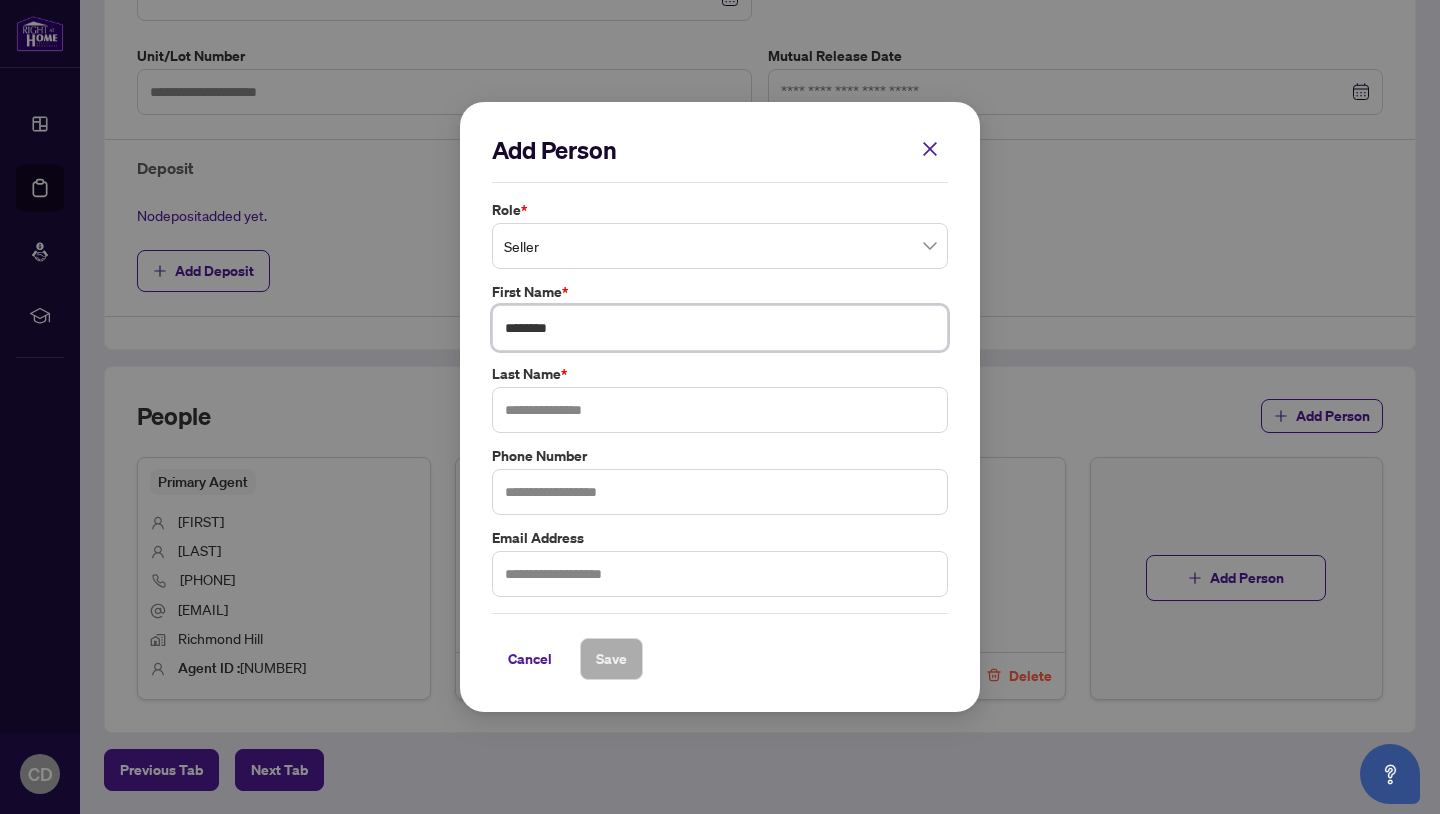 type on "*******" 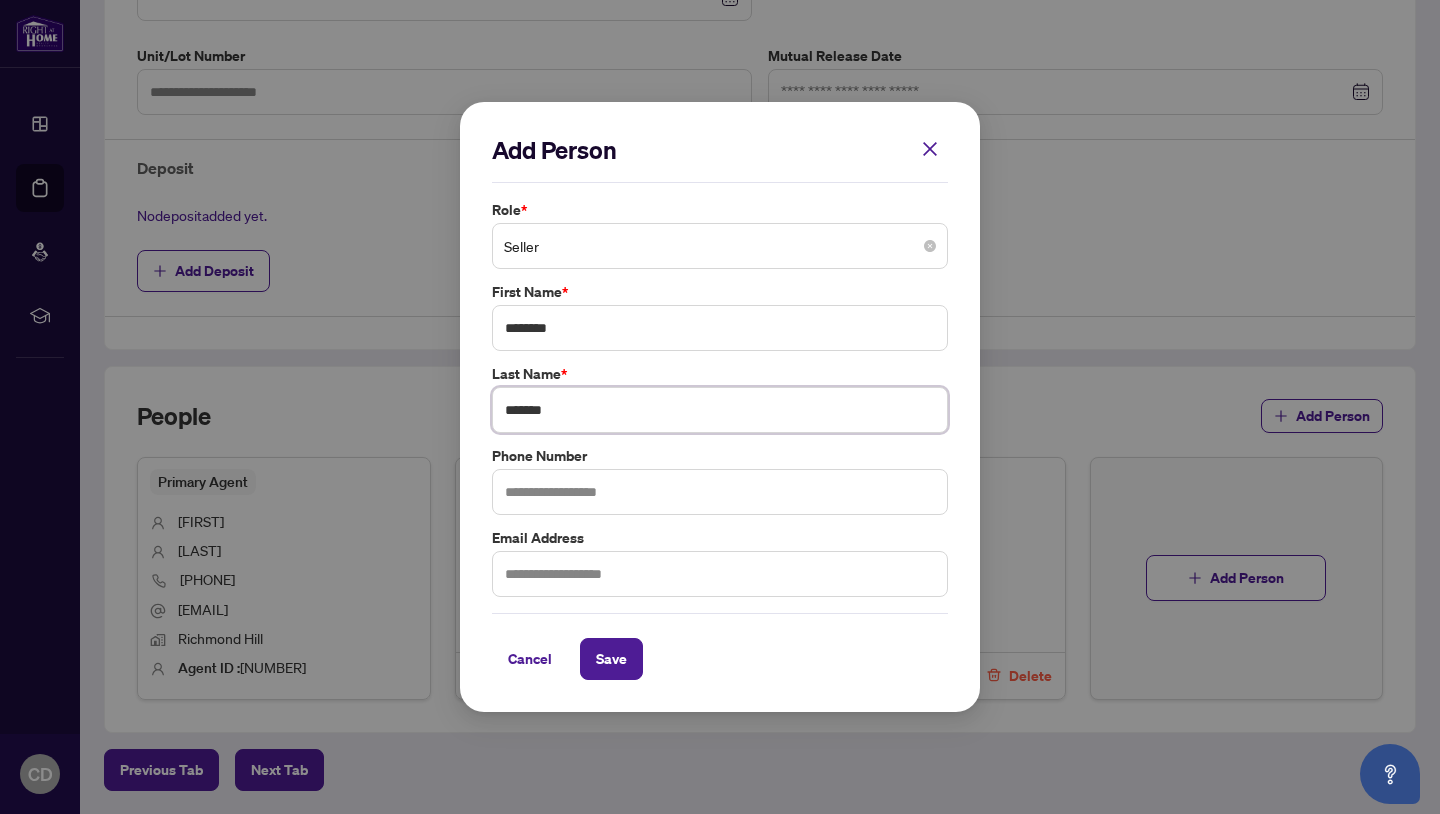 click on "Seller" at bounding box center [720, 246] 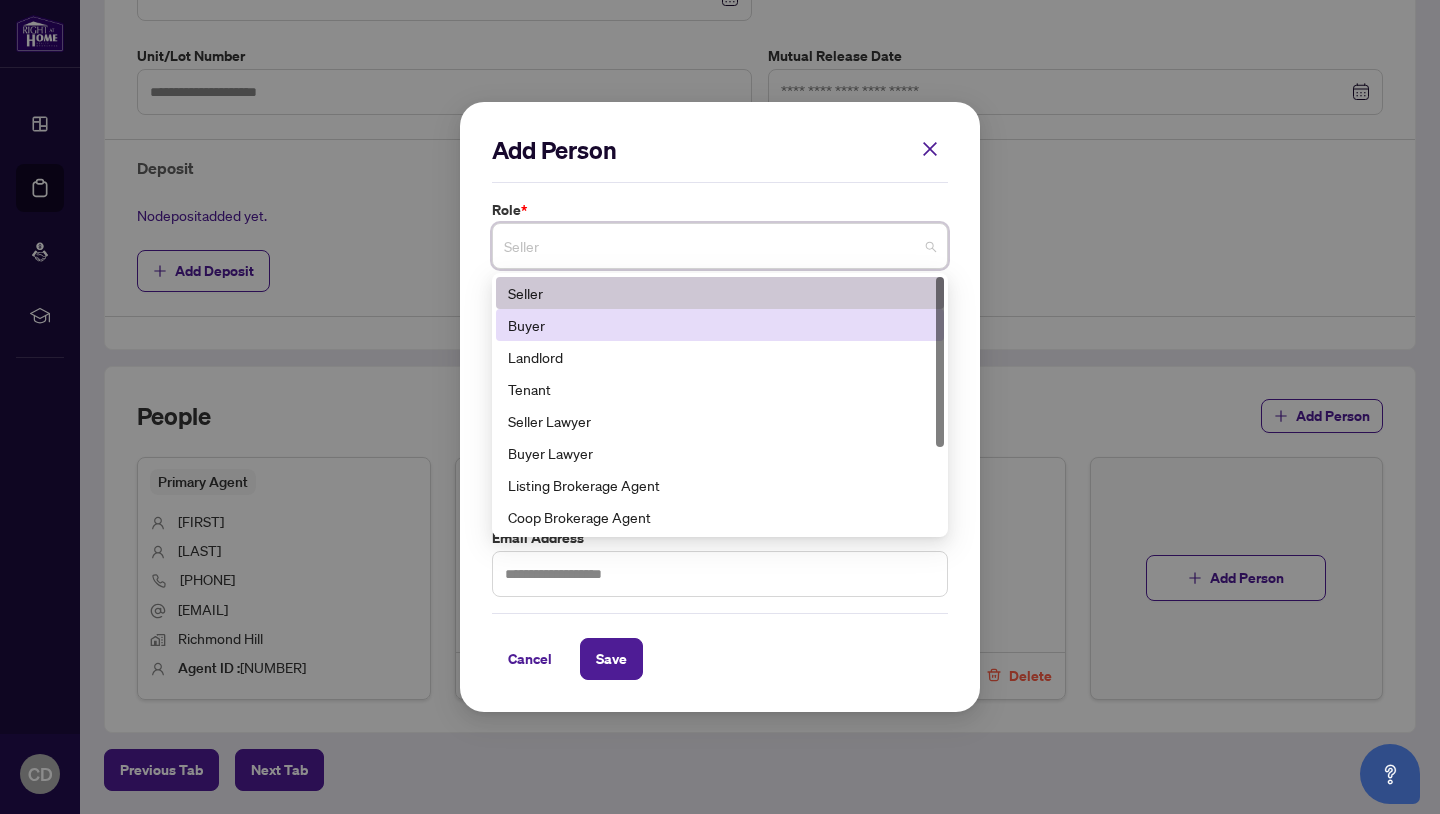 click on "Buyer" at bounding box center (720, 325) 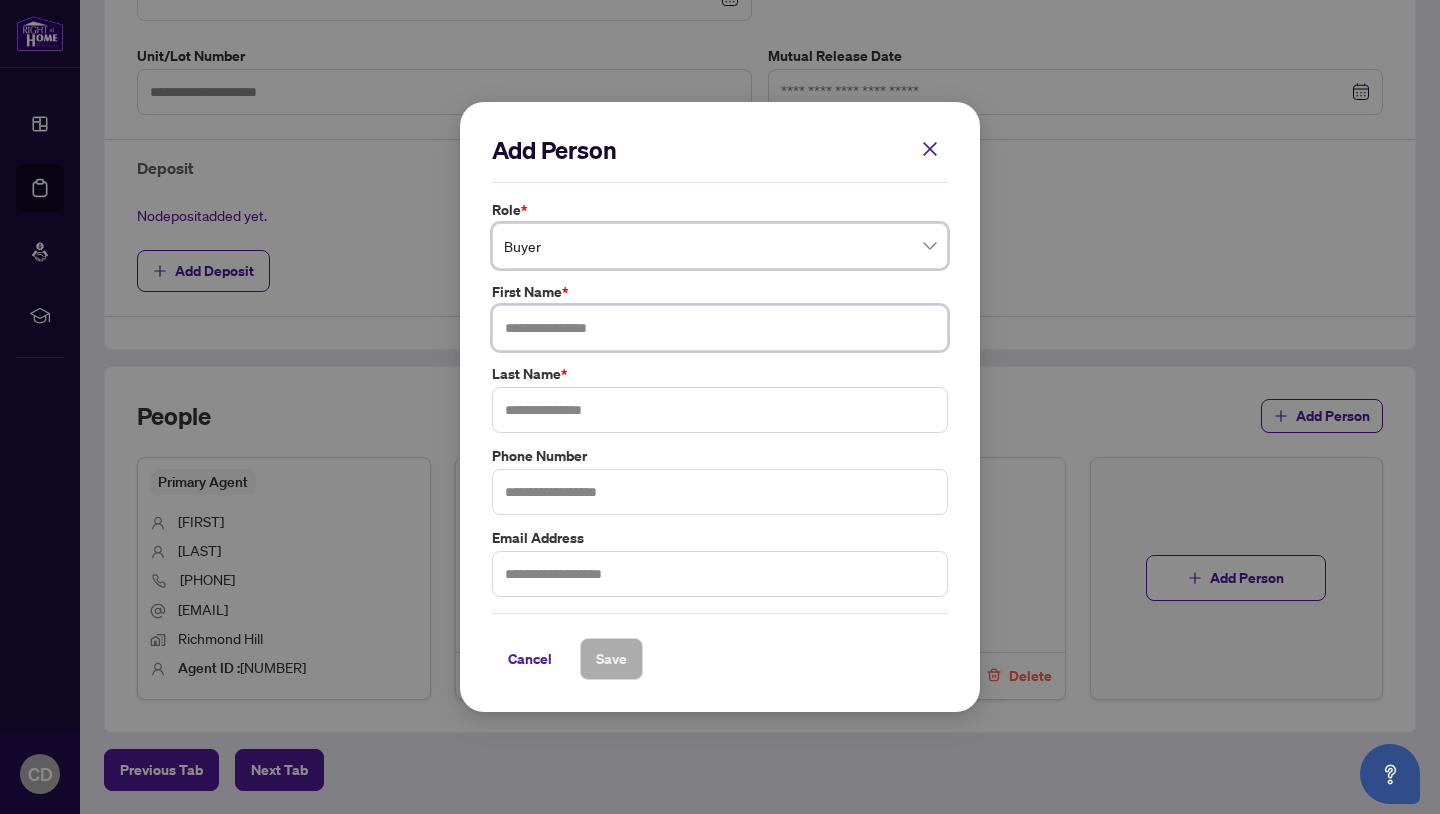 click at bounding box center [720, 328] 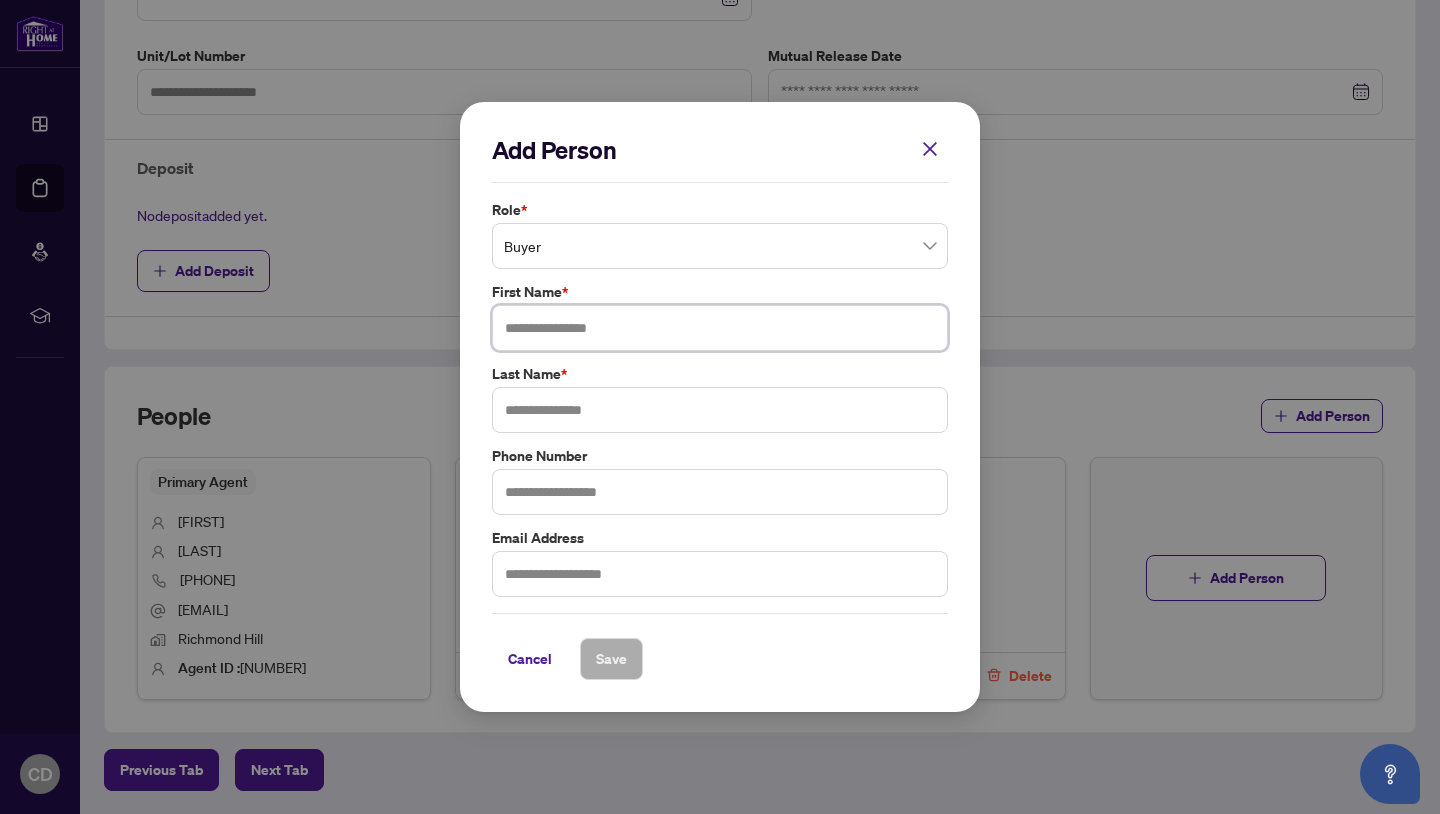 paste on "**********" 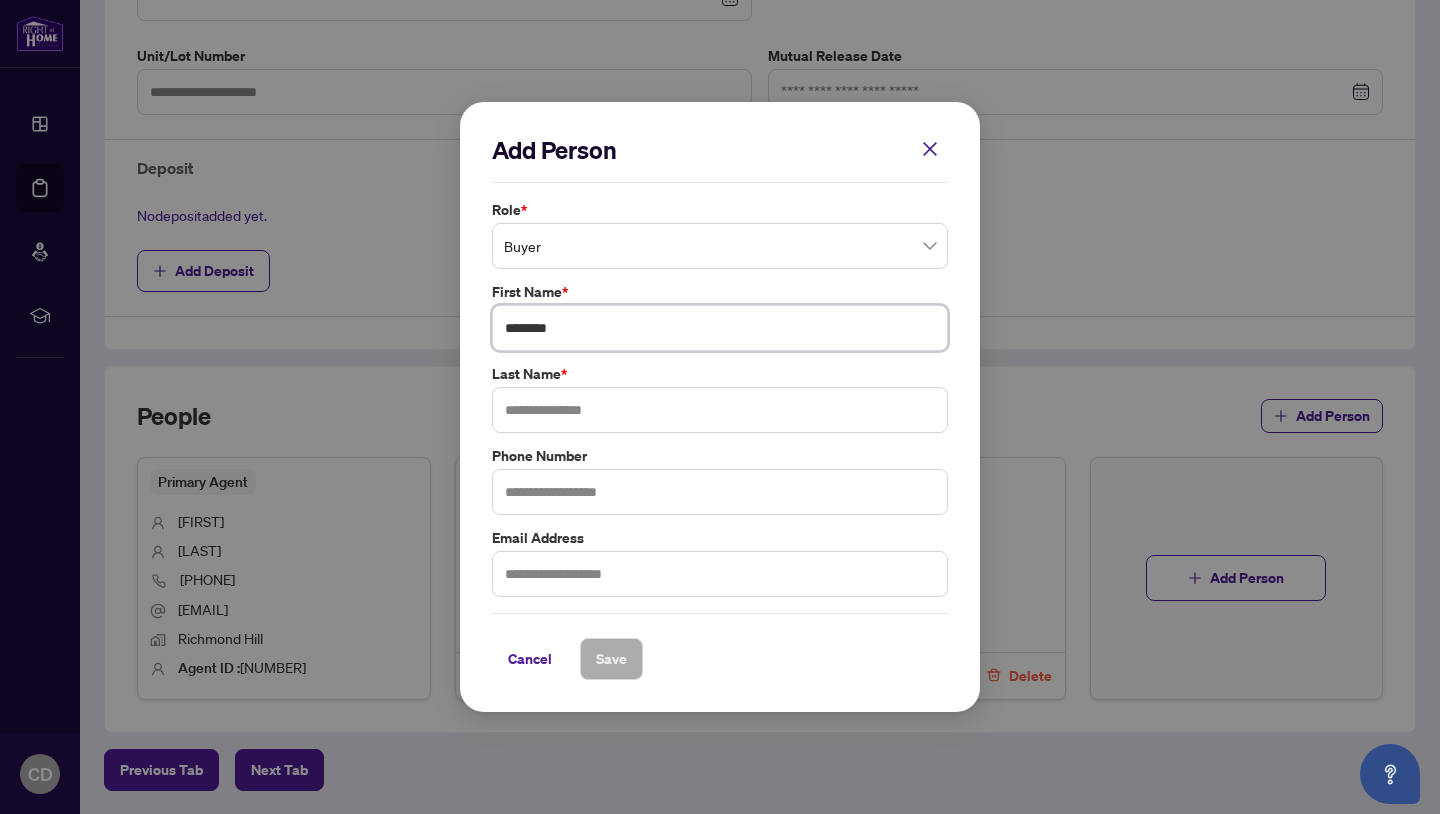 type on "*******" 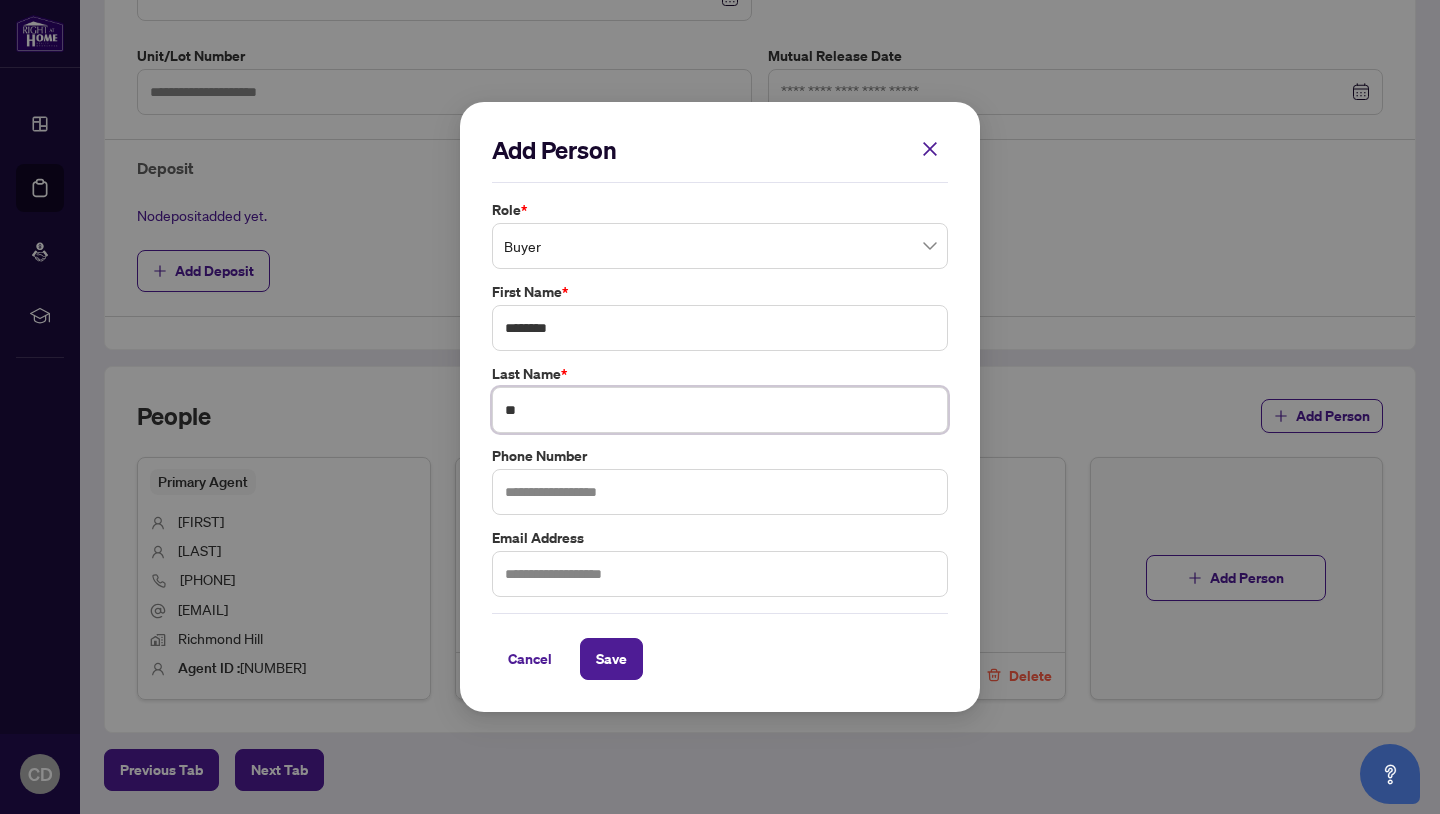 type on "*" 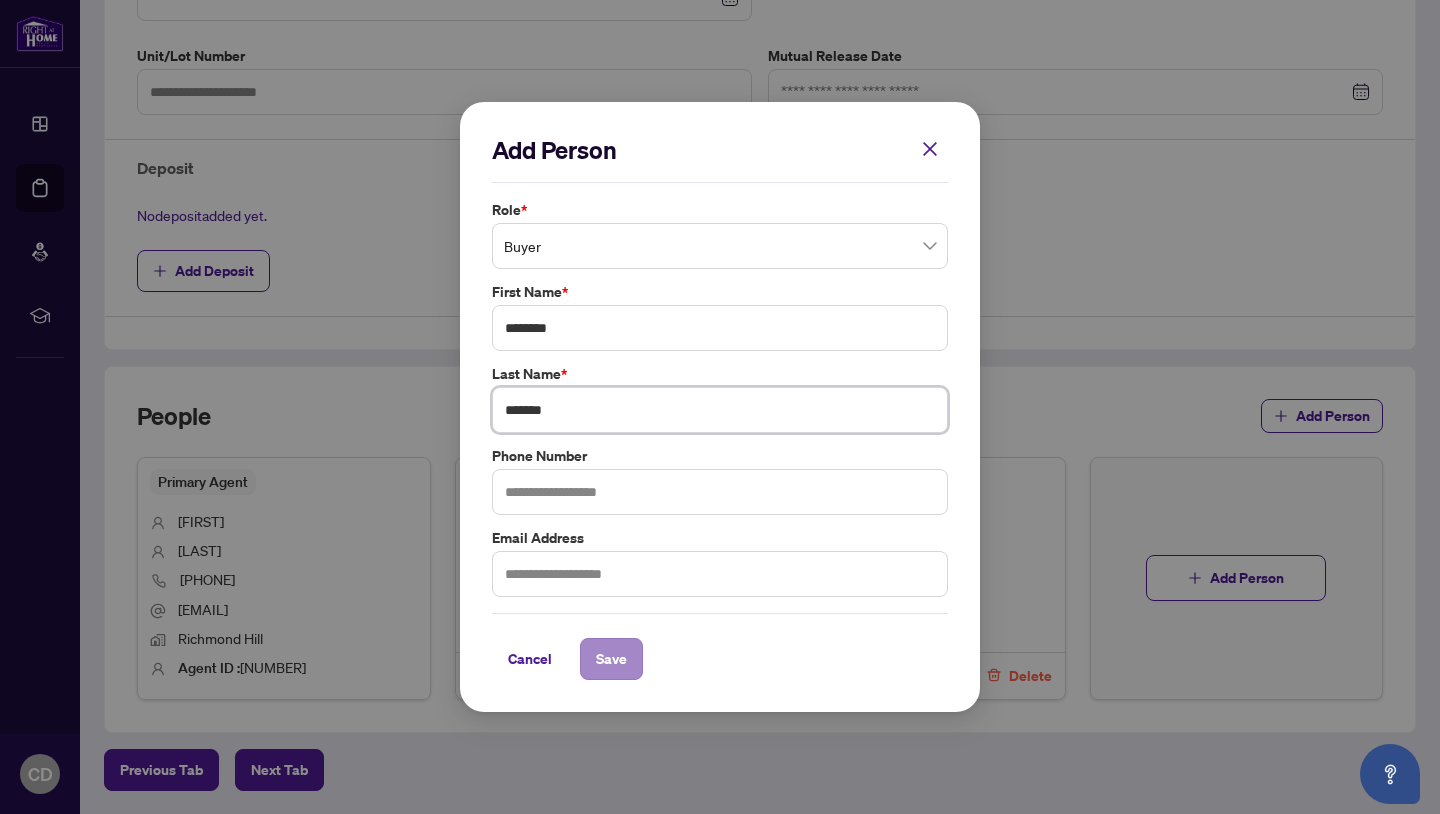 type on "*******" 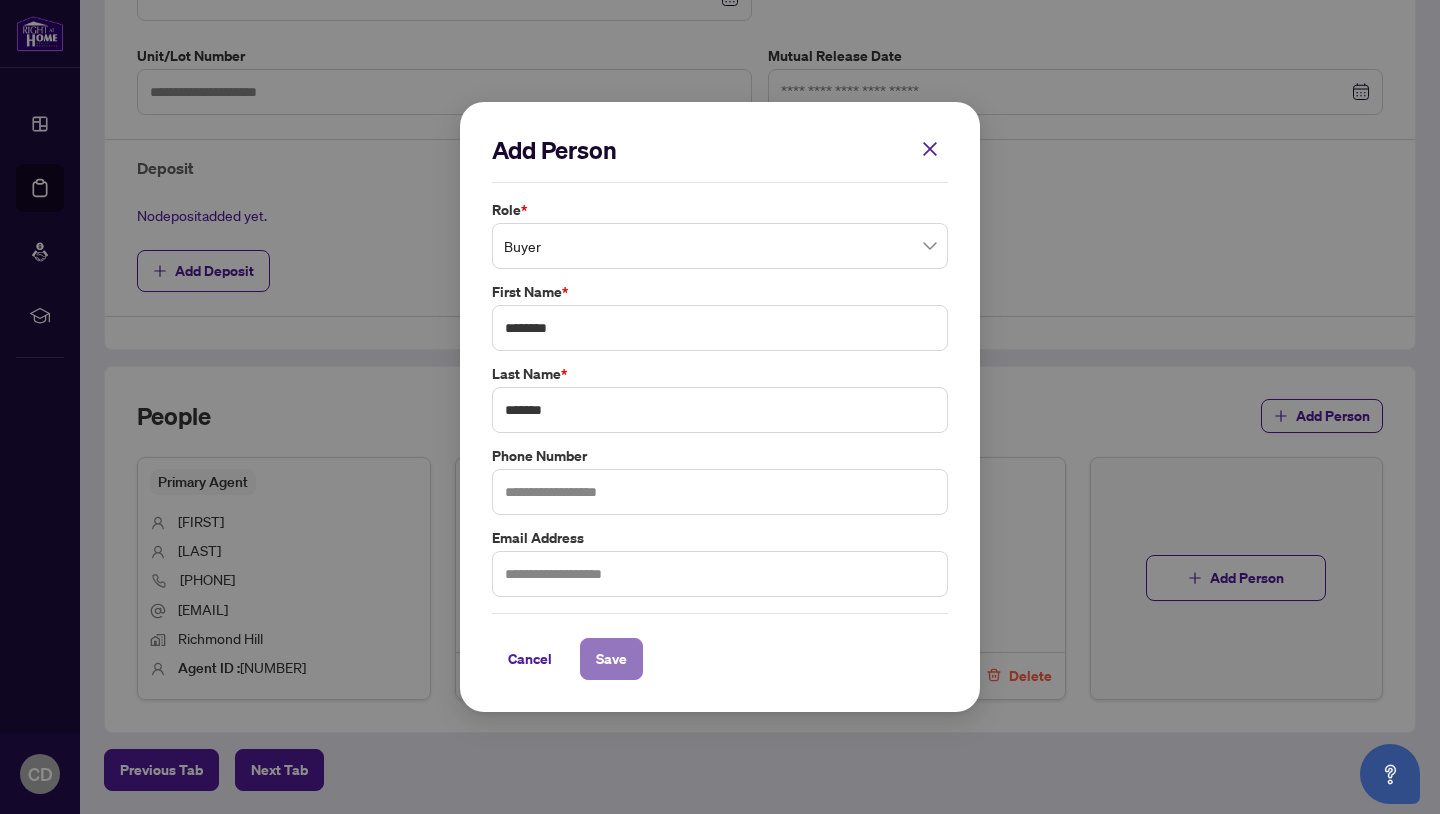 click on "Save" at bounding box center [611, 659] 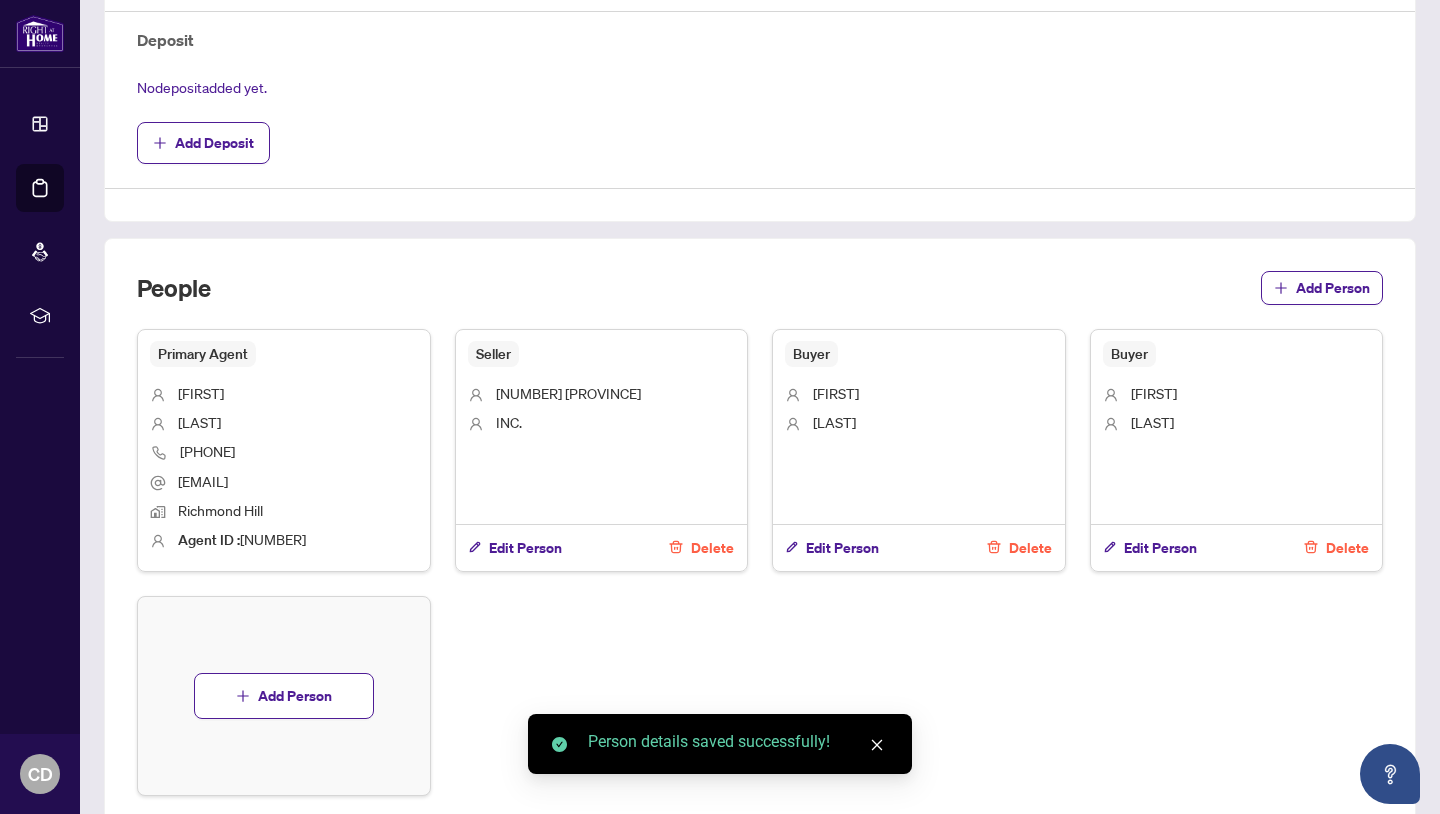scroll, scrollTop: 800, scrollLeft: 0, axis: vertical 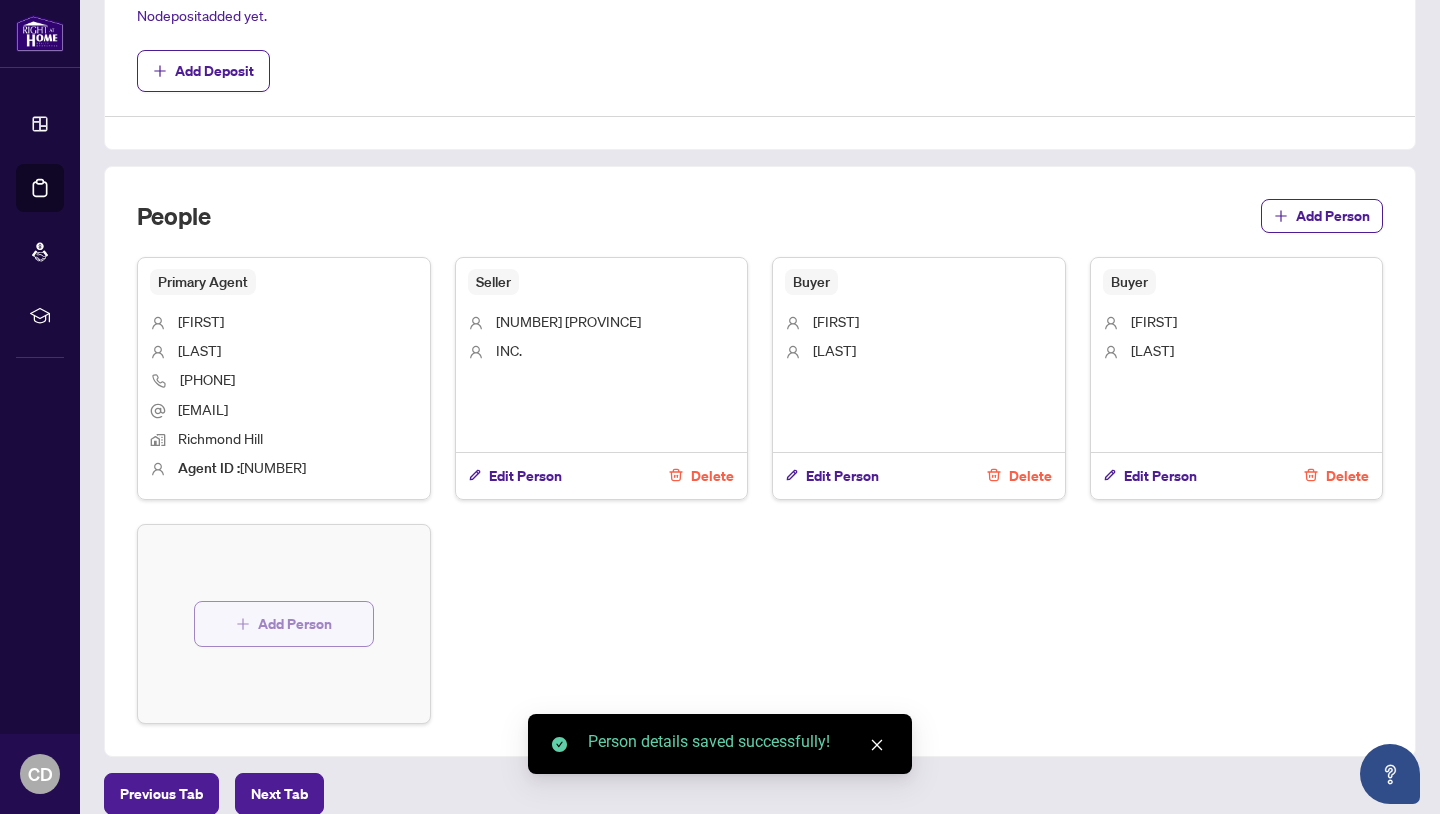 click on "Add Person" at bounding box center (284, 624) 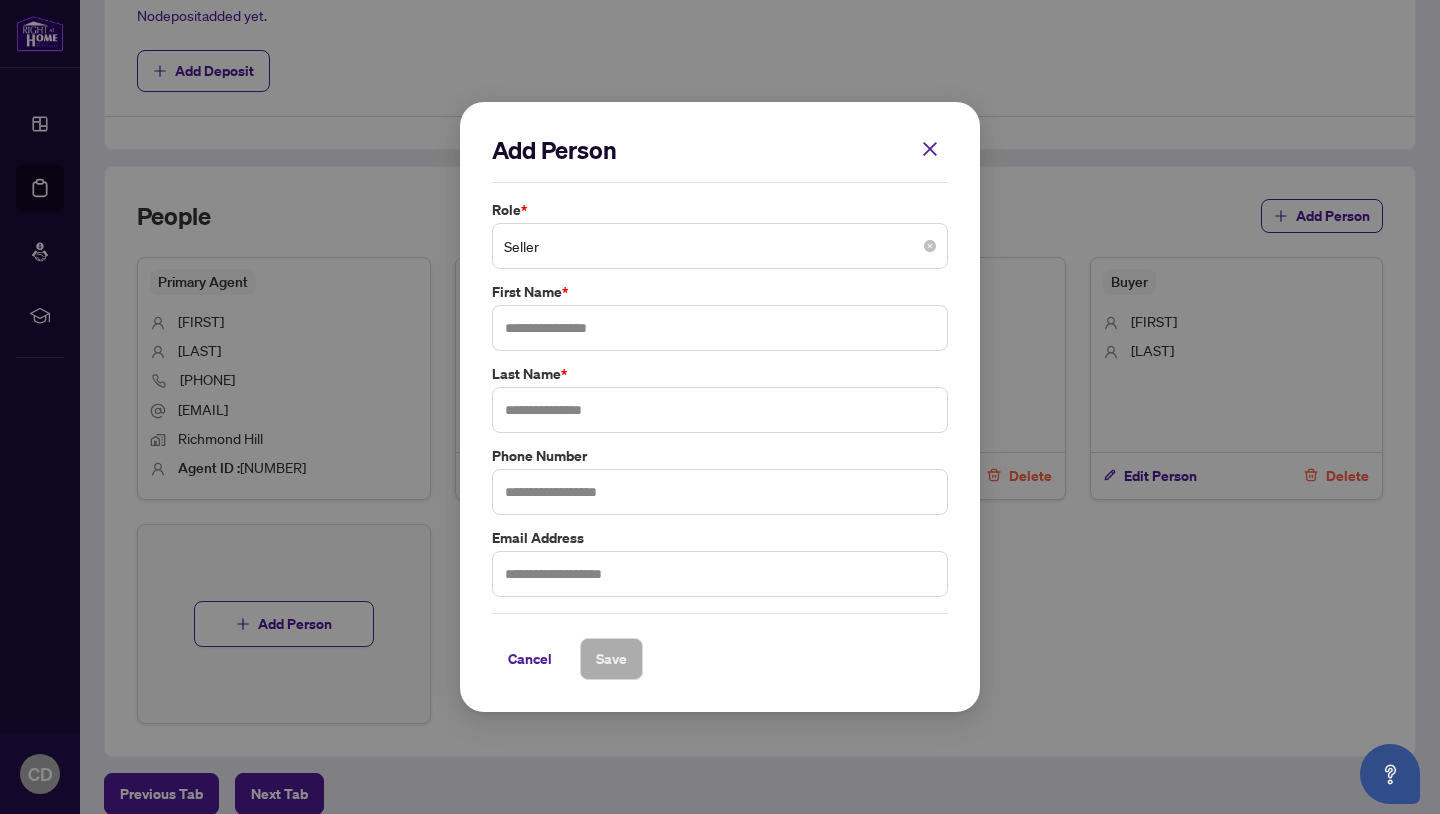 click on "Seller" at bounding box center [720, 246] 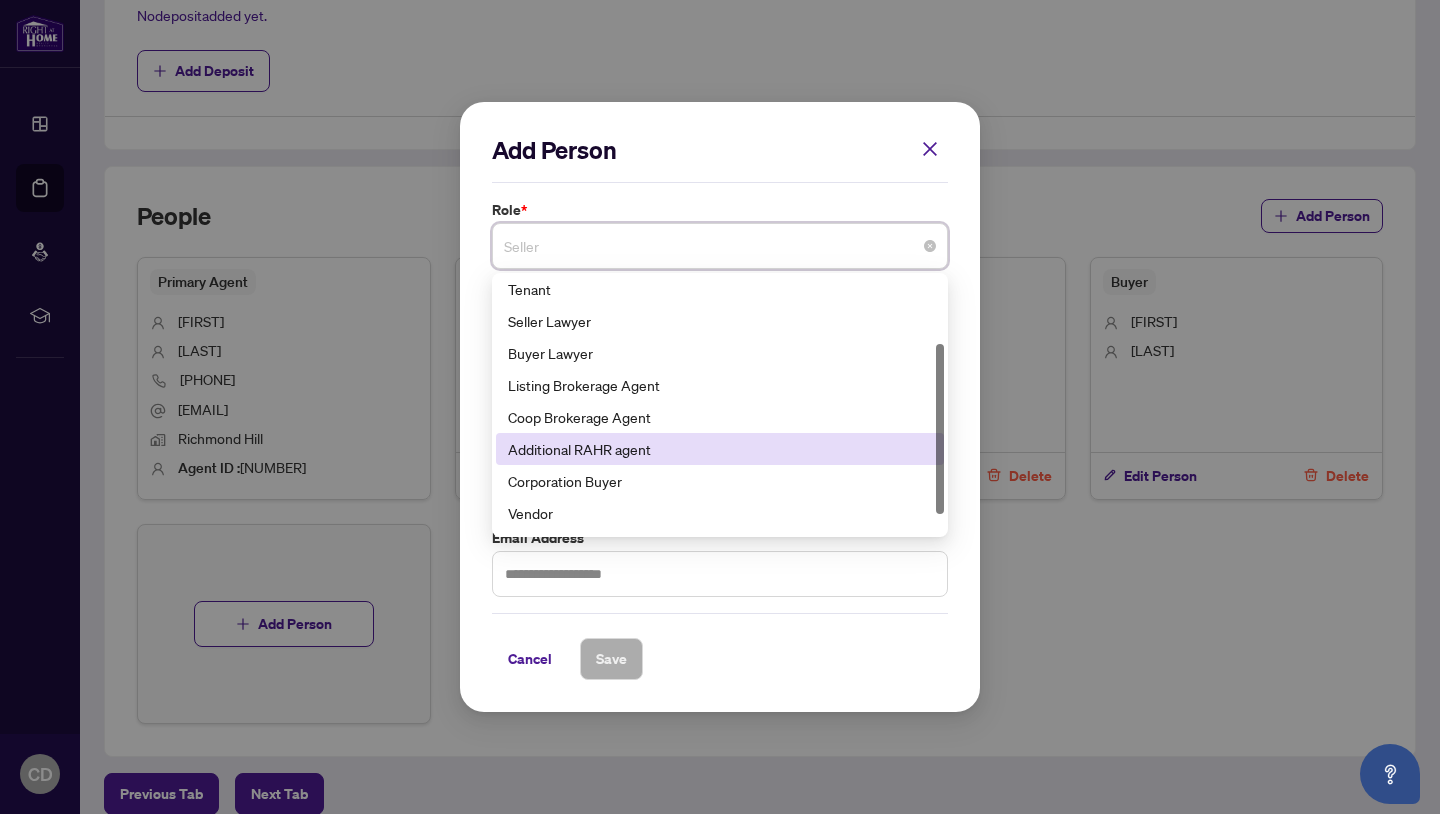 scroll, scrollTop: 128, scrollLeft: 0, axis: vertical 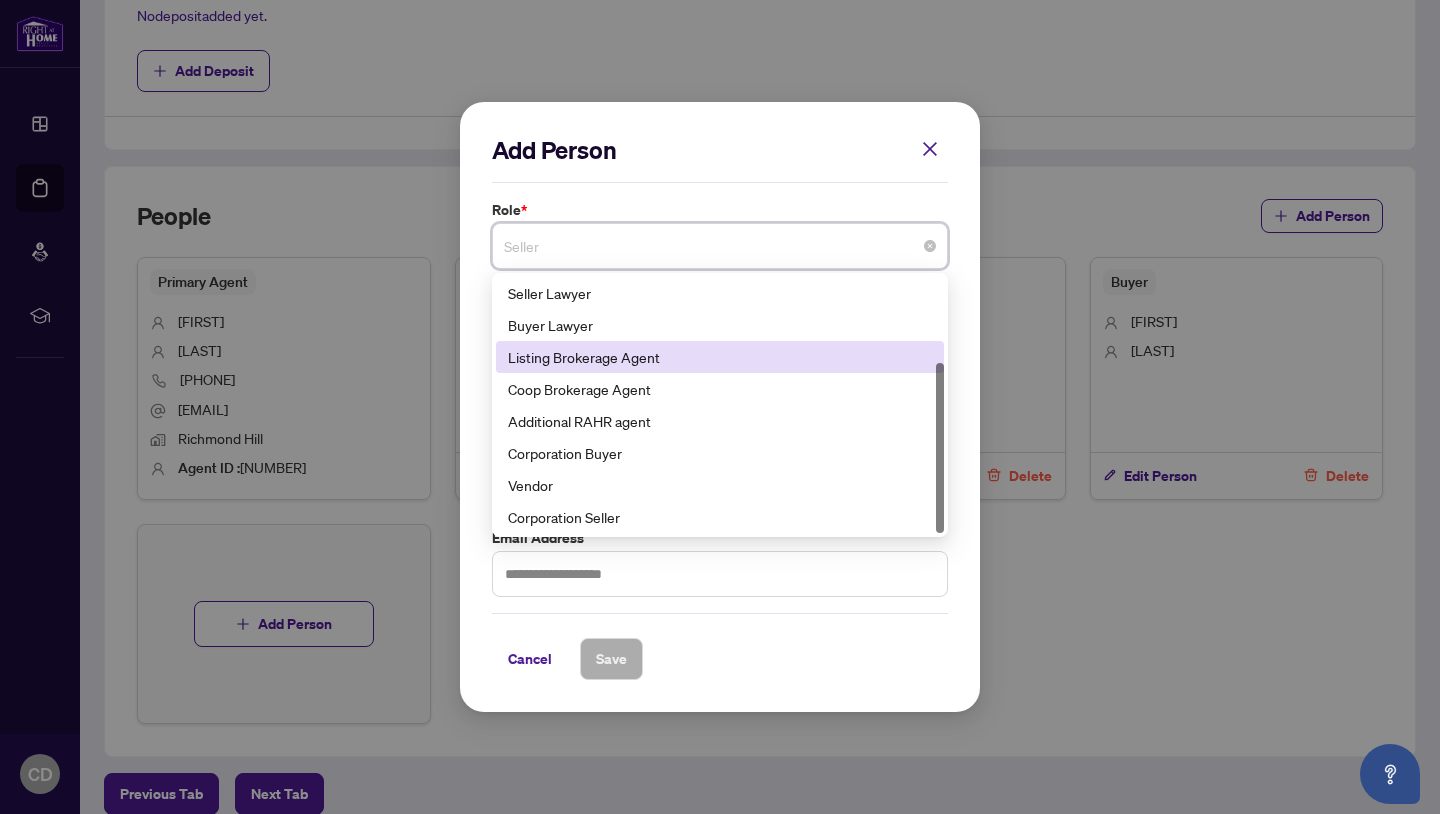 click on "Listing Brokerage Agent" at bounding box center (720, 357) 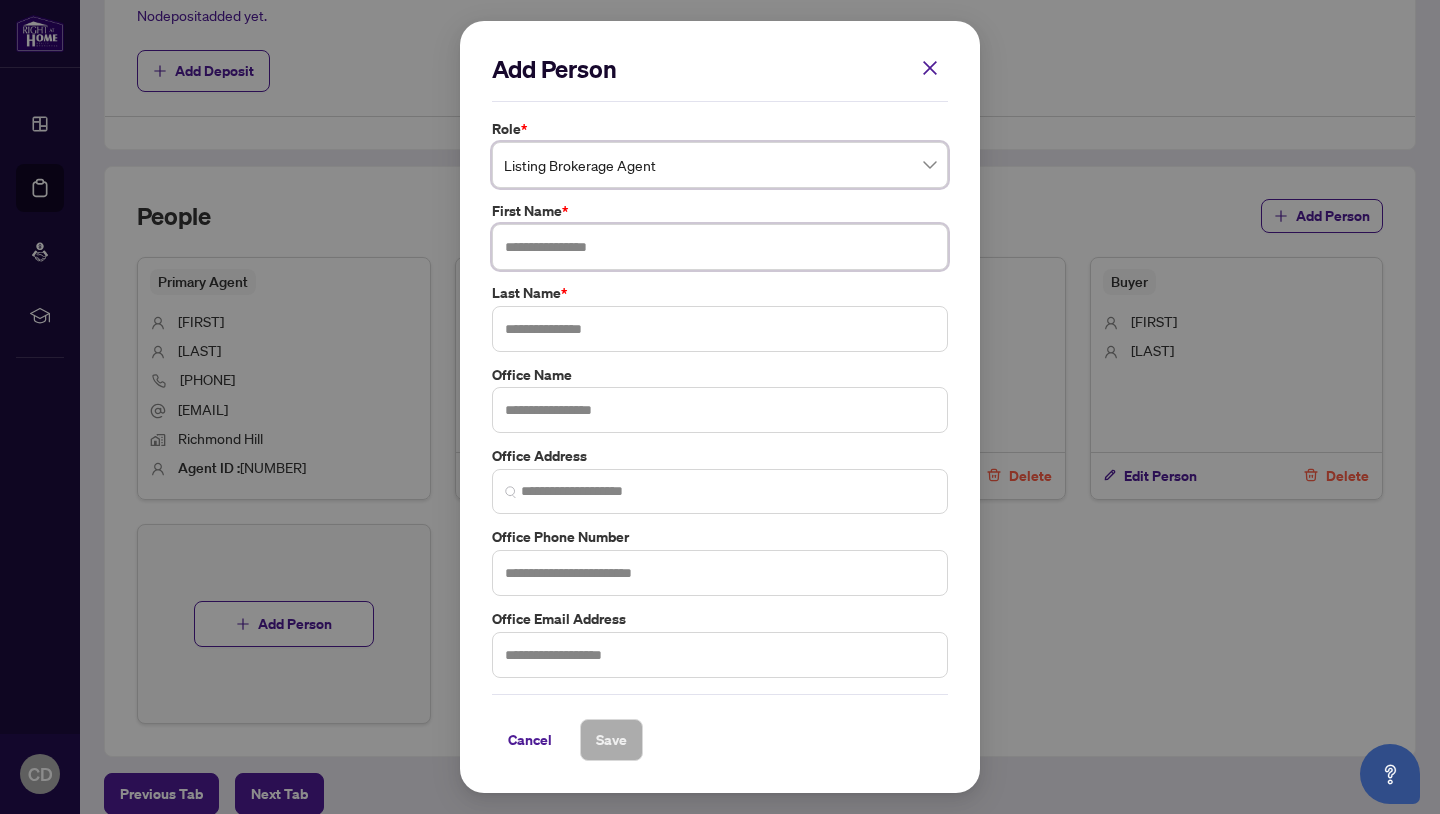 click at bounding box center (720, 247) 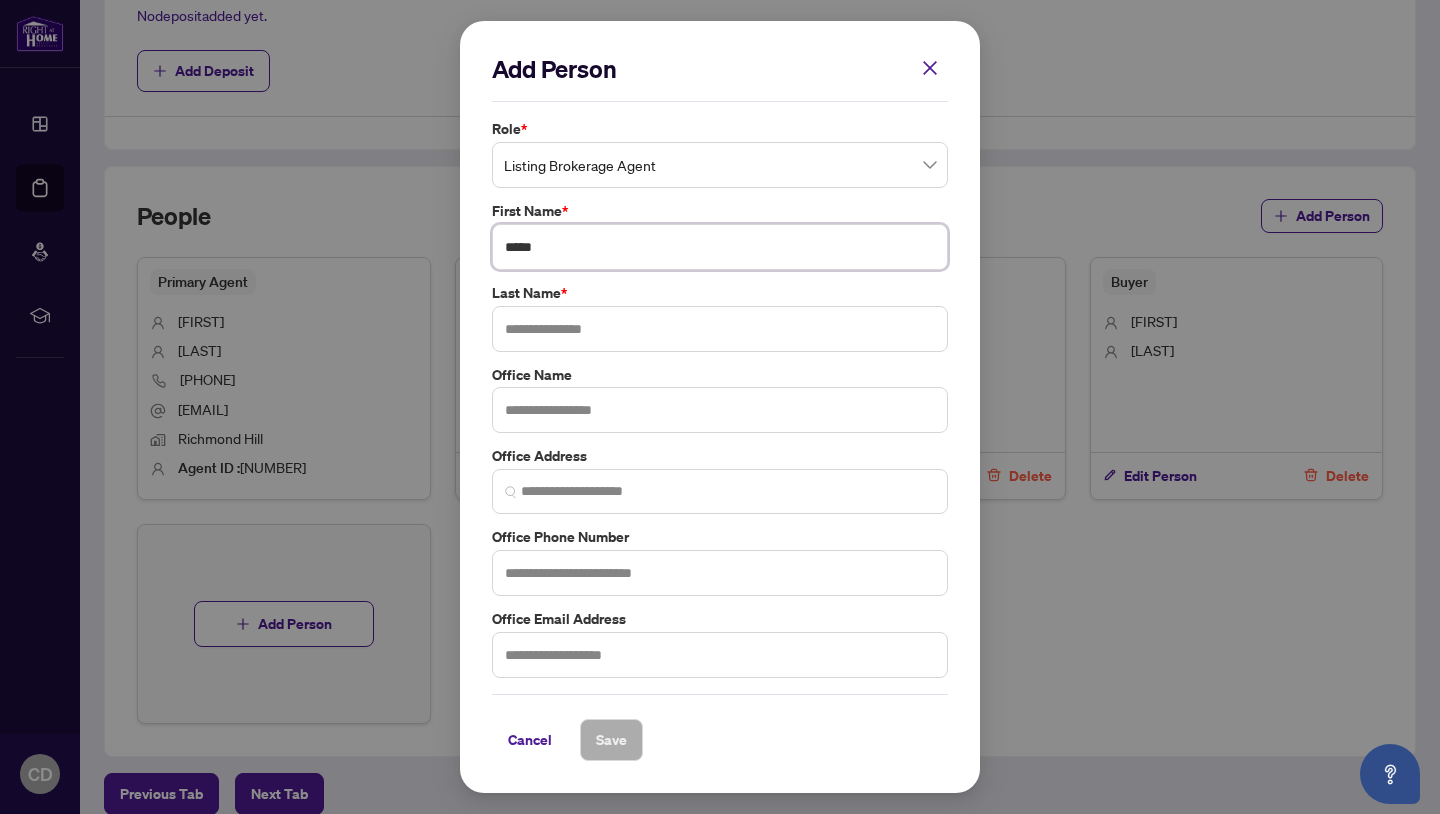type on "*****" 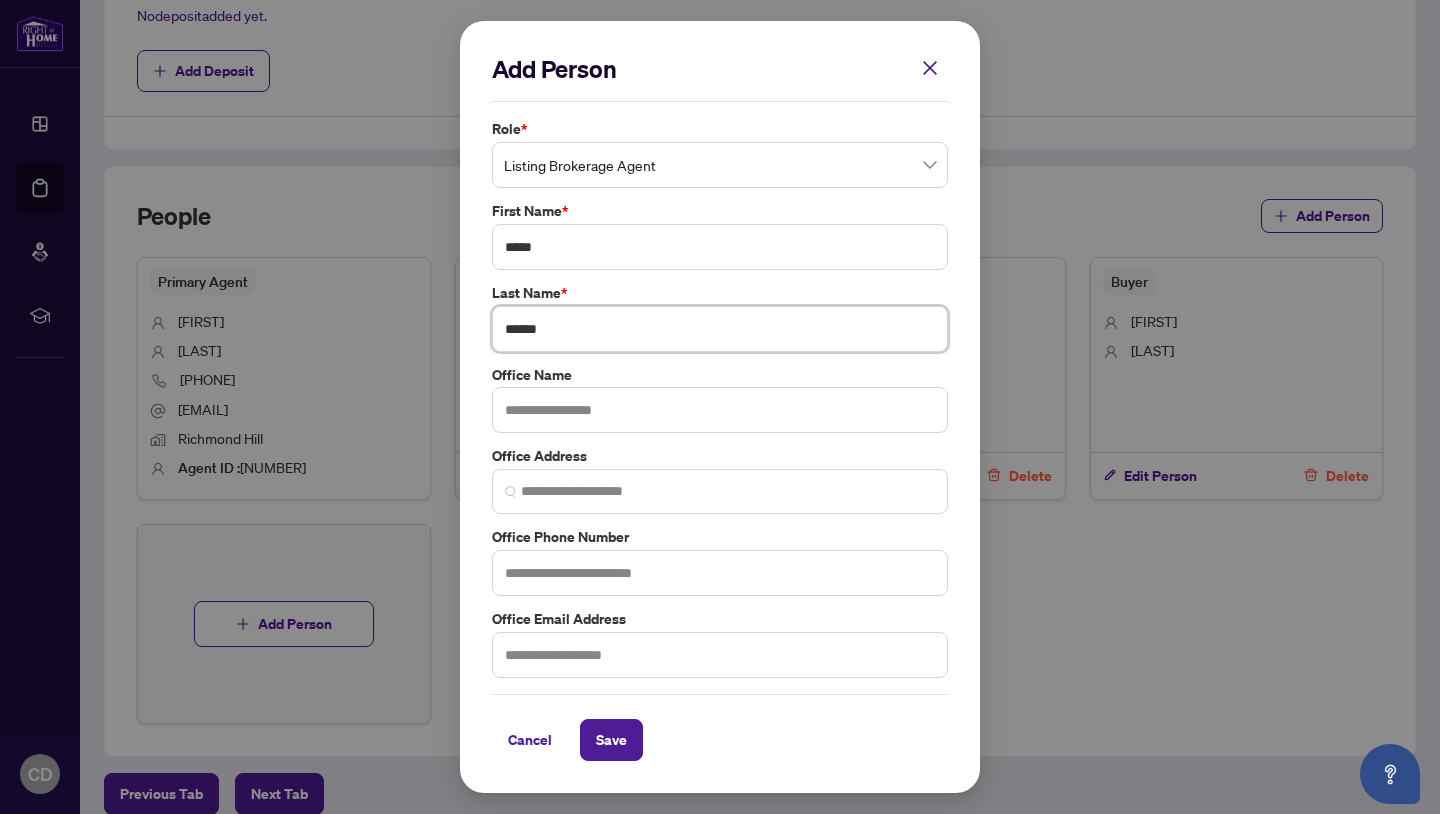 type on "******" 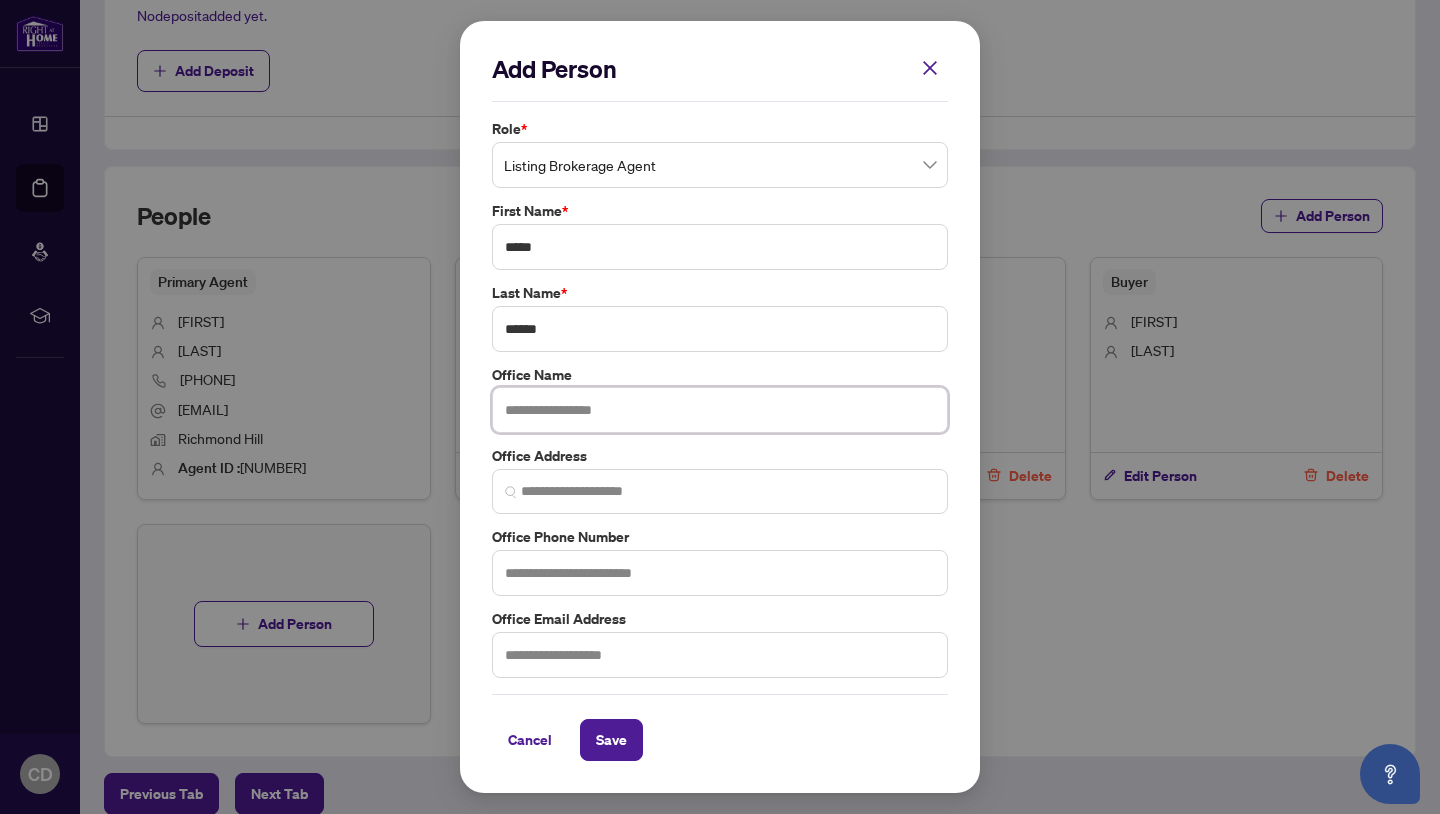 paste on "**********" 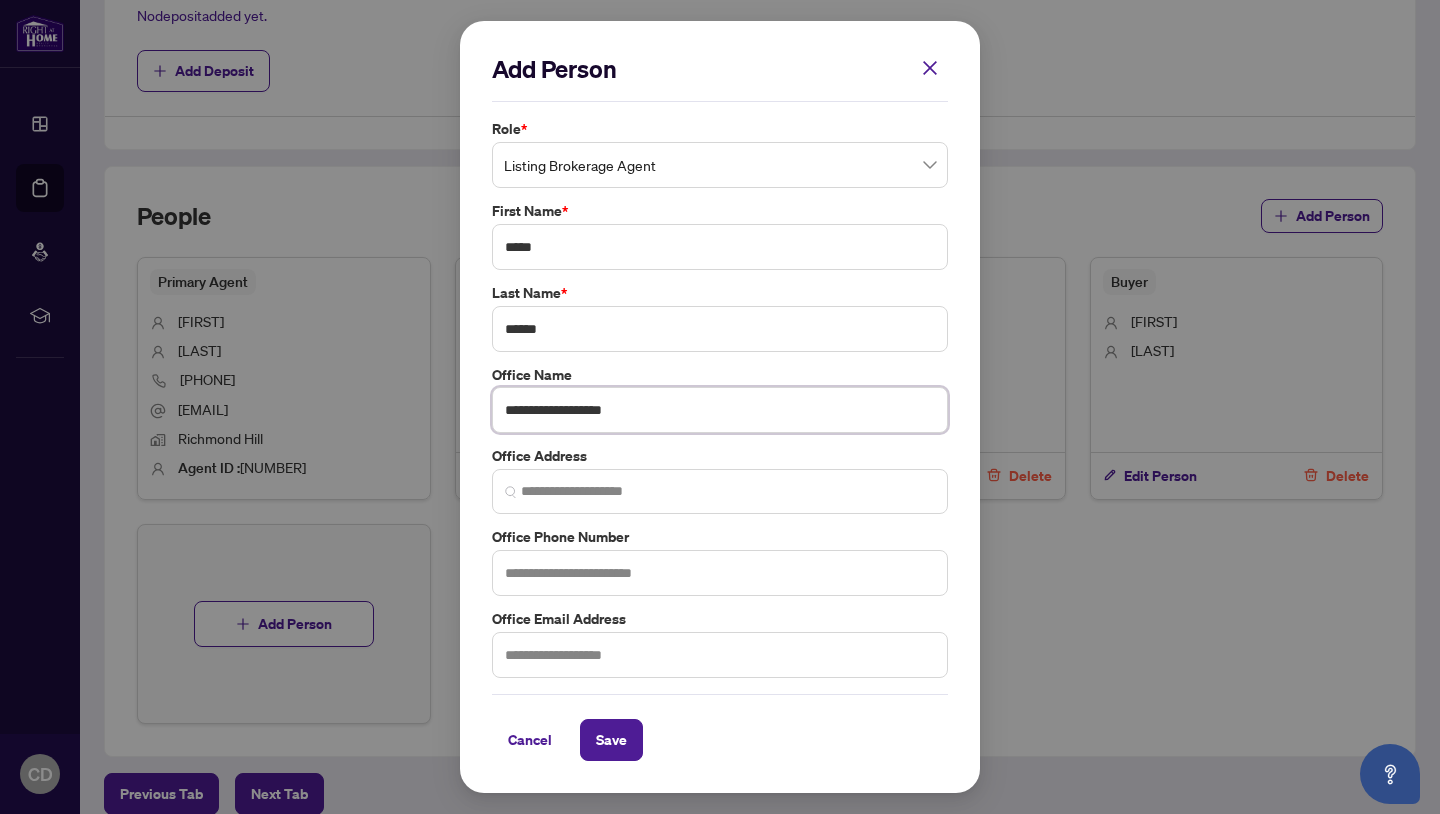 type on "**********" 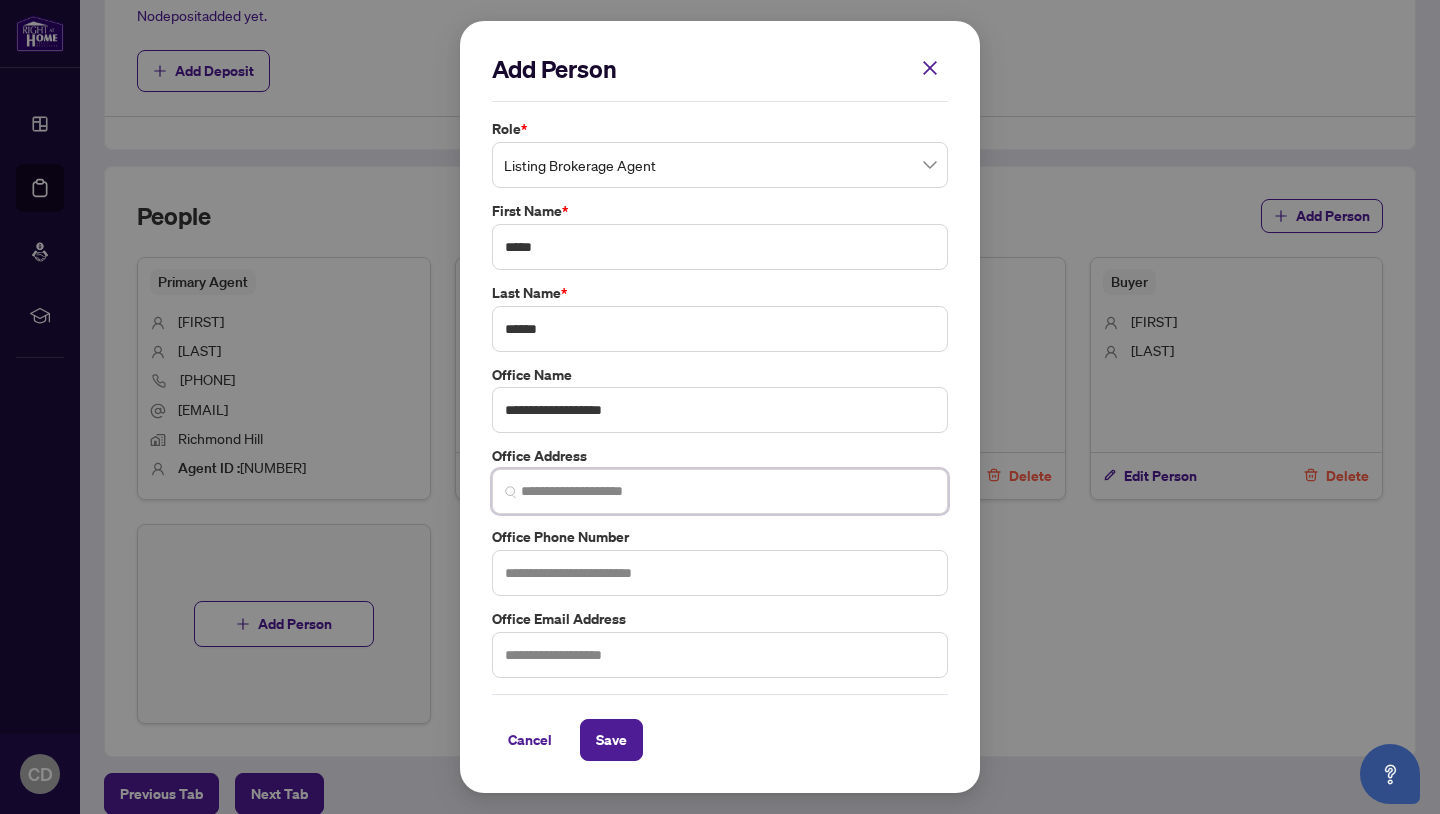 click at bounding box center (728, 491) 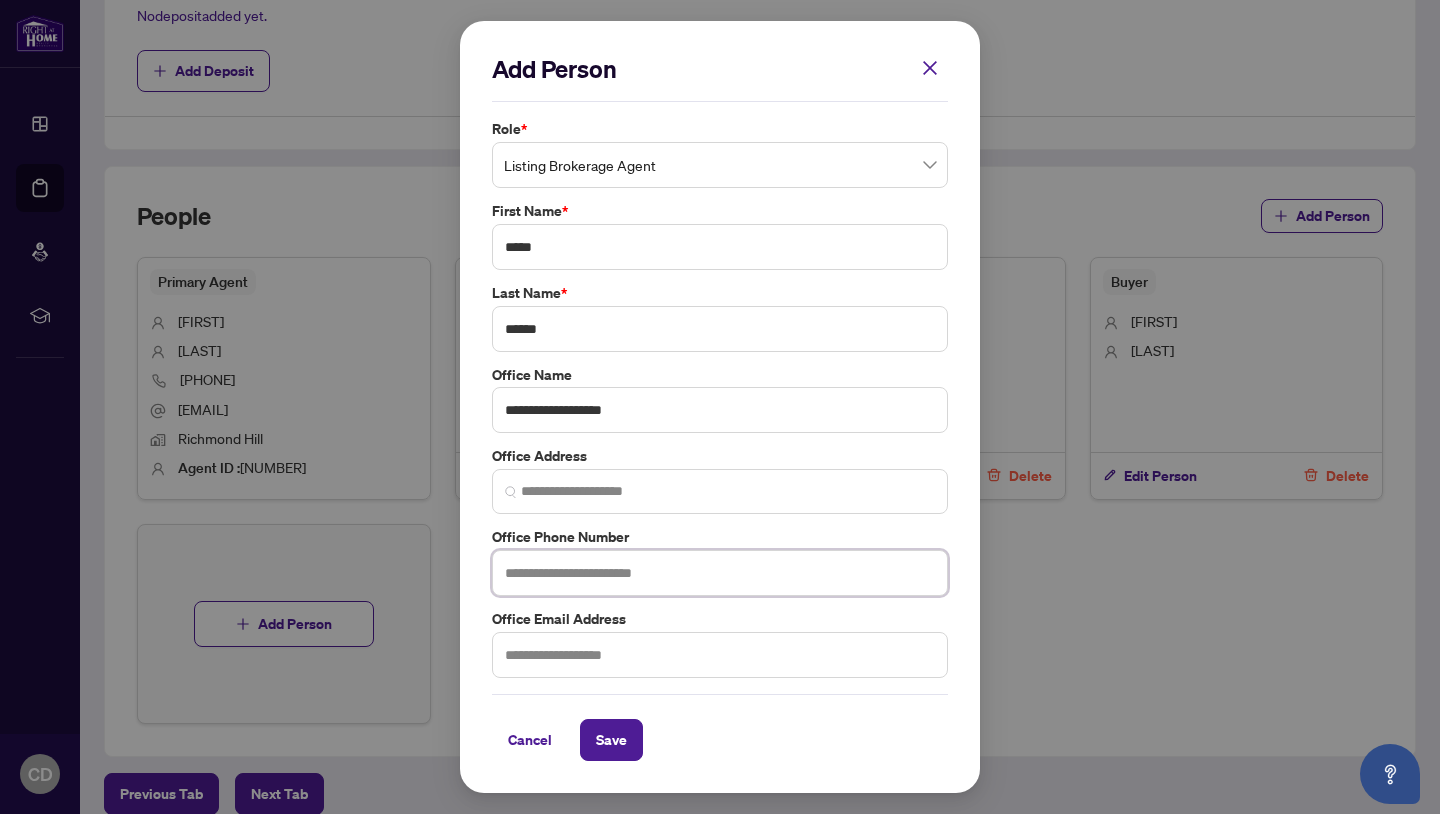 click at bounding box center (720, 573) 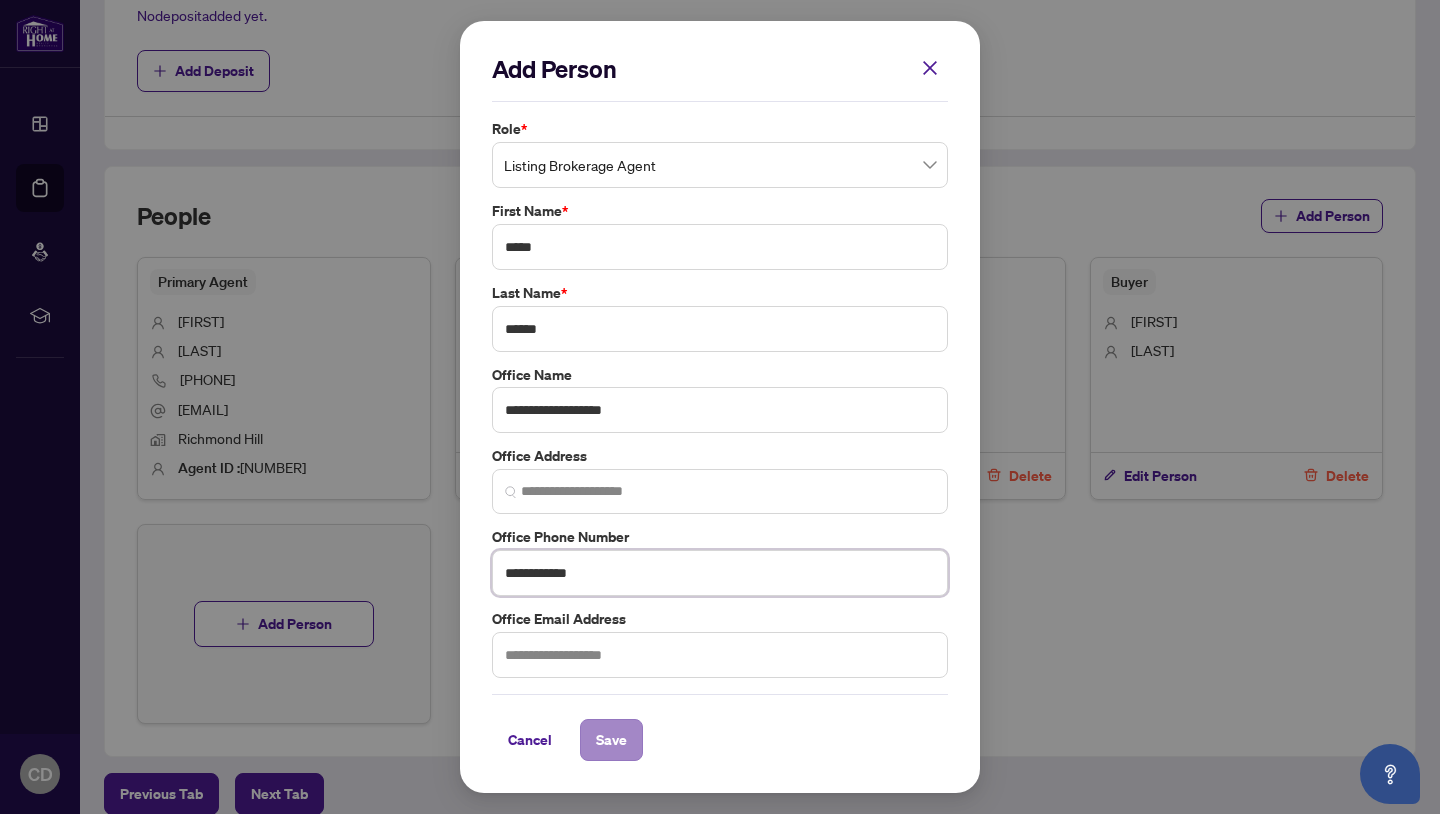 type on "**********" 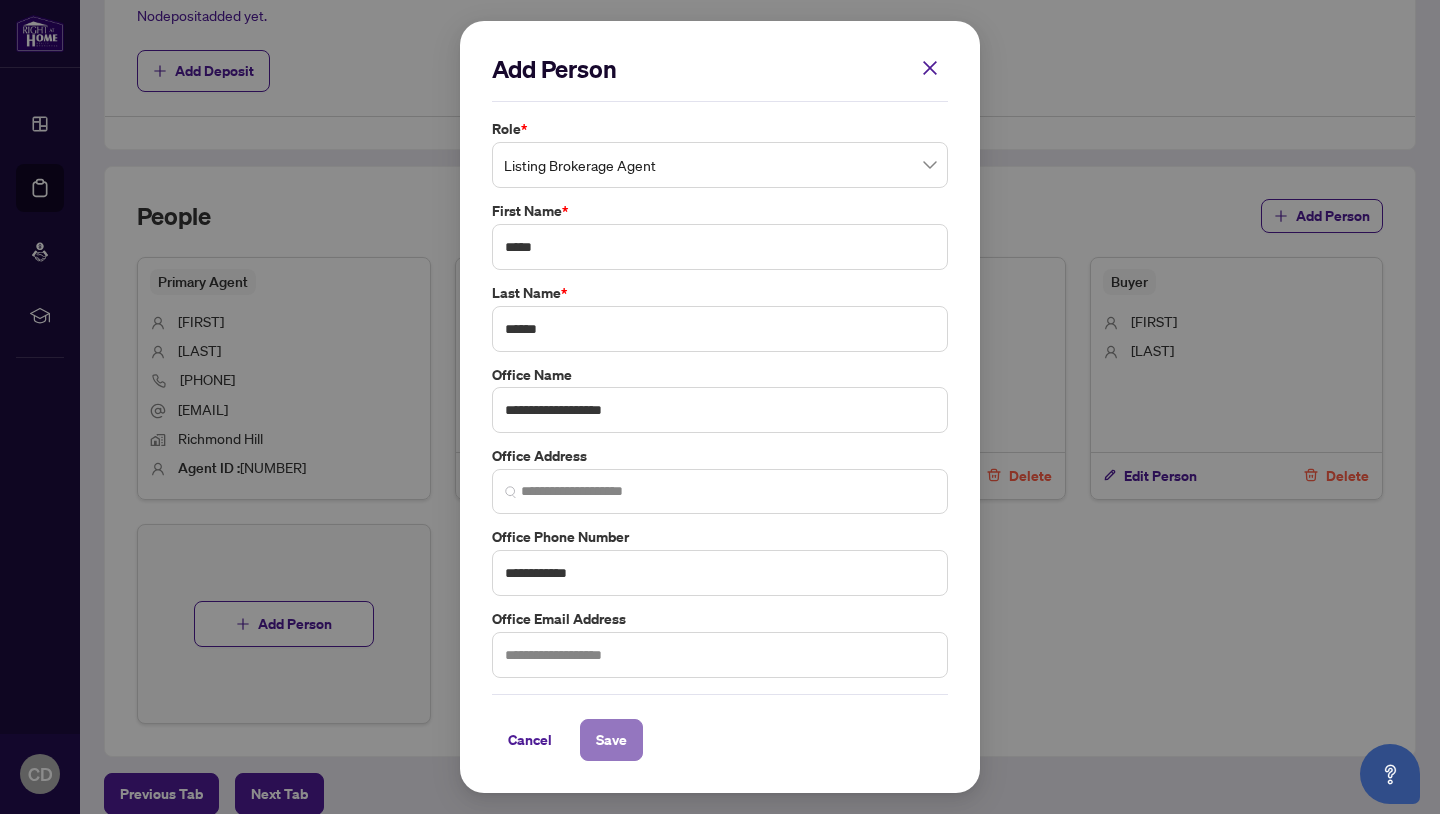 click on "Save" at bounding box center (611, 740) 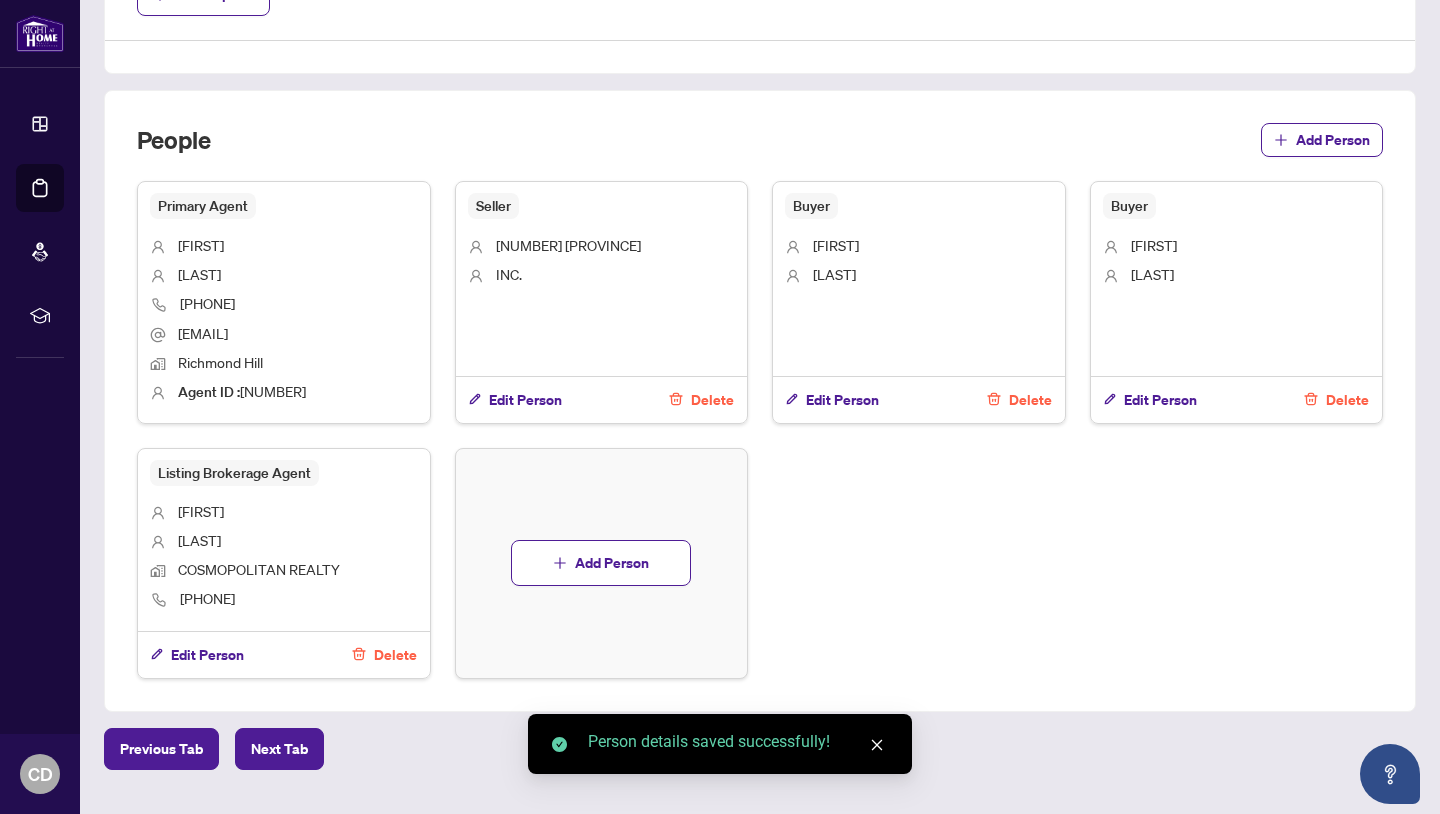 scroll, scrollTop: 922, scrollLeft: 0, axis: vertical 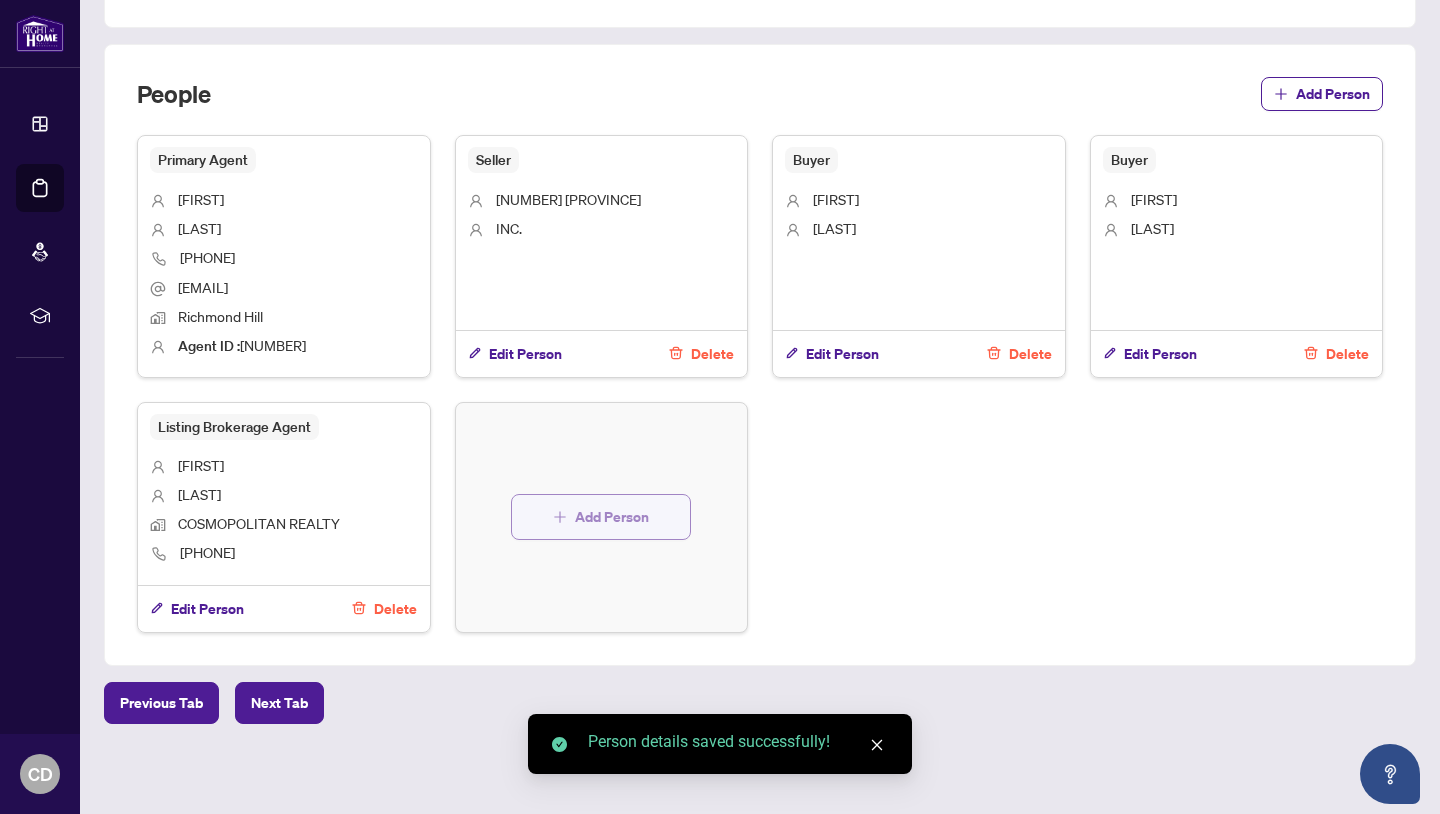click on "Add Person" at bounding box center (612, 517) 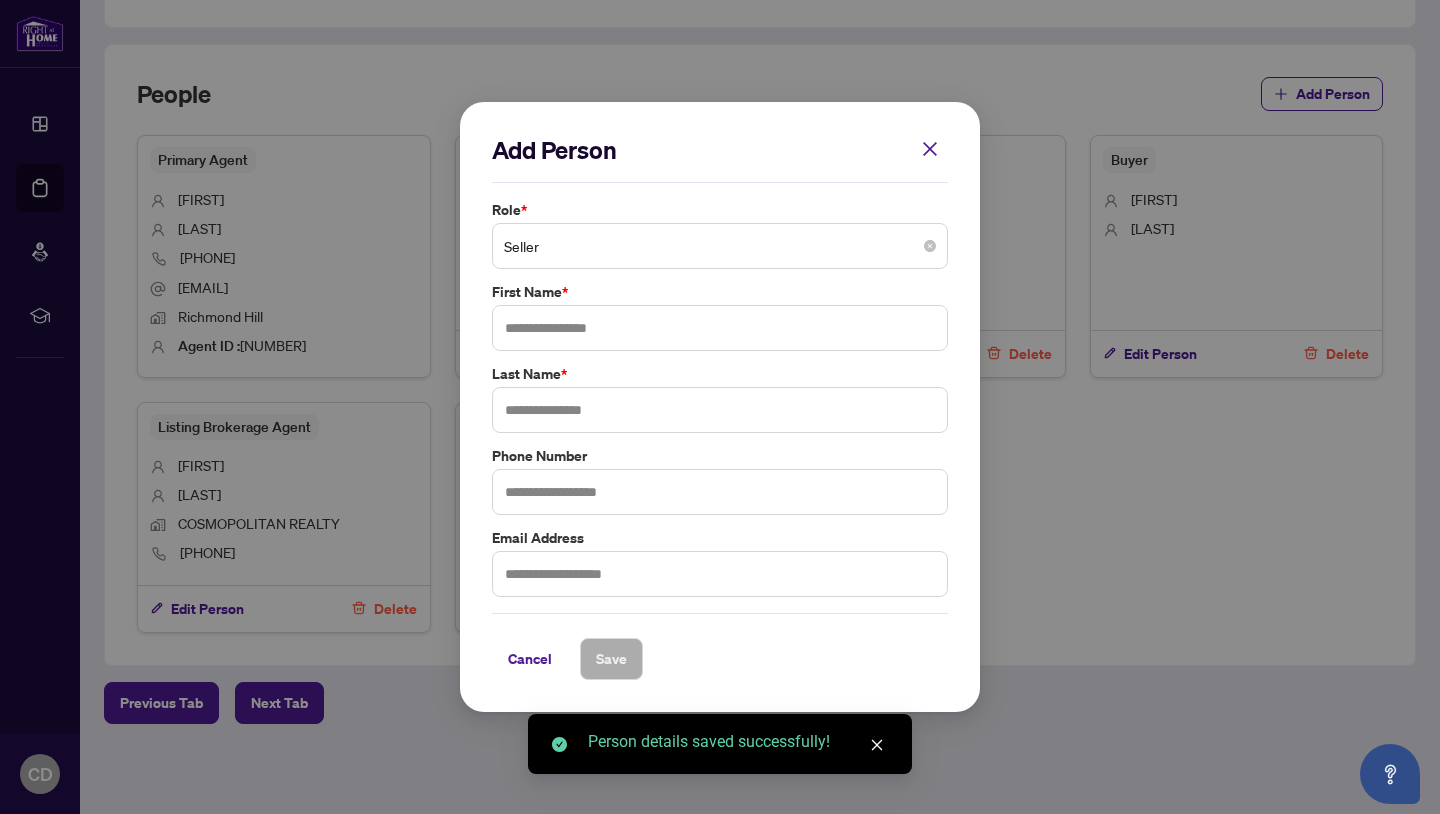 click on "Seller" at bounding box center (720, 246) 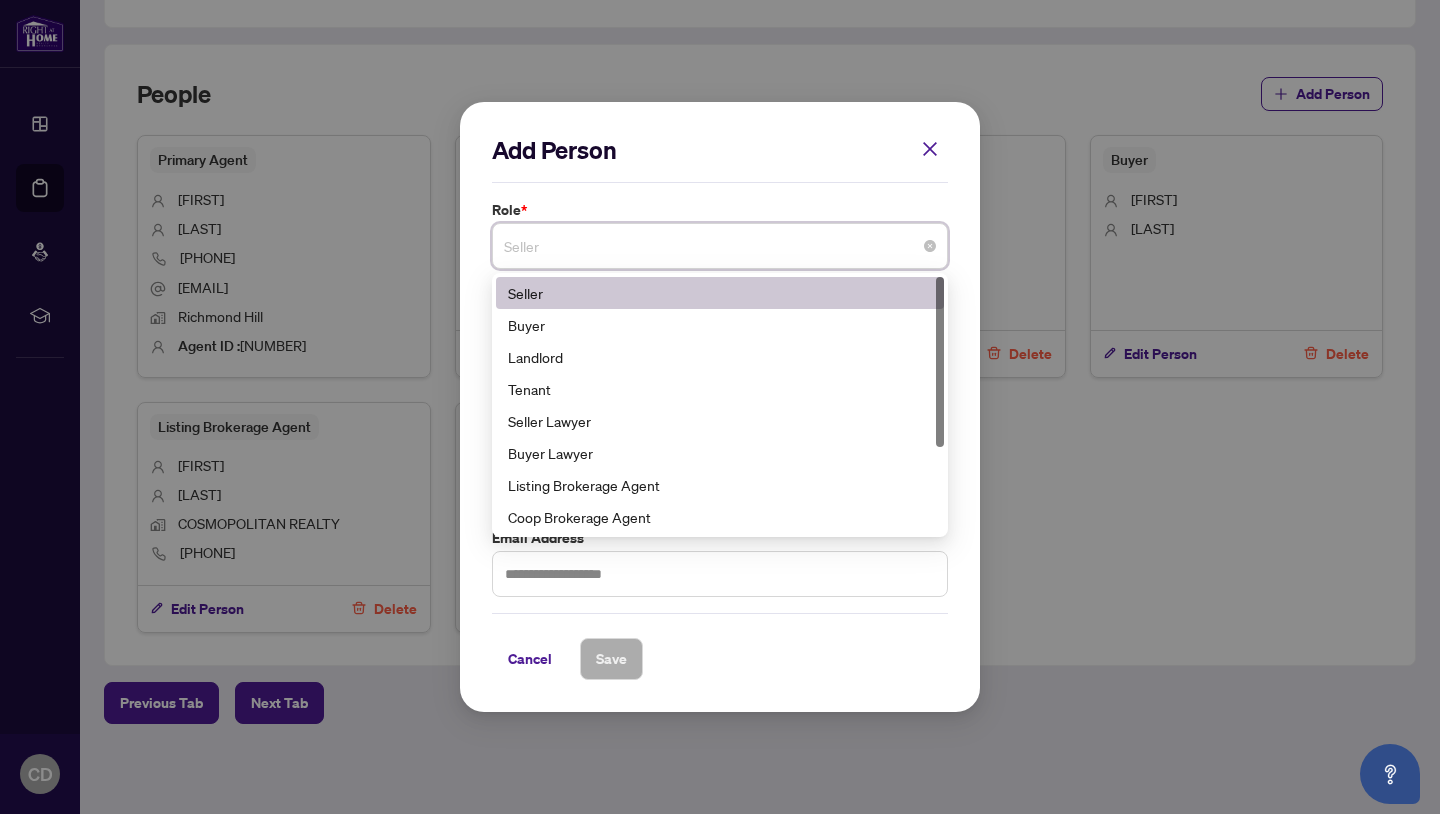 click on "Seller" at bounding box center [720, 246] 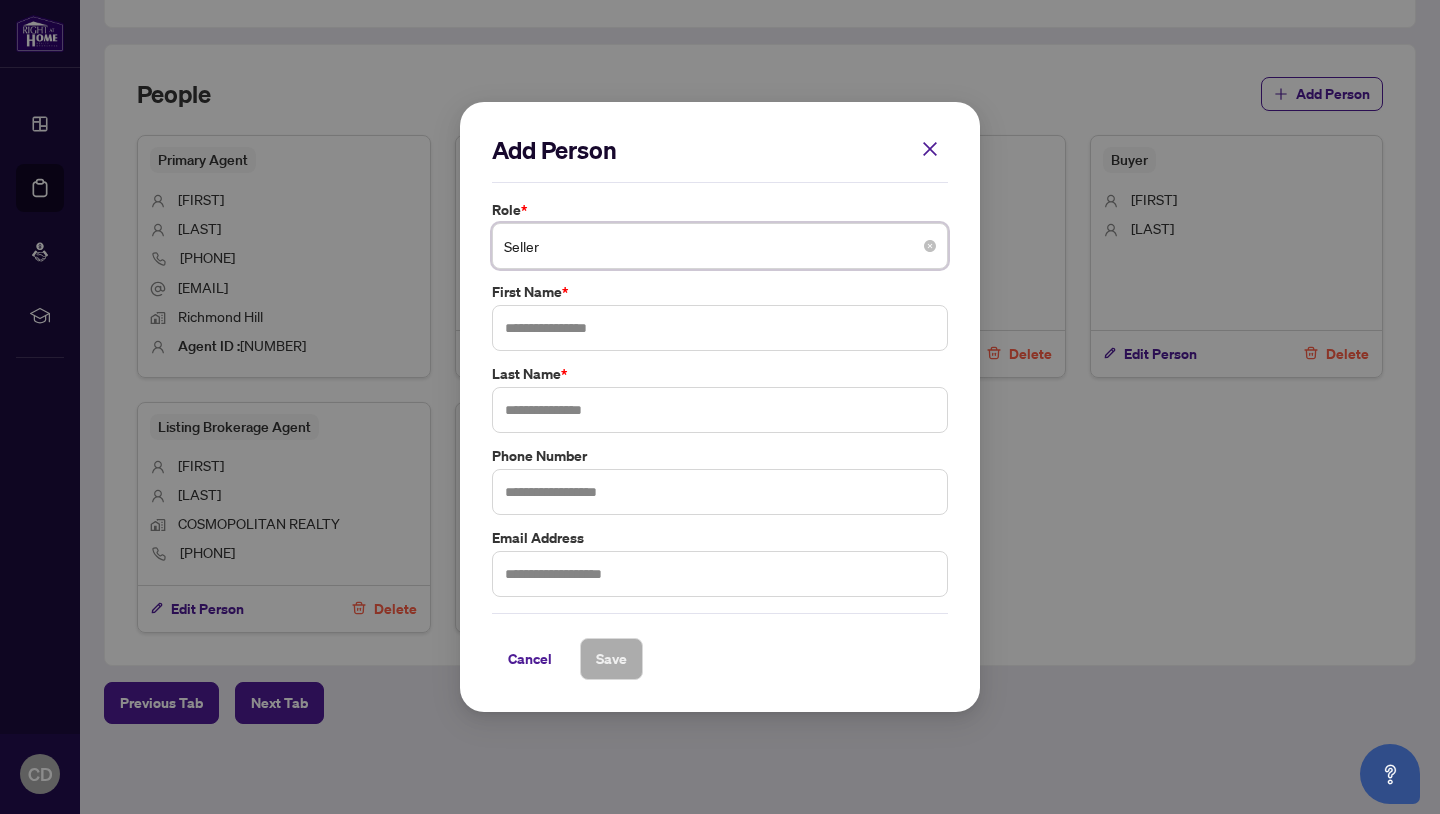 click on "Seller" at bounding box center (720, 246) 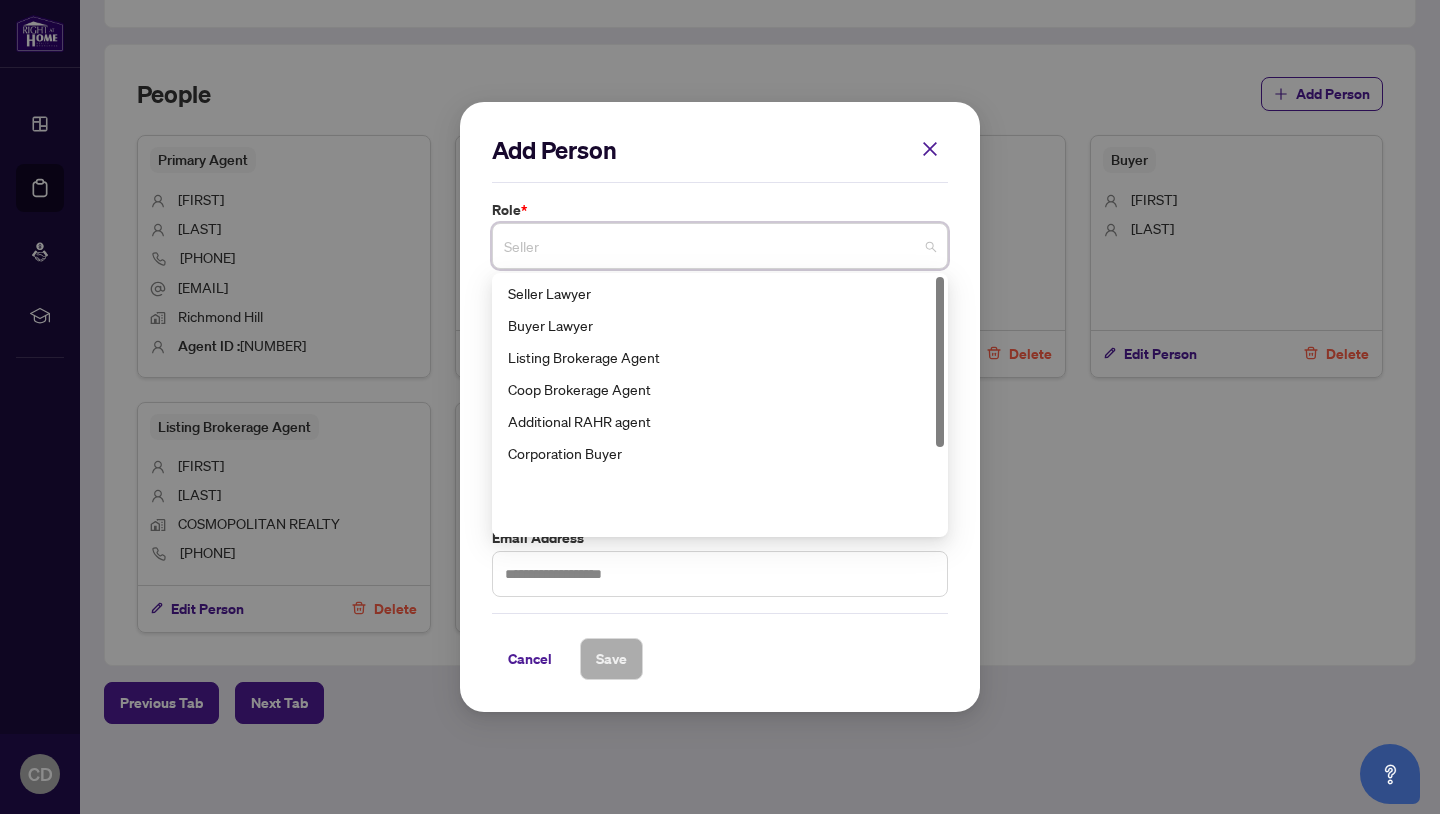 scroll, scrollTop: 0, scrollLeft: 0, axis: both 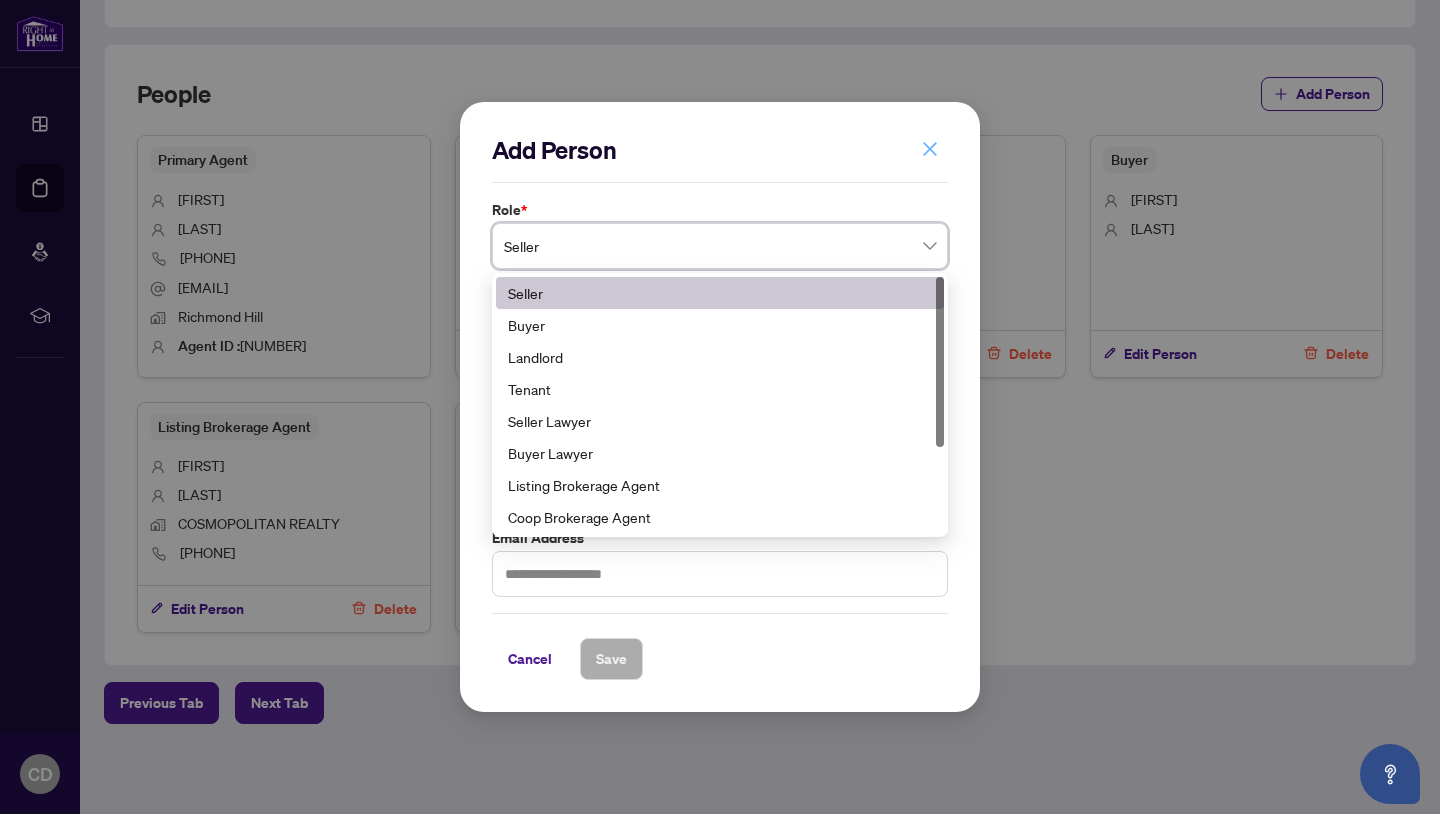 click 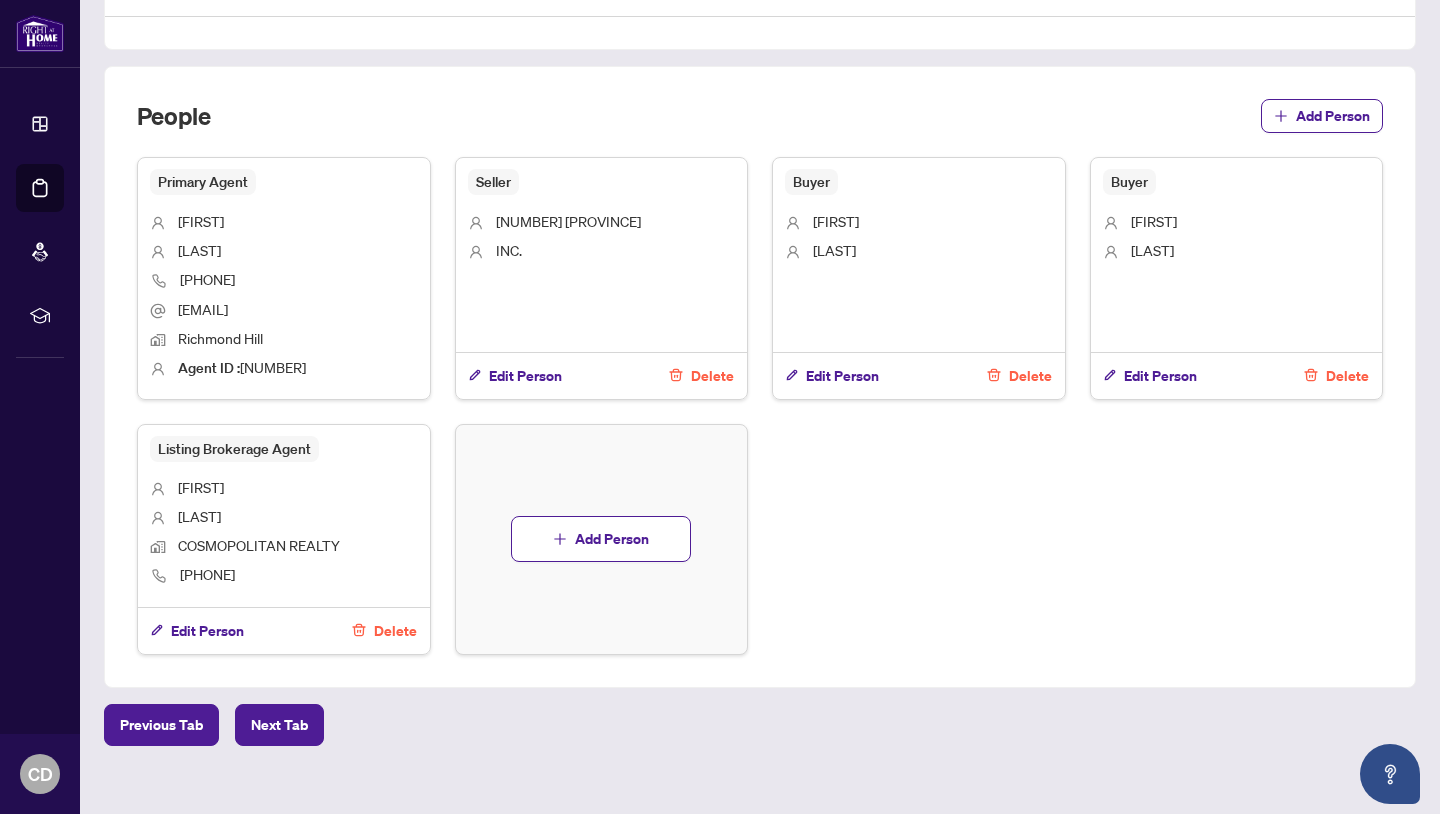 scroll, scrollTop: 922, scrollLeft: 0, axis: vertical 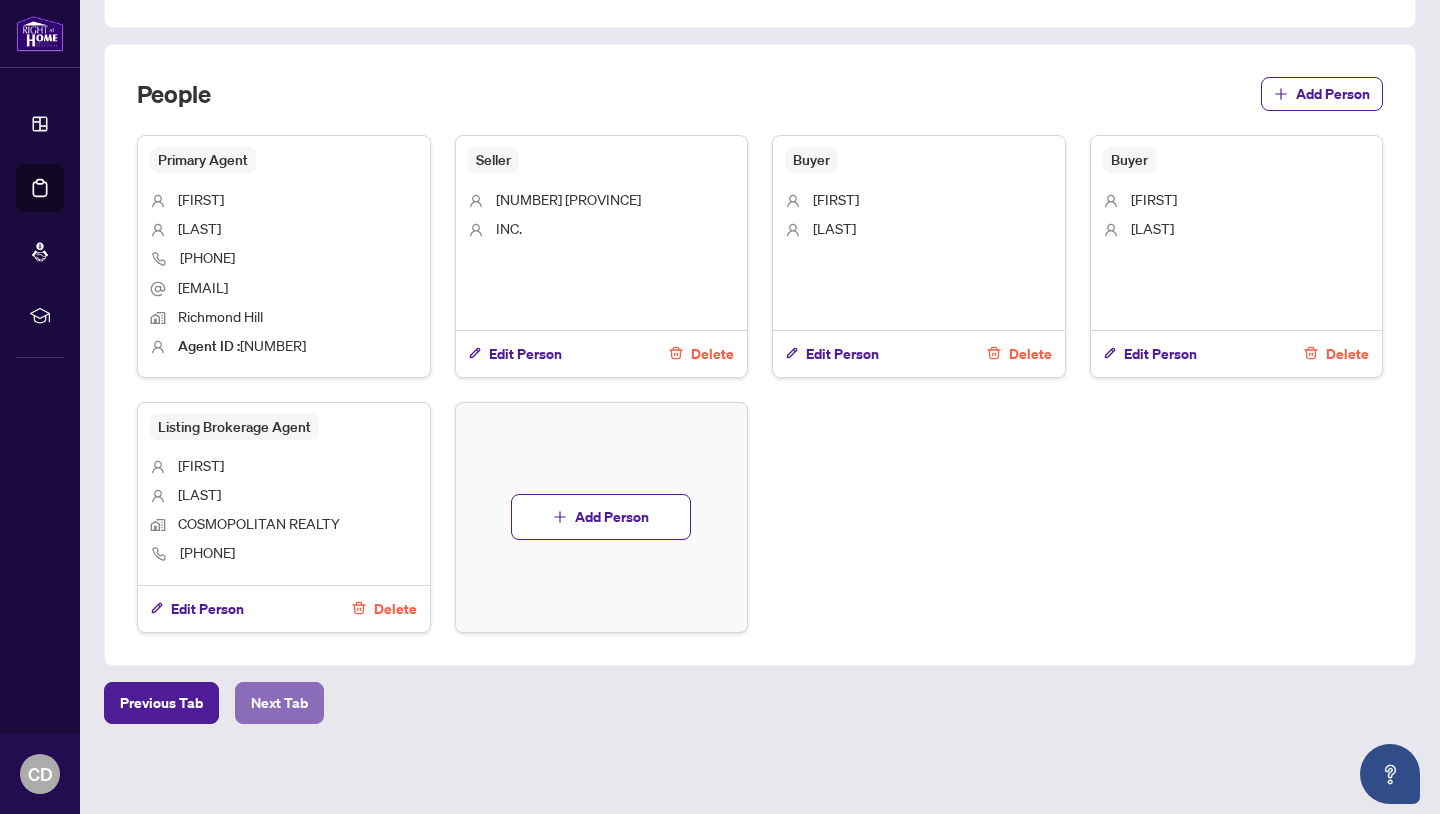 click on "Next Tab" at bounding box center (279, 703) 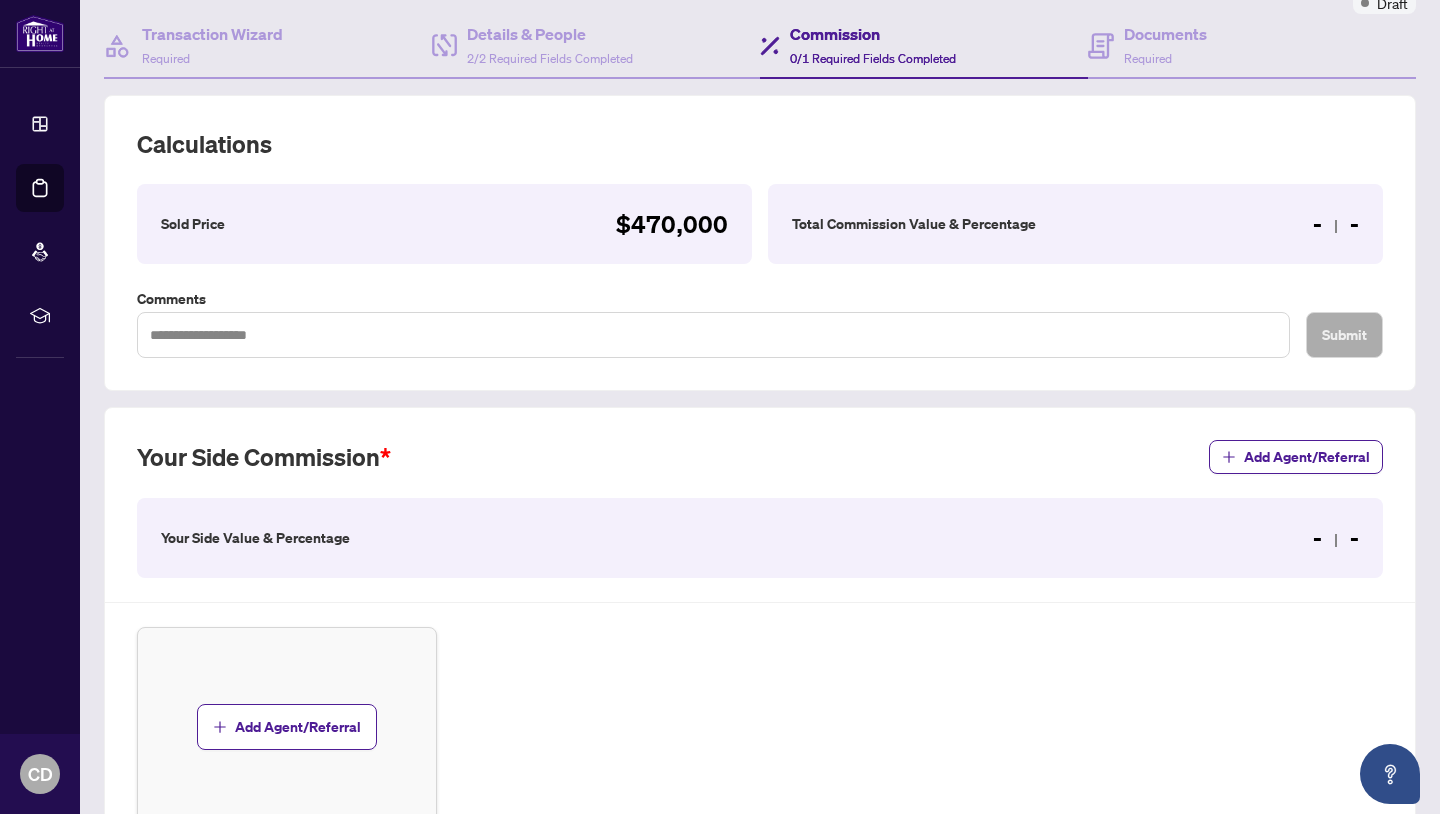 scroll, scrollTop: 100, scrollLeft: 0, axis: vertical 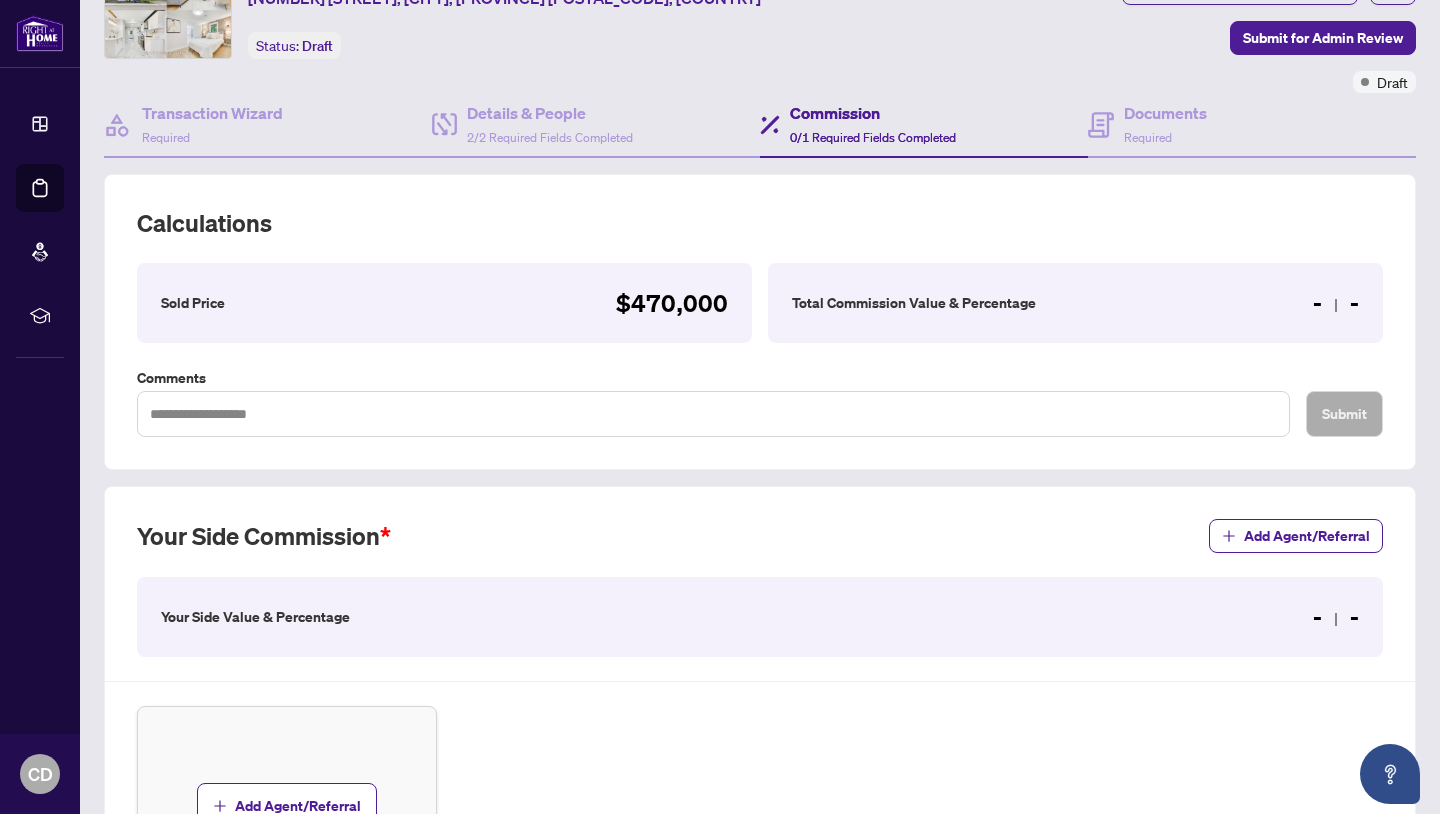 click on "Total Commission Value & Percentage -     -" at bounding box center [1075, 303] 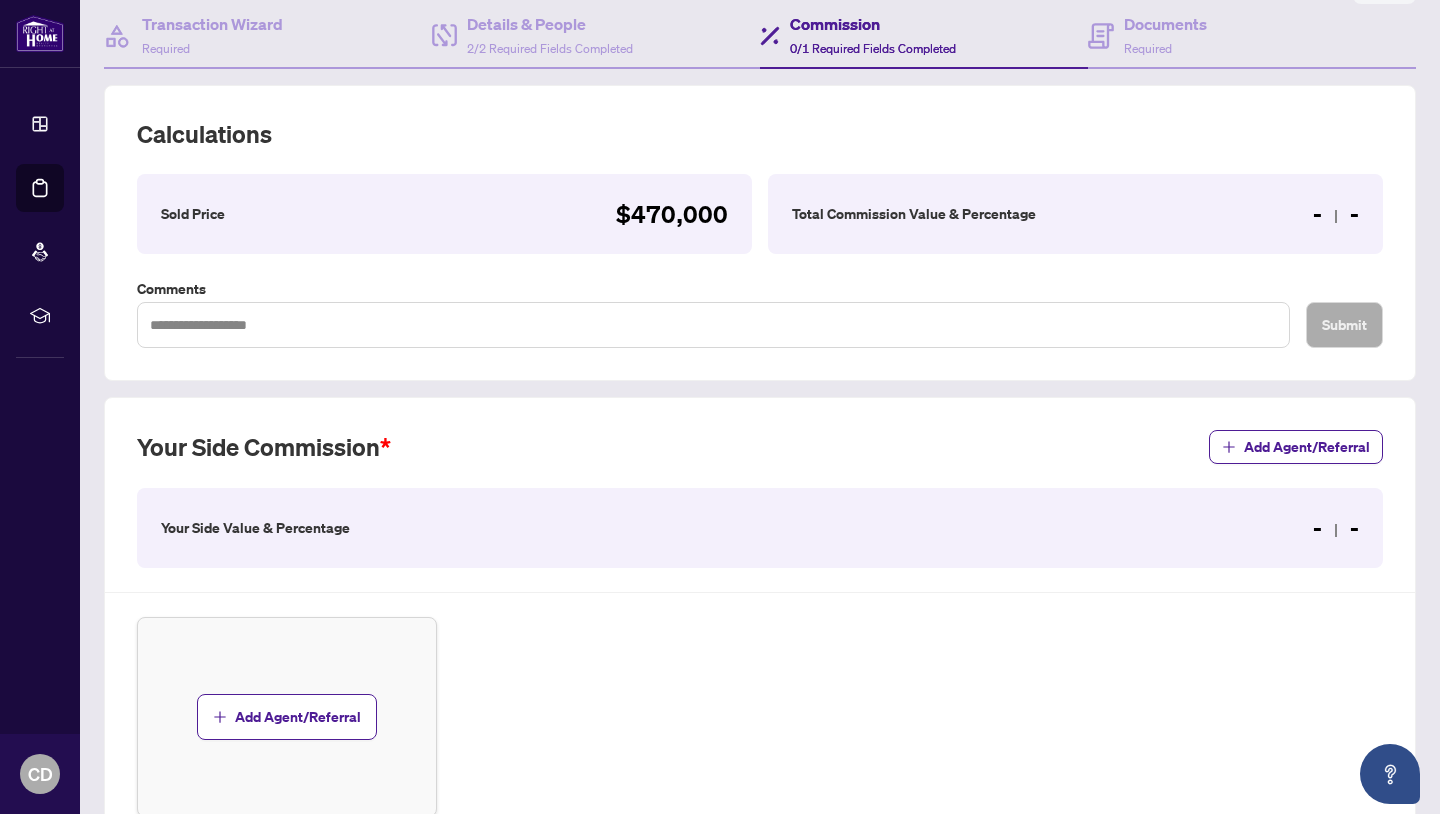 scroll, scrollTop: 200, scrollLeft: 0, axis: vertical 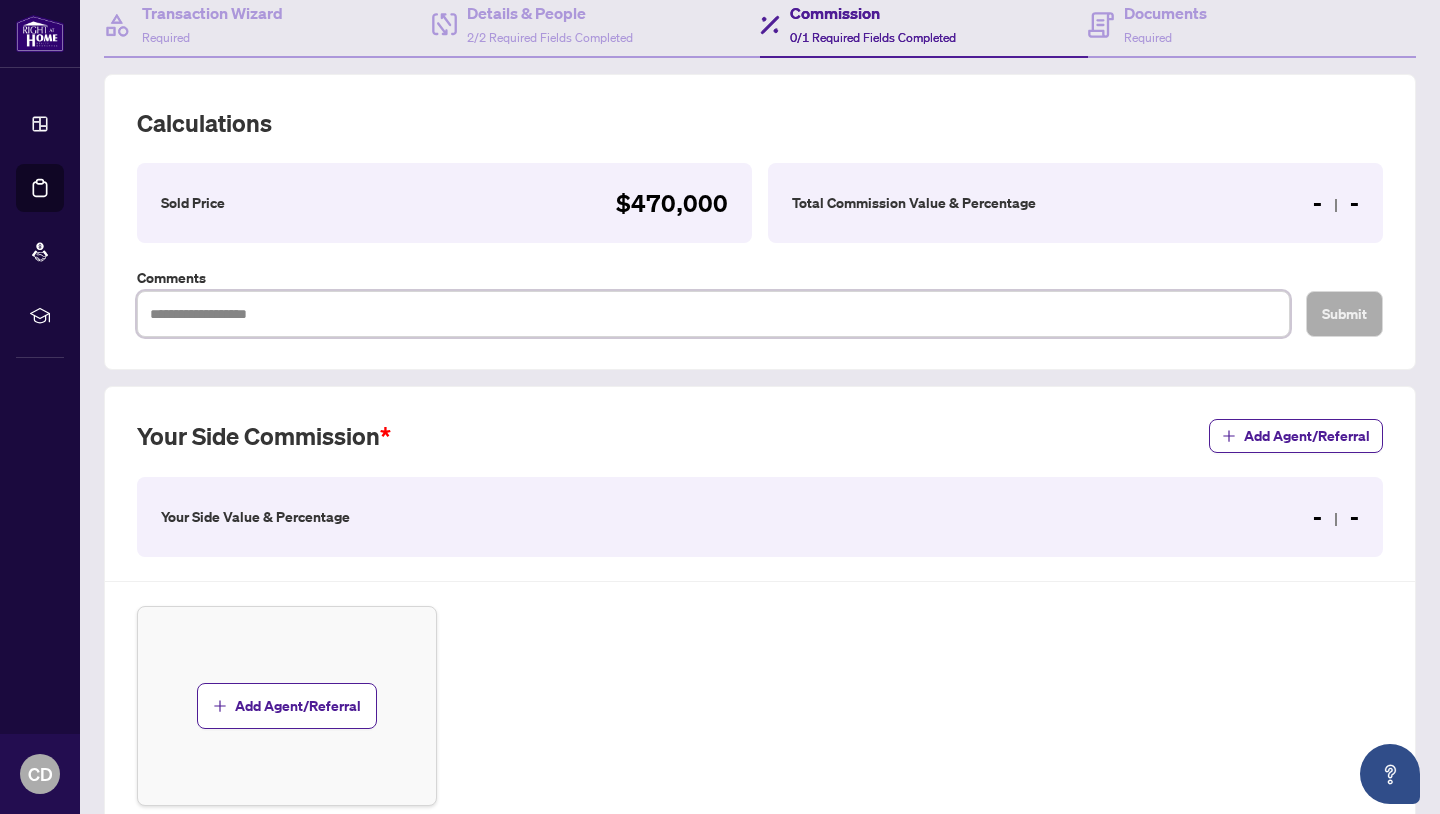 click at bounding box center [713, 314] 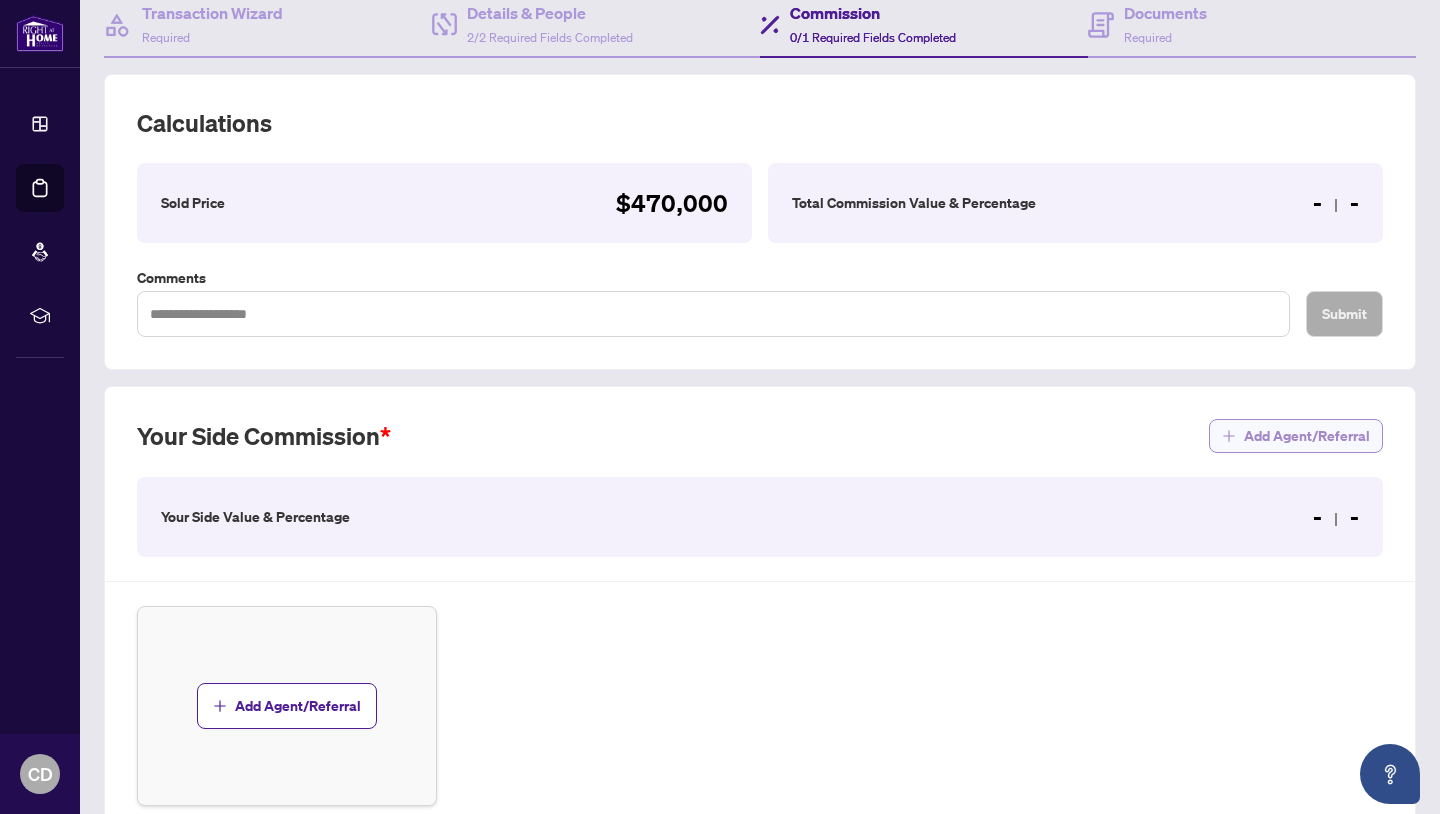 click on "Add Agent/Referral" at bounding box center [1307, 436] 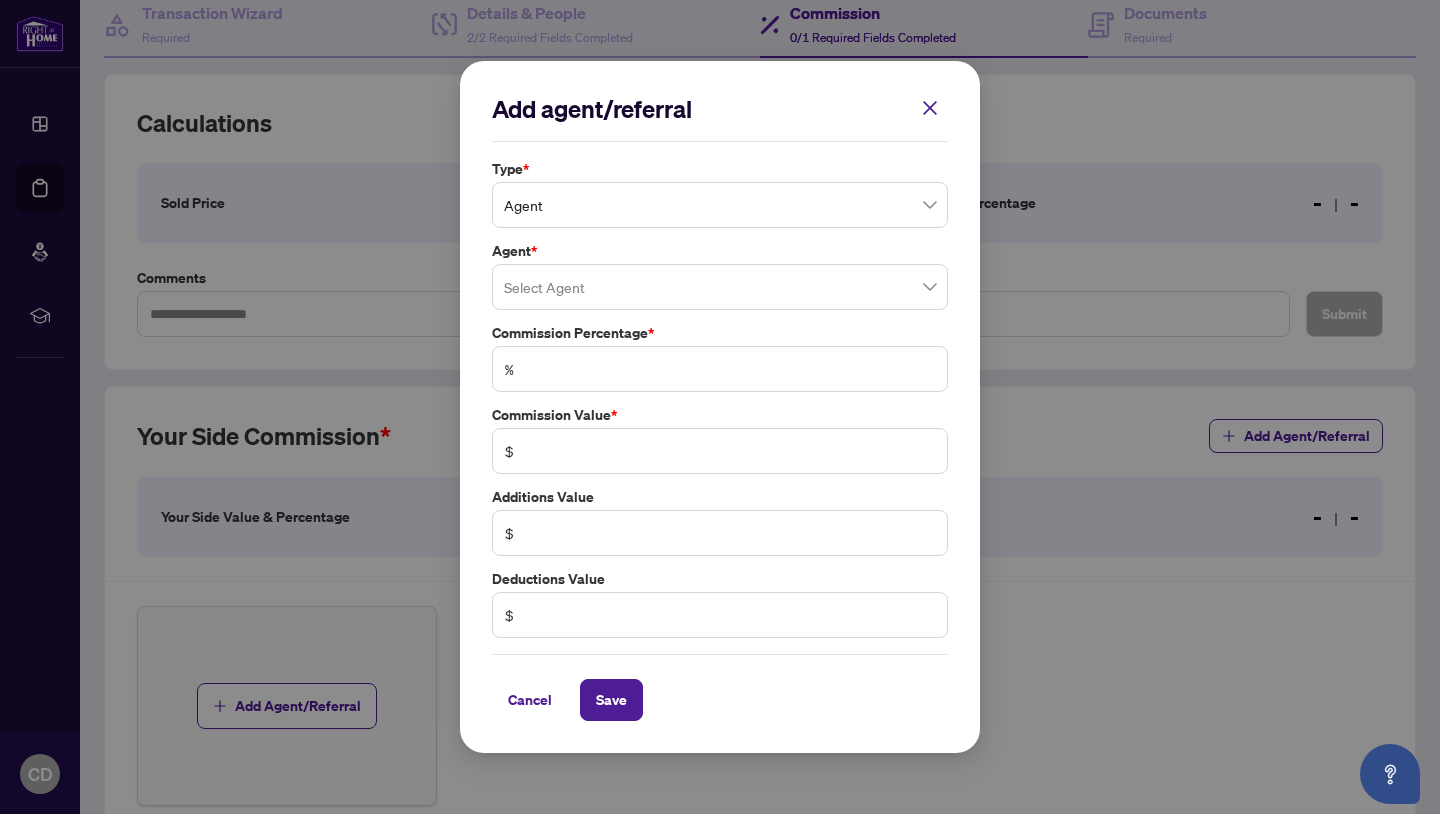 click at bounding box center [720, 287] 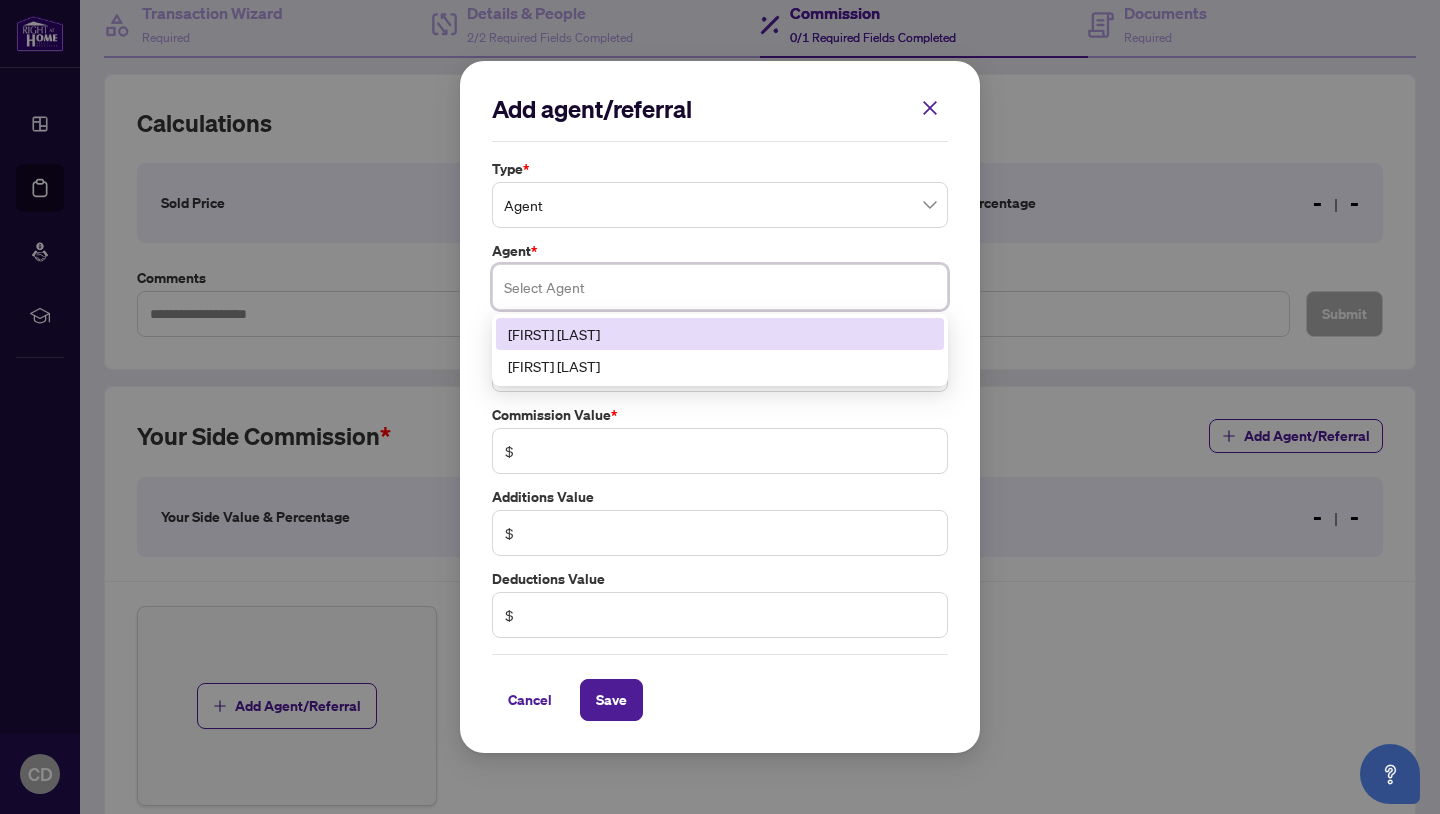 click on "[FIRST] [LAST]" at bounding box center [720, 334] 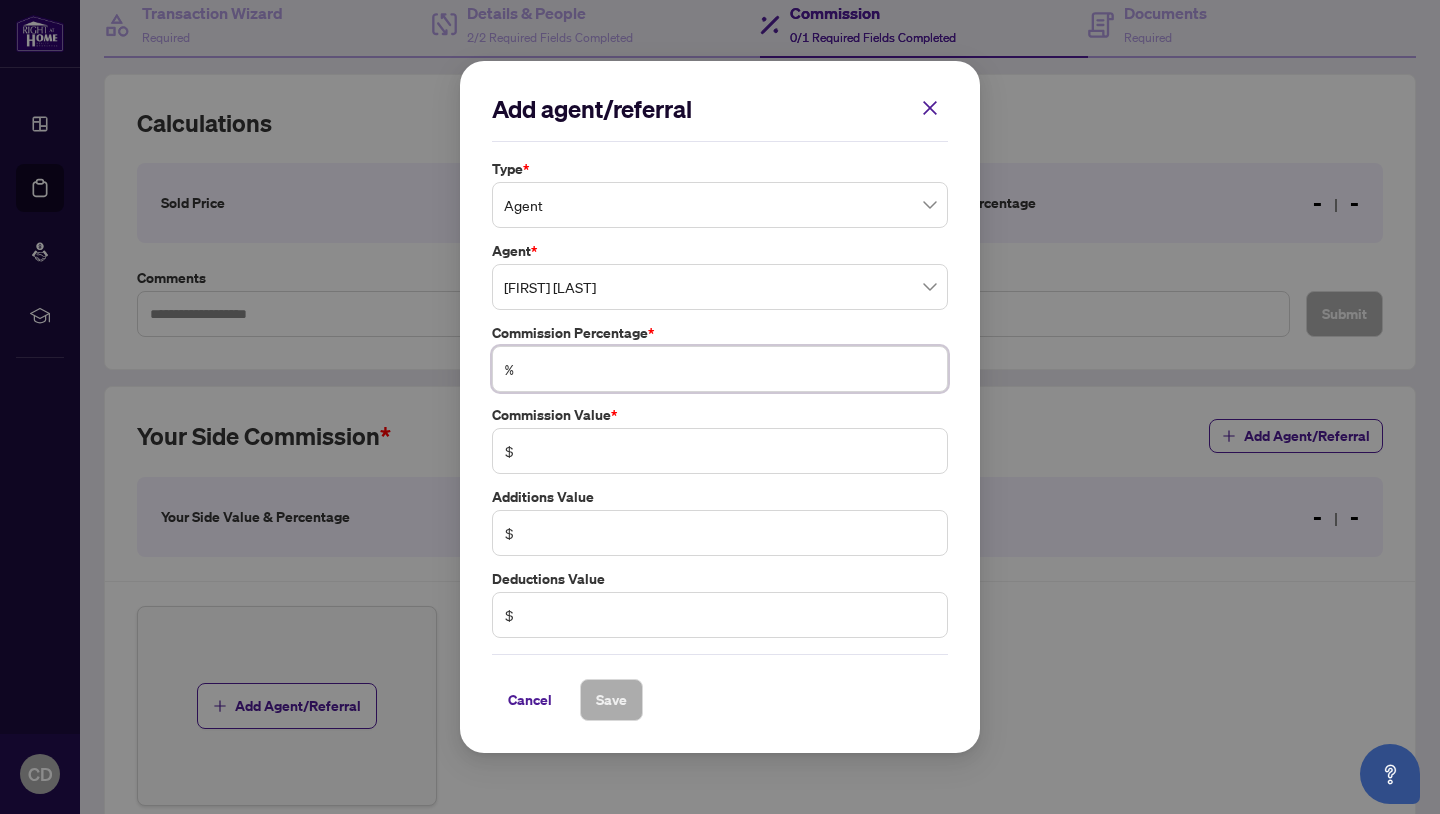 click at bounding box center [730, 369] 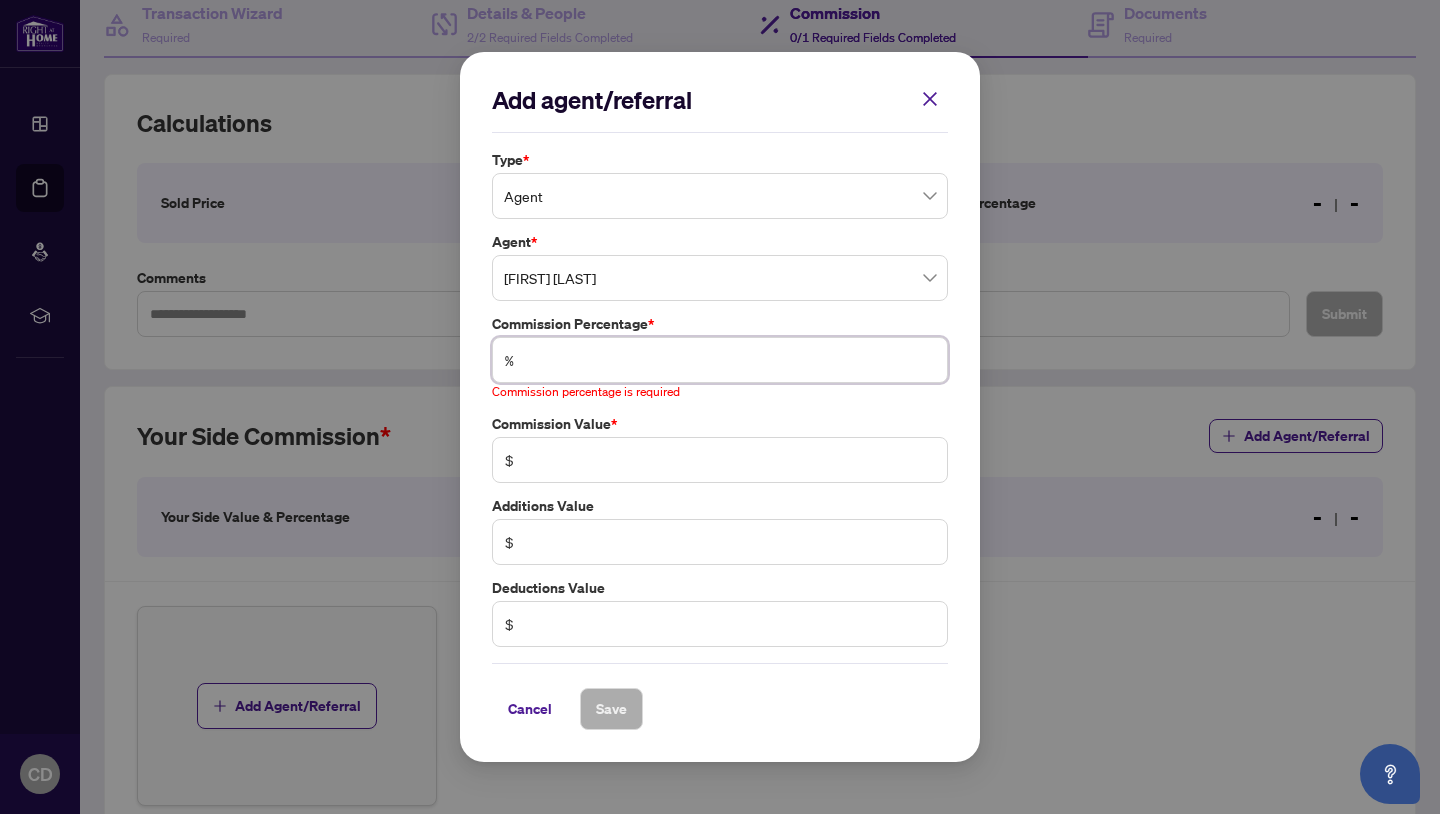 type on "*" 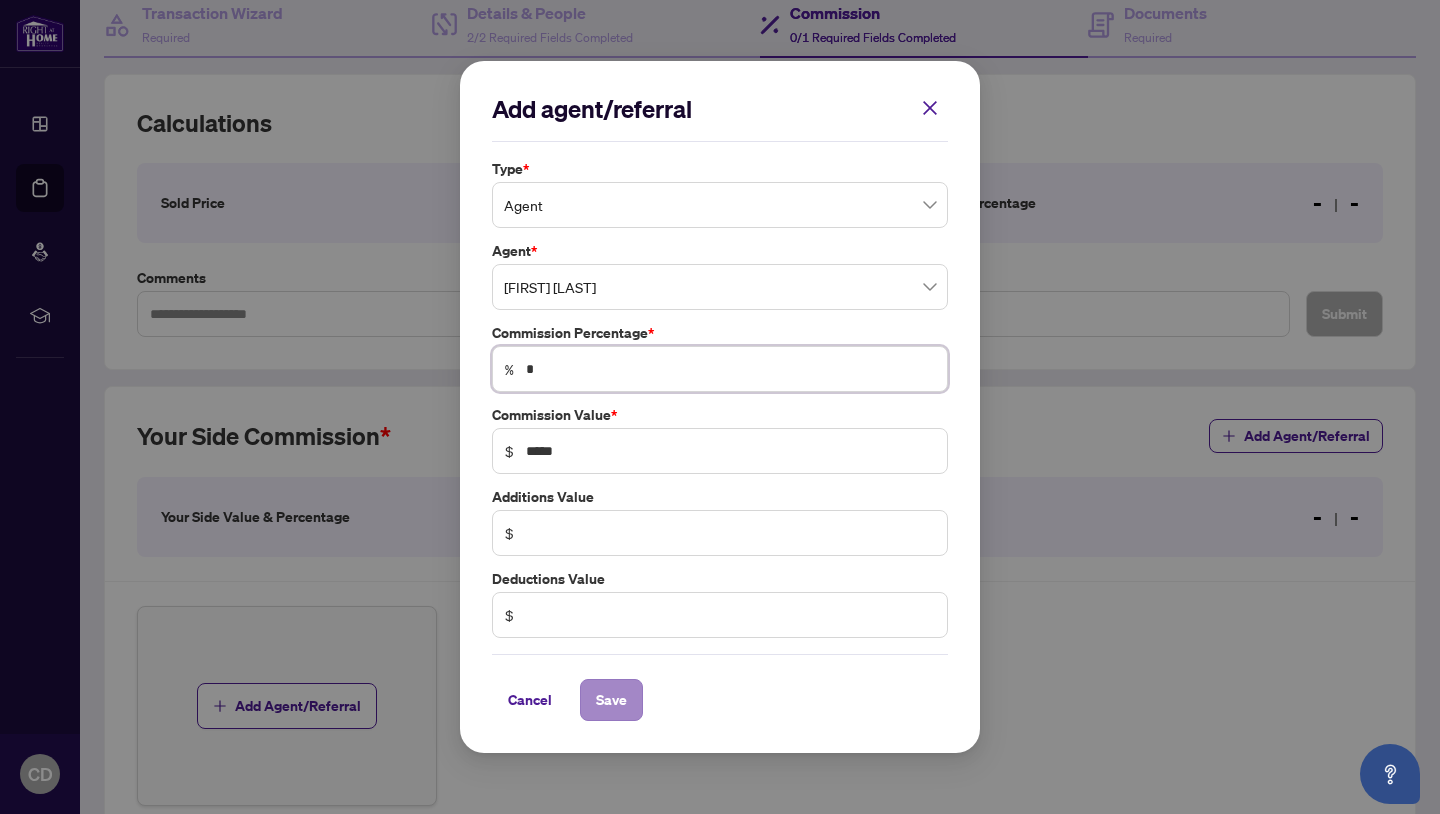 type on "*" 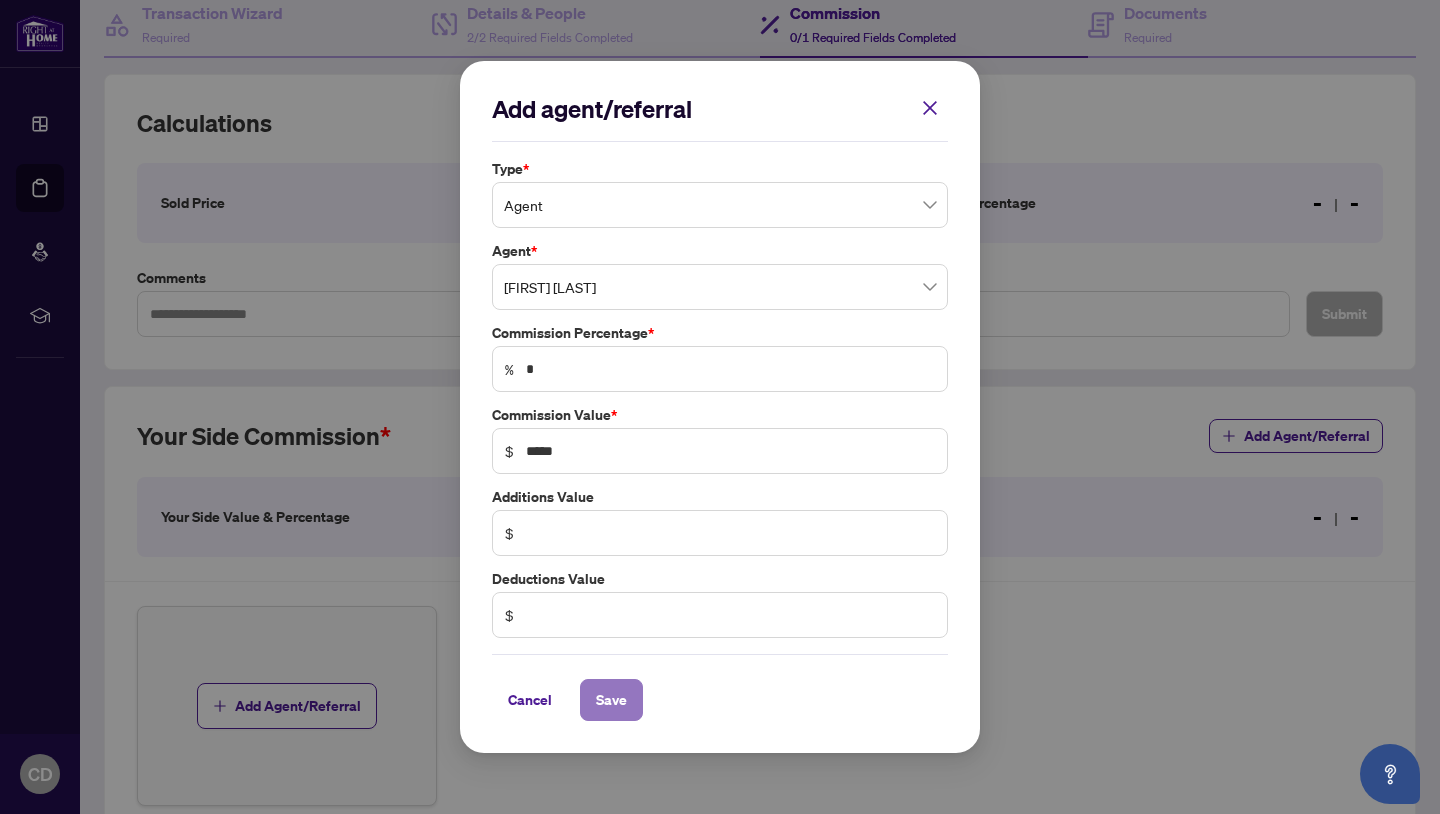 click on "Save" at bounding box center [611, 700] 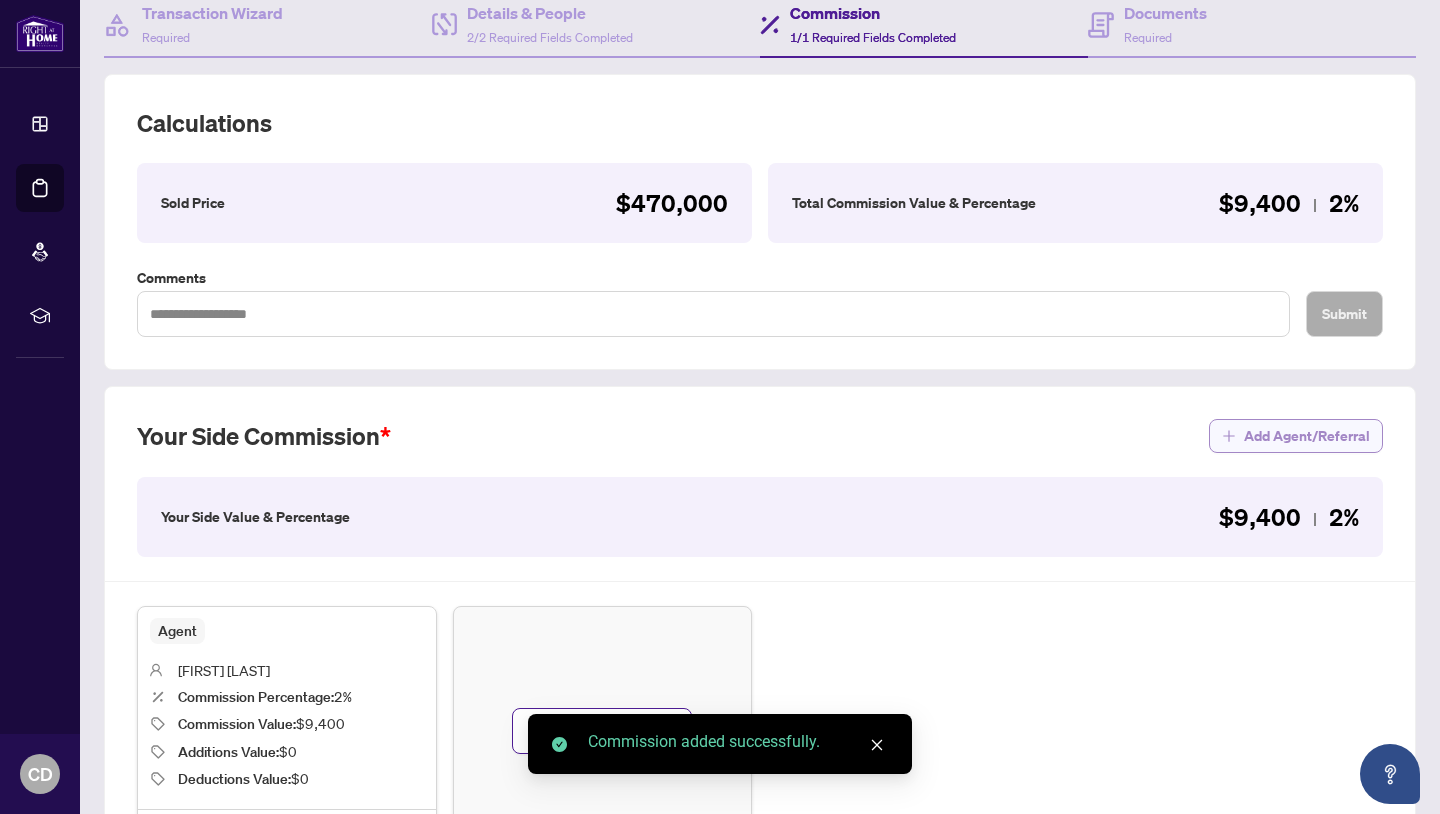 click on "Add Agent/Referral" at bounding box center [1307, 436] 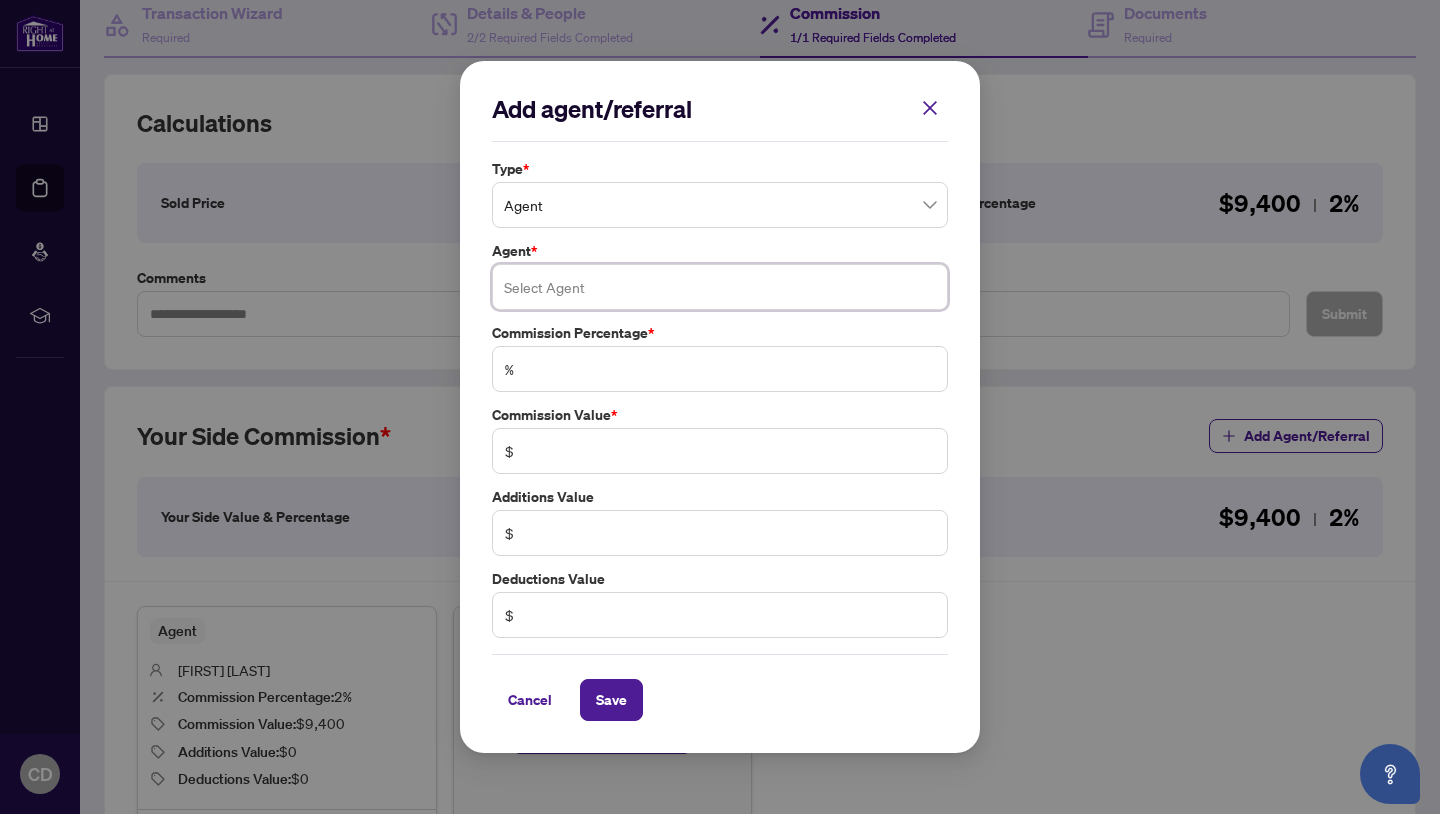 click at bounding box center (720, 287) 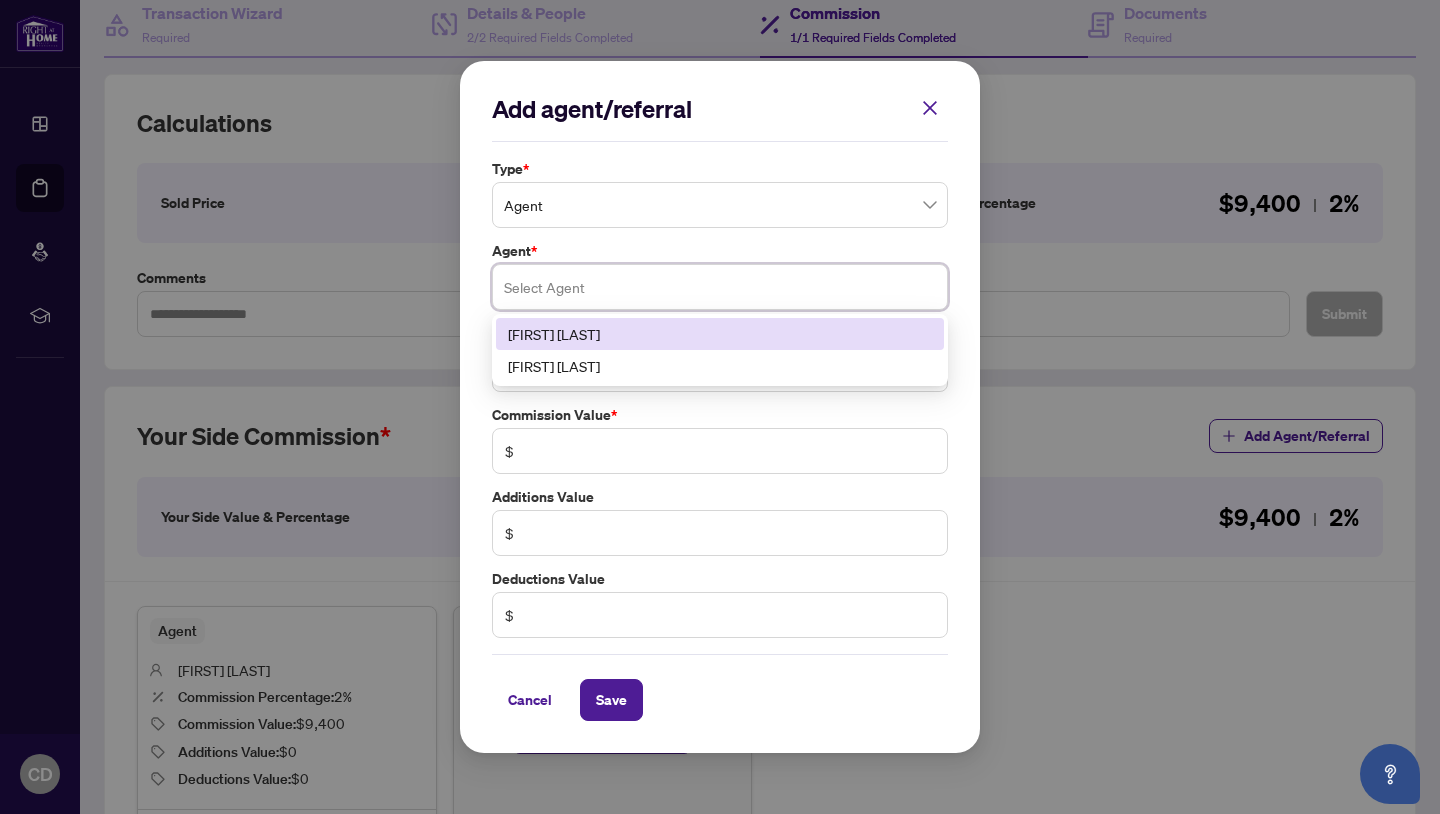 click at bounding box center [720, 287] 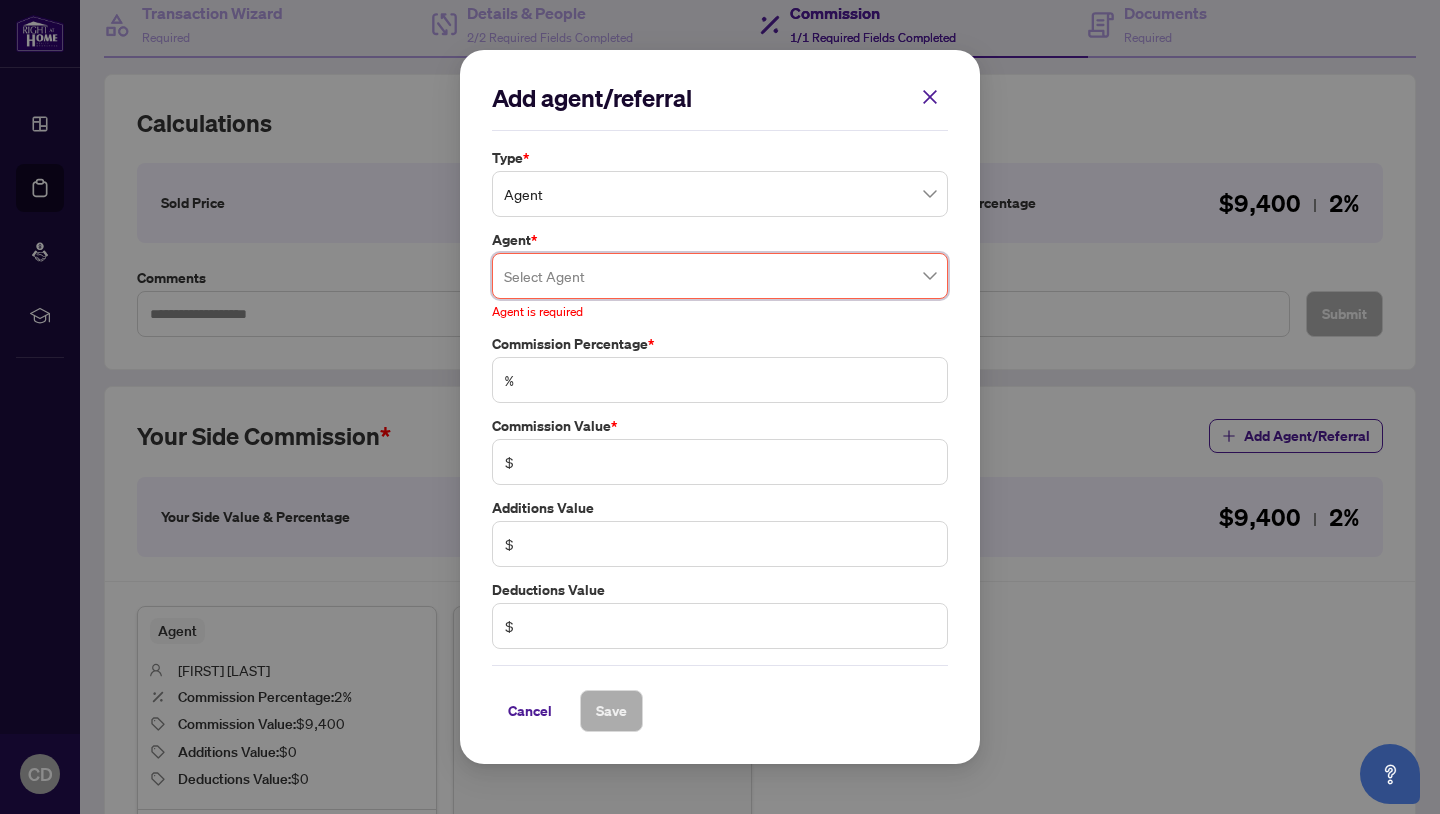 click on "Agent *" at bounding box center [720, 240] 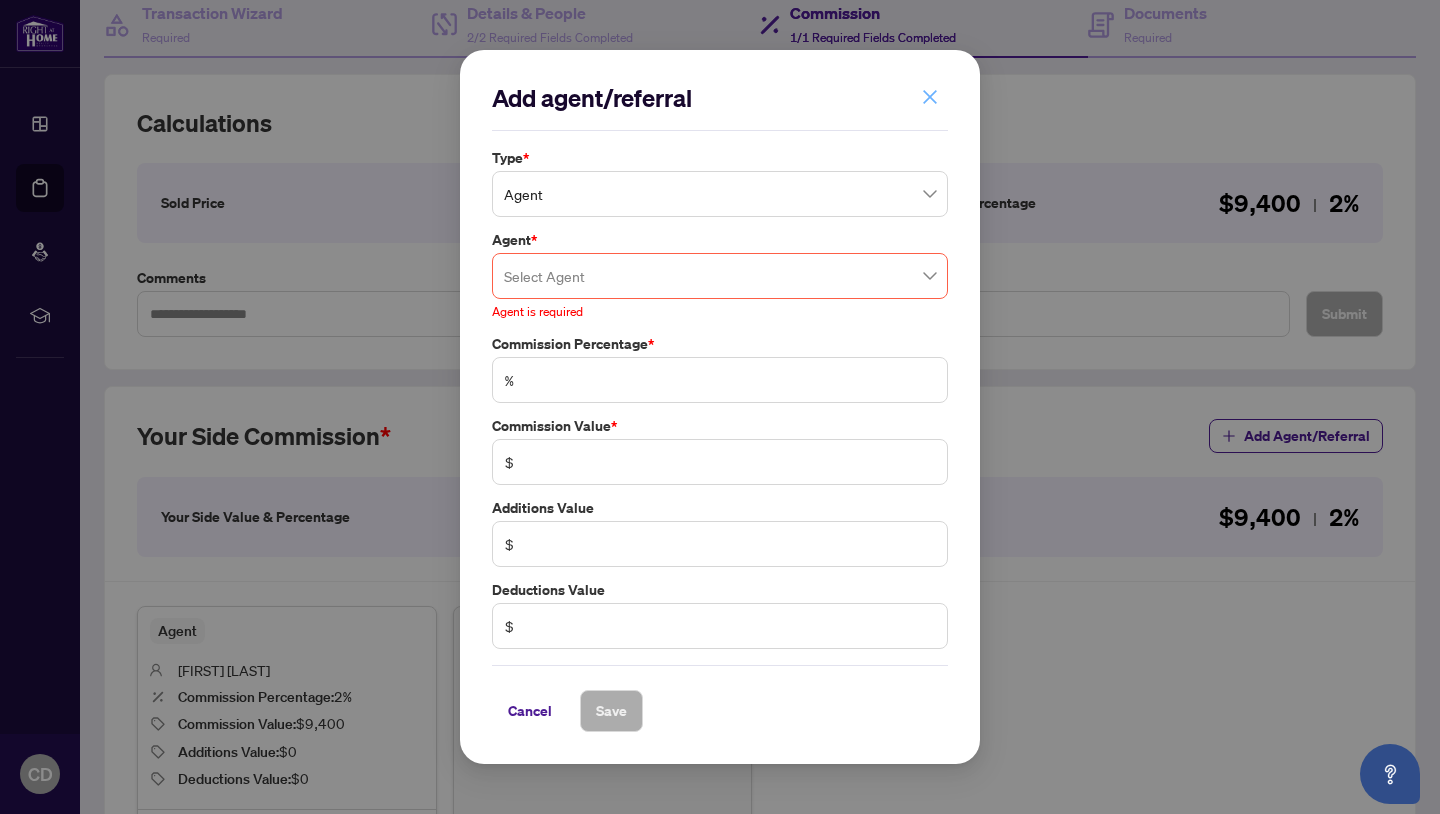 click 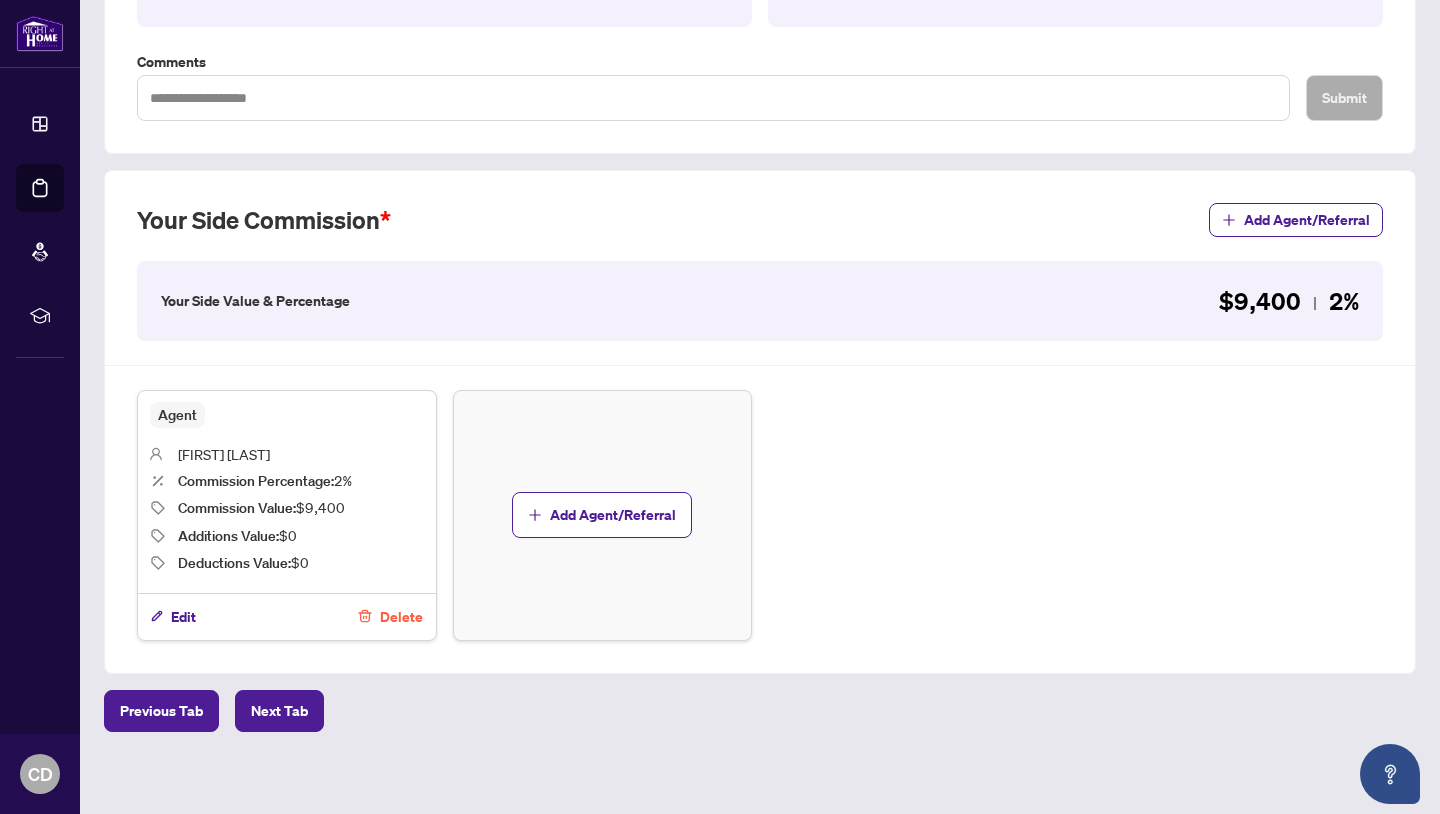 scroll, scrollTop: 420, scrollLeft: 0, axis: vertical 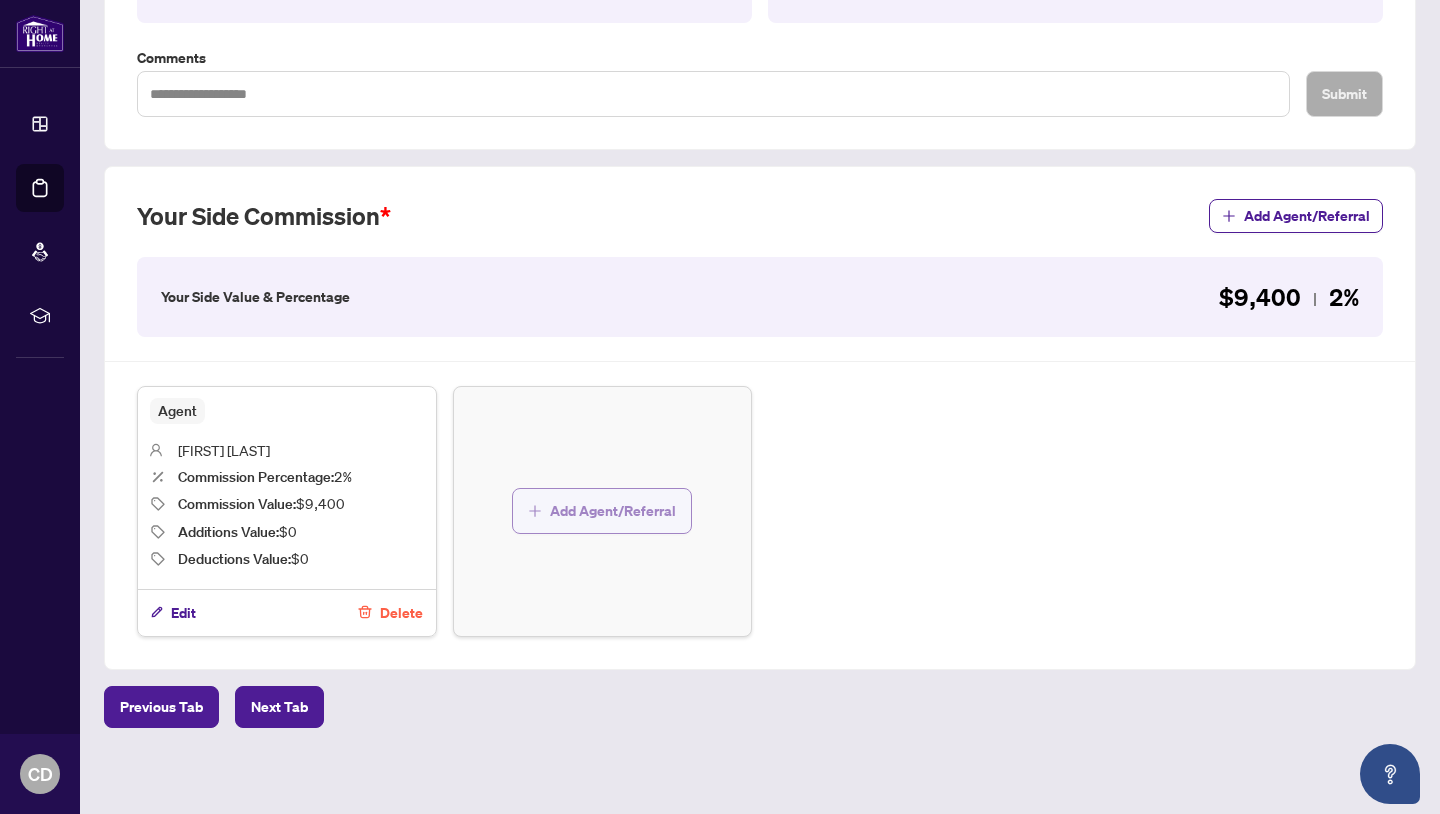 click on "Add Agent/Referral" at bounding box center (613, 511) 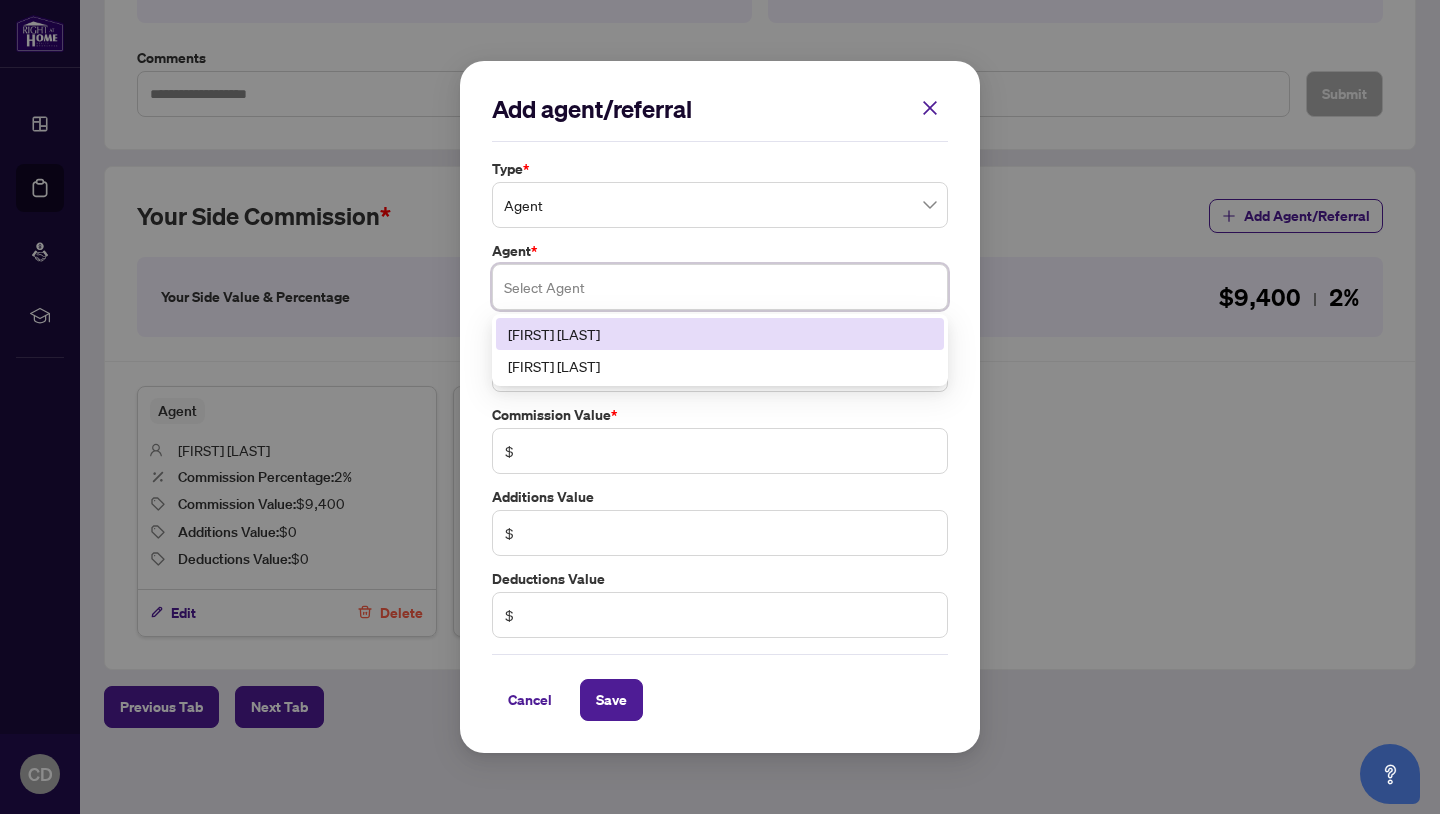 click at bounding box center (720, 287) 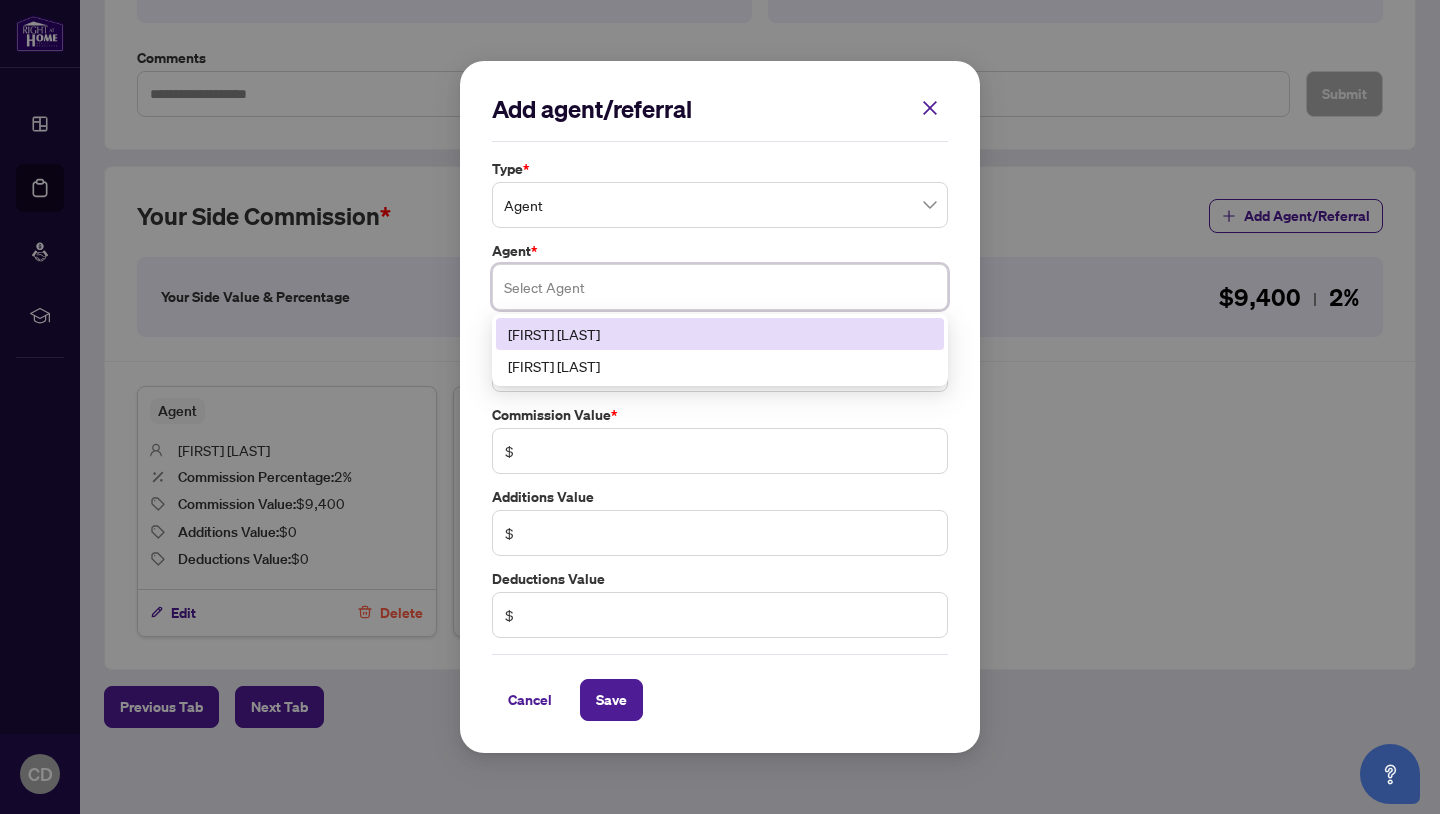 click at bounding box center (720, 287) 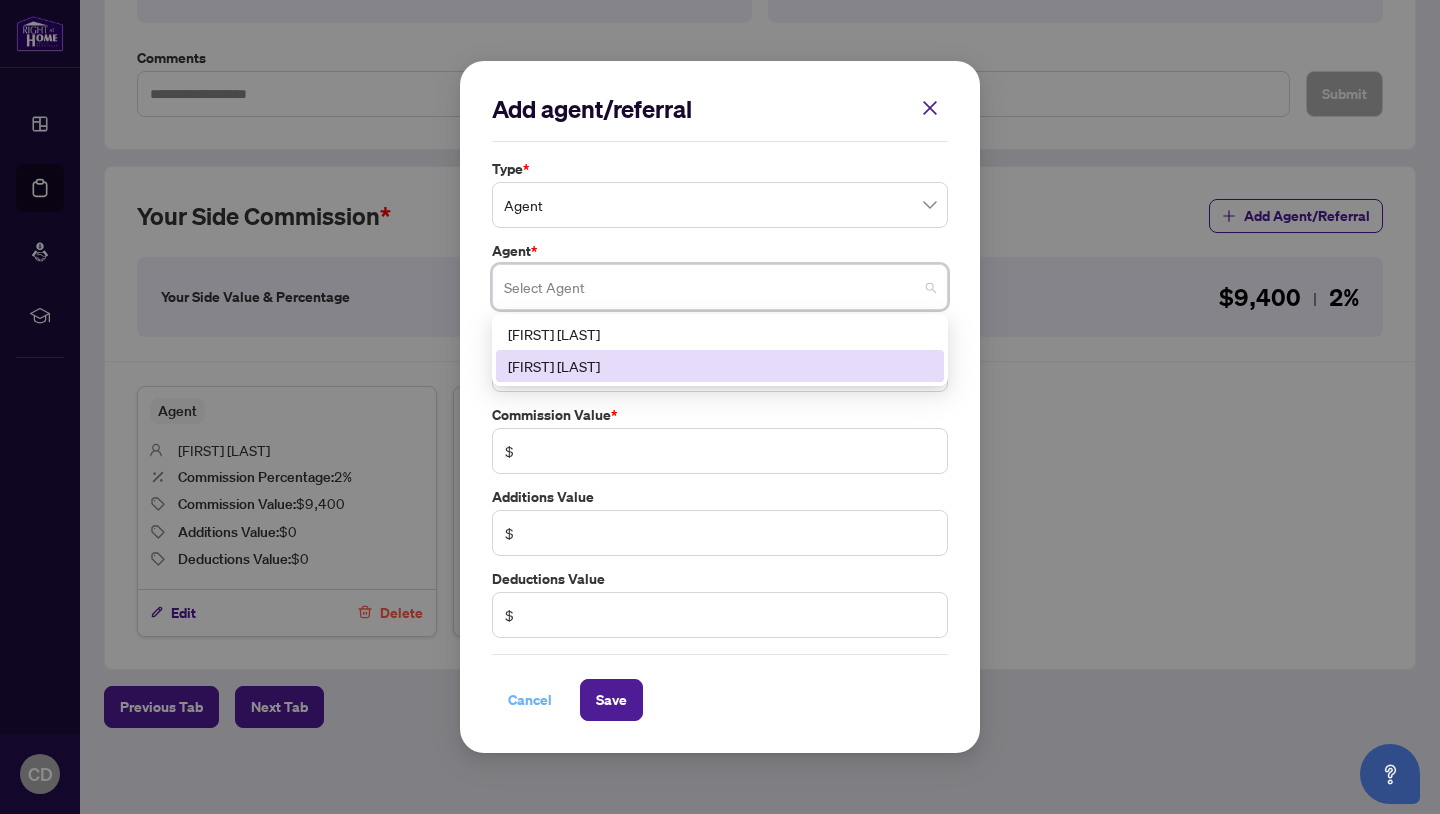 click on "Cancel" at bounding box center (530, 700) 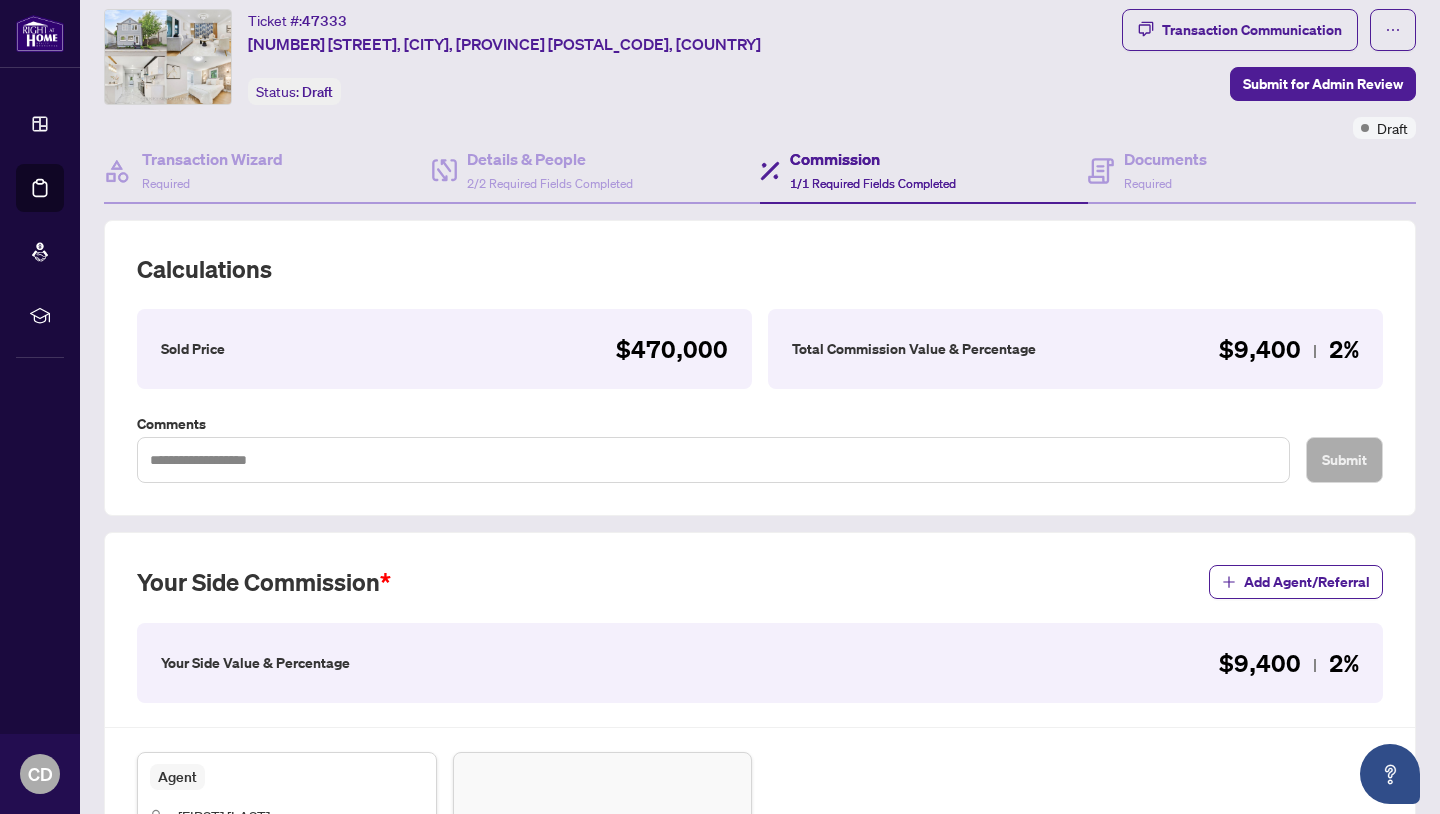 scroll, scrollTop: 20, scrollLeft: 0, axis: vertical 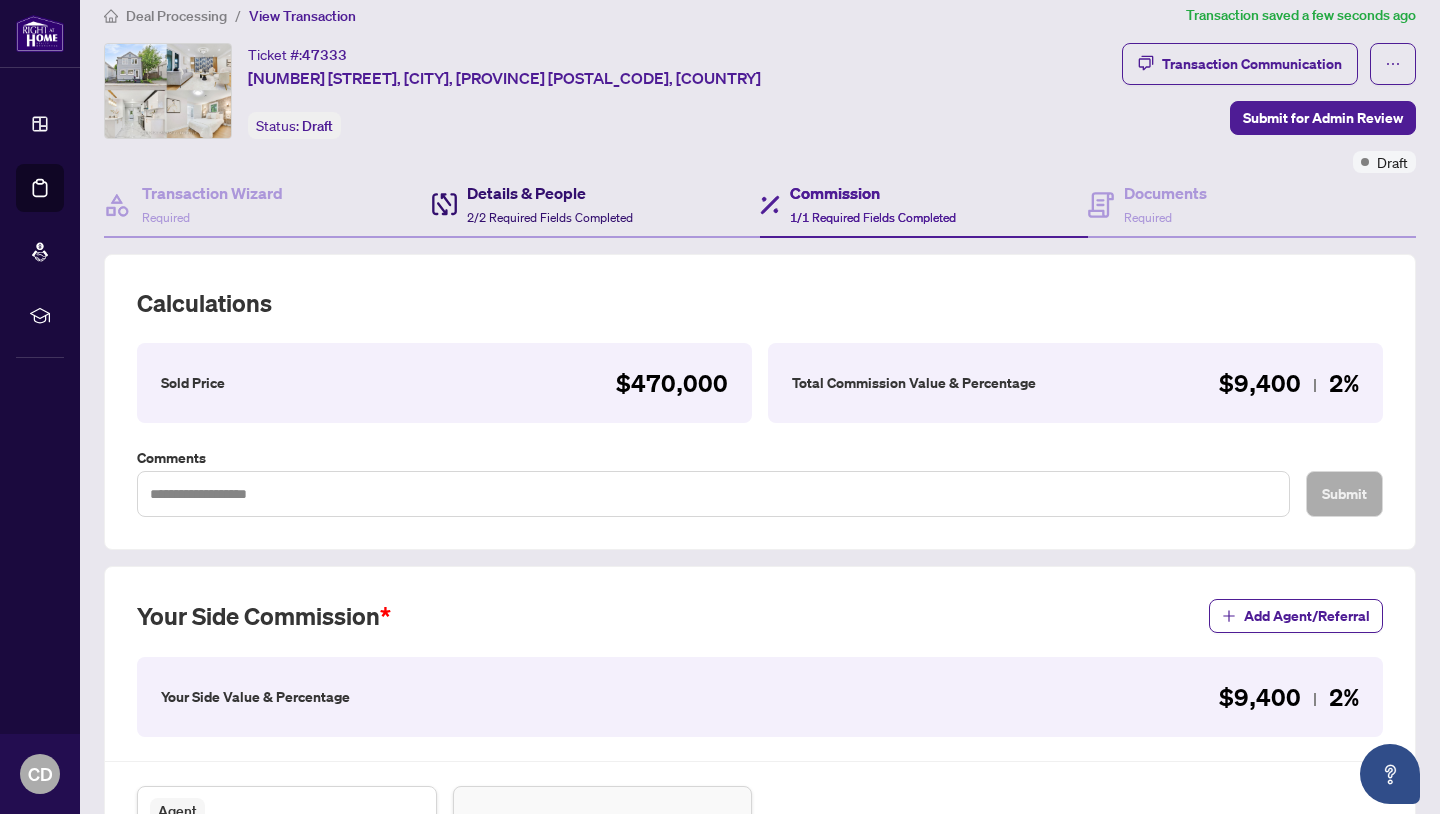 click on "Details & People" at bounding box center [550, 193] 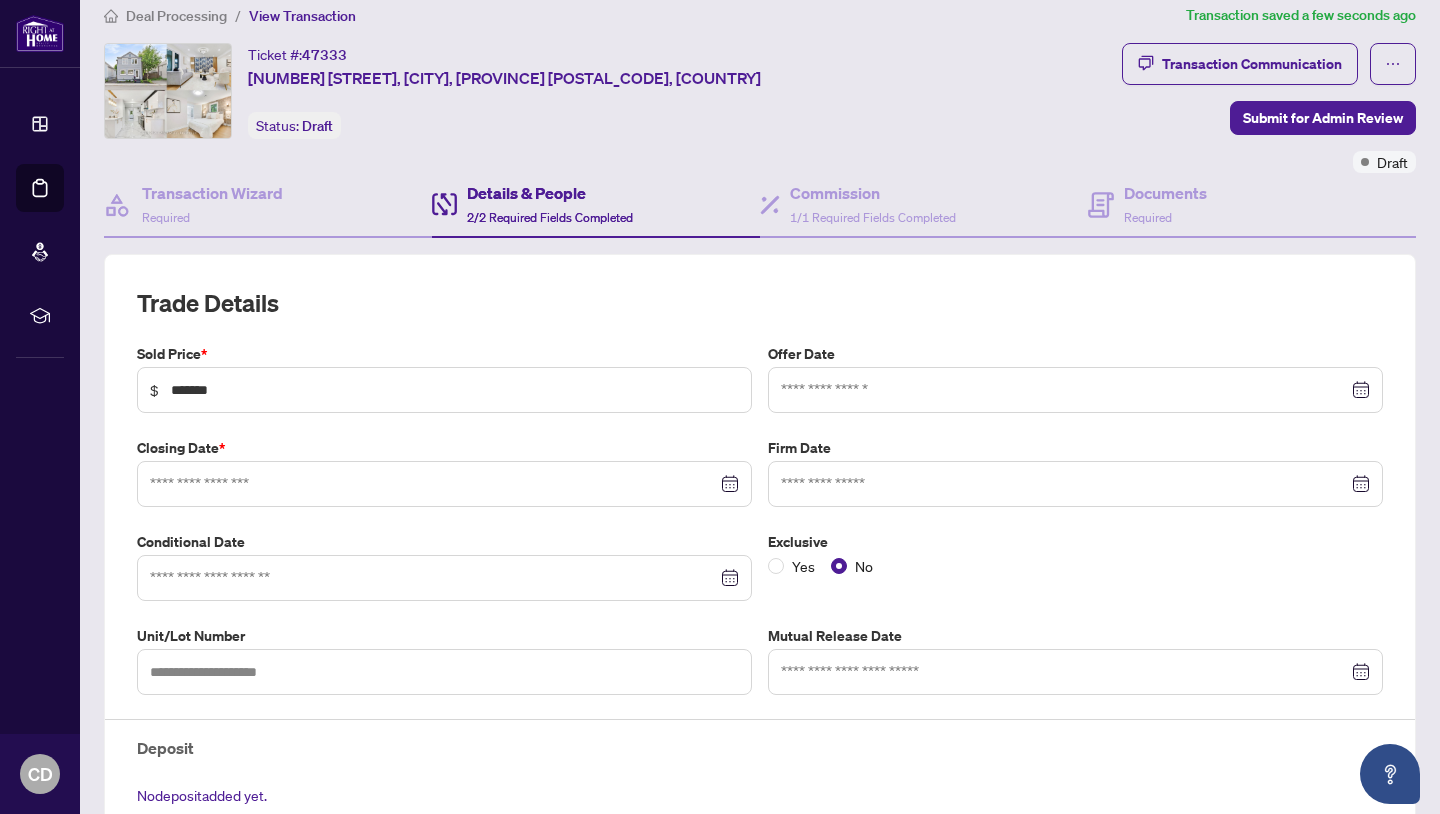 type on "**********" 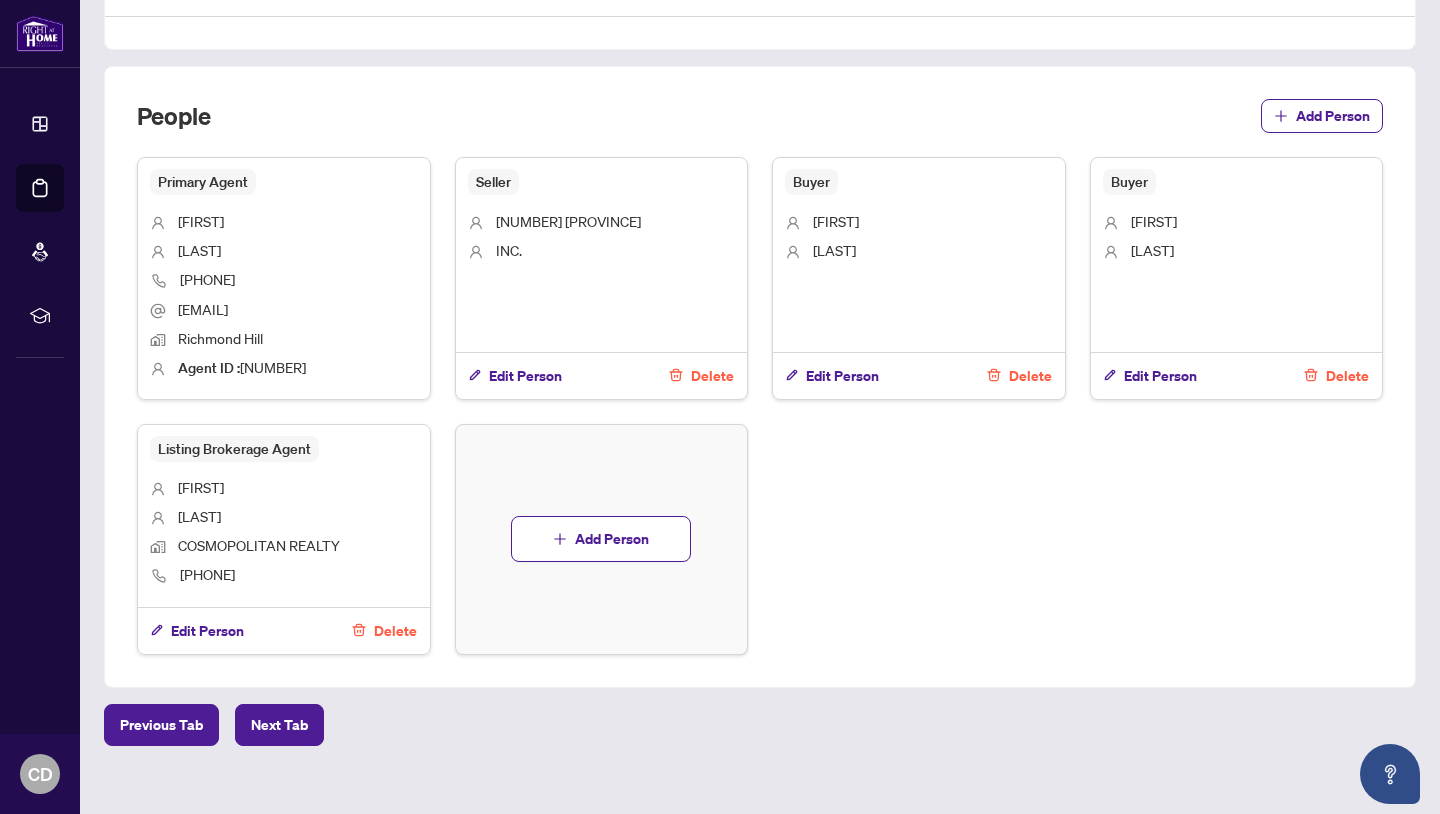 scroll, scrollTop: 920, scrollLeft: 0, axis: vertical 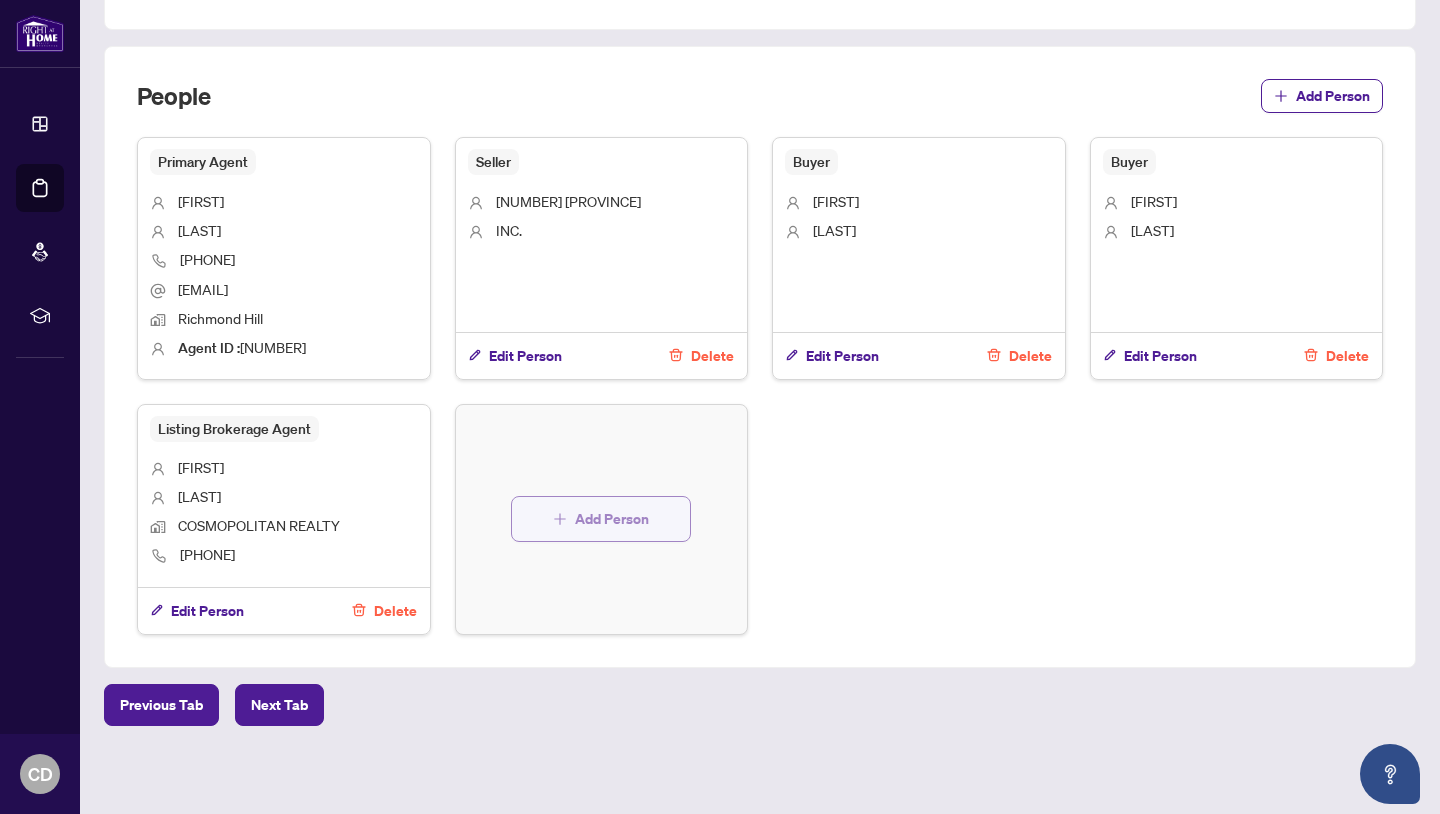 click on "Add Person" at bounding box center (612, 519) 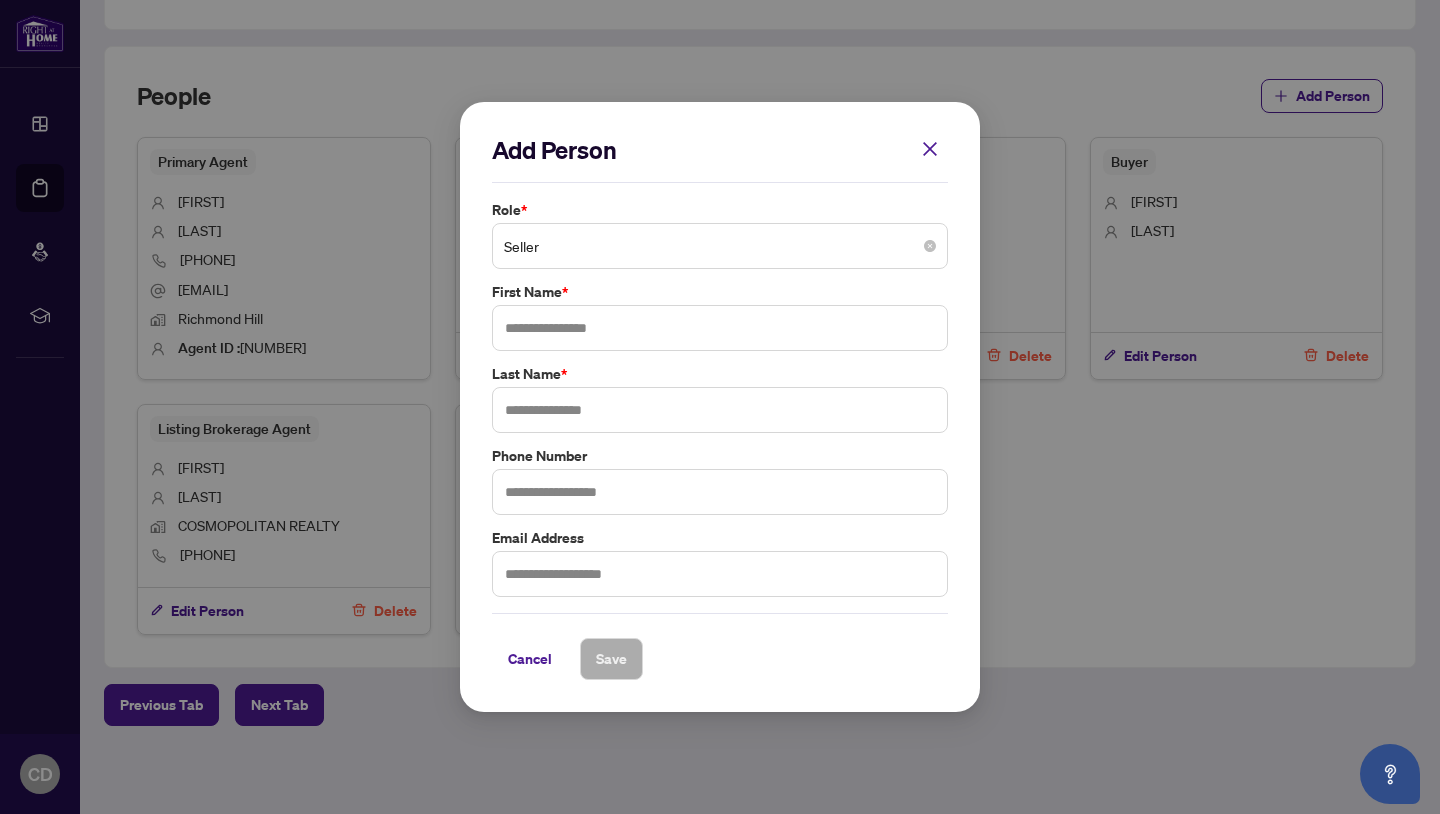 click on "Seller" at bounding box center (720, 246) 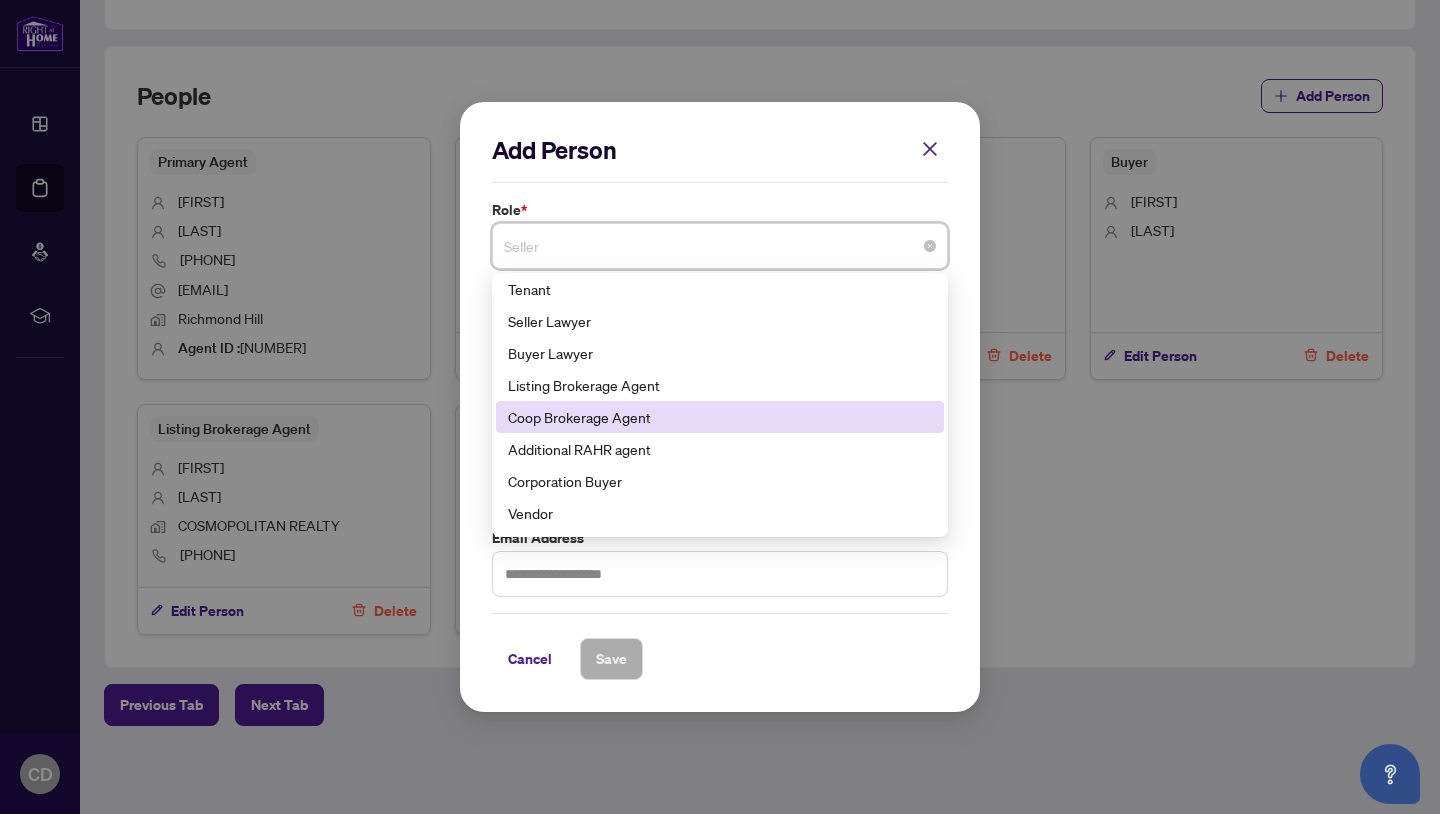 scroll, scrollTop: 128, scrollLeft: 0, axis: vertical 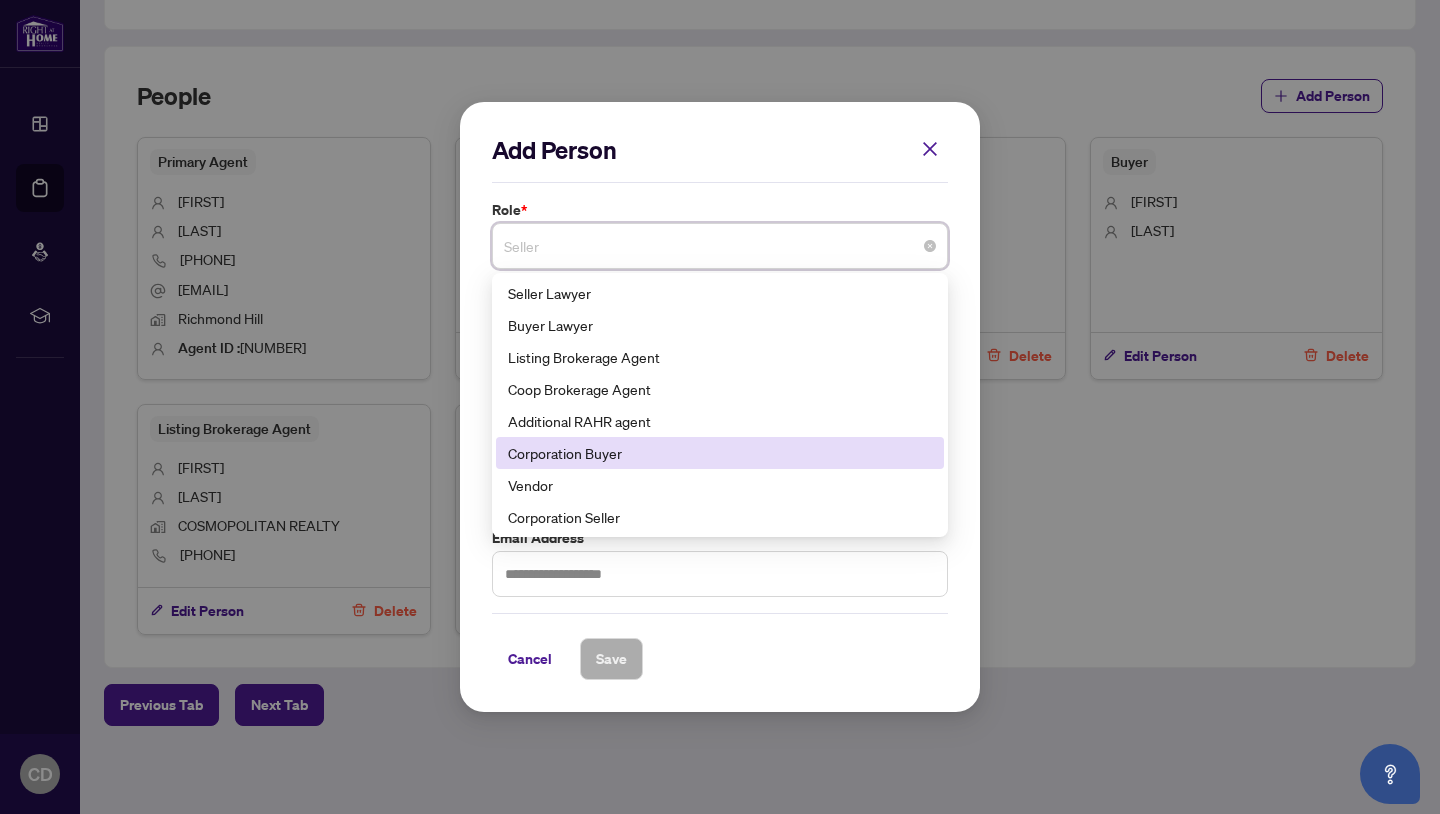 click on "Corporation Buyer" at bounding box center (720, 453) 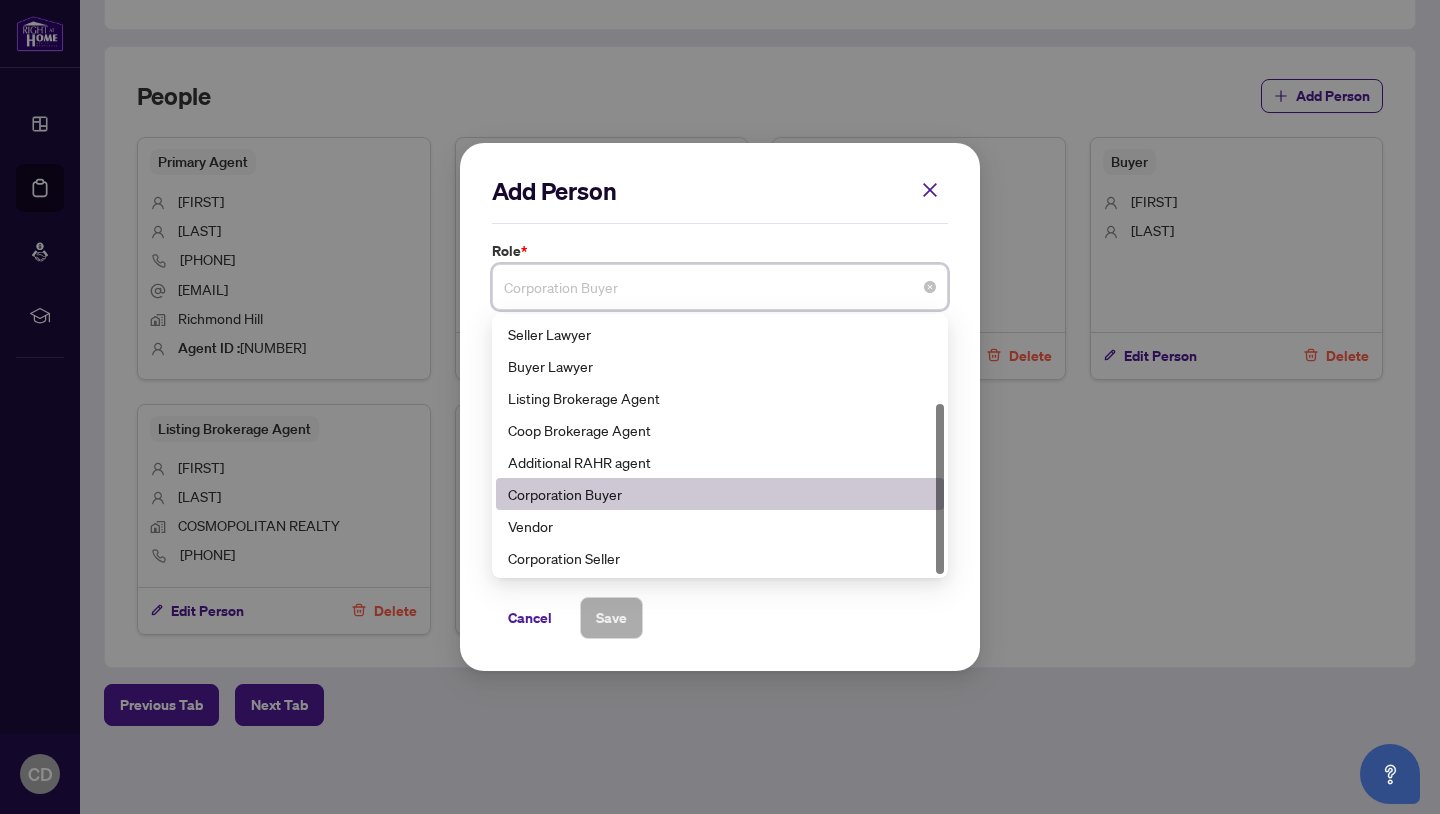 click on "Corporation Buyer" at bounding box center (720, 287) 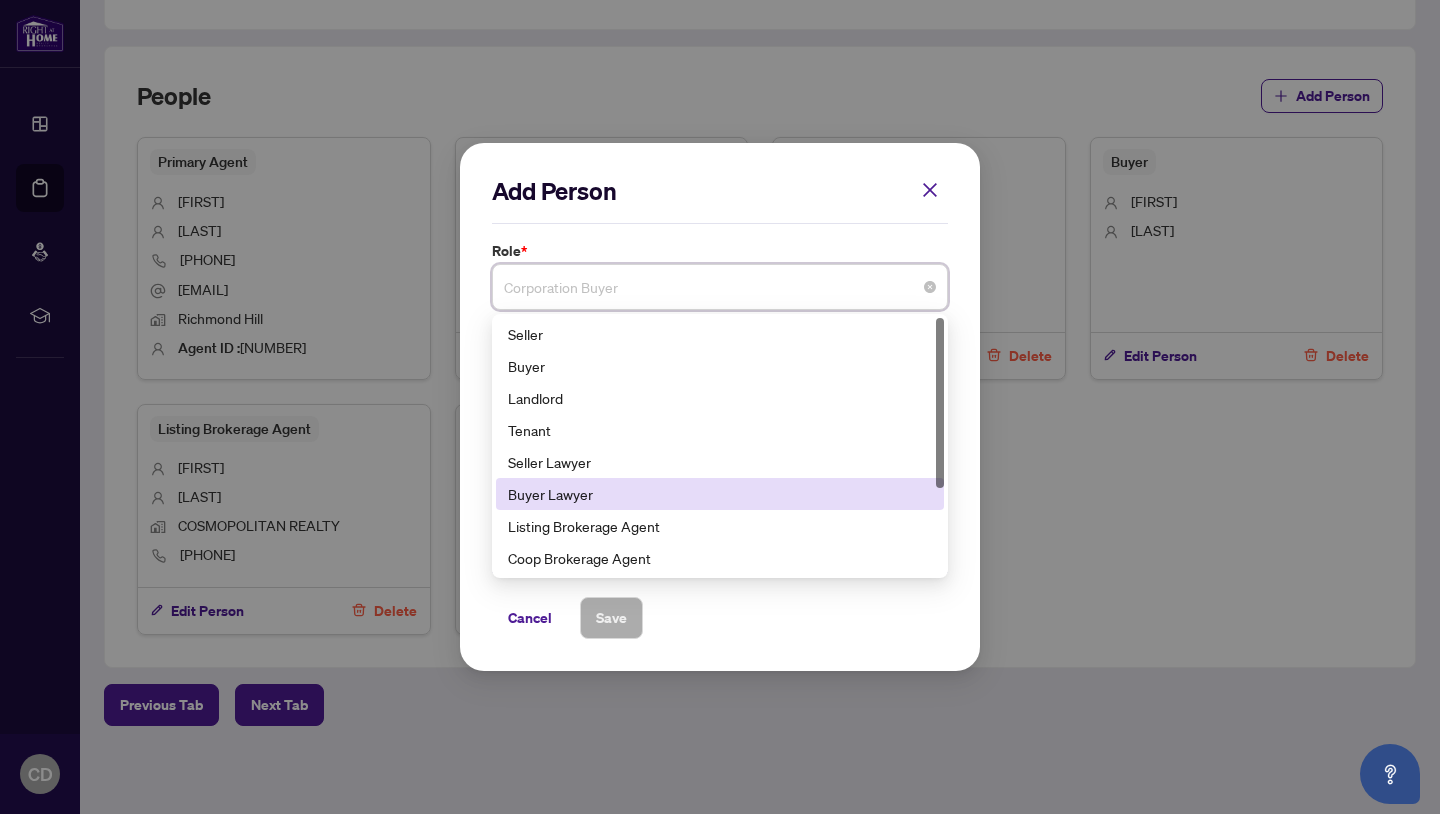 scroll, scrollTop: 128, scrollLeft: 0, axis: vertical 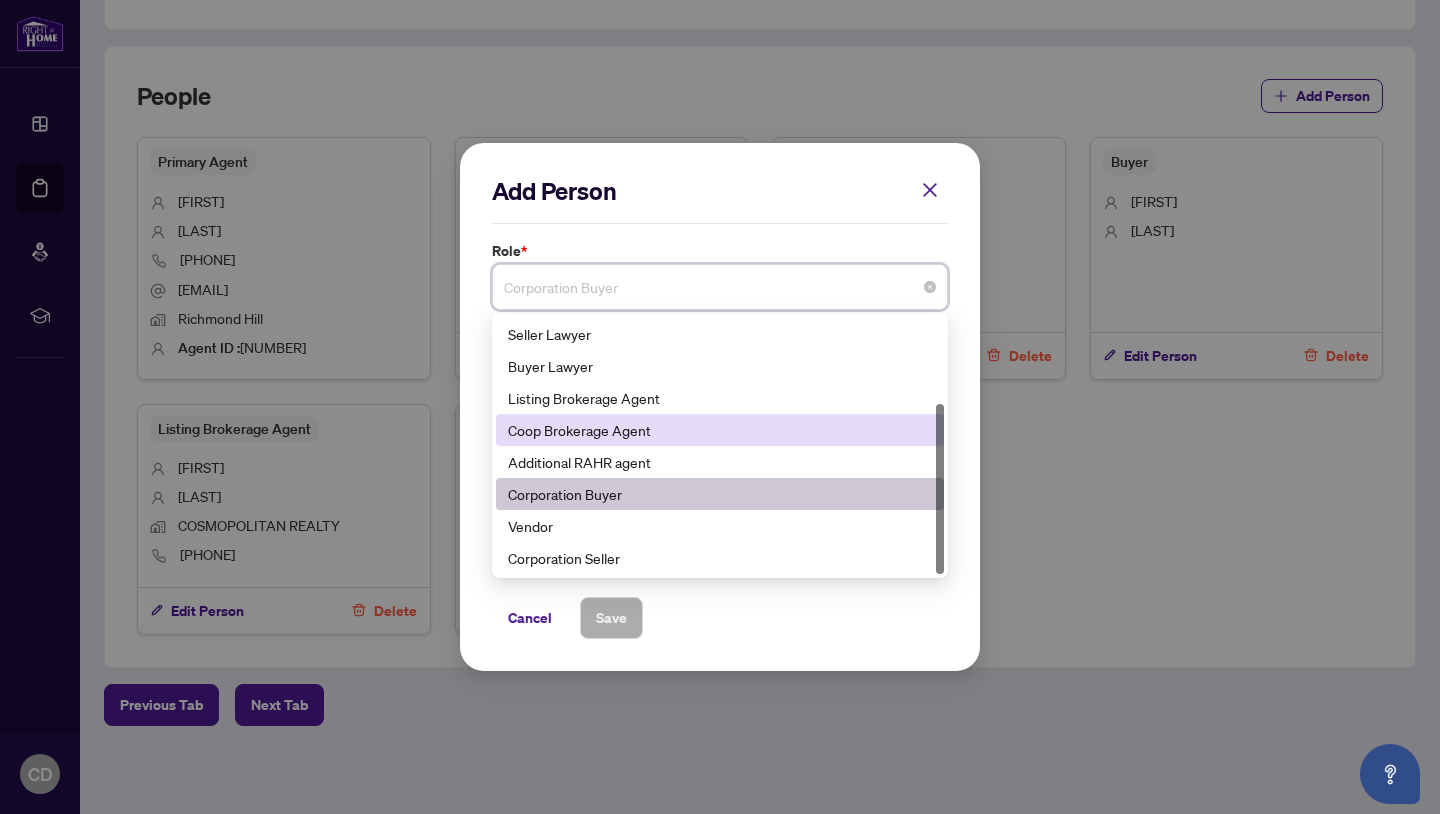 click on "Coop Brokerage Agent" at bounding box center [720, 430] 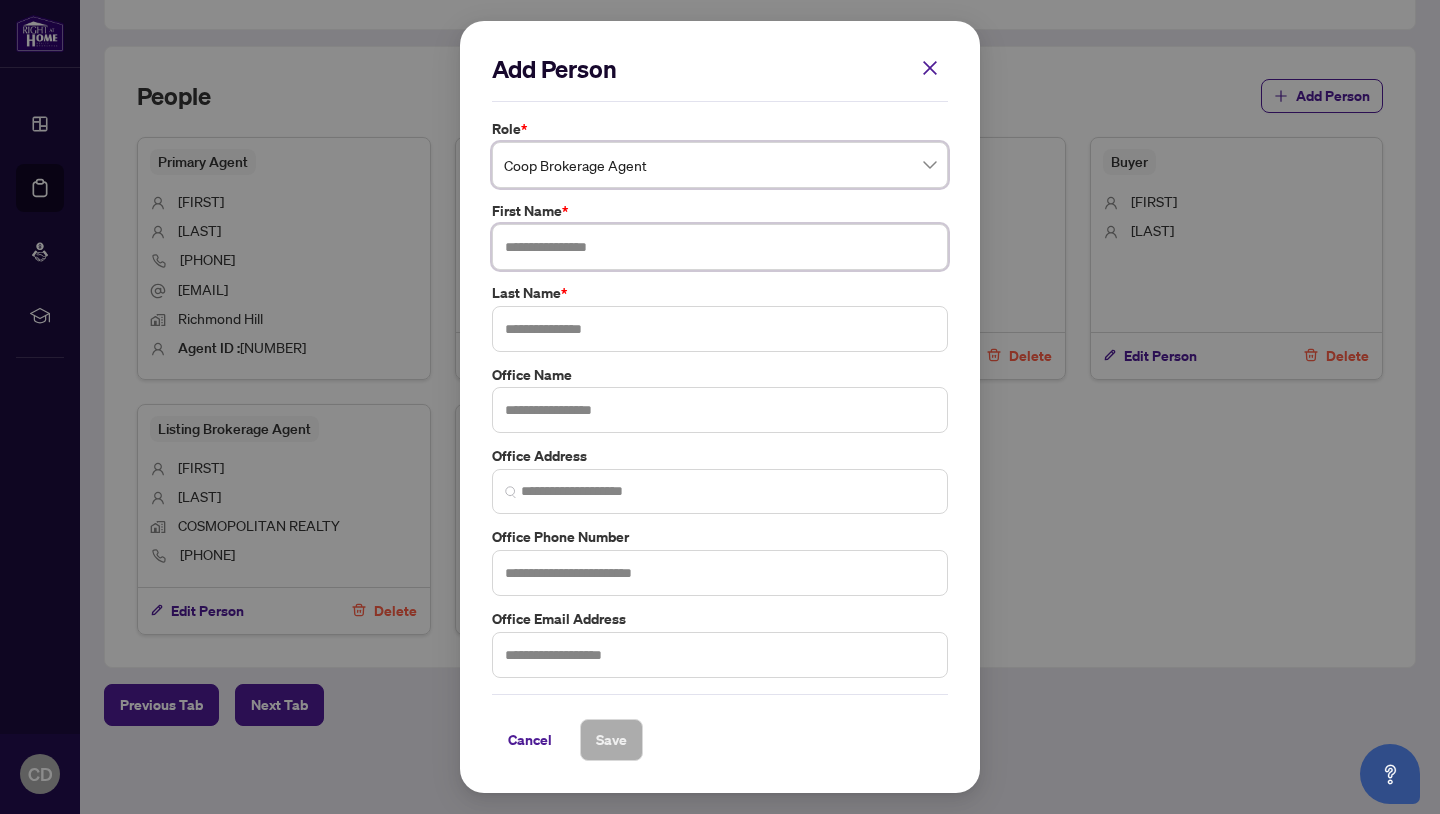 click at bounding box center [720, 247] 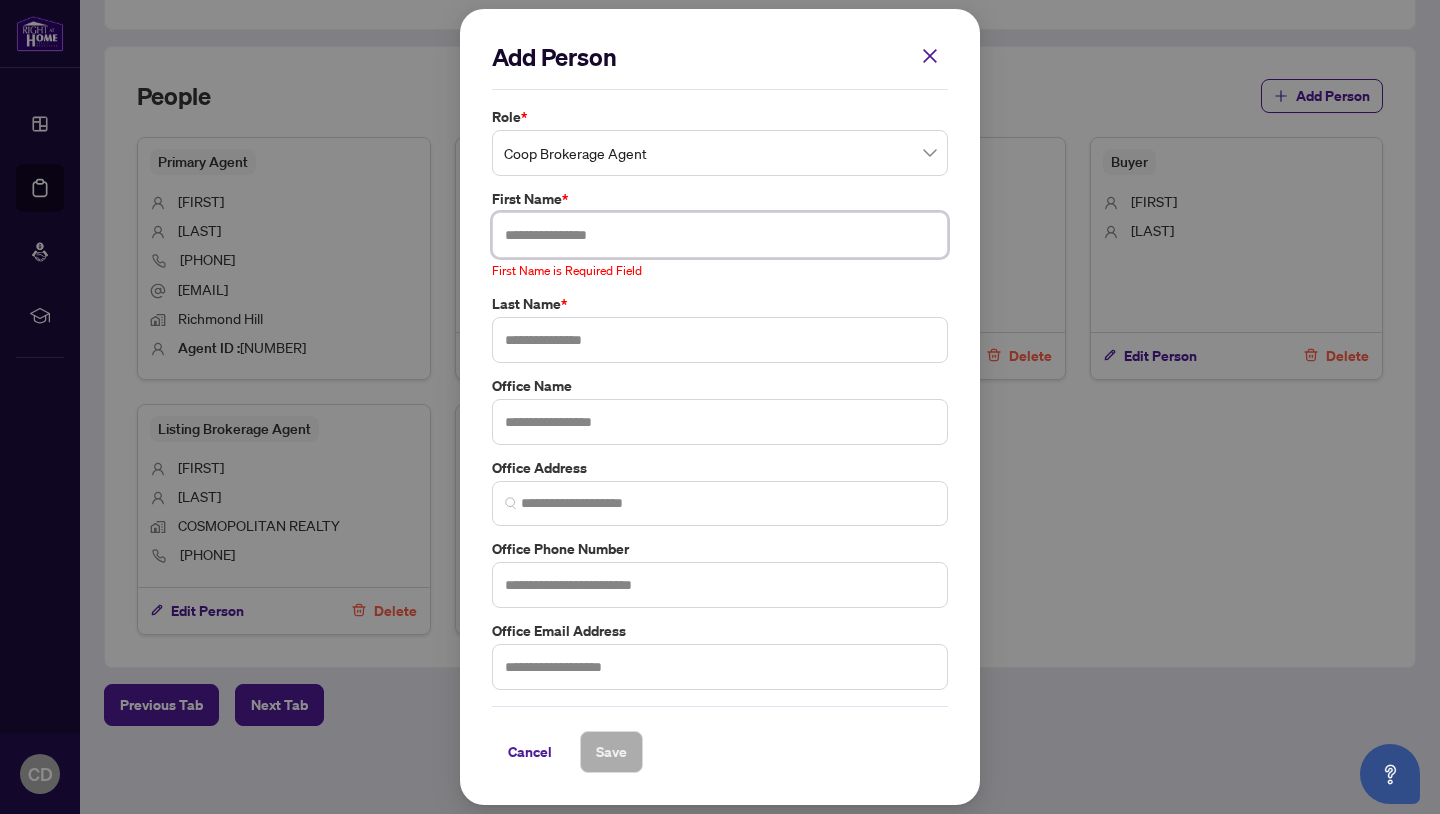 click at bounding box center (720, 235) 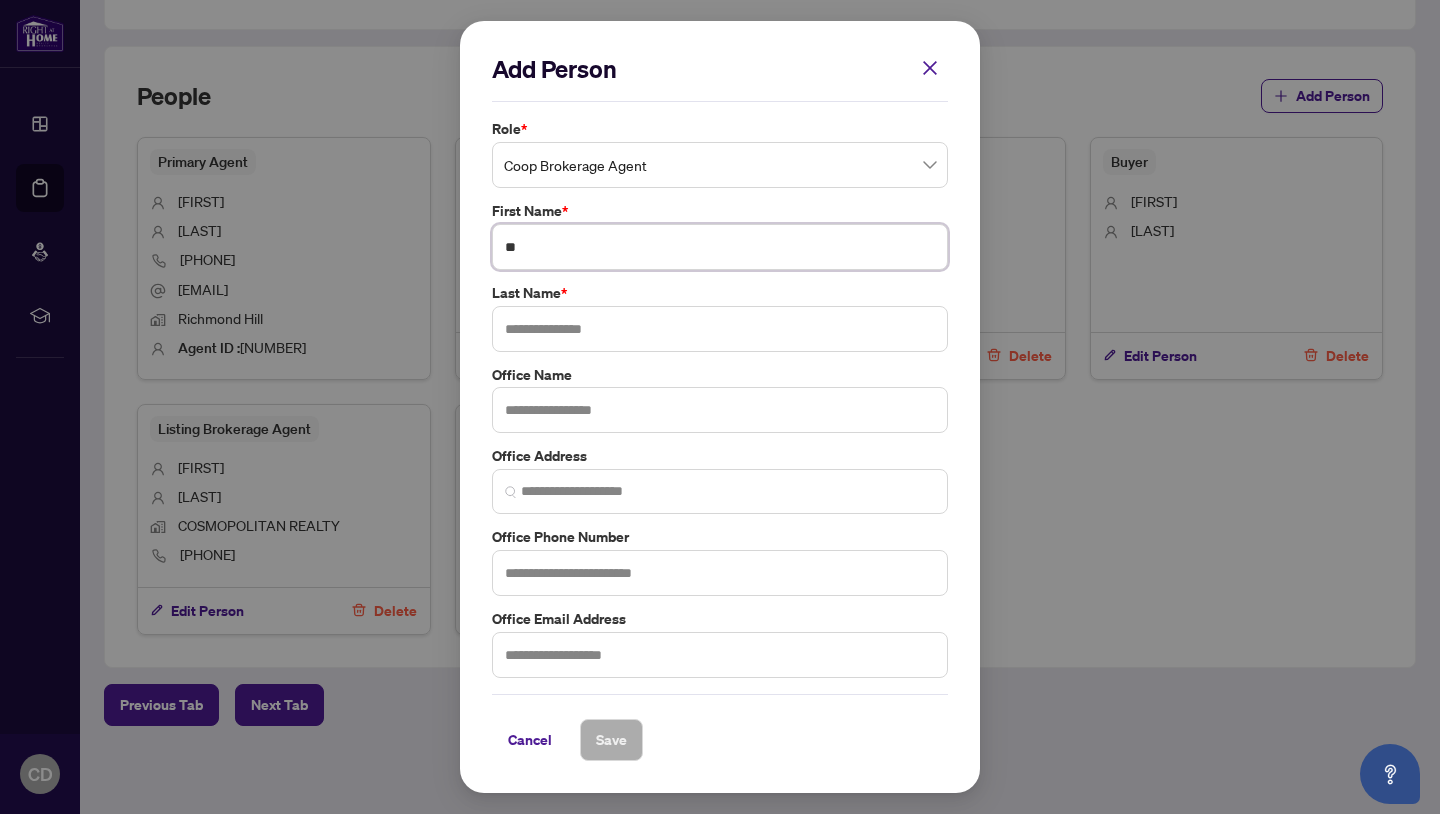 type on "*" 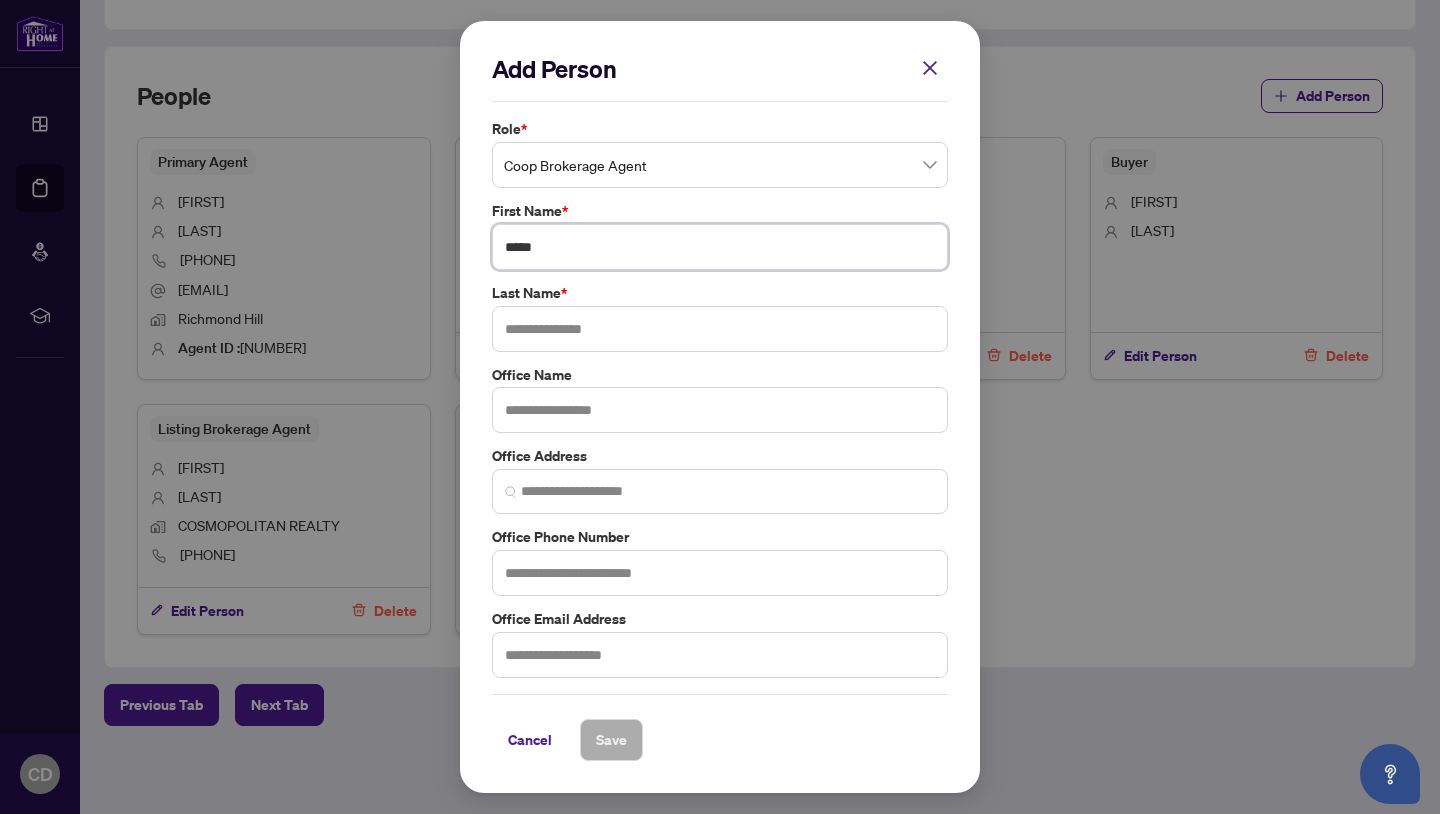 type on "*****" 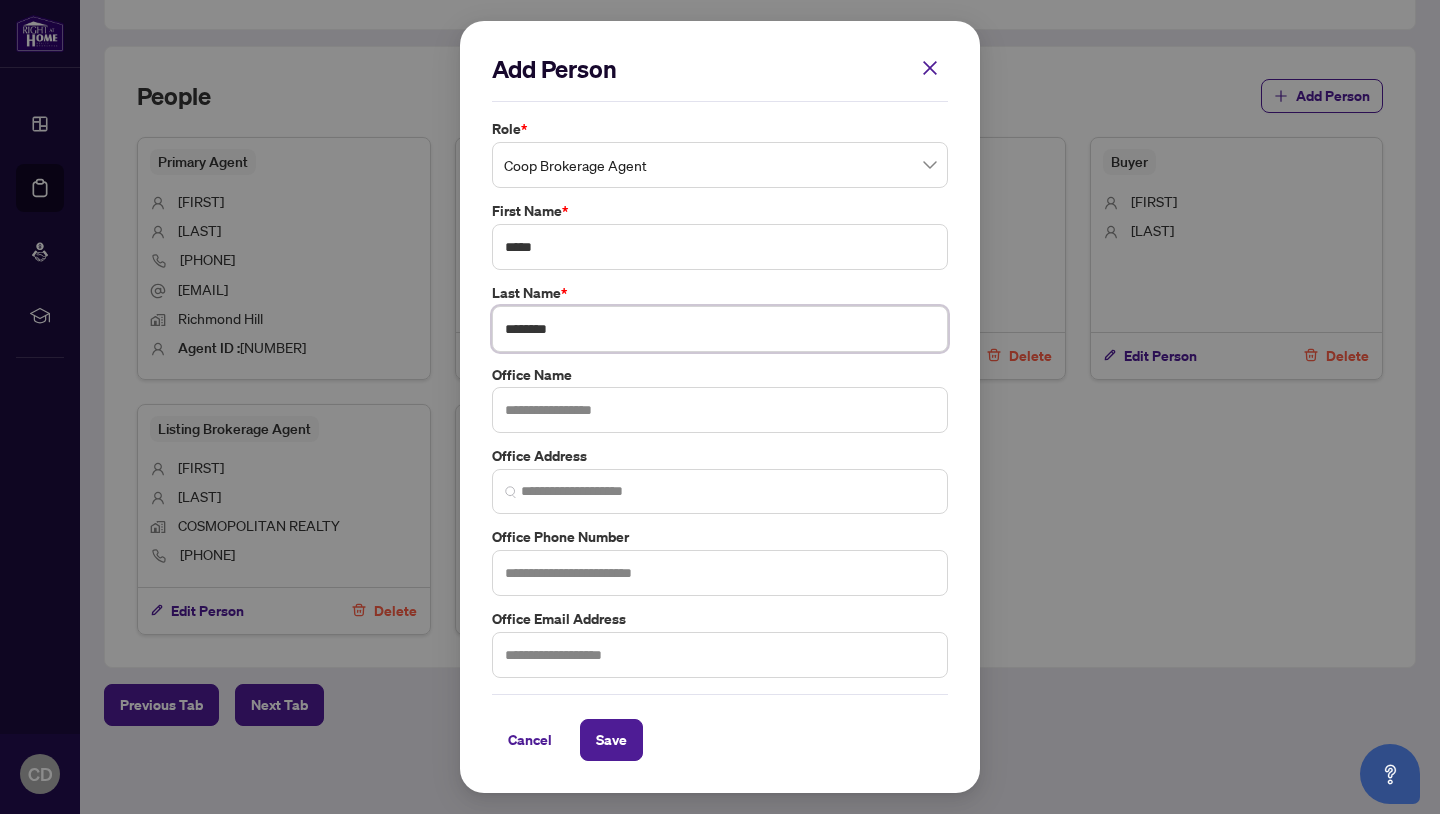 type on "********" 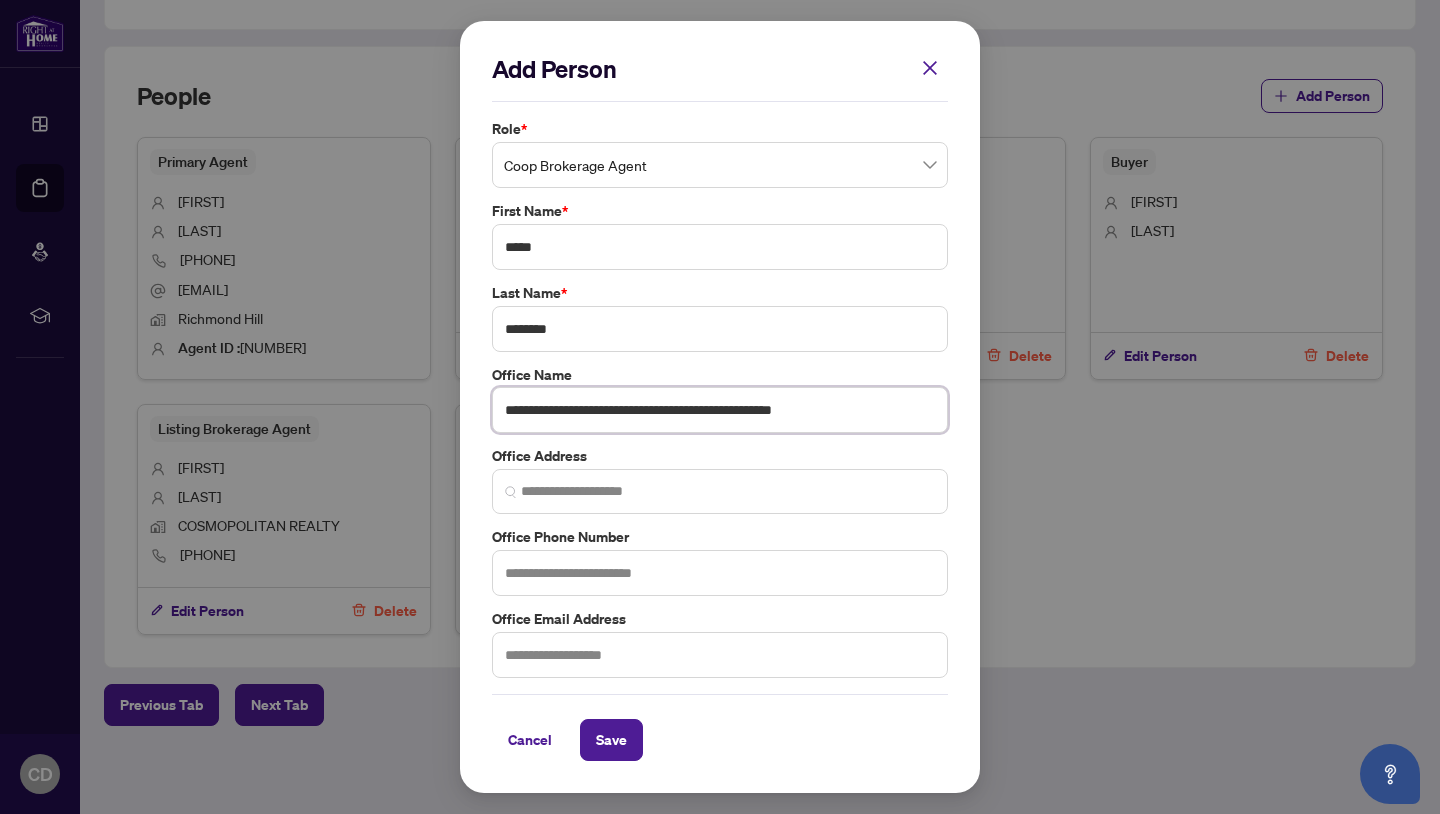 type on "**********" 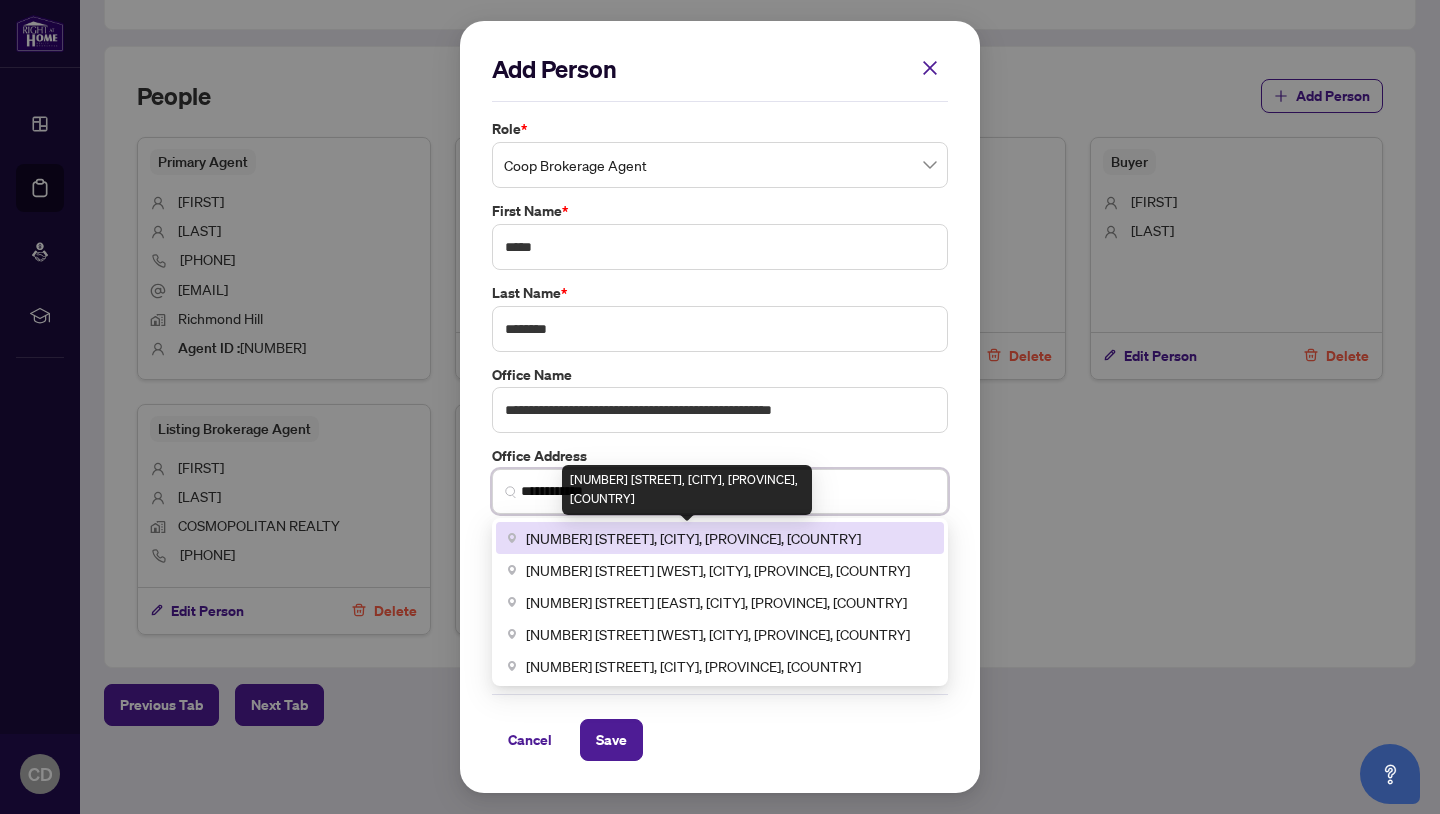 click on "[NUMBER] [STREET], [CITY], [PROVINCE], [COUNTRY]" at bounding box center (693, 538) 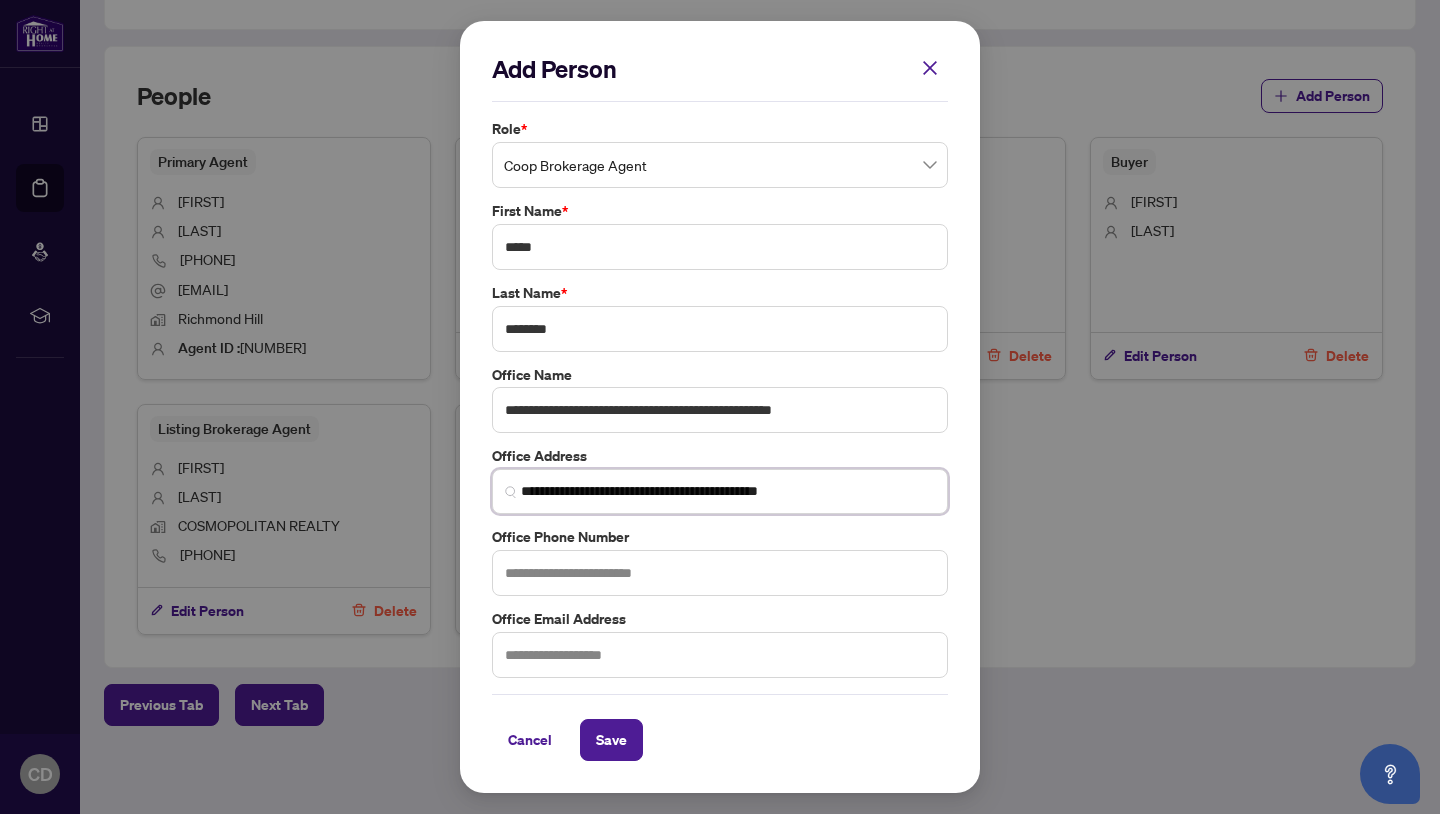 type on "**********" 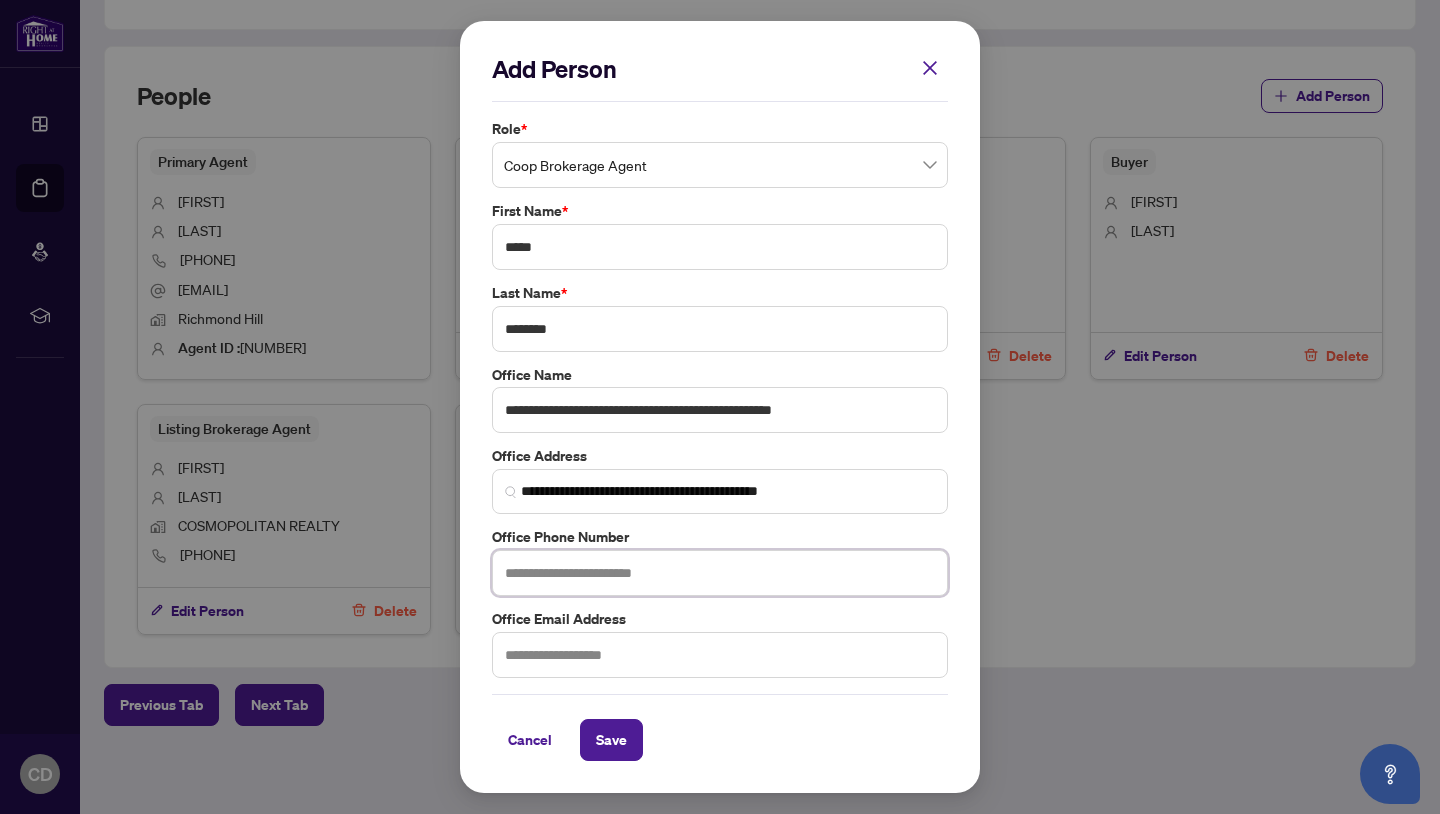click at bounding box center [720, 573] 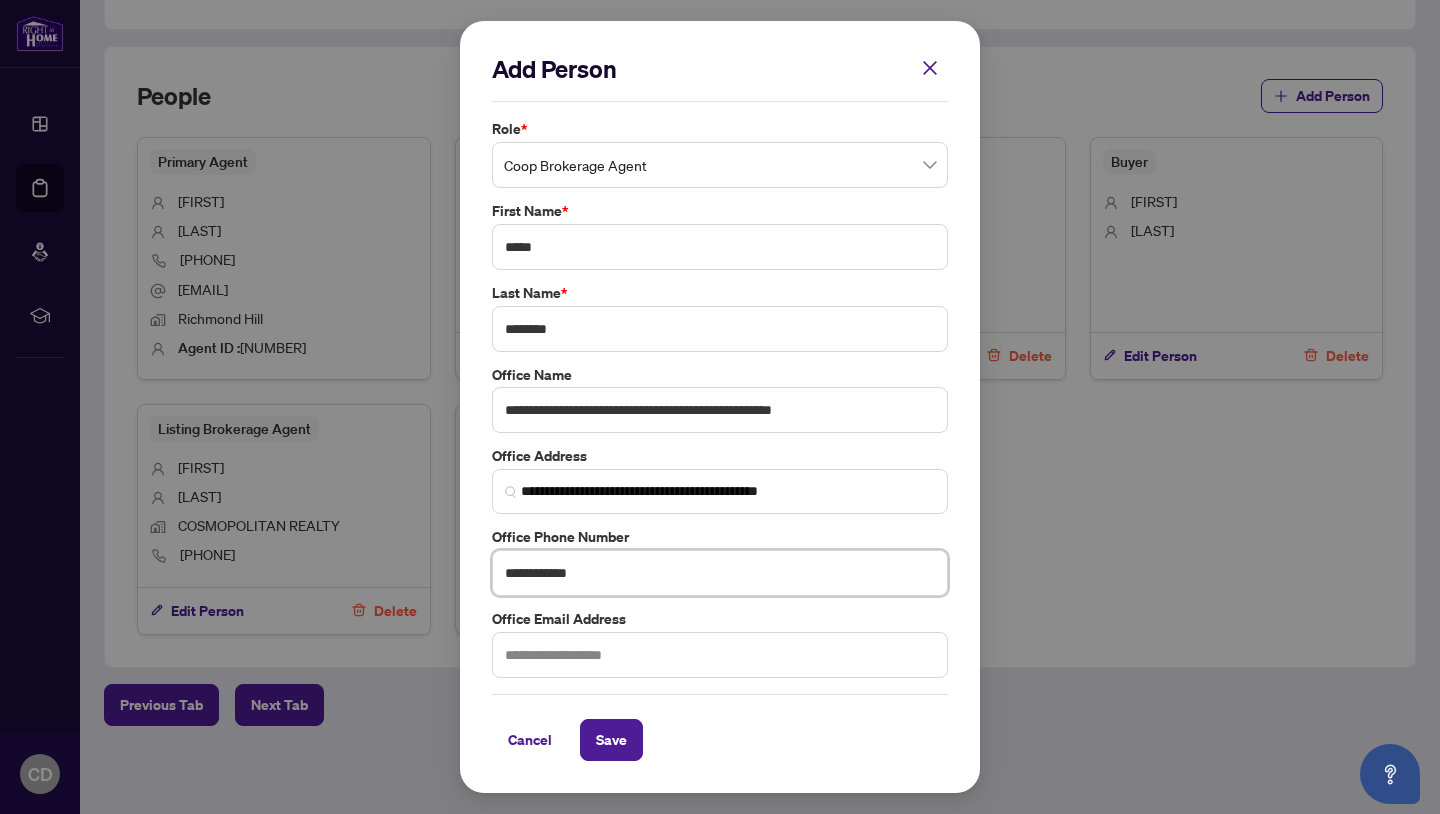 type on "**********" 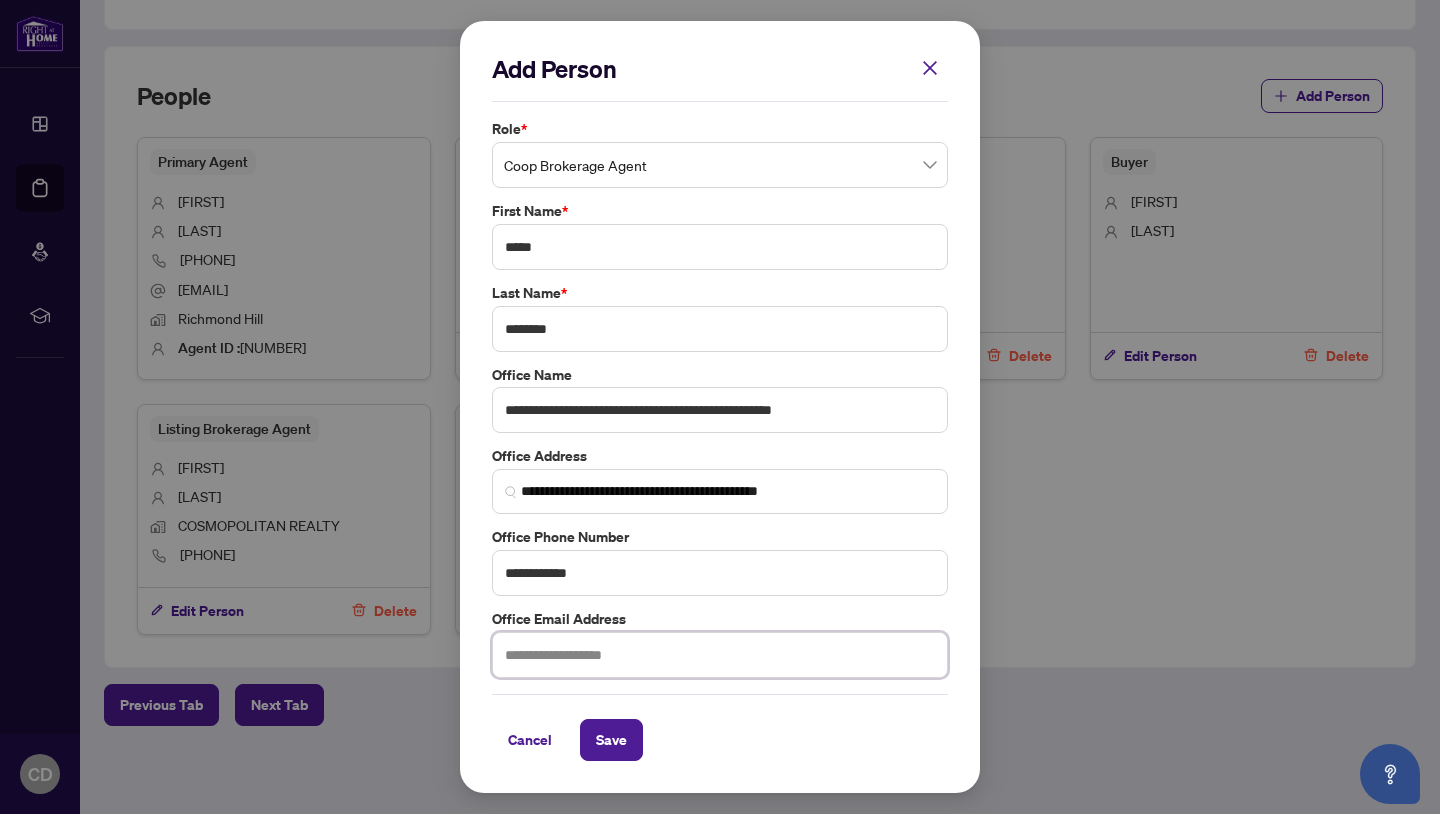click at bounding box center [720, 655] 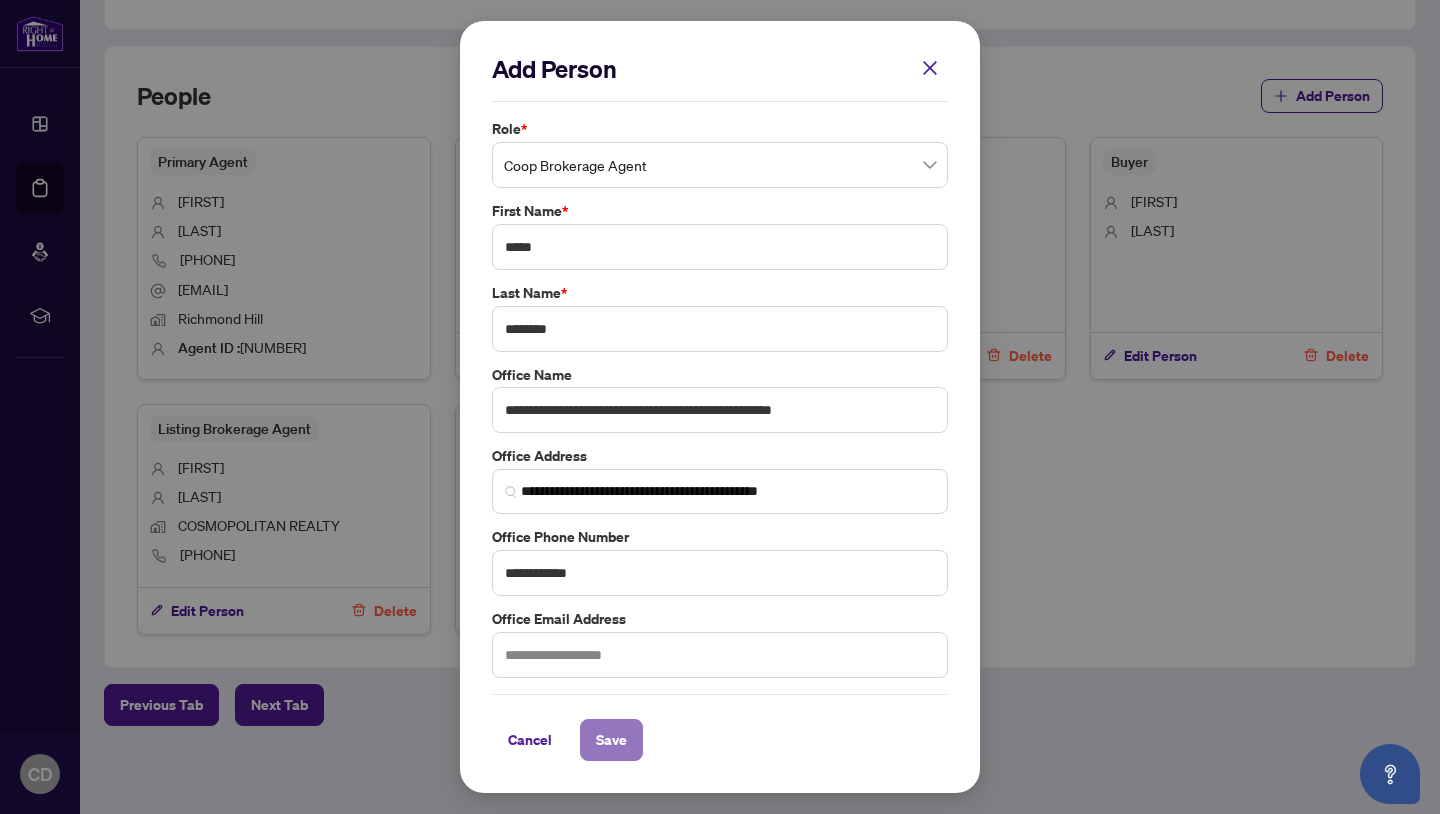 click on "Save" at bounding box center (611, 740) 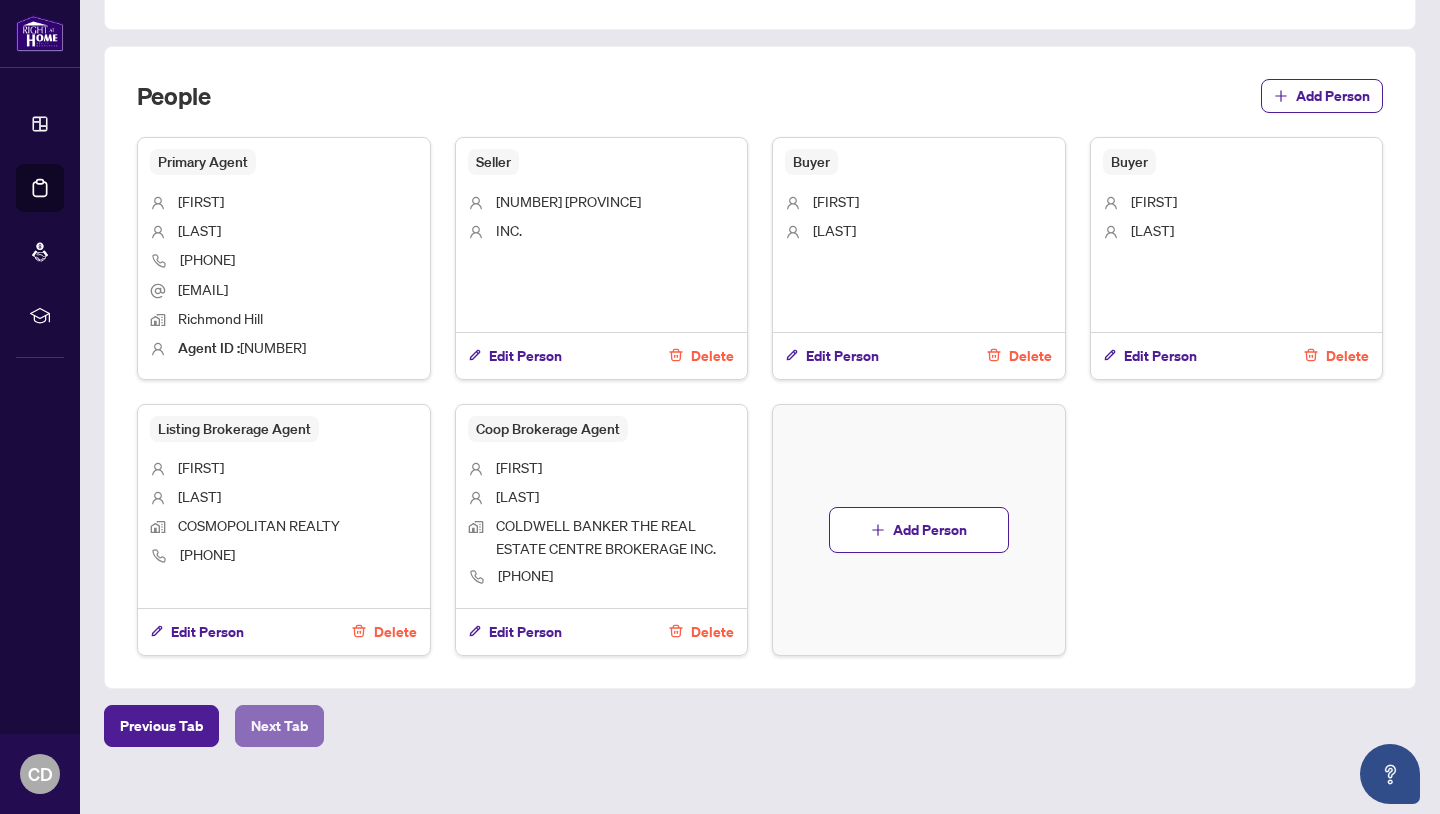 click on "Next Tab" at bounding box center [279, 726] 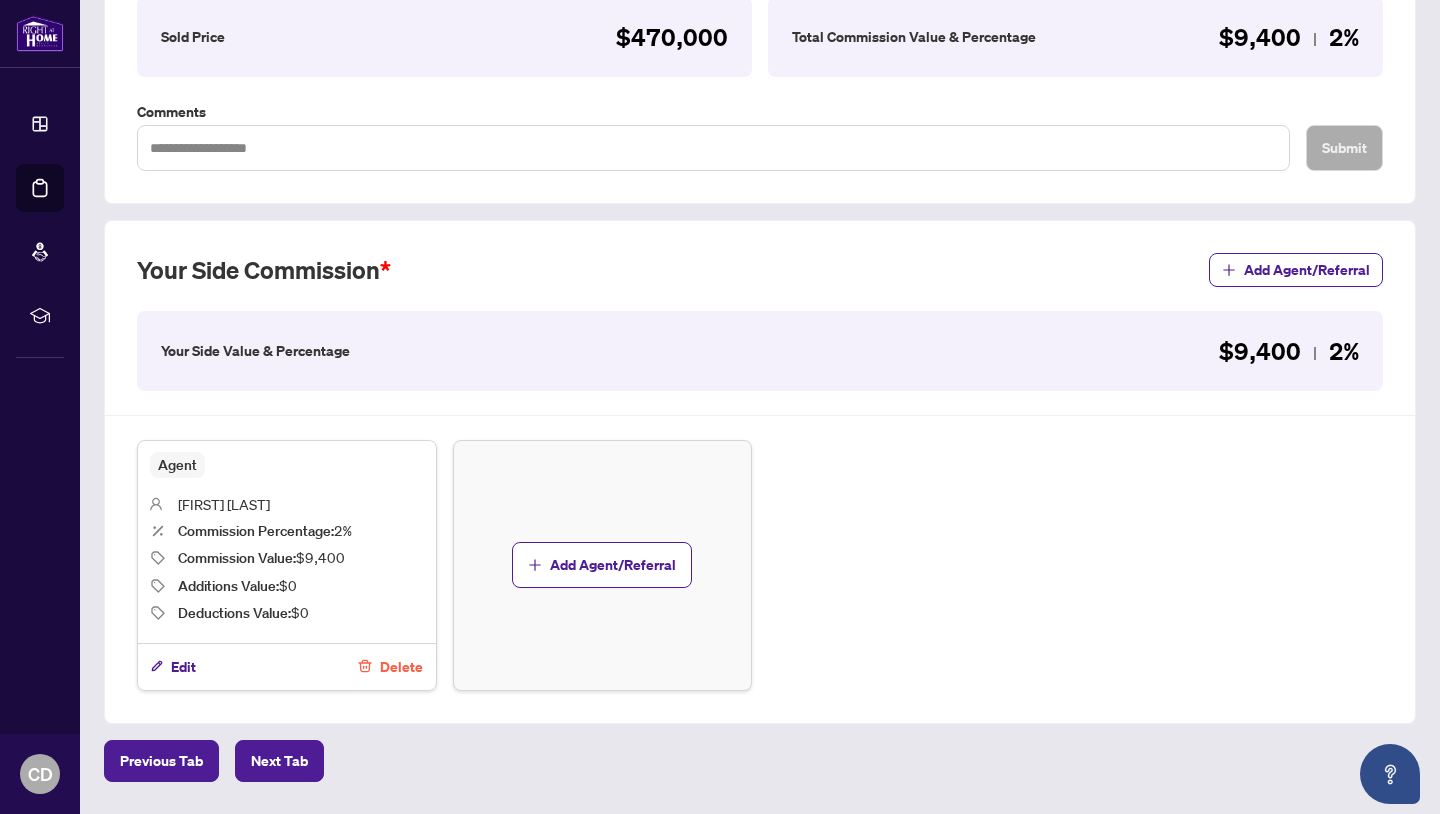 scroll, scrollTop: 400, scrollLeft: 0, axis: vertical 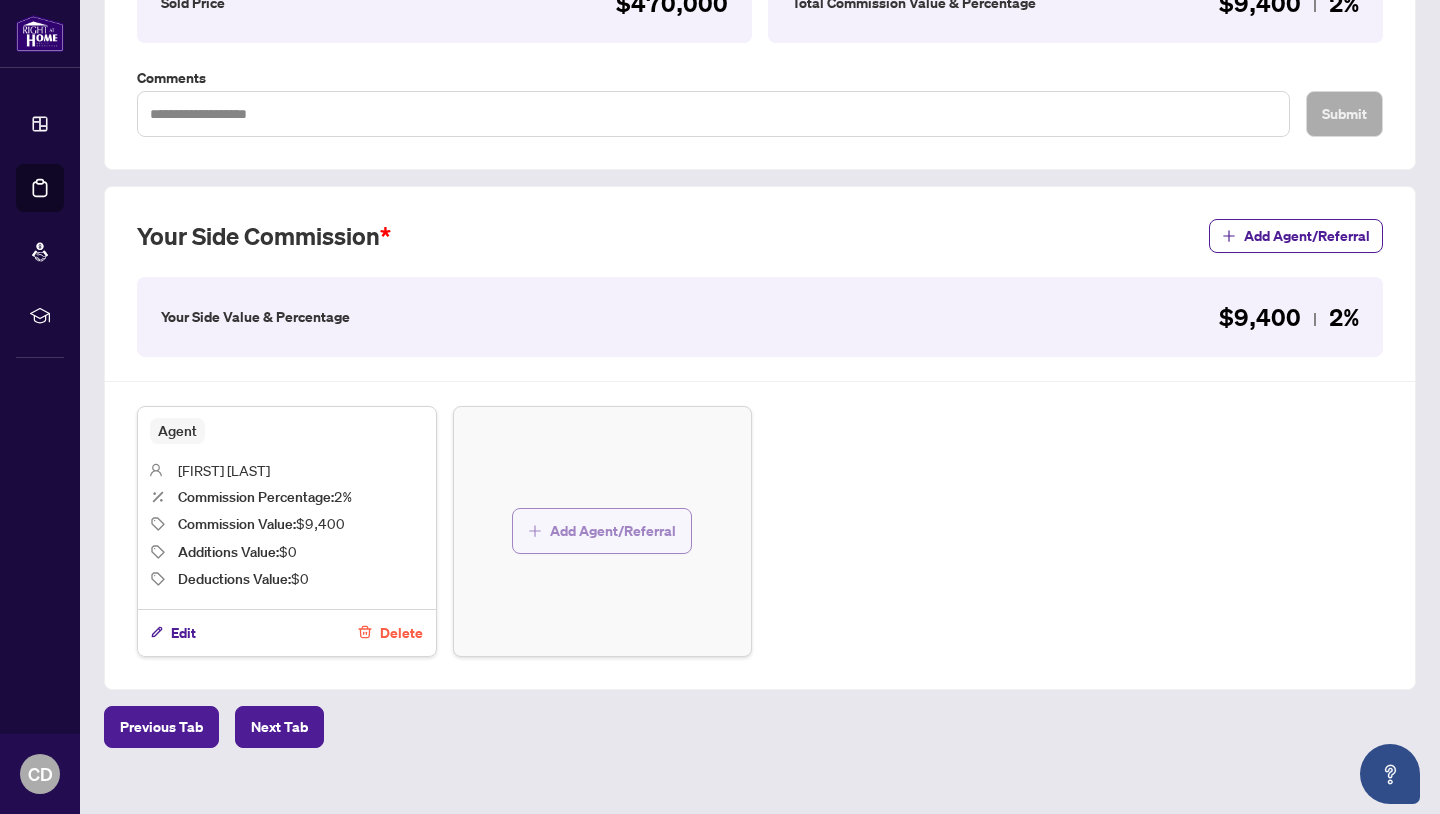 click on "Add Agent/Referral" at bounding box center (613, 531) 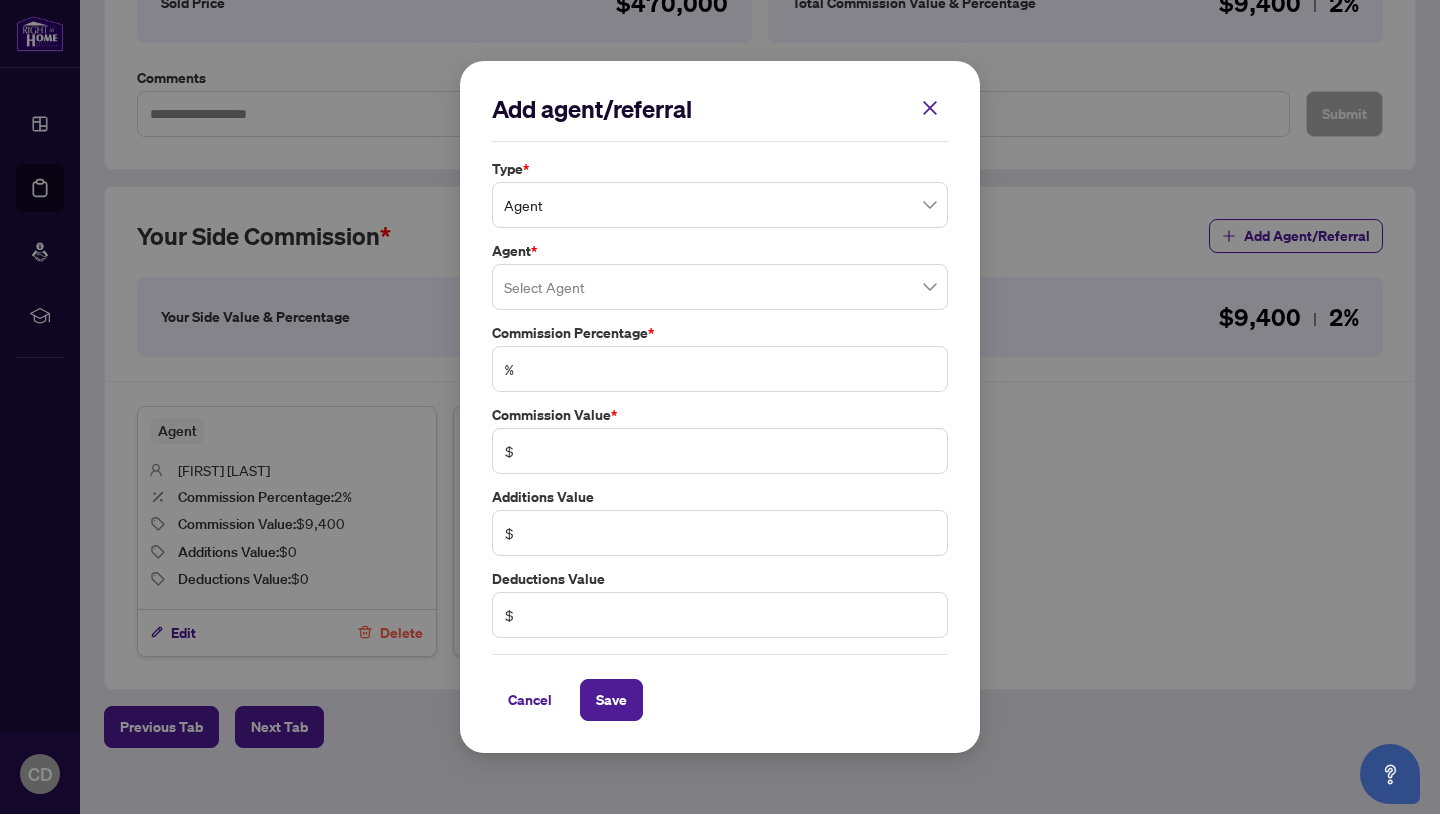 click on "Agent" at bounding box center (720, 205) 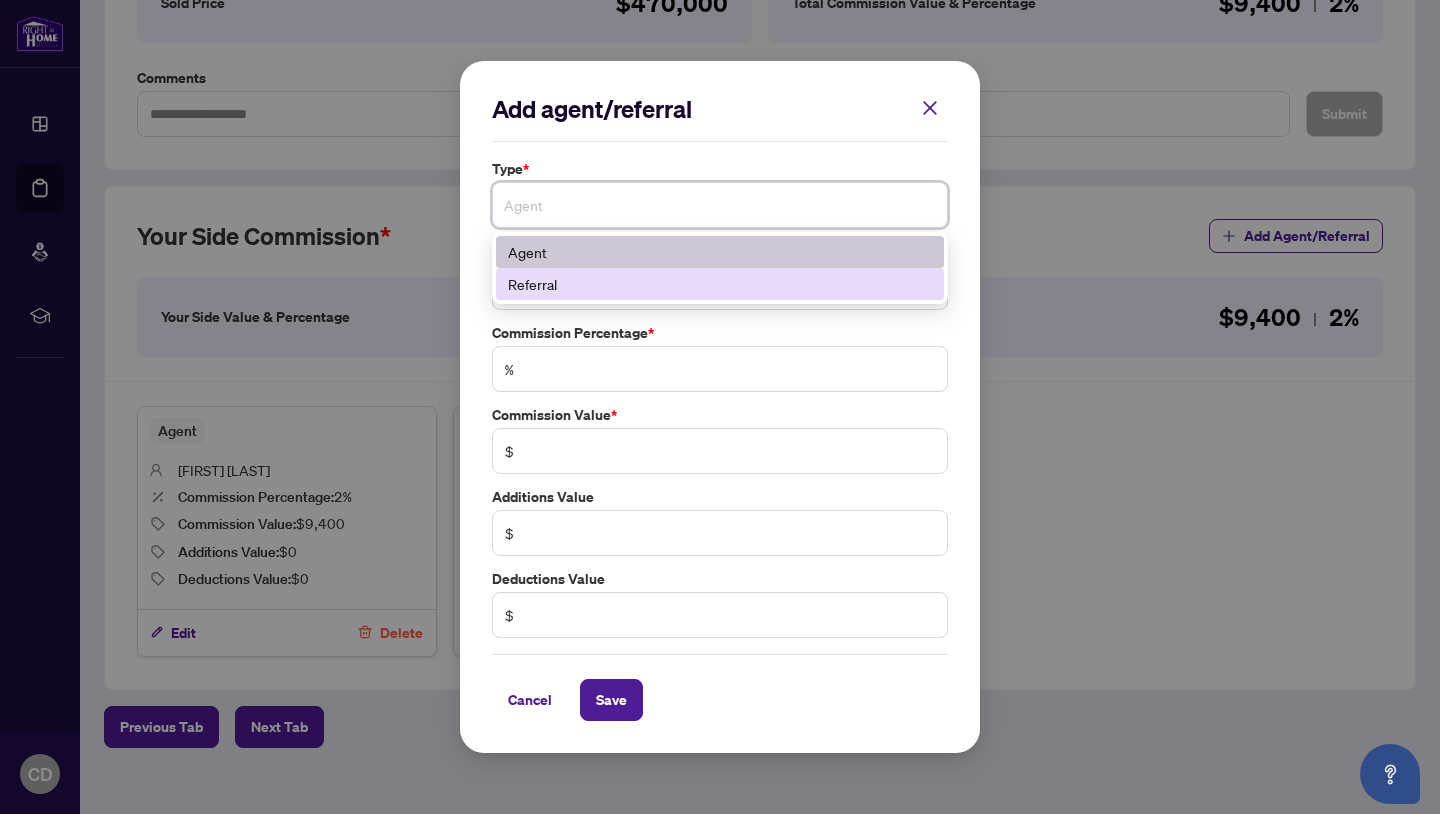 click on "Referral" at bounding box center [720, 284] 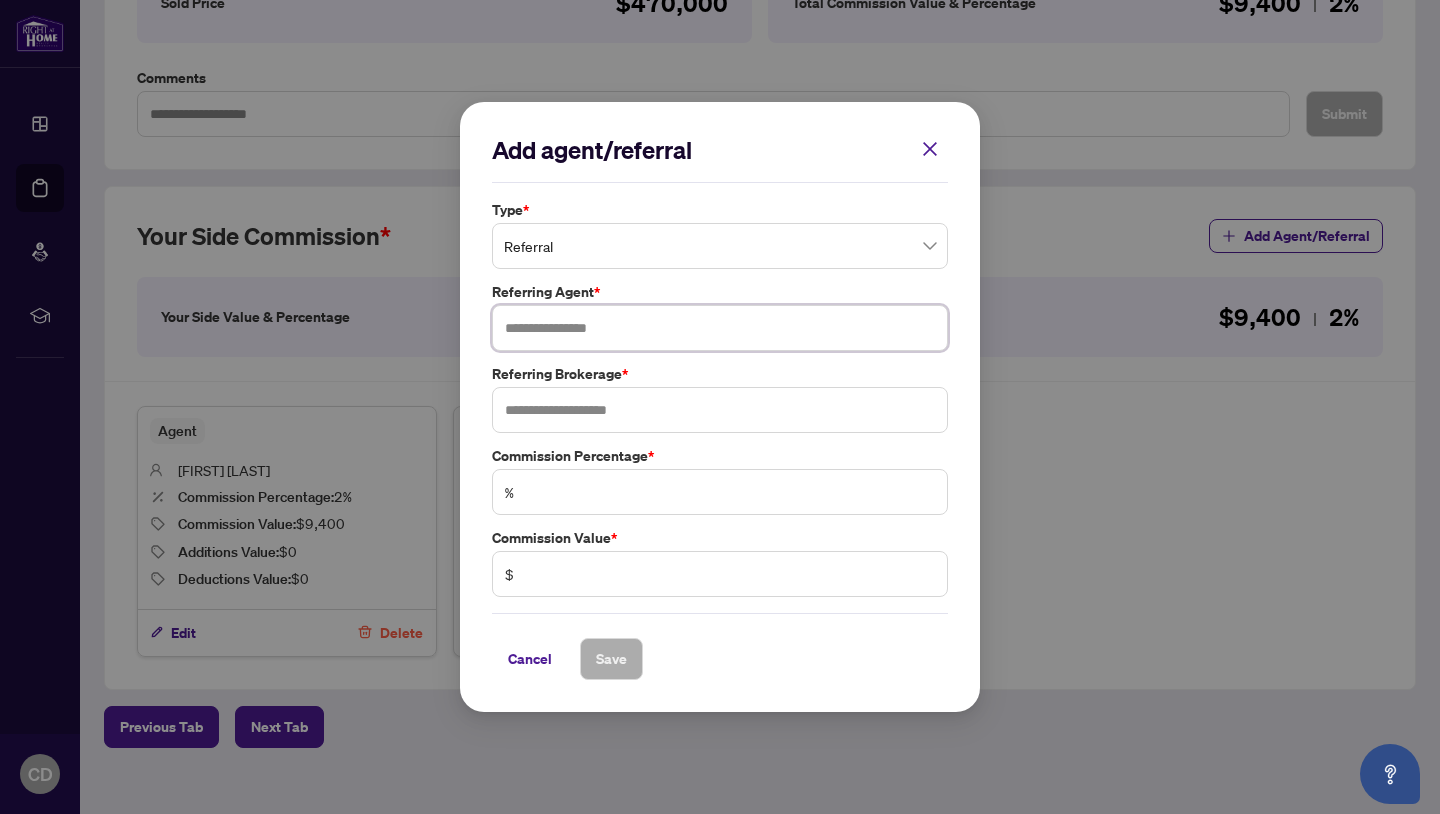 click at bounding box center [720, 328] 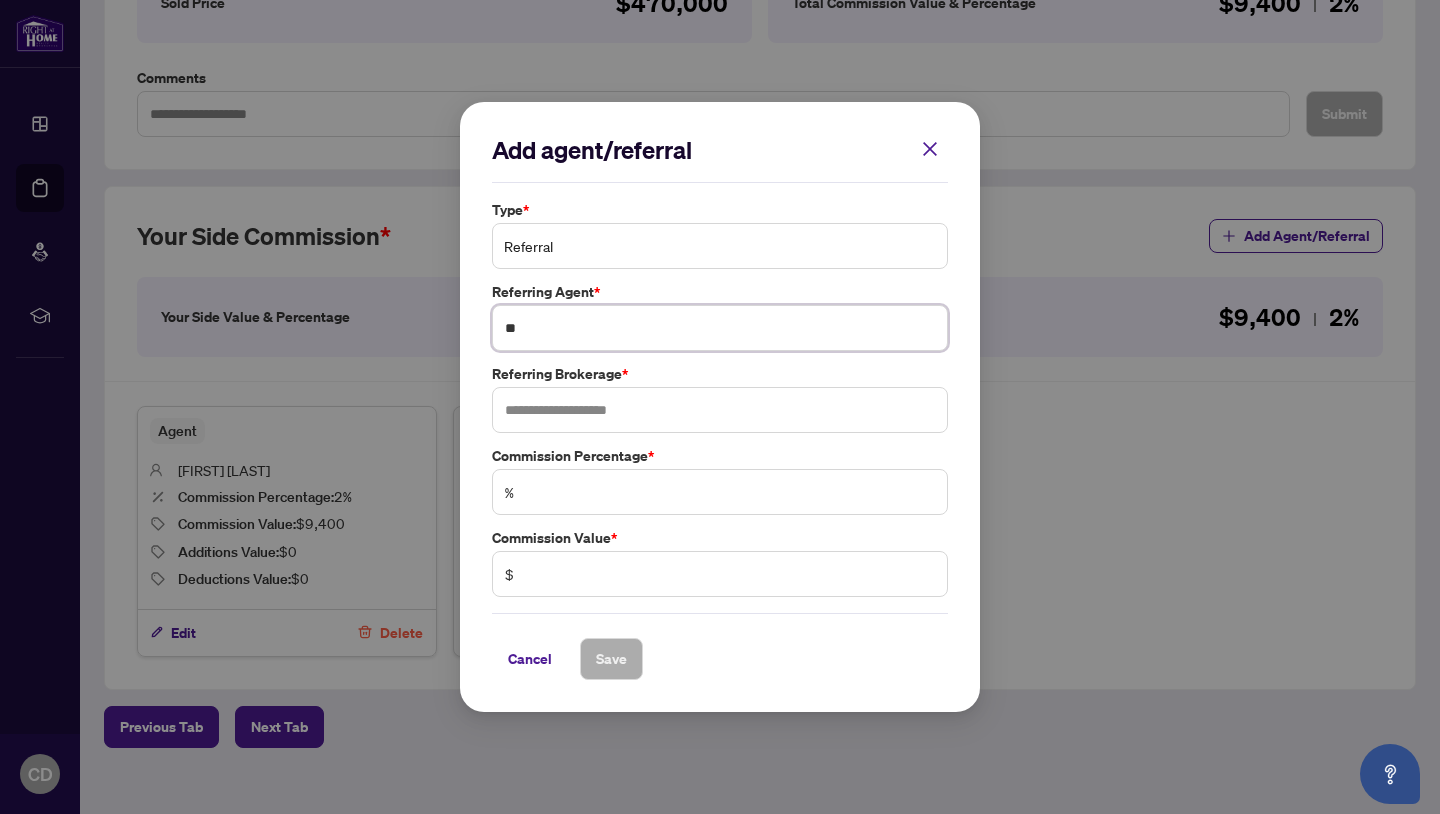 click on "Referral" at bounding box center [720, 246] 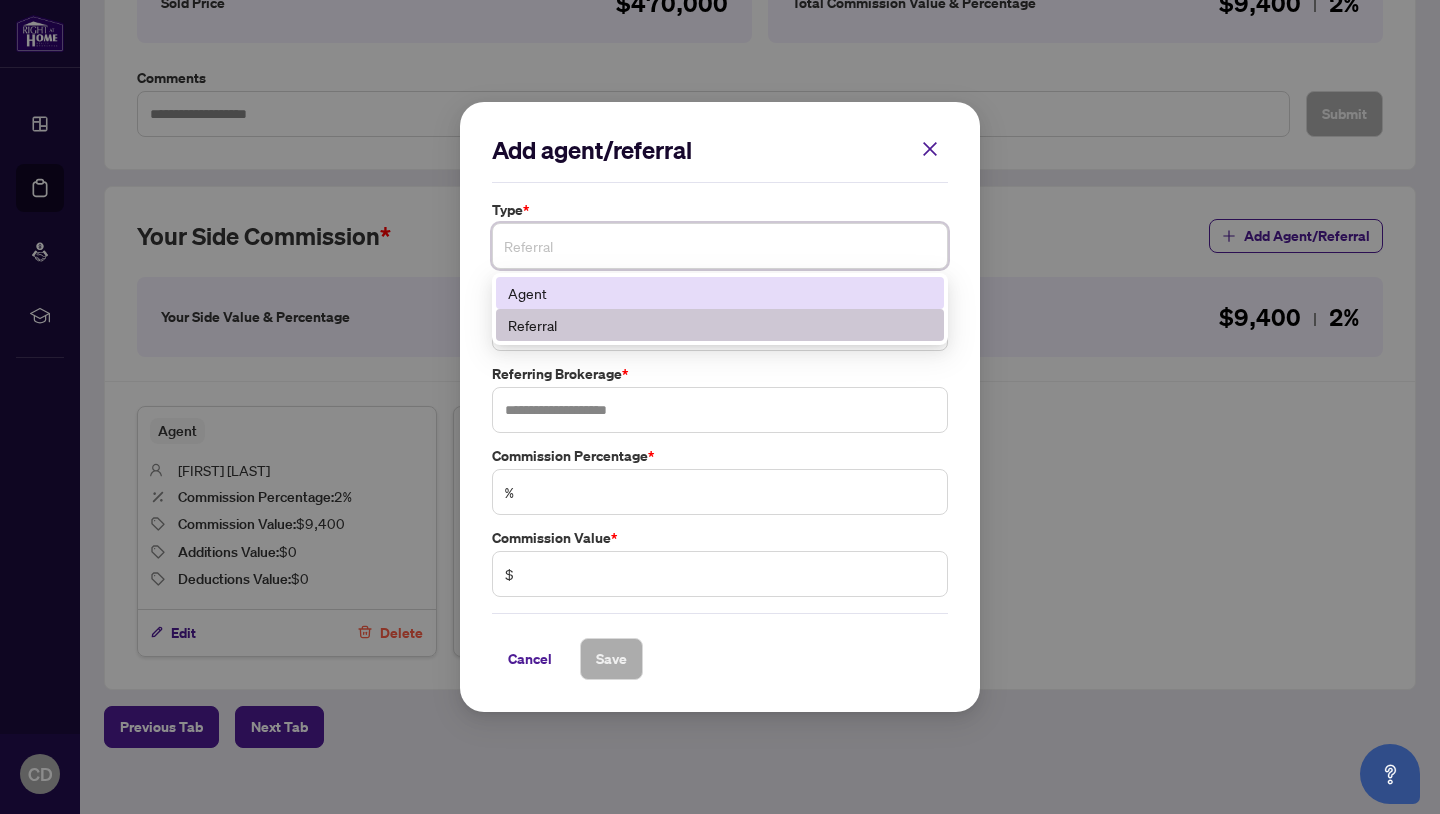 click on "Agent" at bounding box center (720, 293) 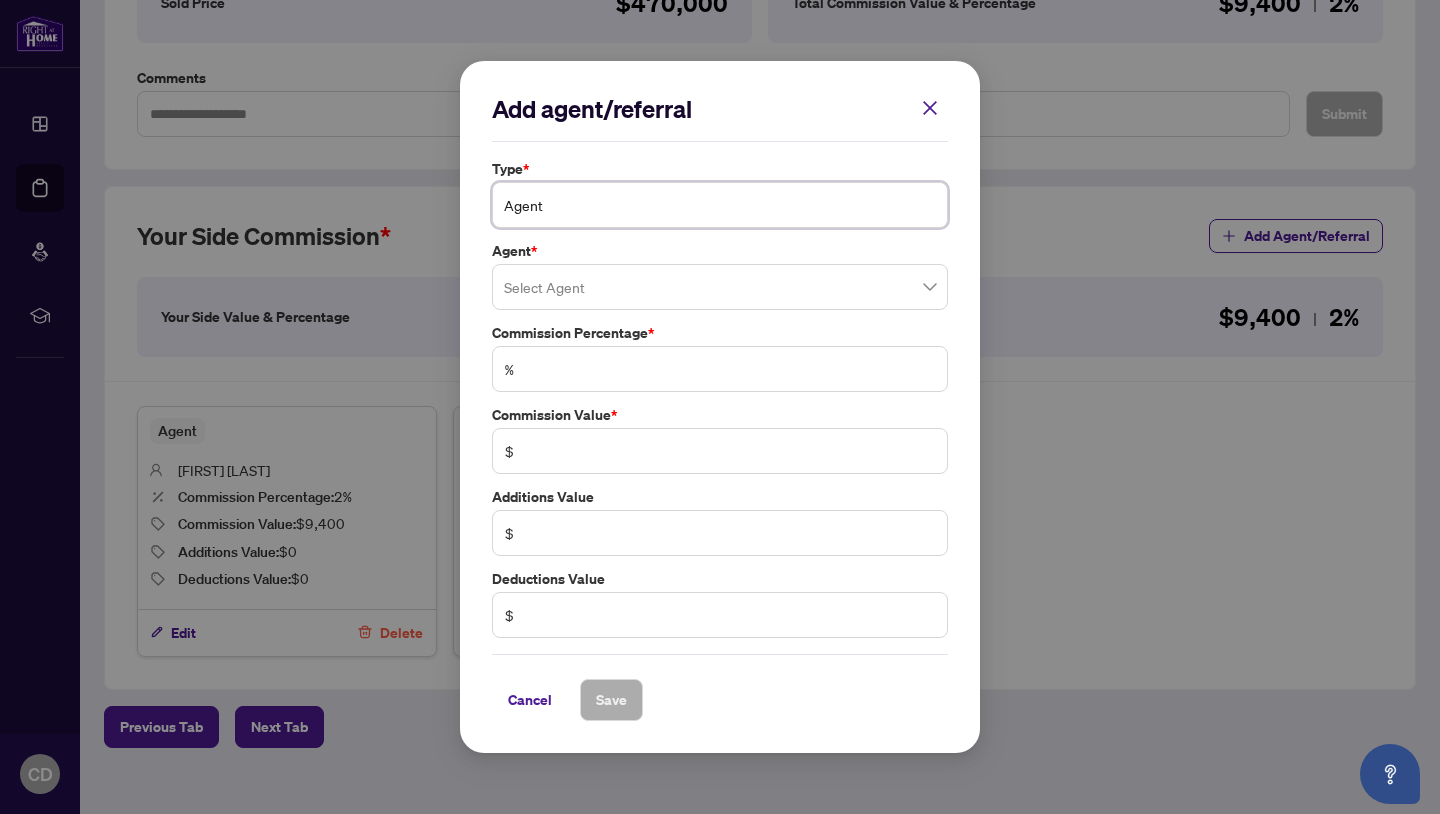 click on "Agent" at bounding box center [720, 205] 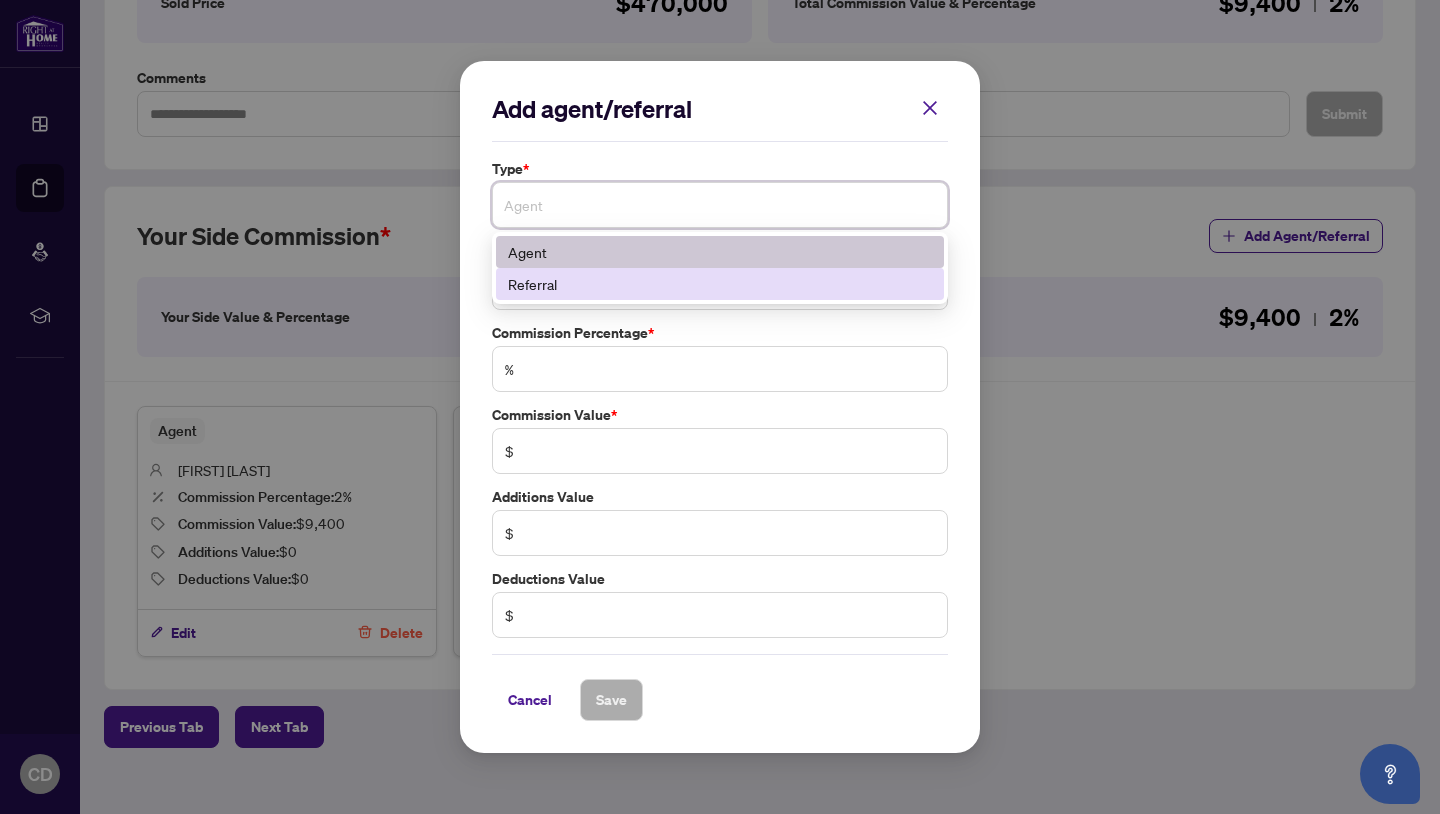 click on "Referral" at bounding box center [720, 284] 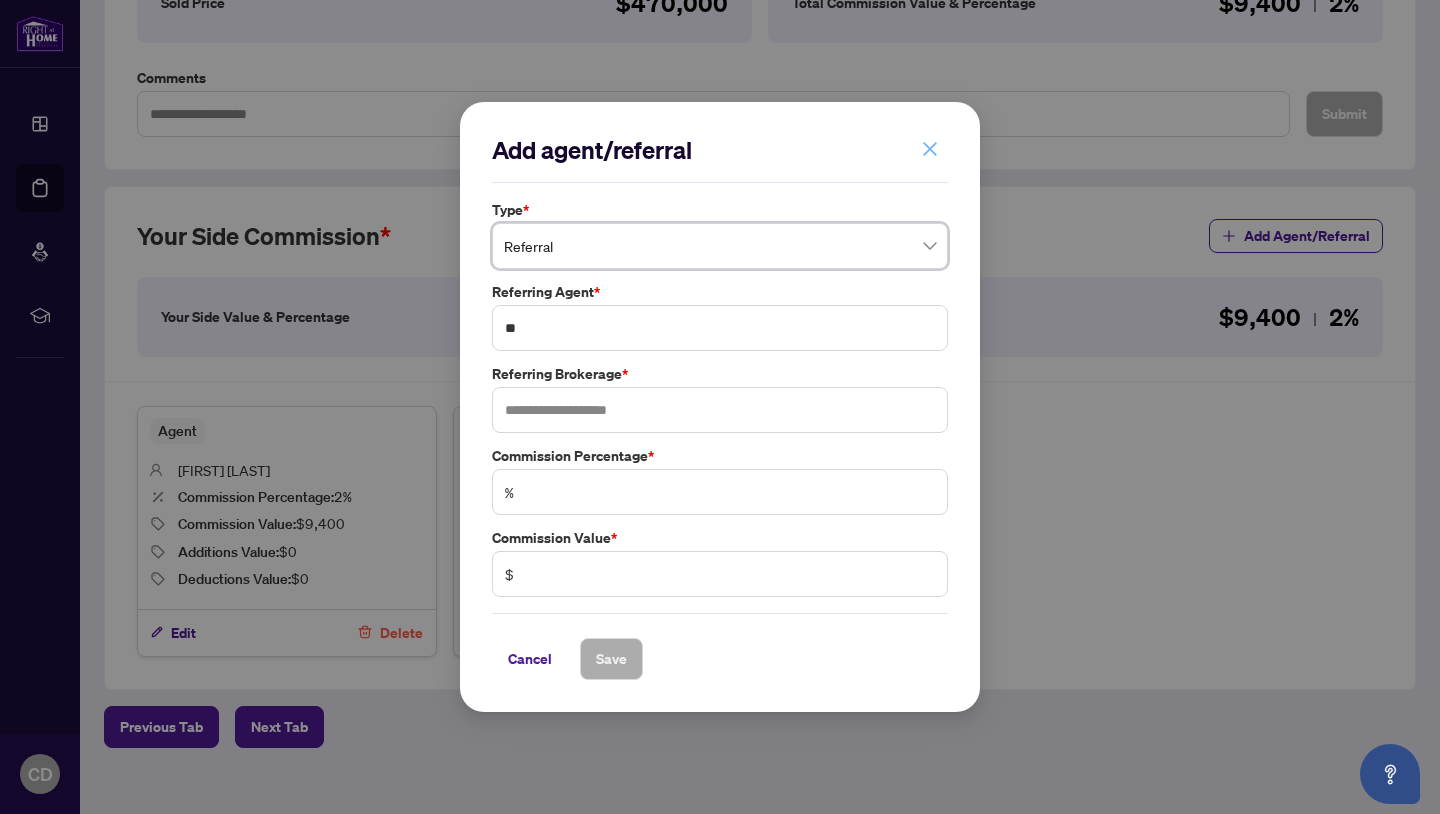 click 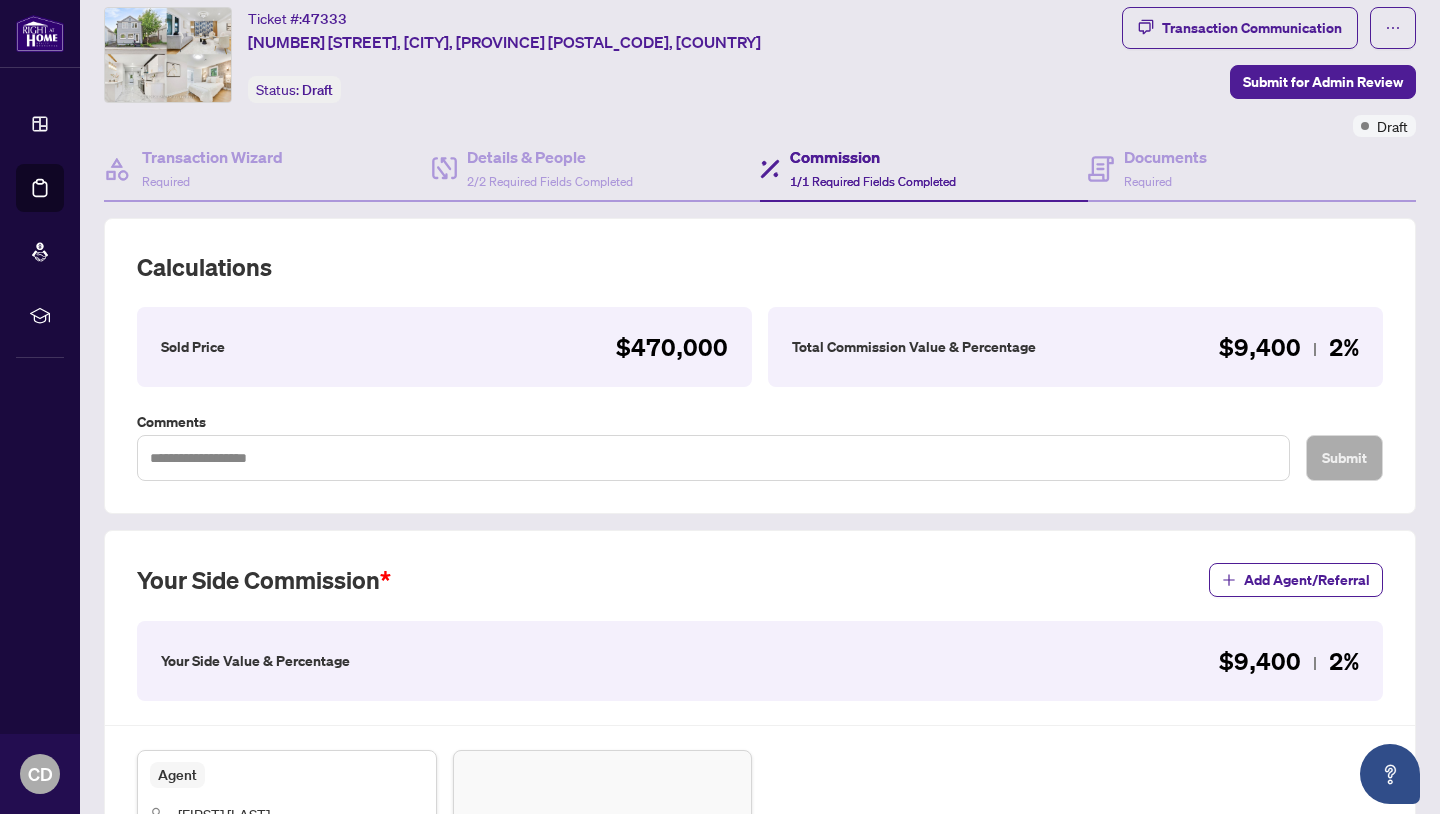 scroll, scrollTop: 0, scrollLeft: 0, axis: both 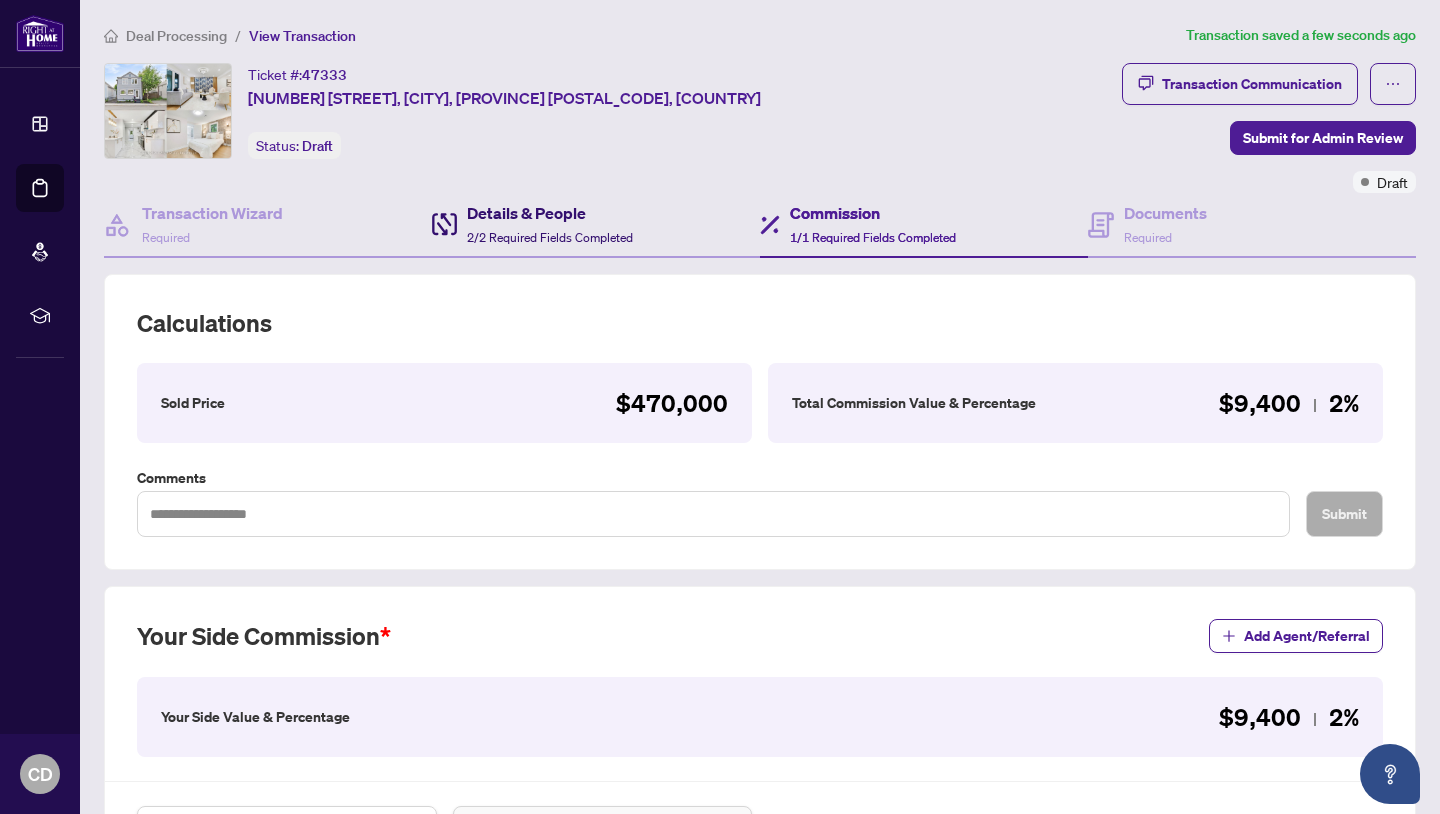 click on "2/2 Required Fields Completed" at bounding box center [550, 237] 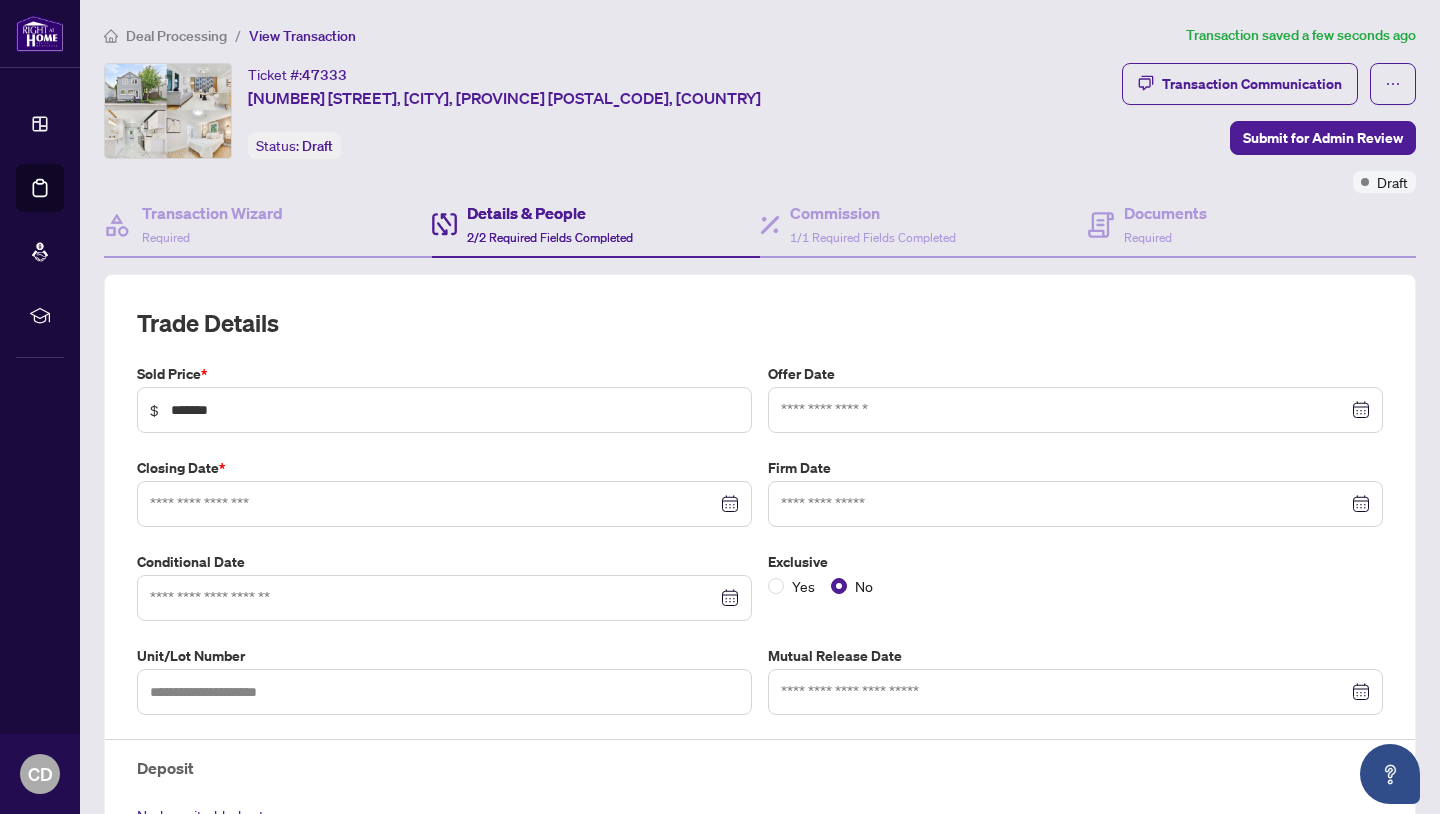 type on "**********" 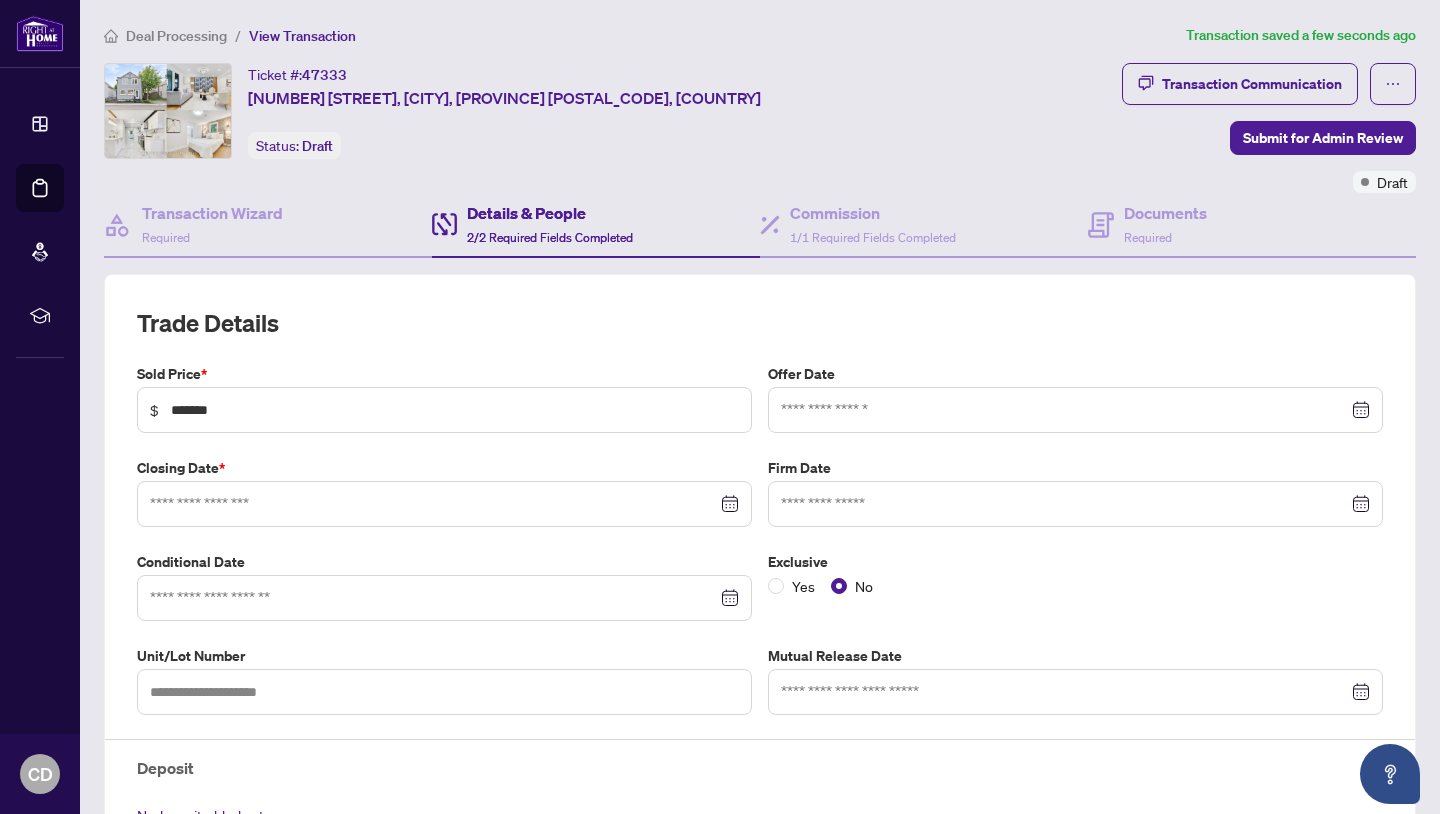 type on "**********" 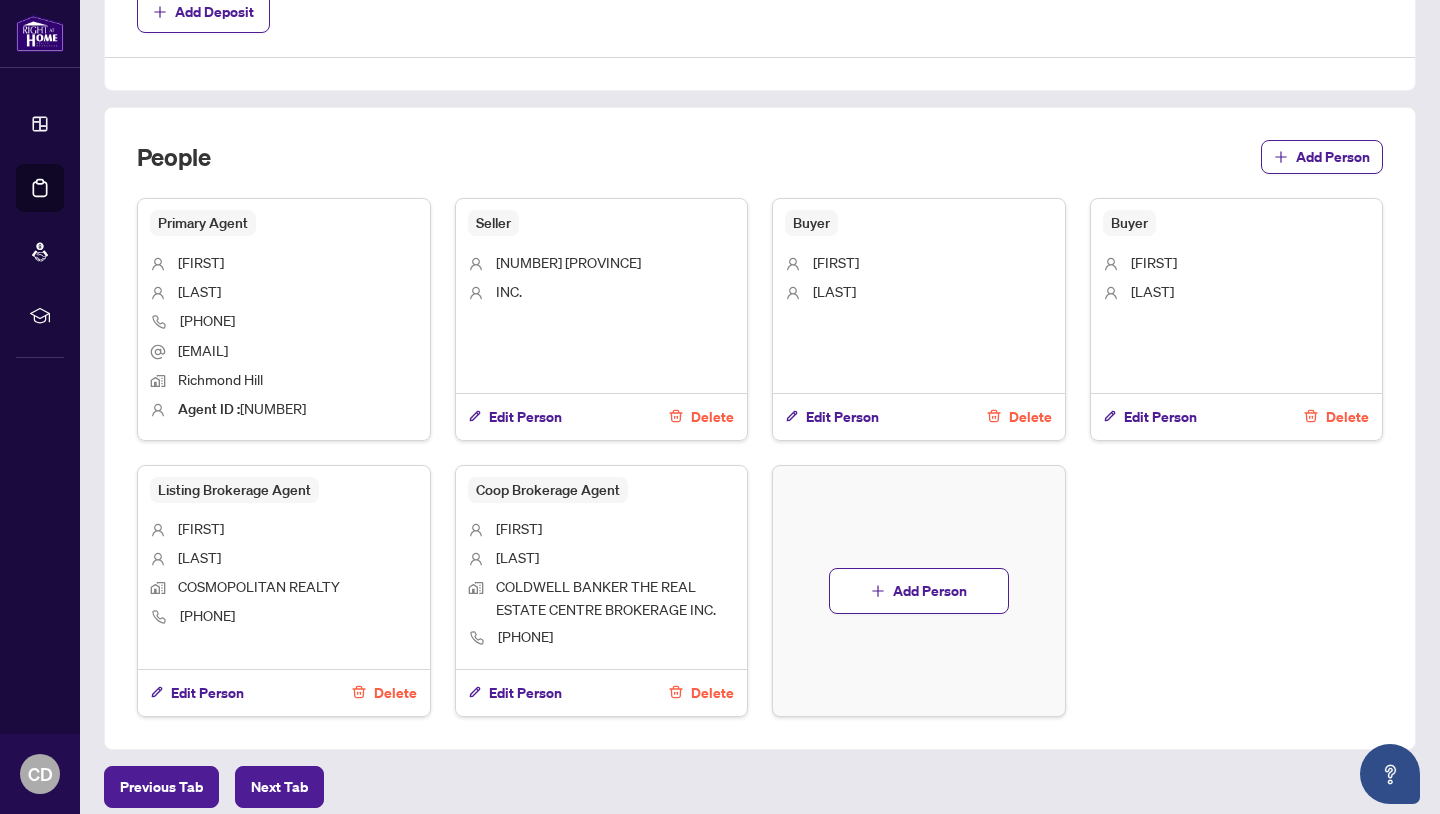 scroll, scrollTop: 900, scrollLeft: 0, axis: vertical 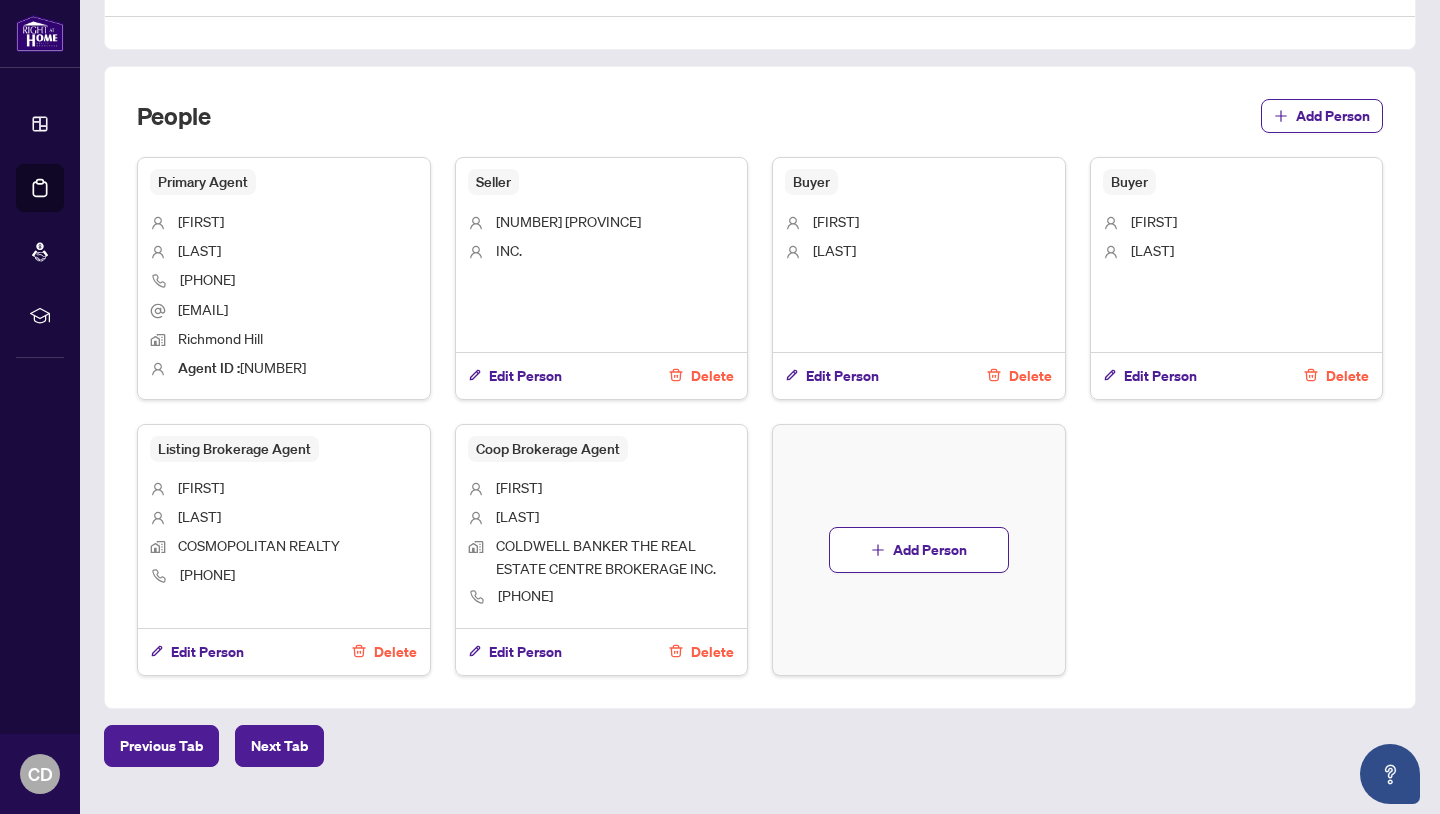 click on "Delete" at bounding box center [712, 652] 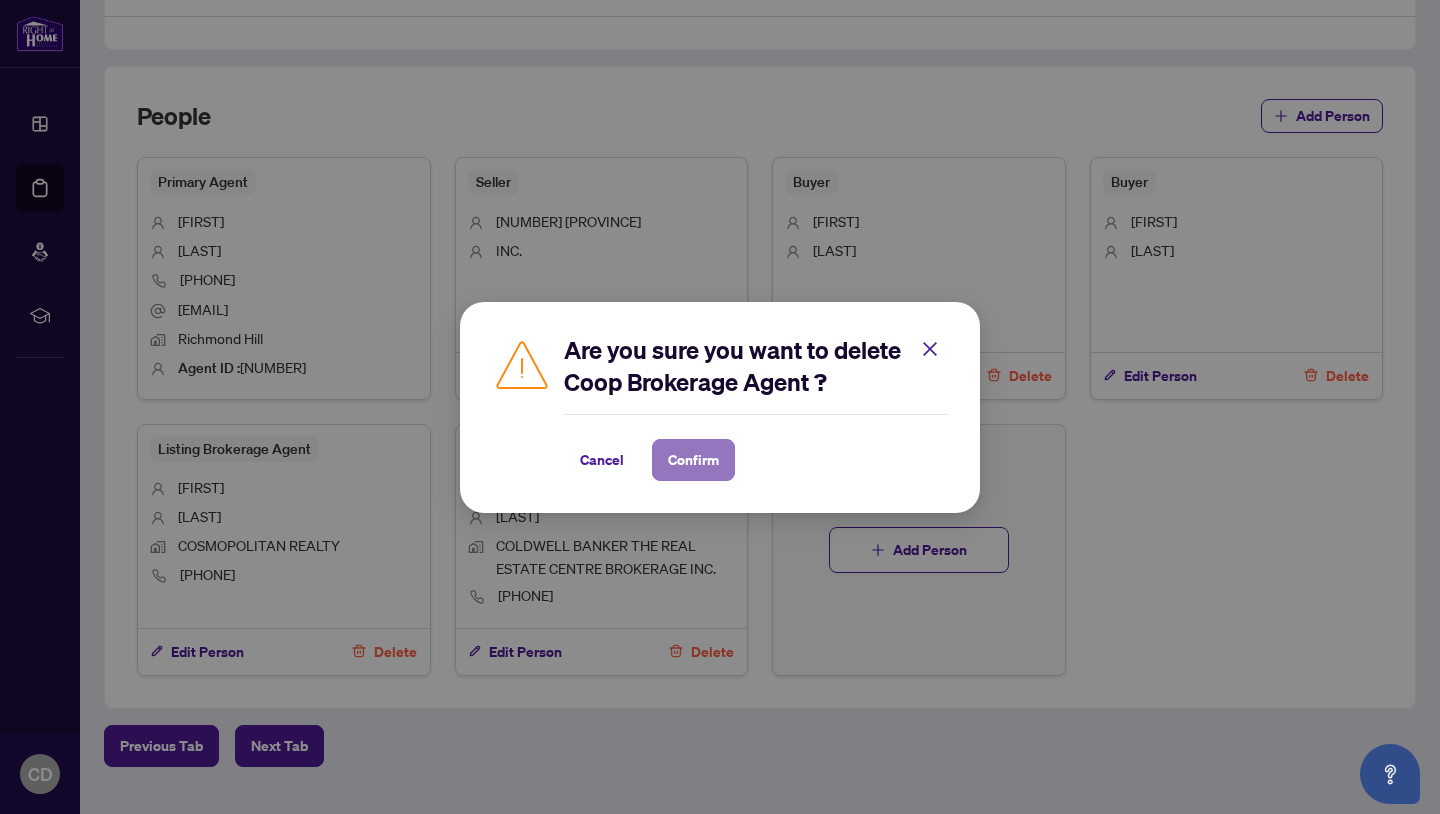 click on "Confirm" at bounding box center [693, 460] 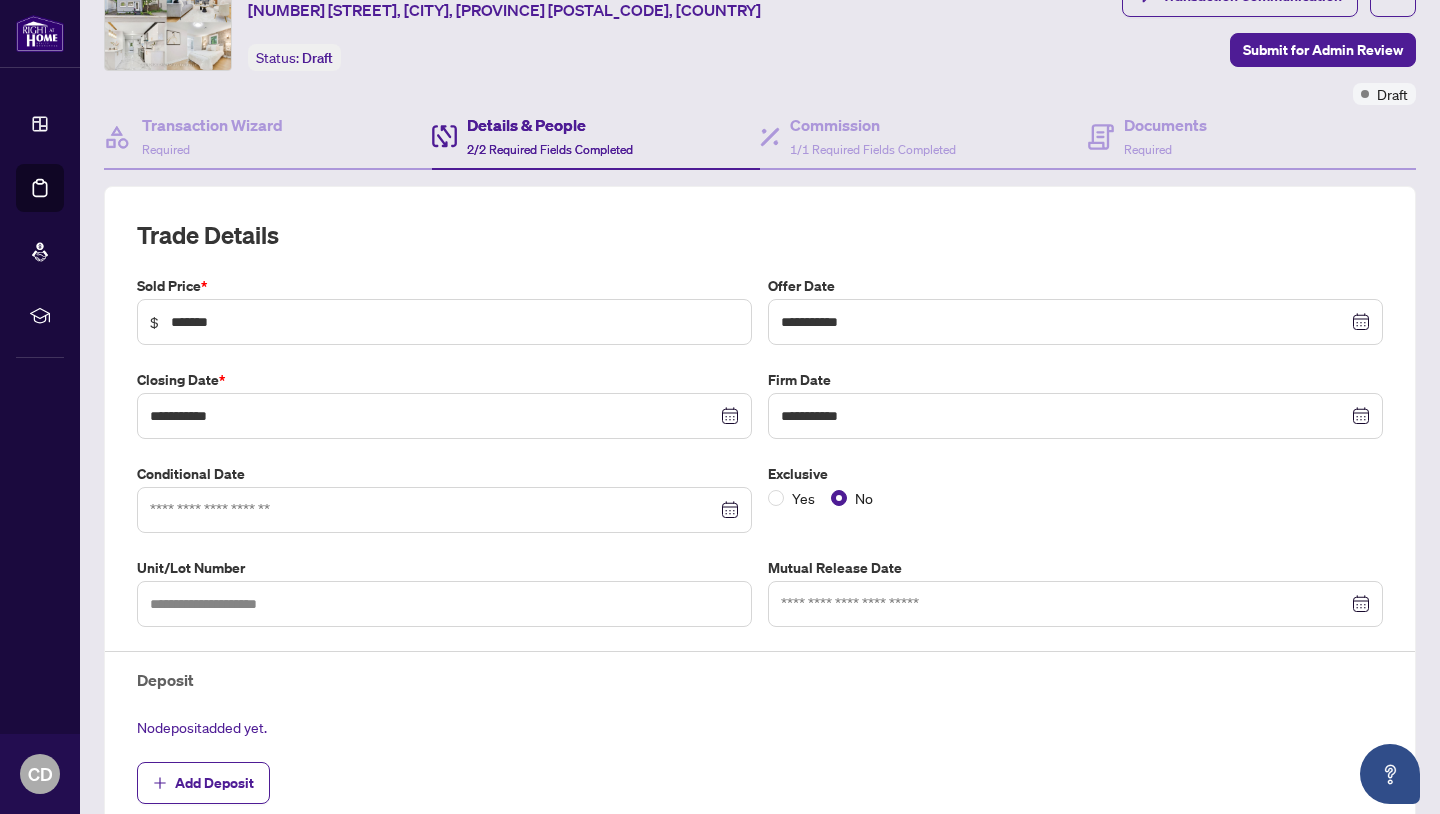 scroll, scrollTop: 0, scrollLeft: 0, axis: both 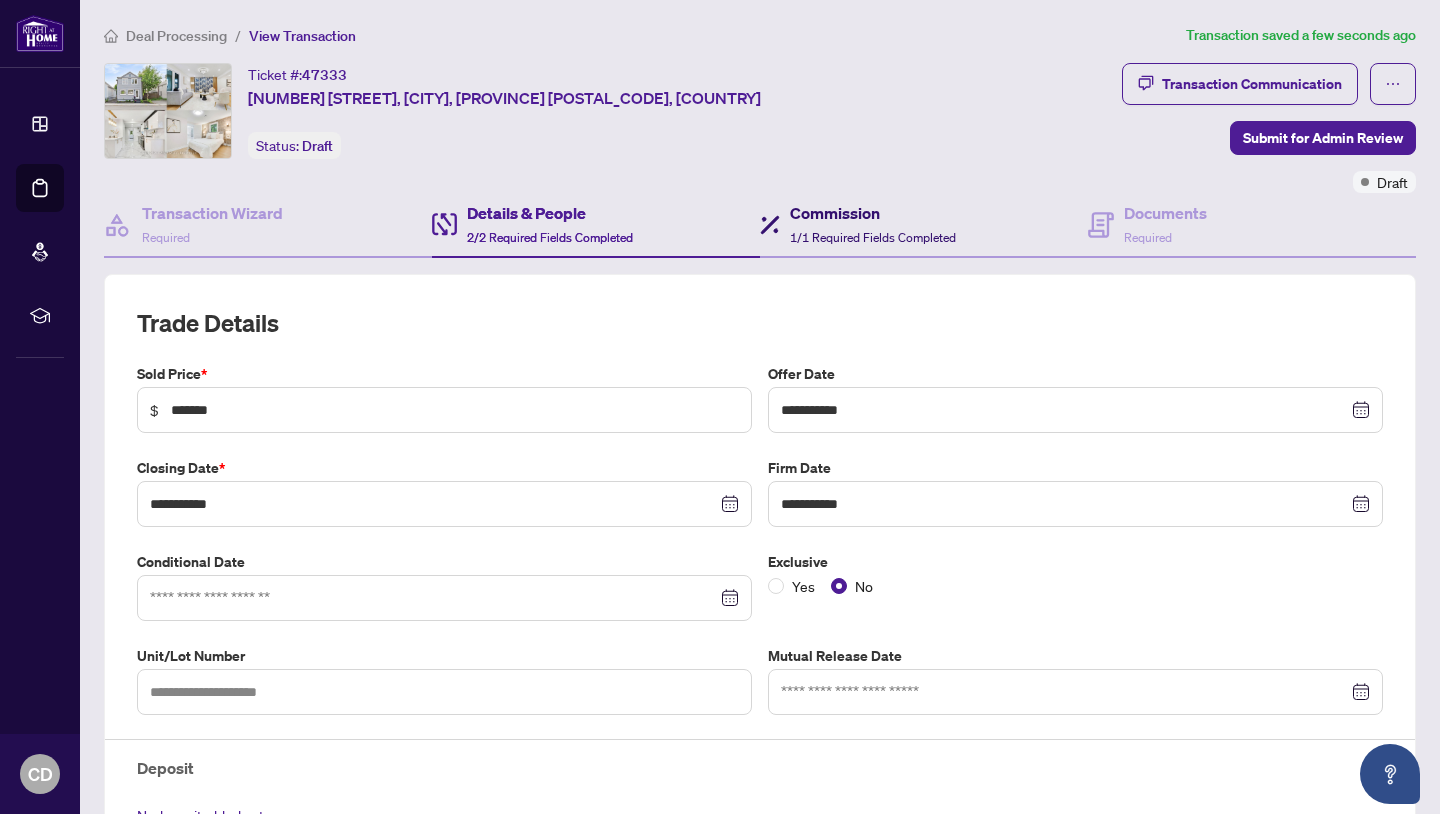 click on "Commission 1/1 Required Fields Completed" at bounding box center (873, 224) 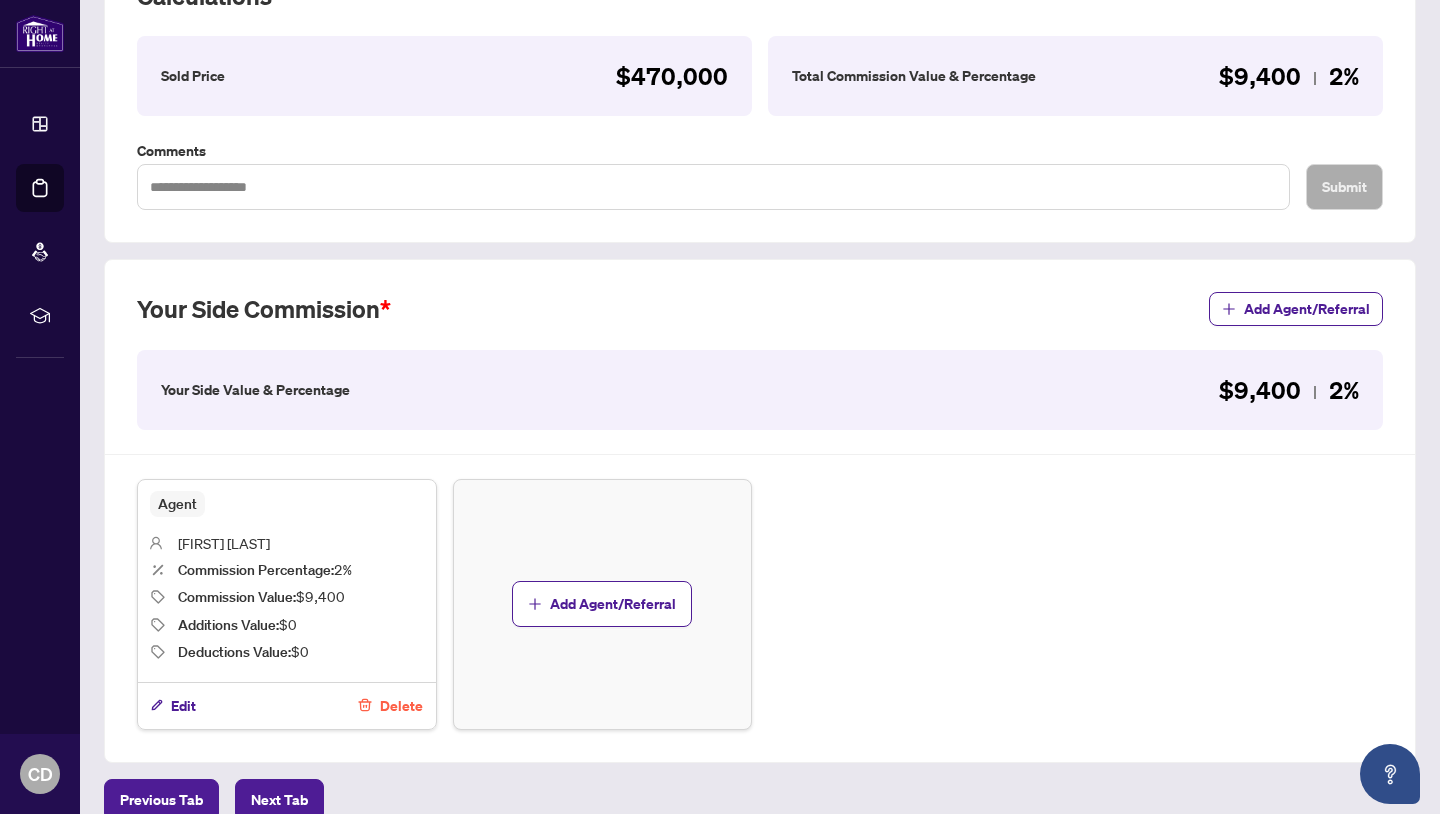 scroll, scrollTop: 400, scrollLeft: 0, axis: vertical 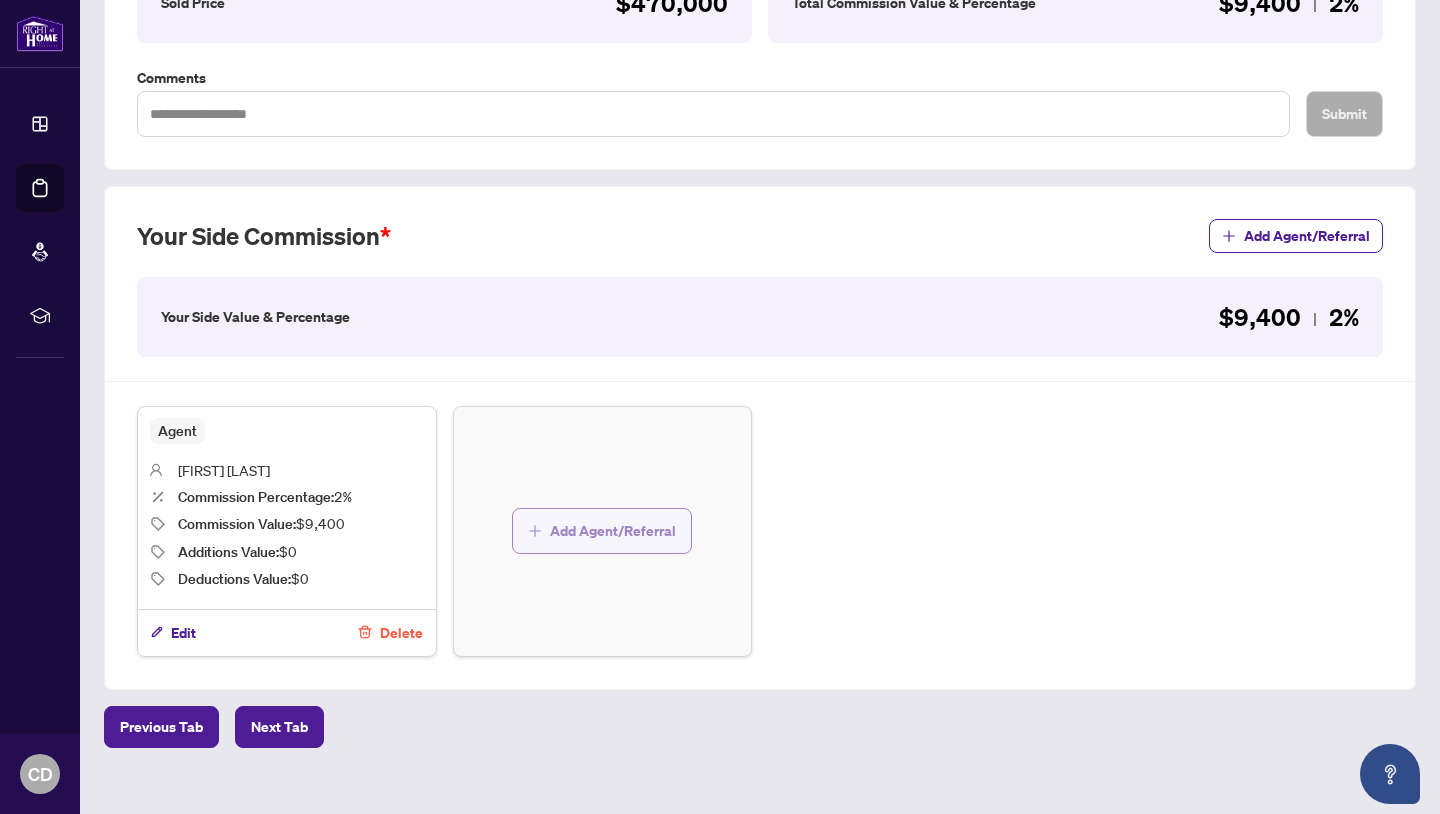 click on "Add Agent/Referral" at bounding box center [613, 531] 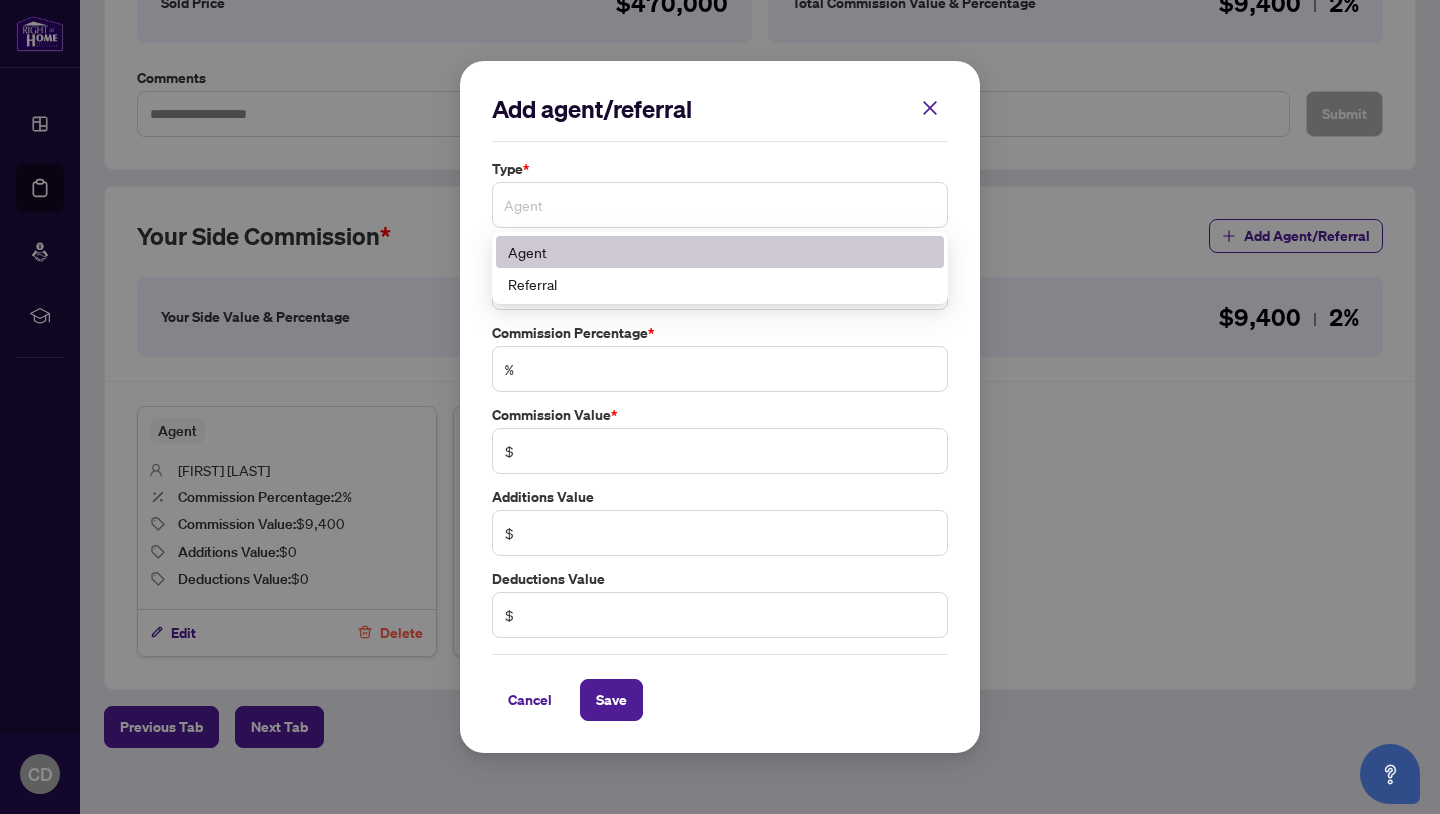 click on "Agent" at bounding box center (720, 205) 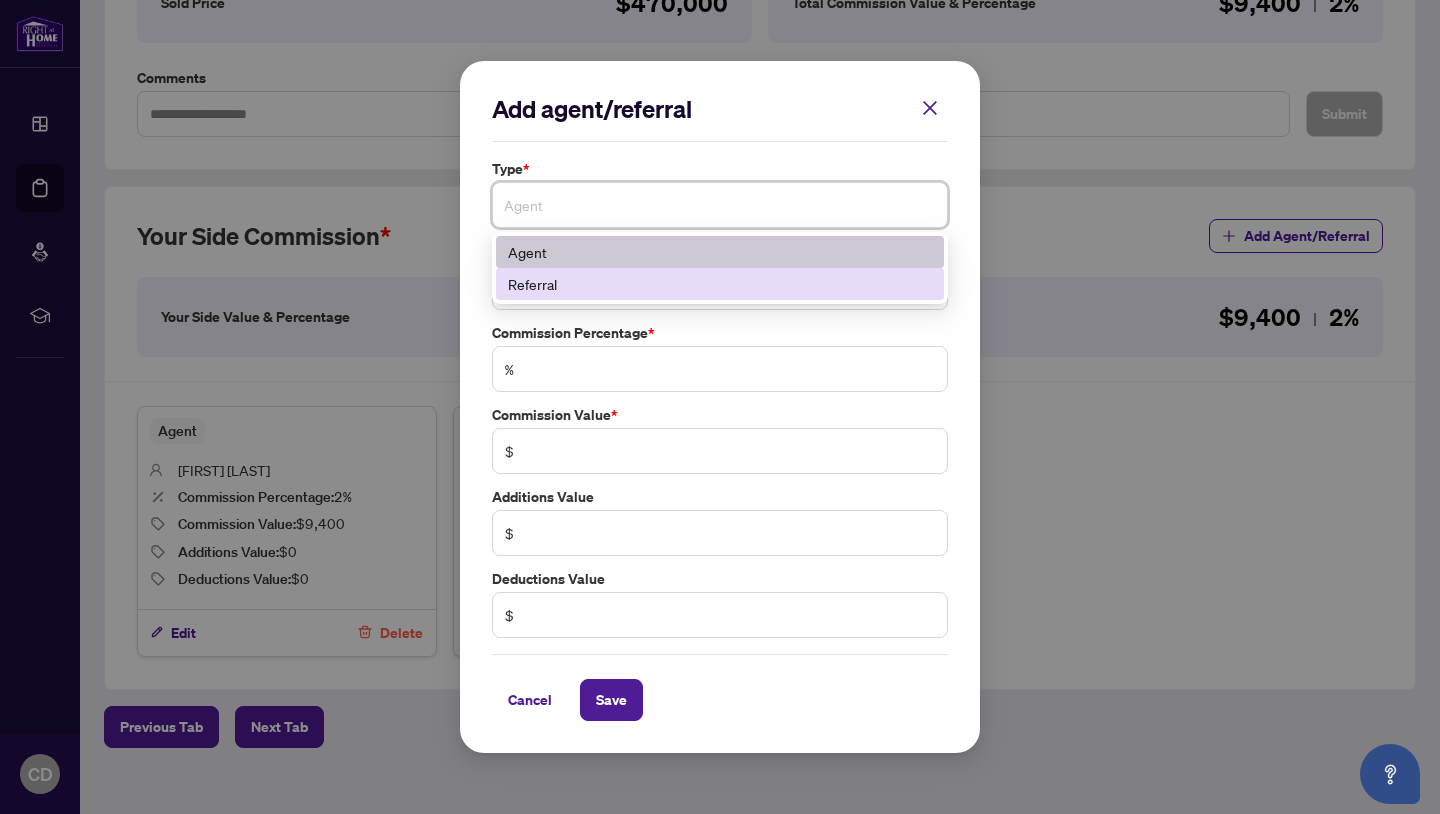 click on "Referral" at bounding box center (720, 284) 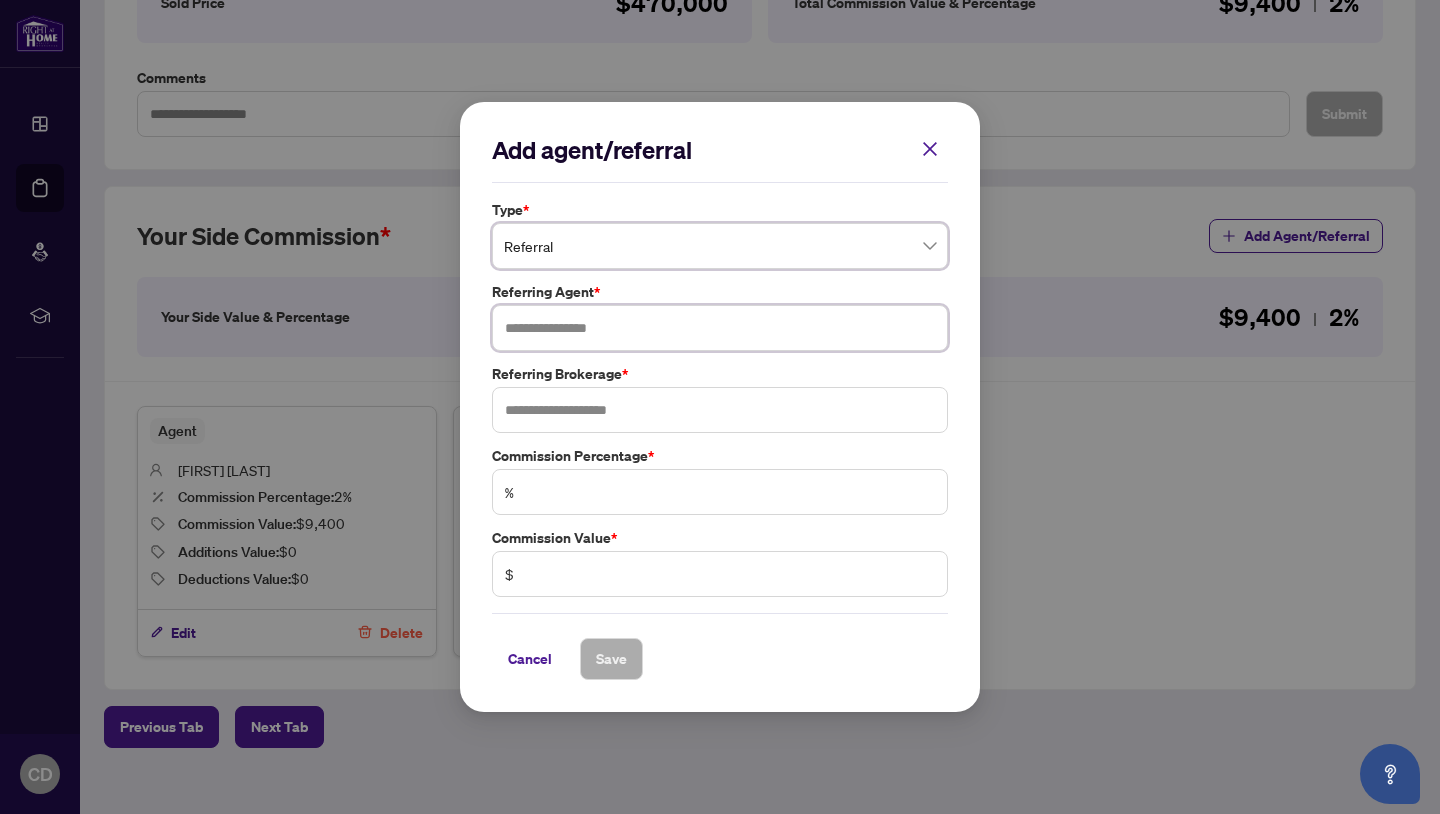 click at bounding box center (720, 328) 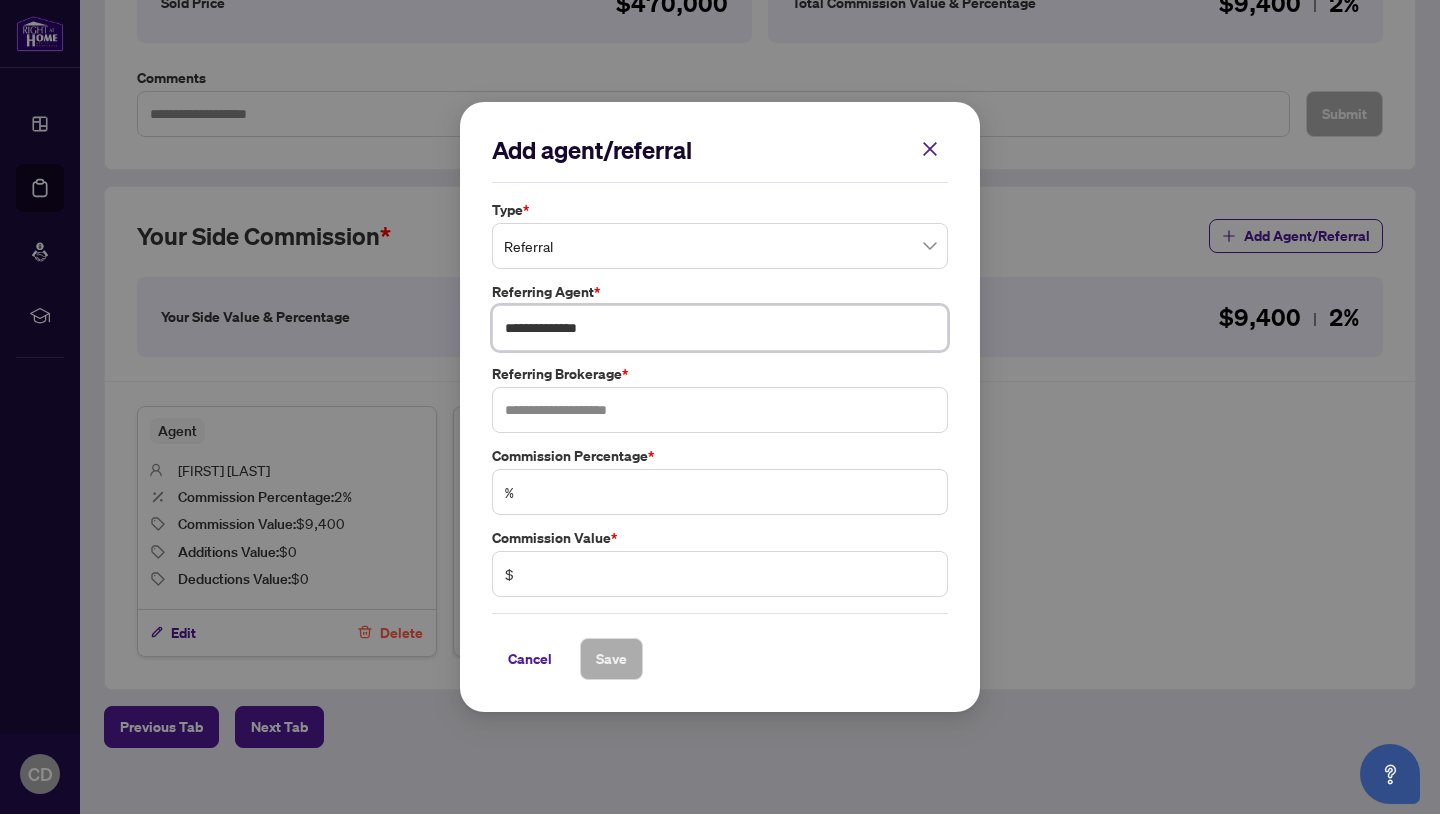 type on "**********" 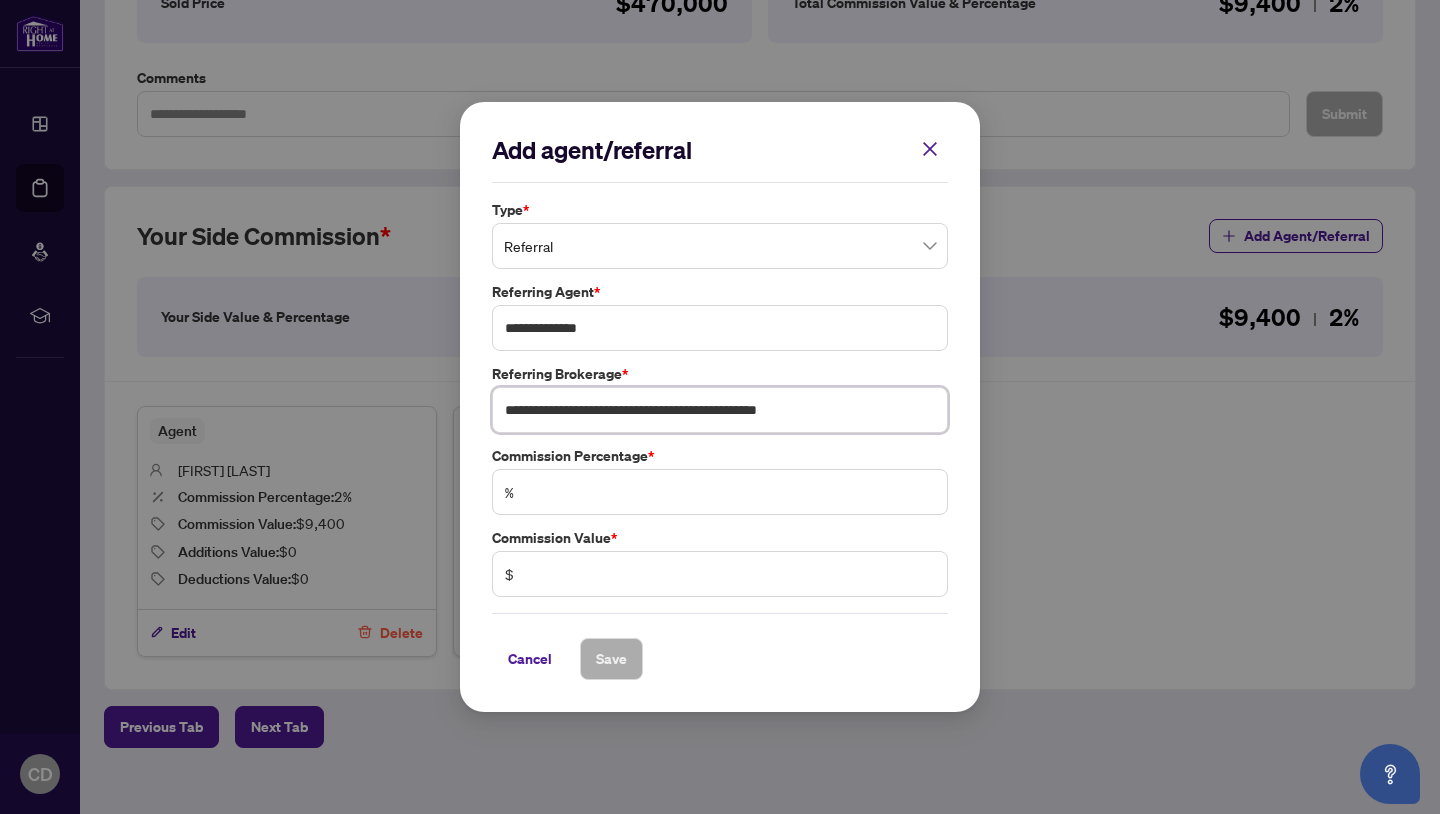 type on "**********" 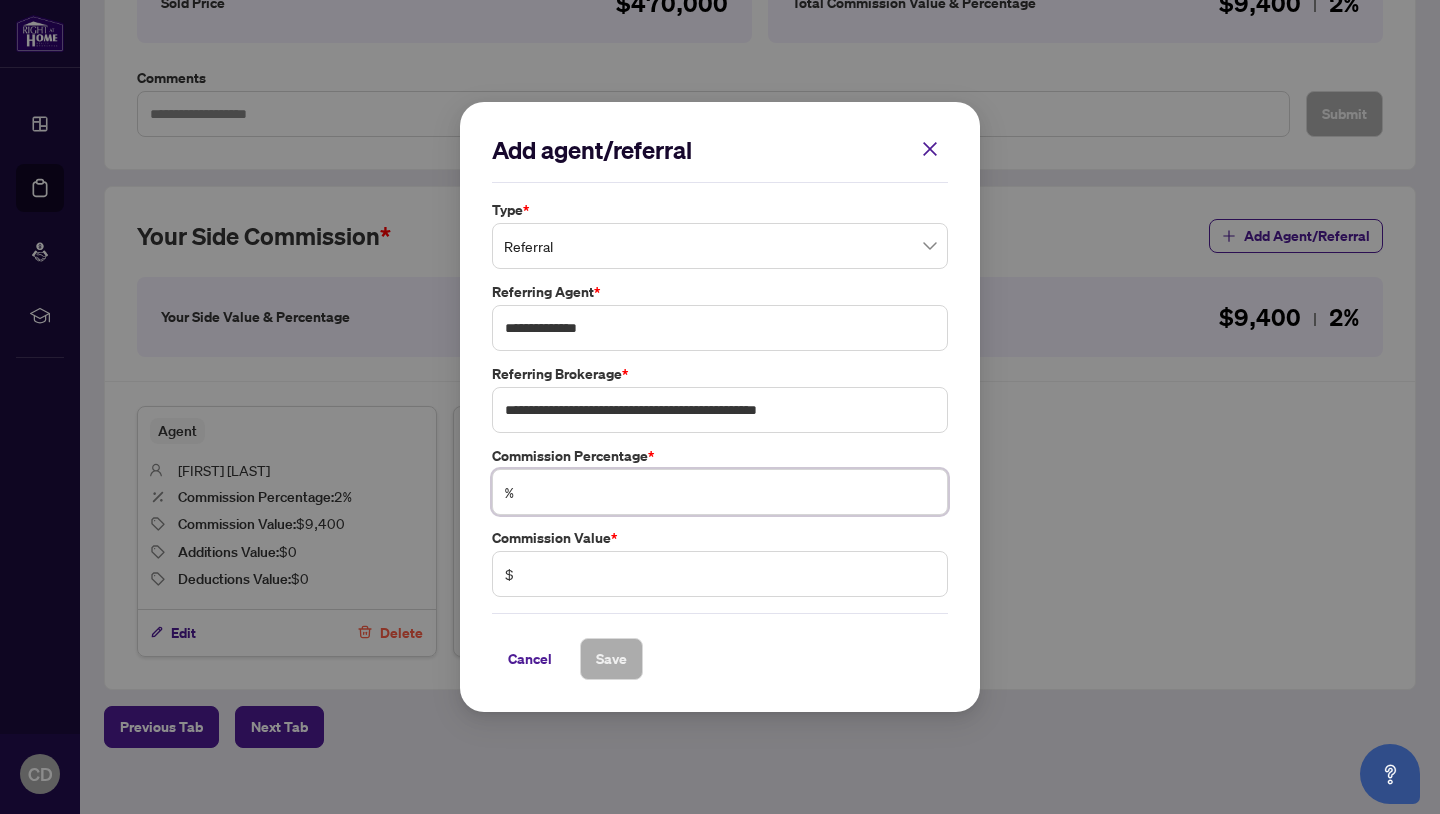 click at bounding box center [730, 492] 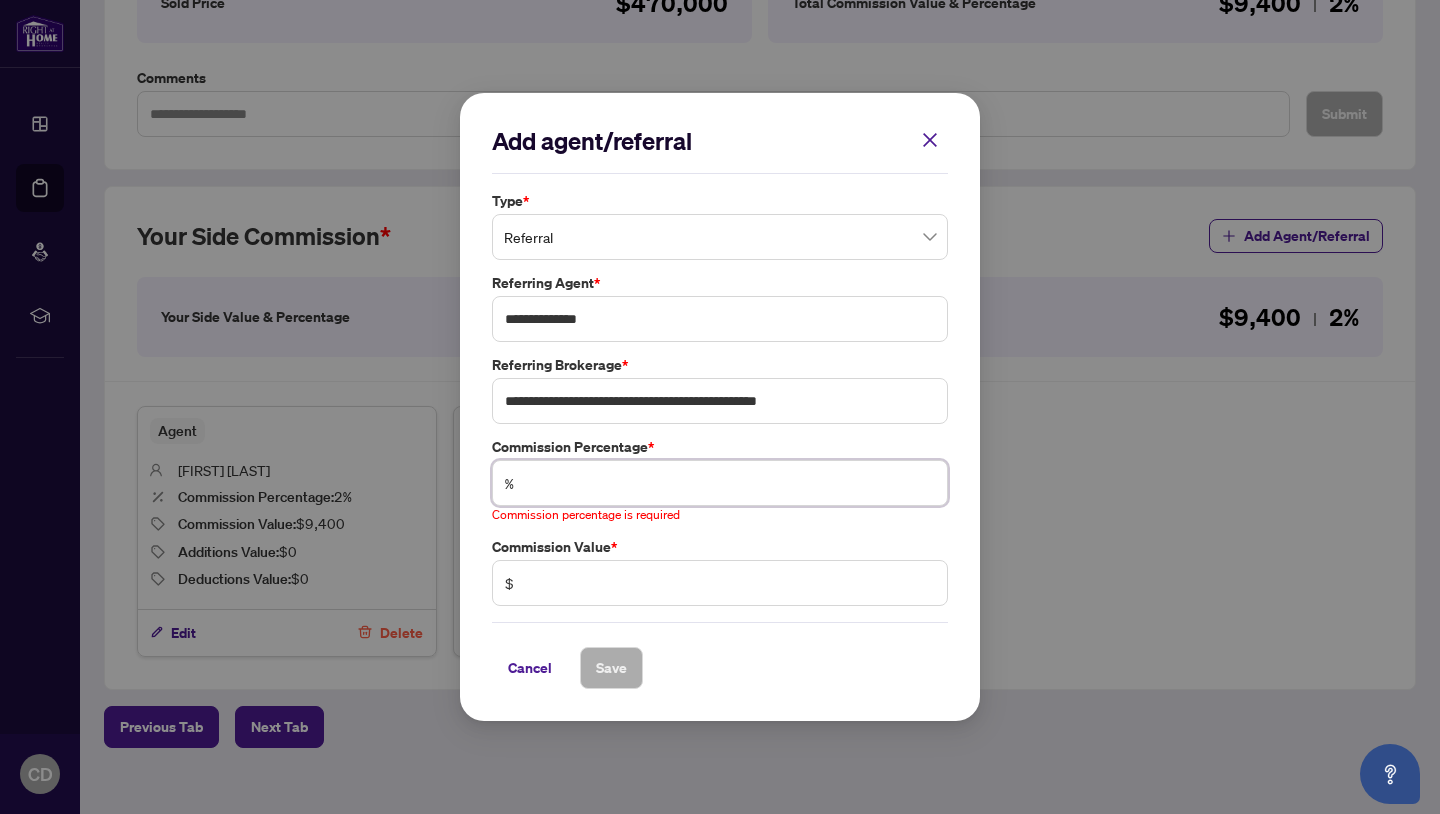 type on "*" 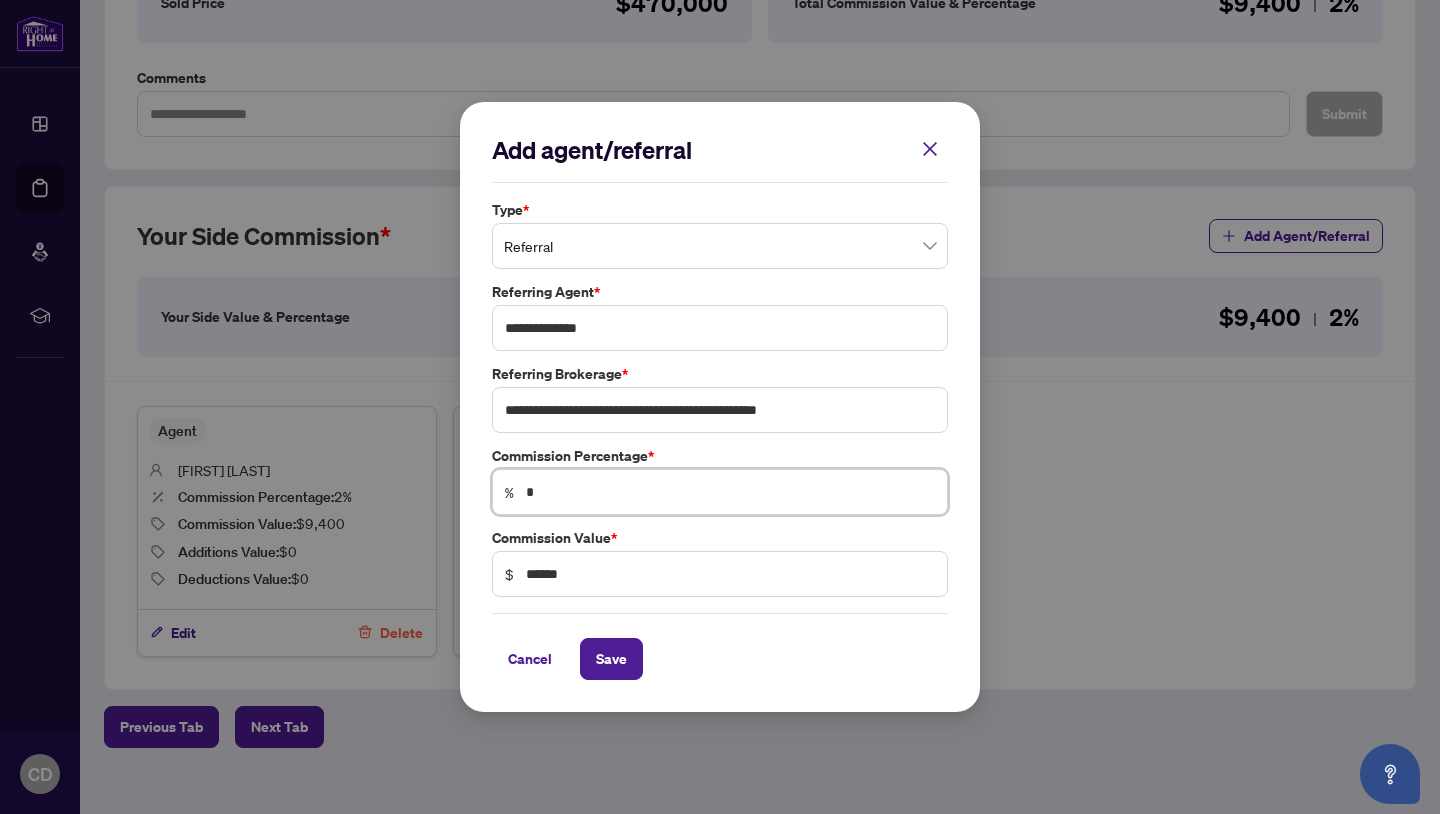 type on "**" 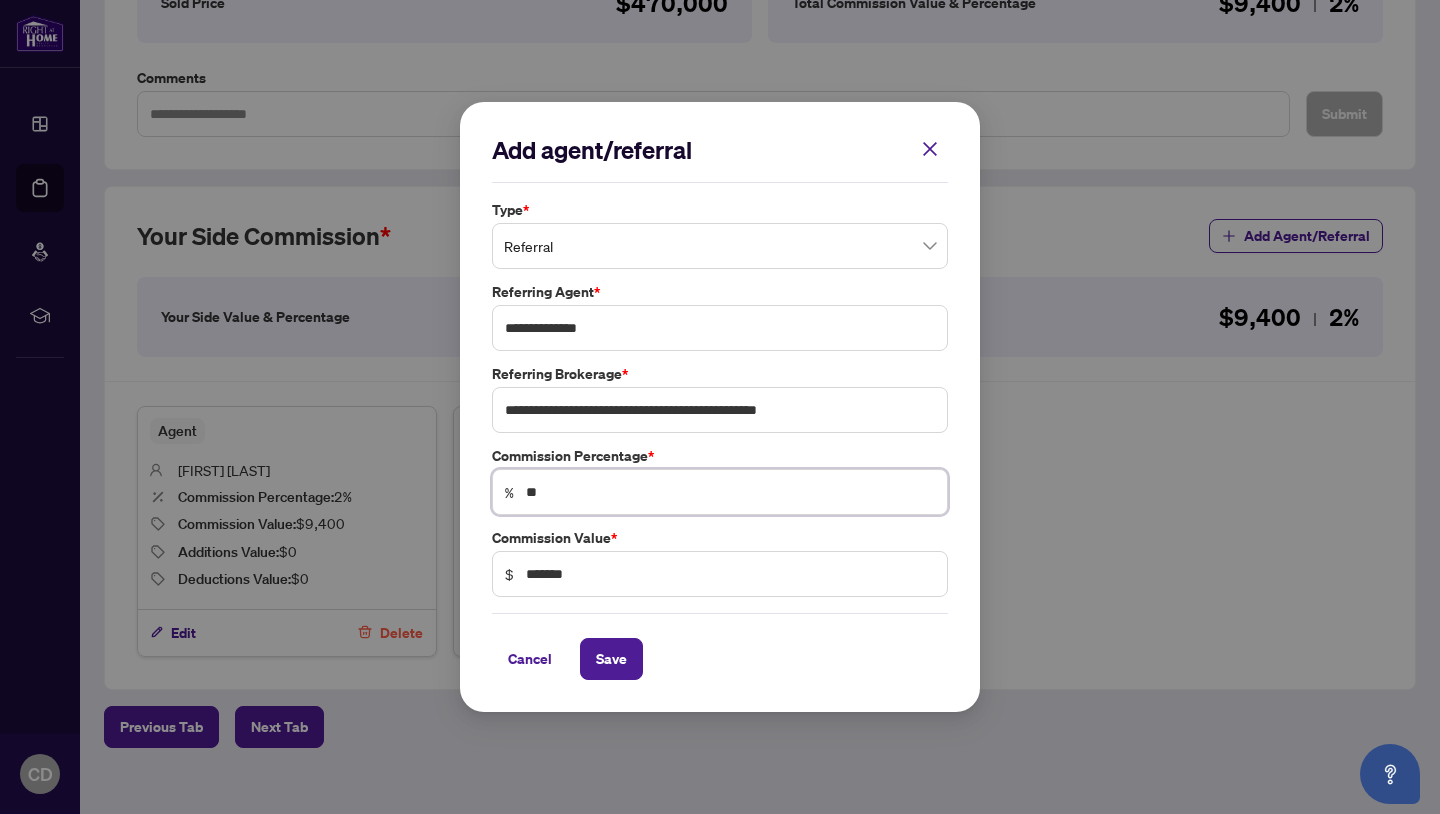 type on "*" 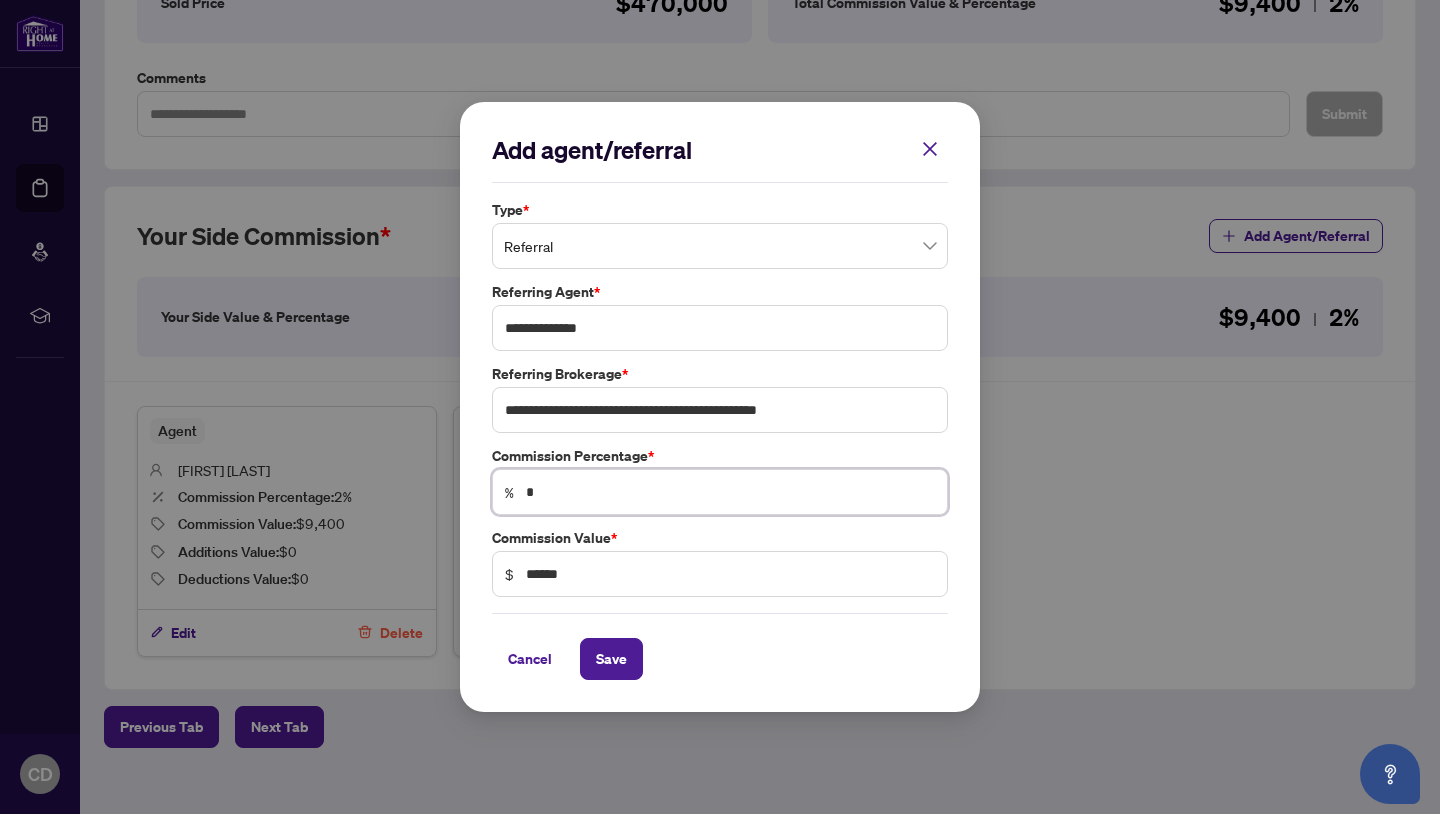 type 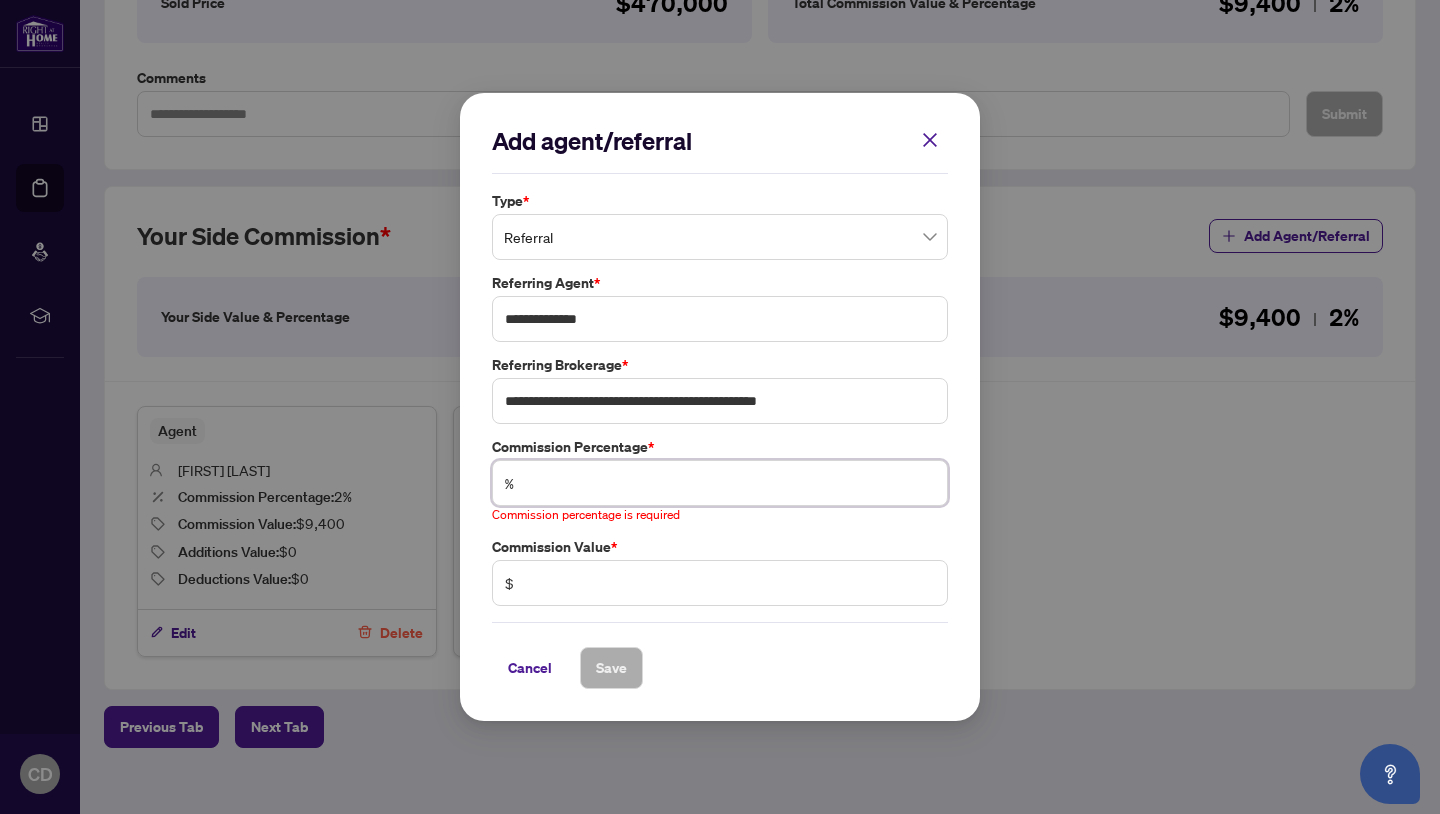 type on "**" 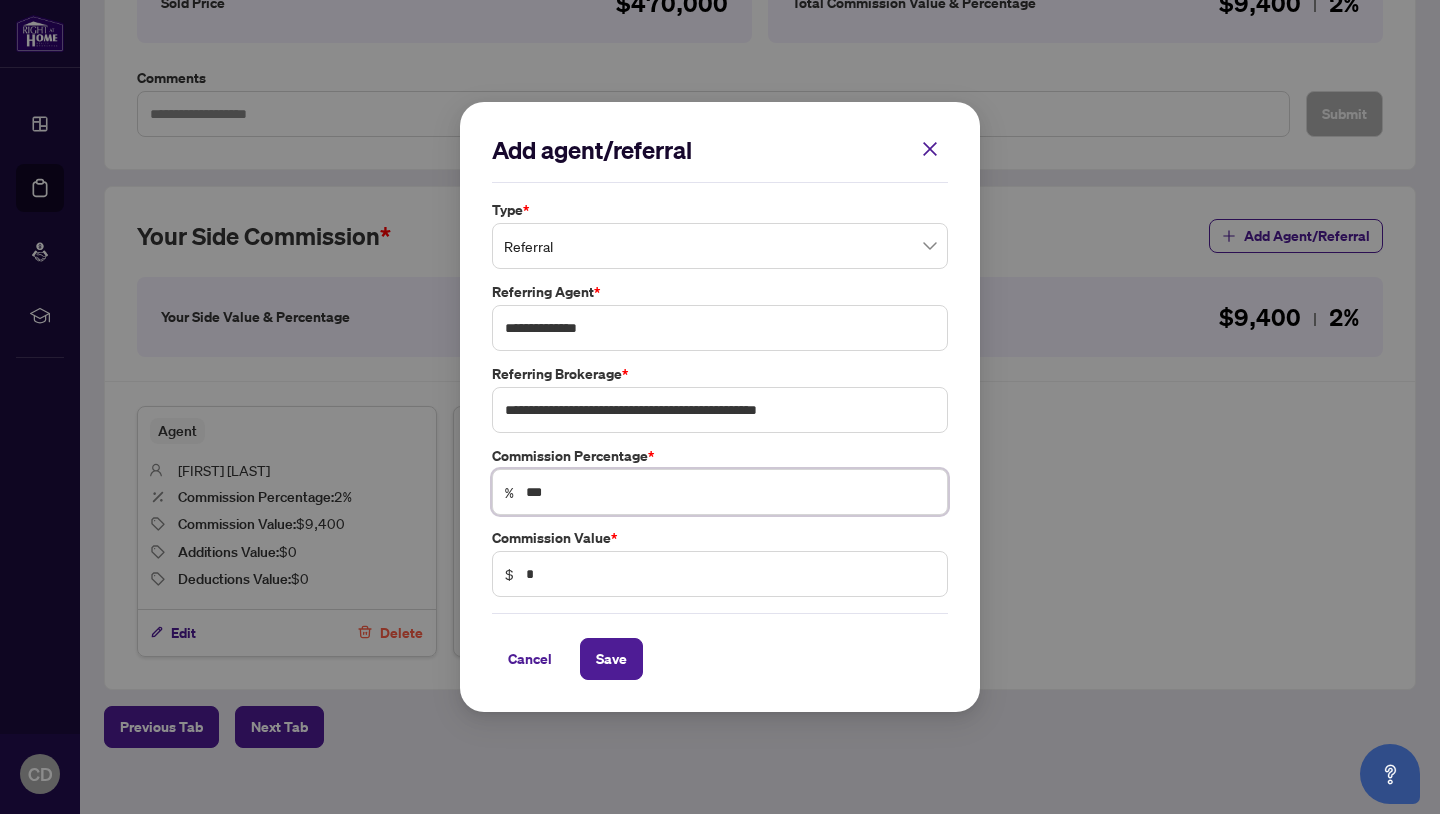 type on "****" 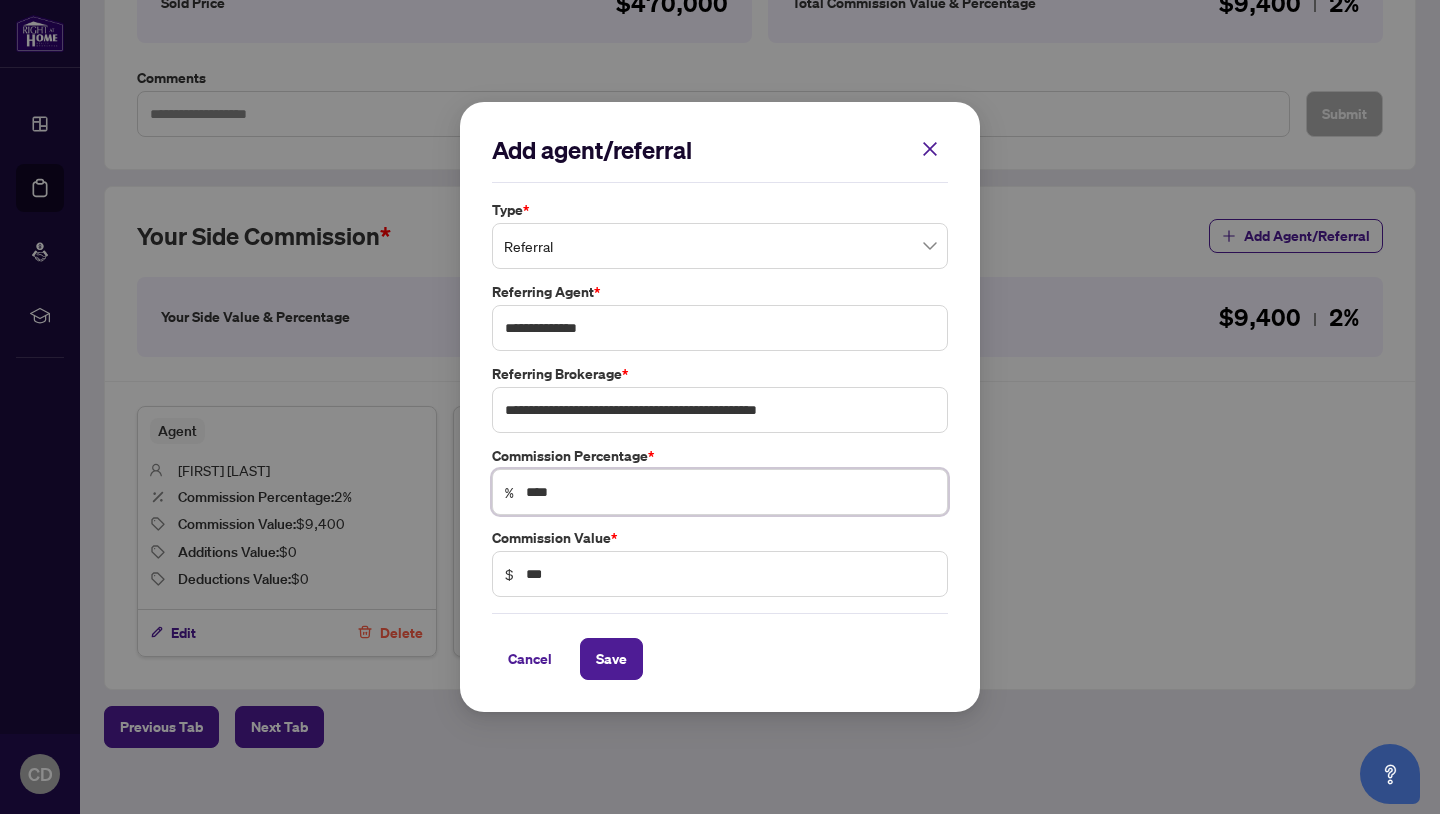 type on "***" 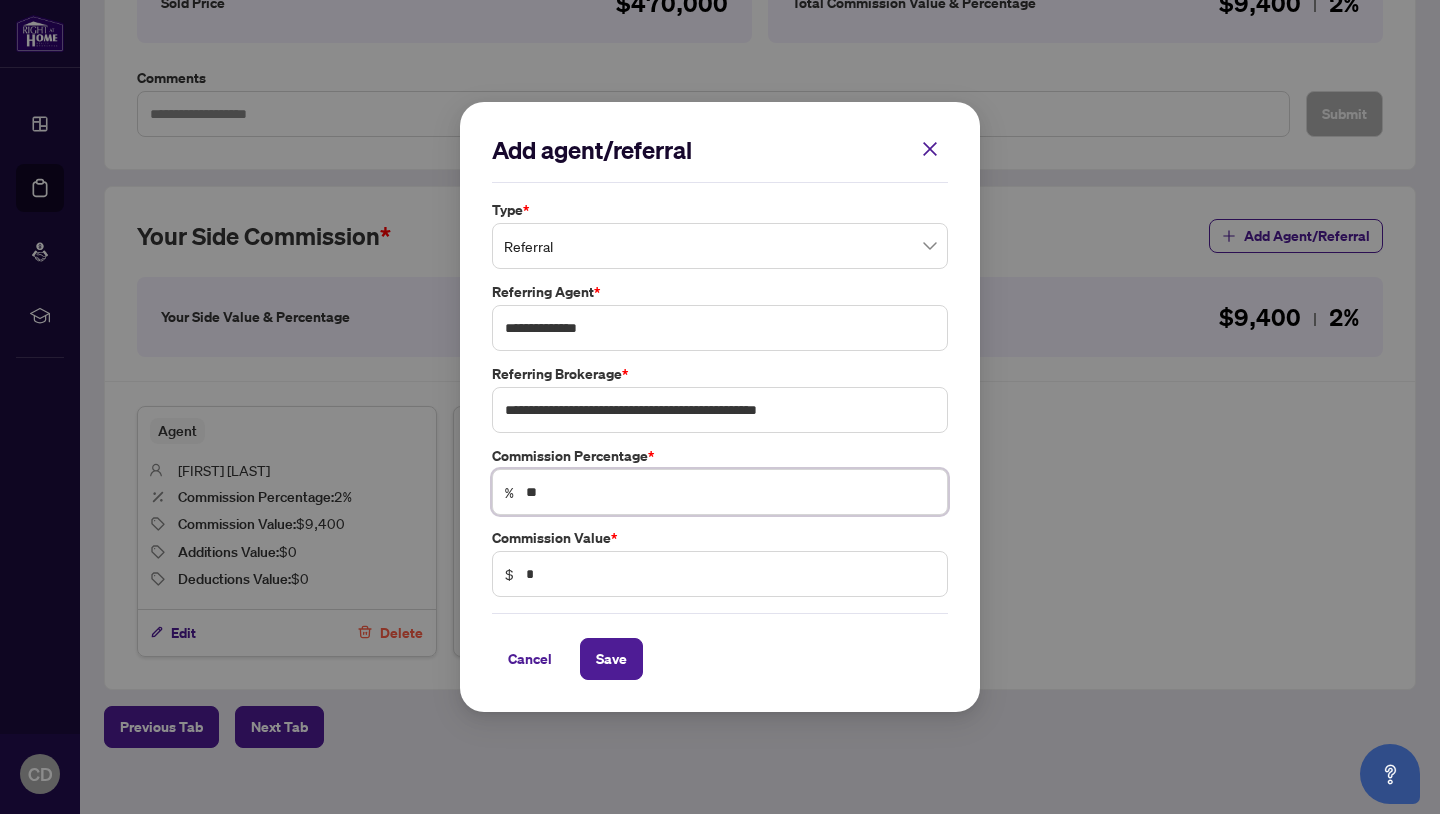 type on "*" 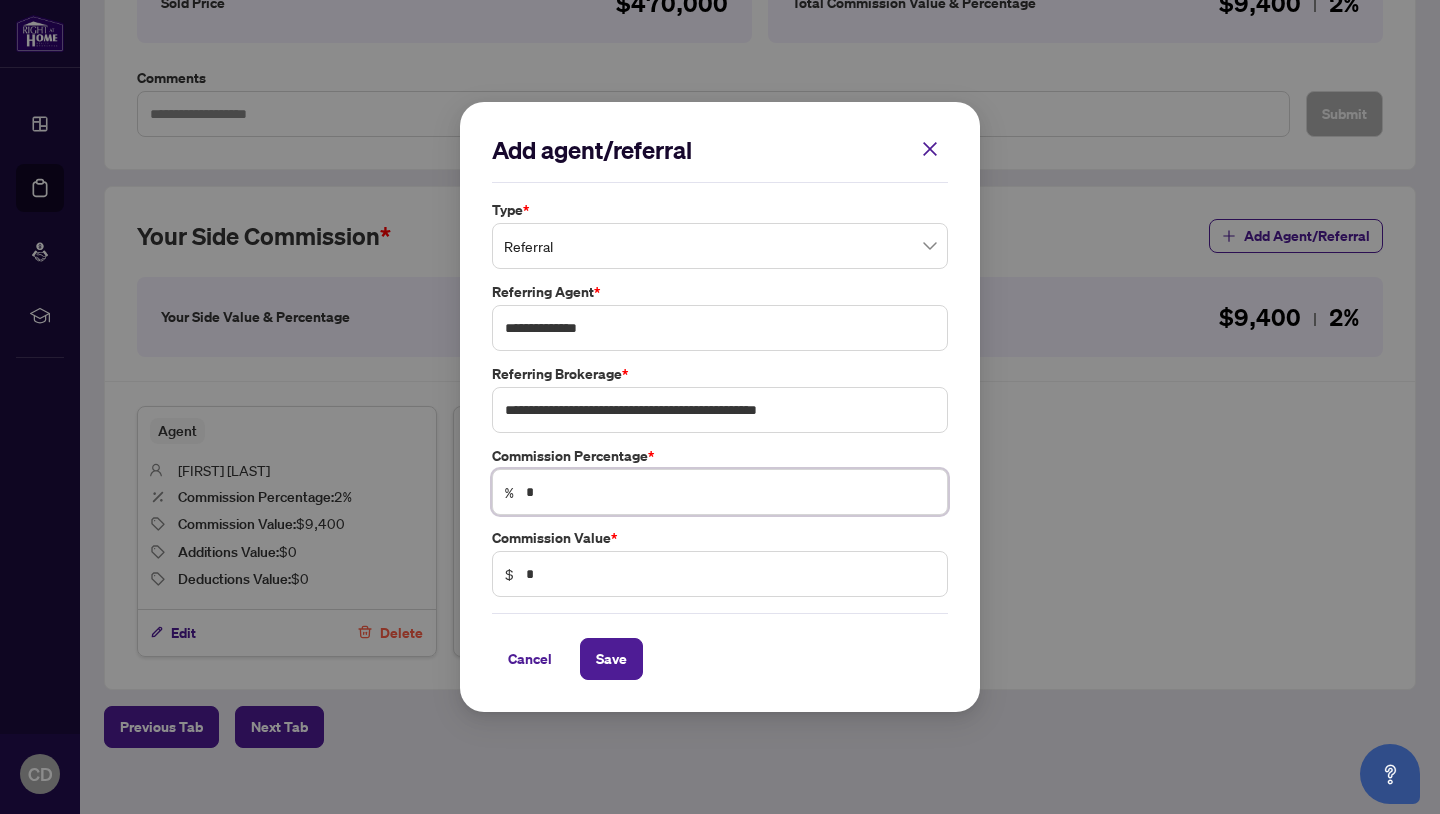 type 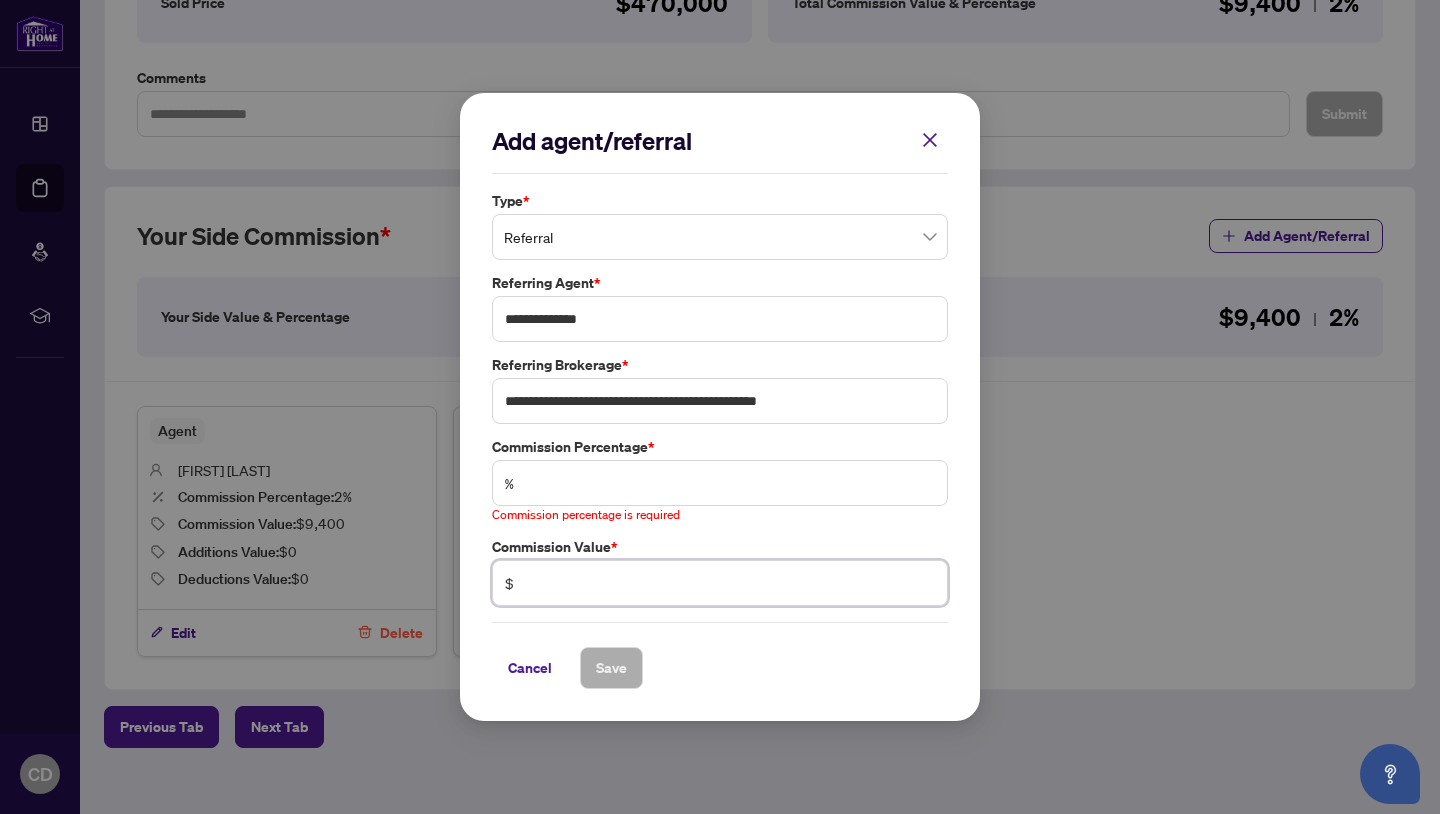 click at bounding box center (730, 583) 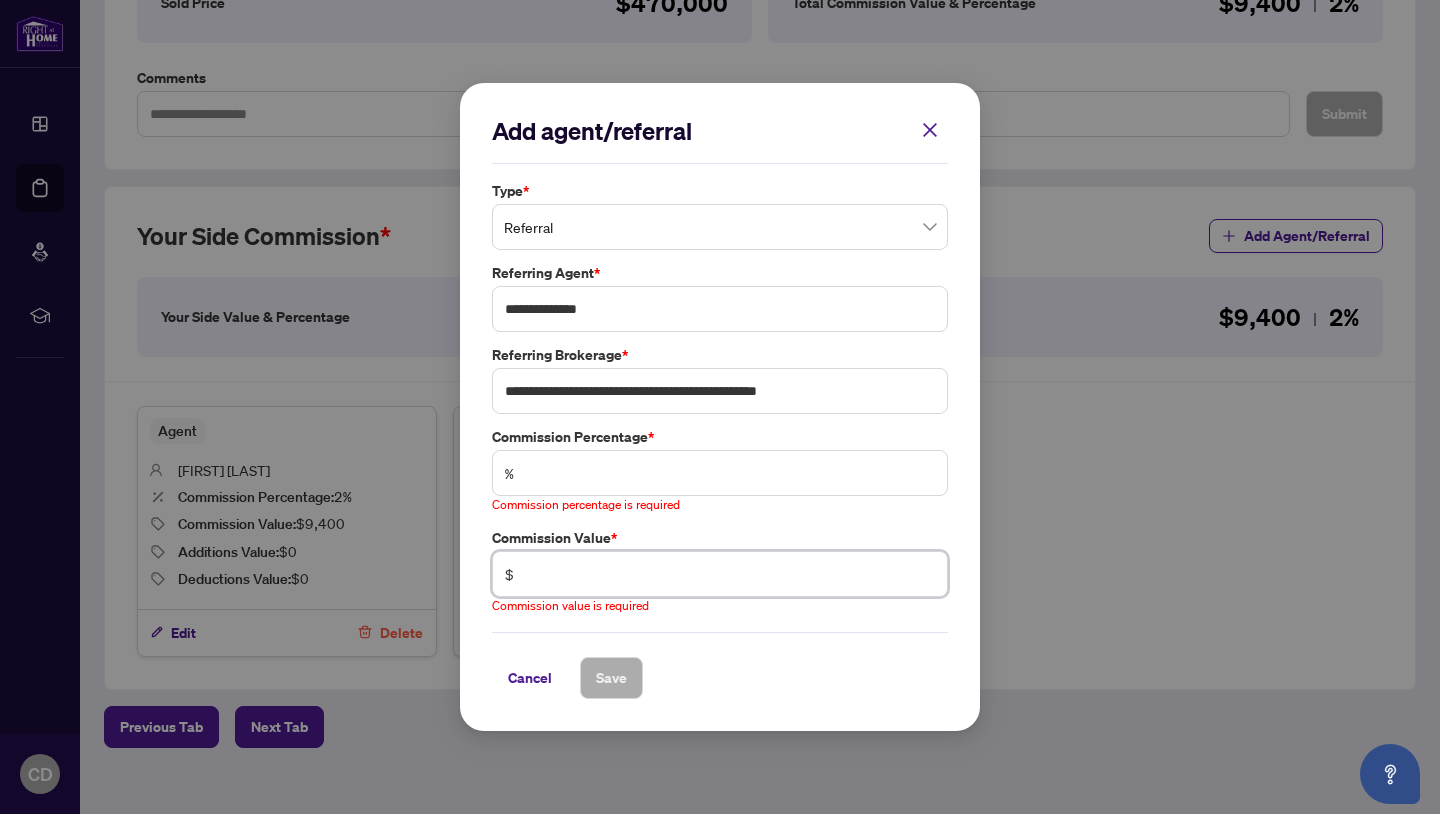 type on "******" 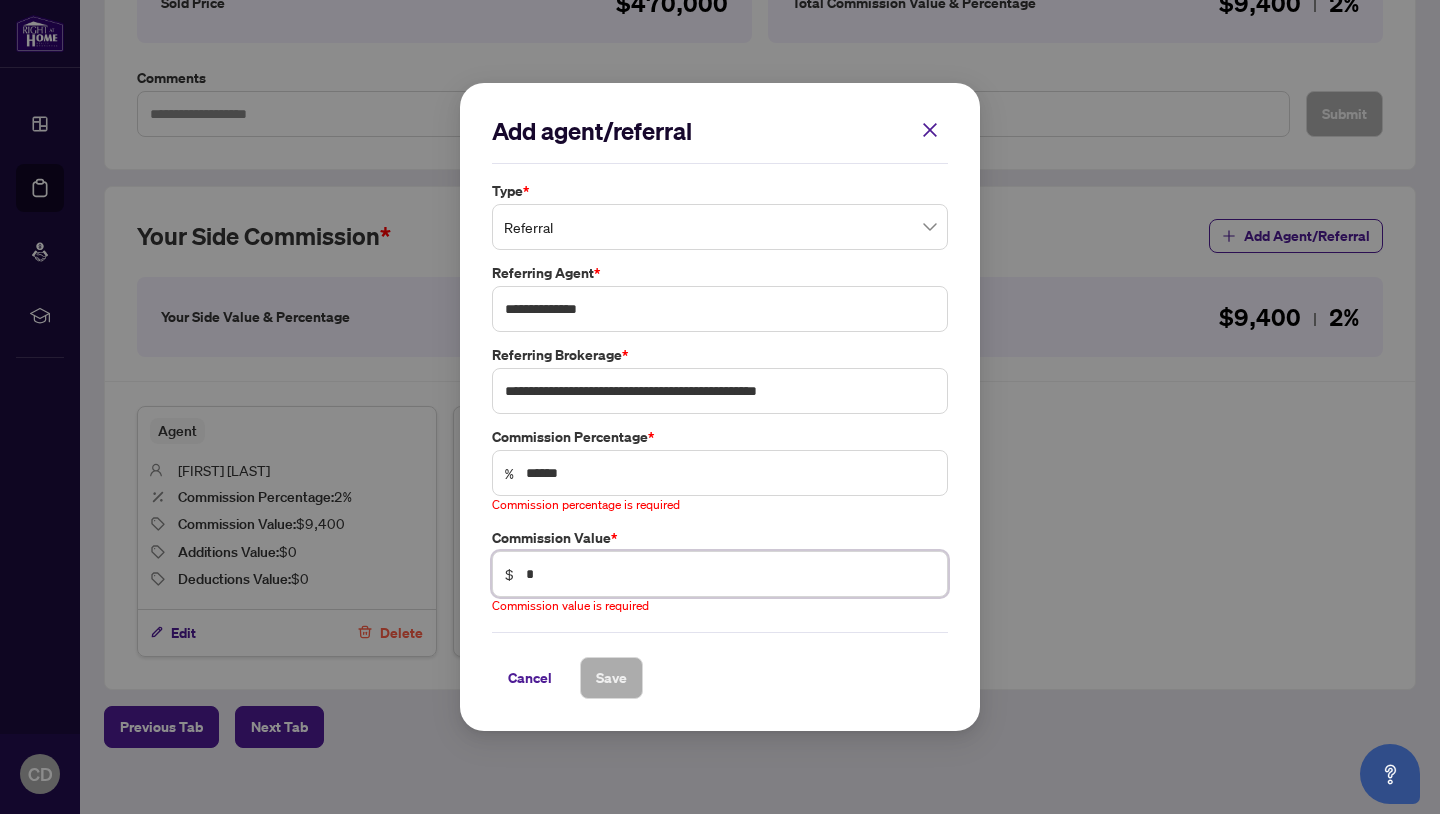 type on "*****" 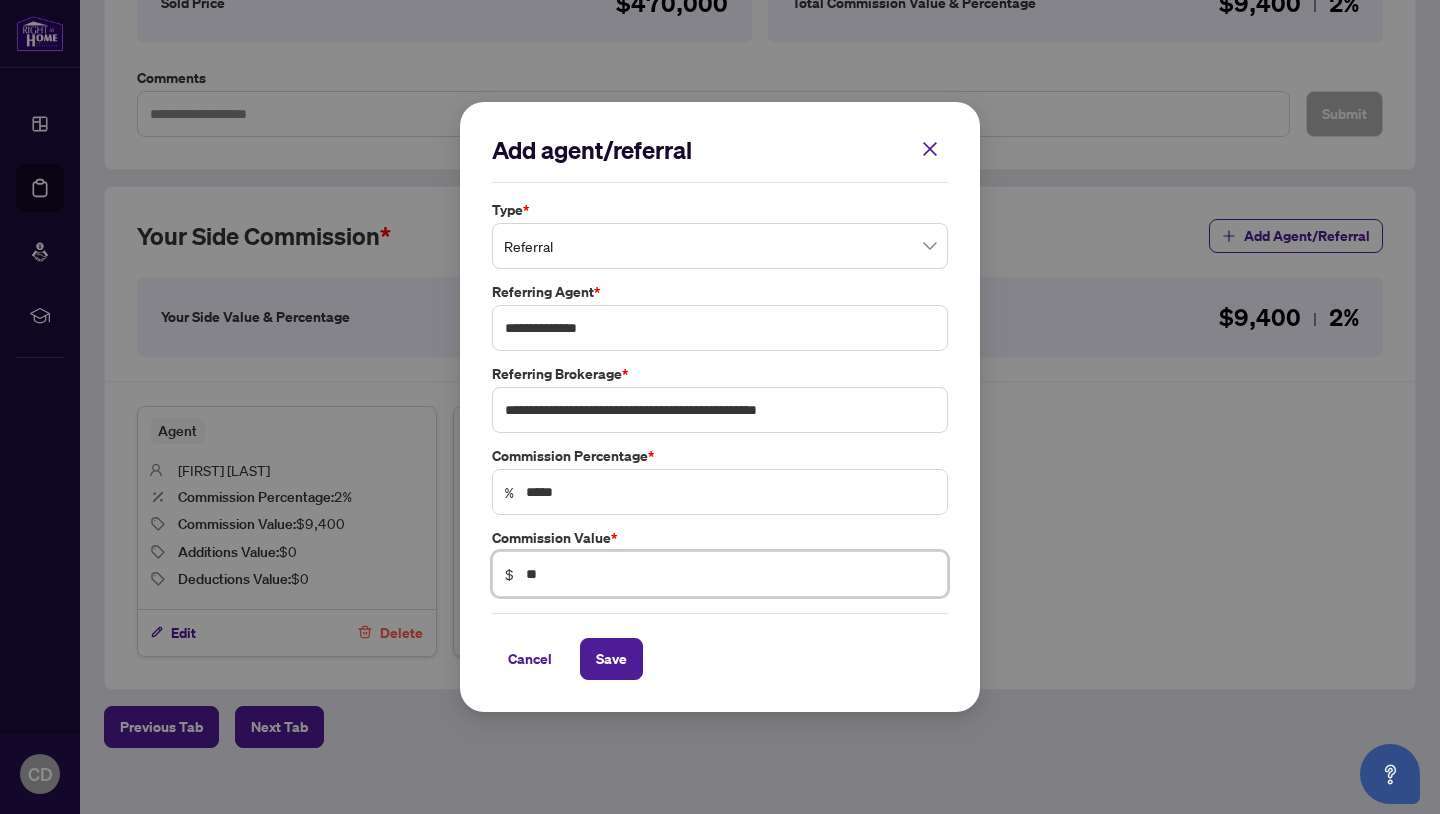 type on "***" 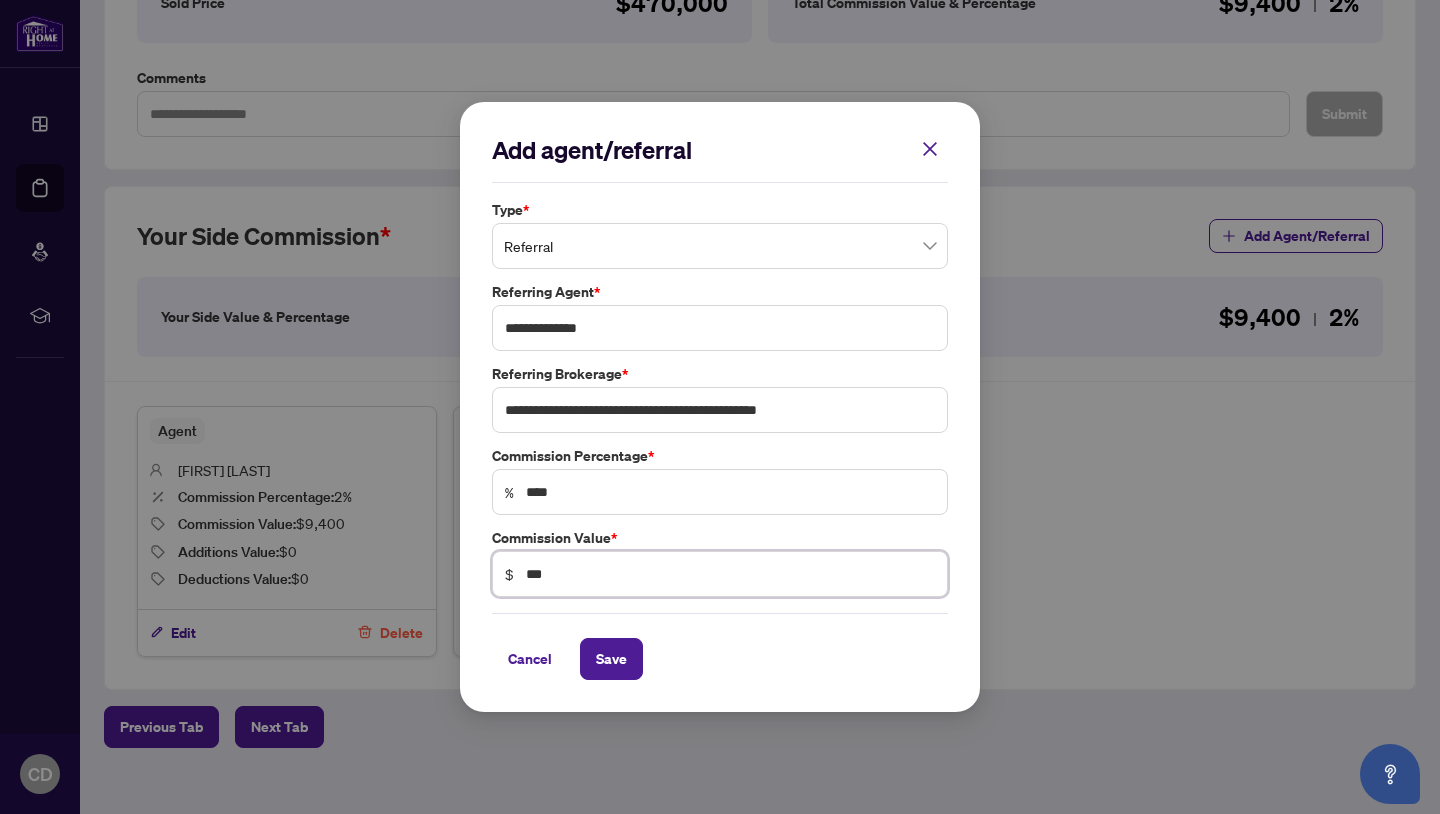 type on "***" 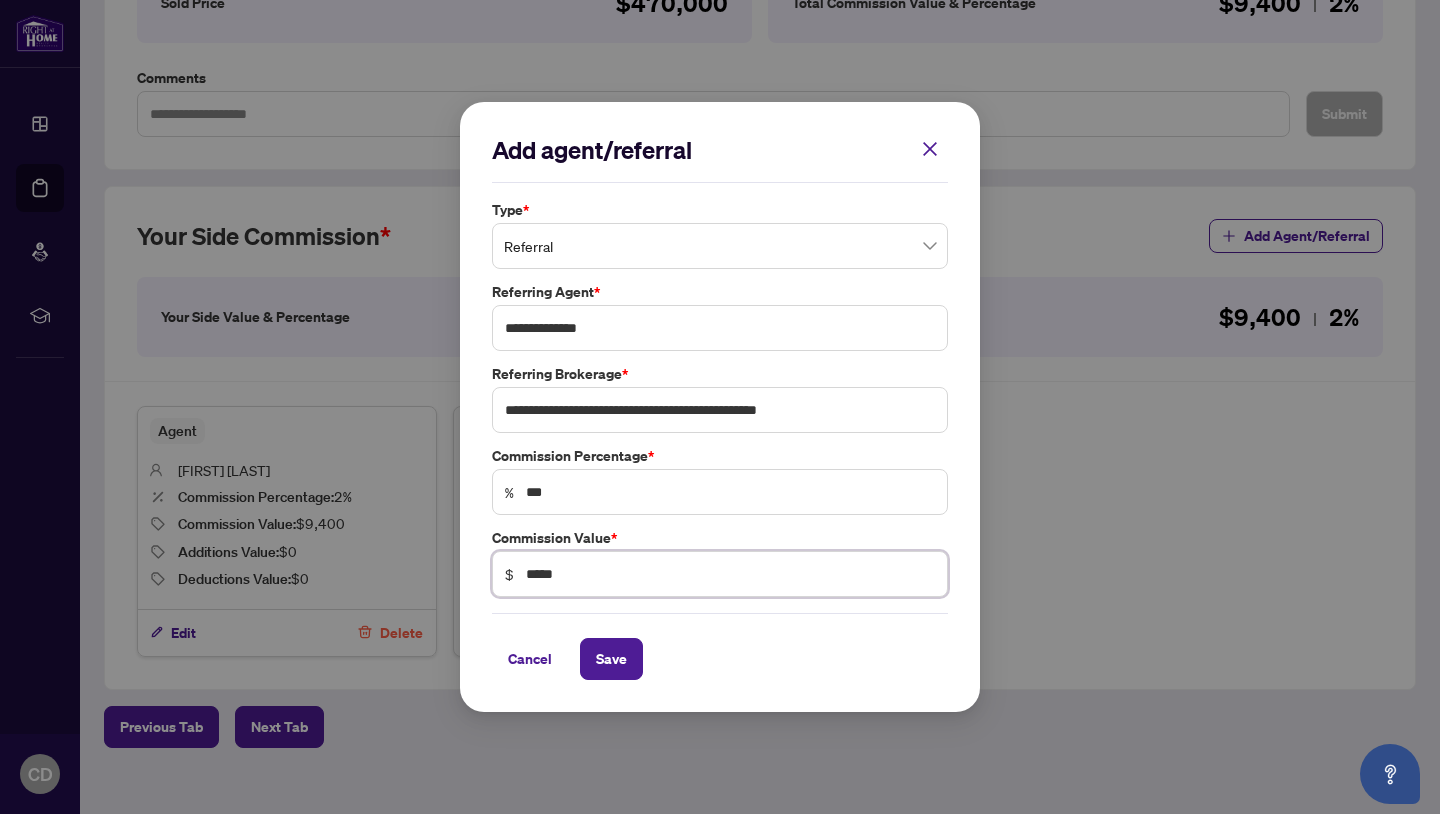 type on "*" 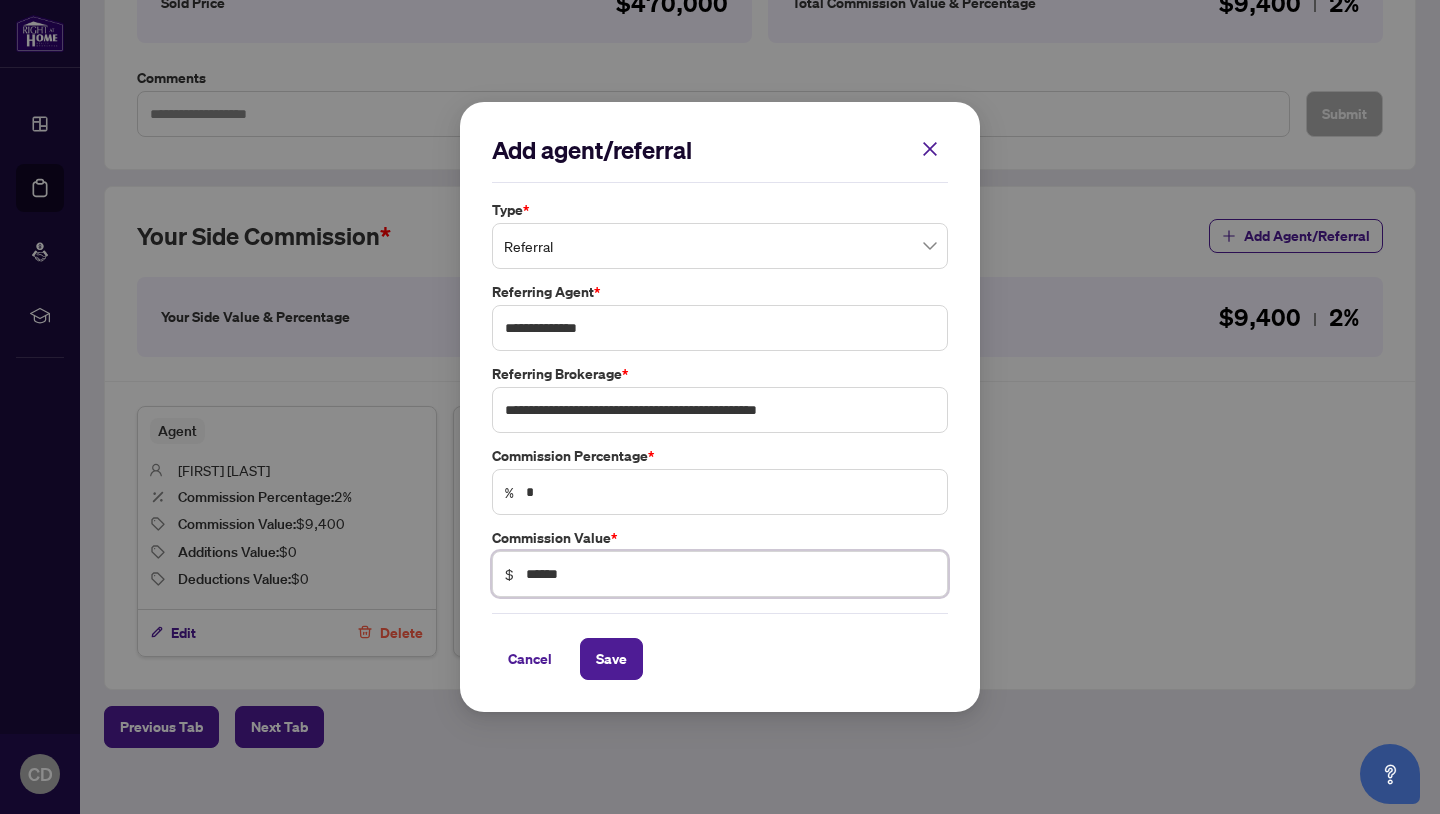 type on "***" 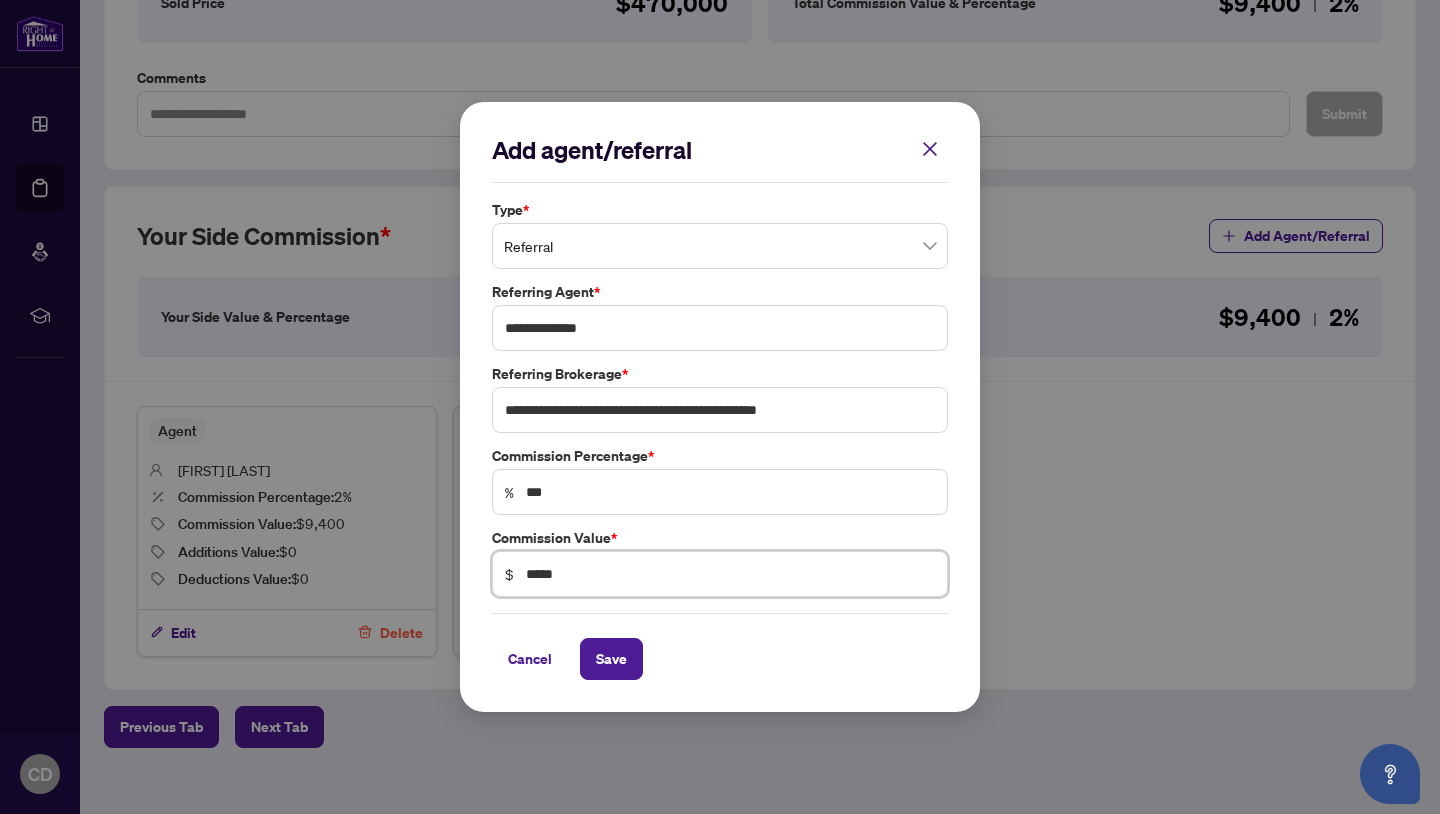 type on "****" 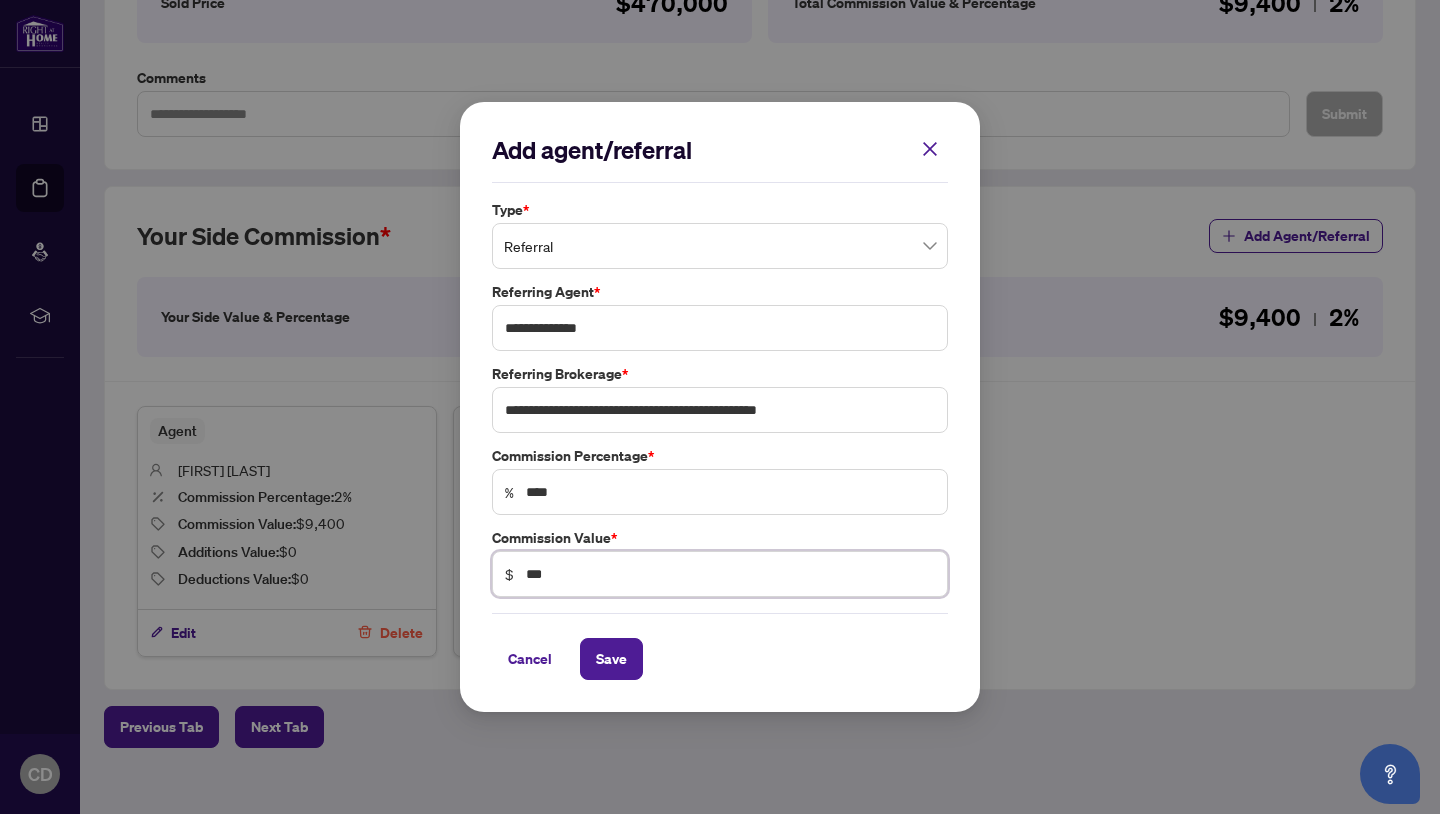 type on "***" 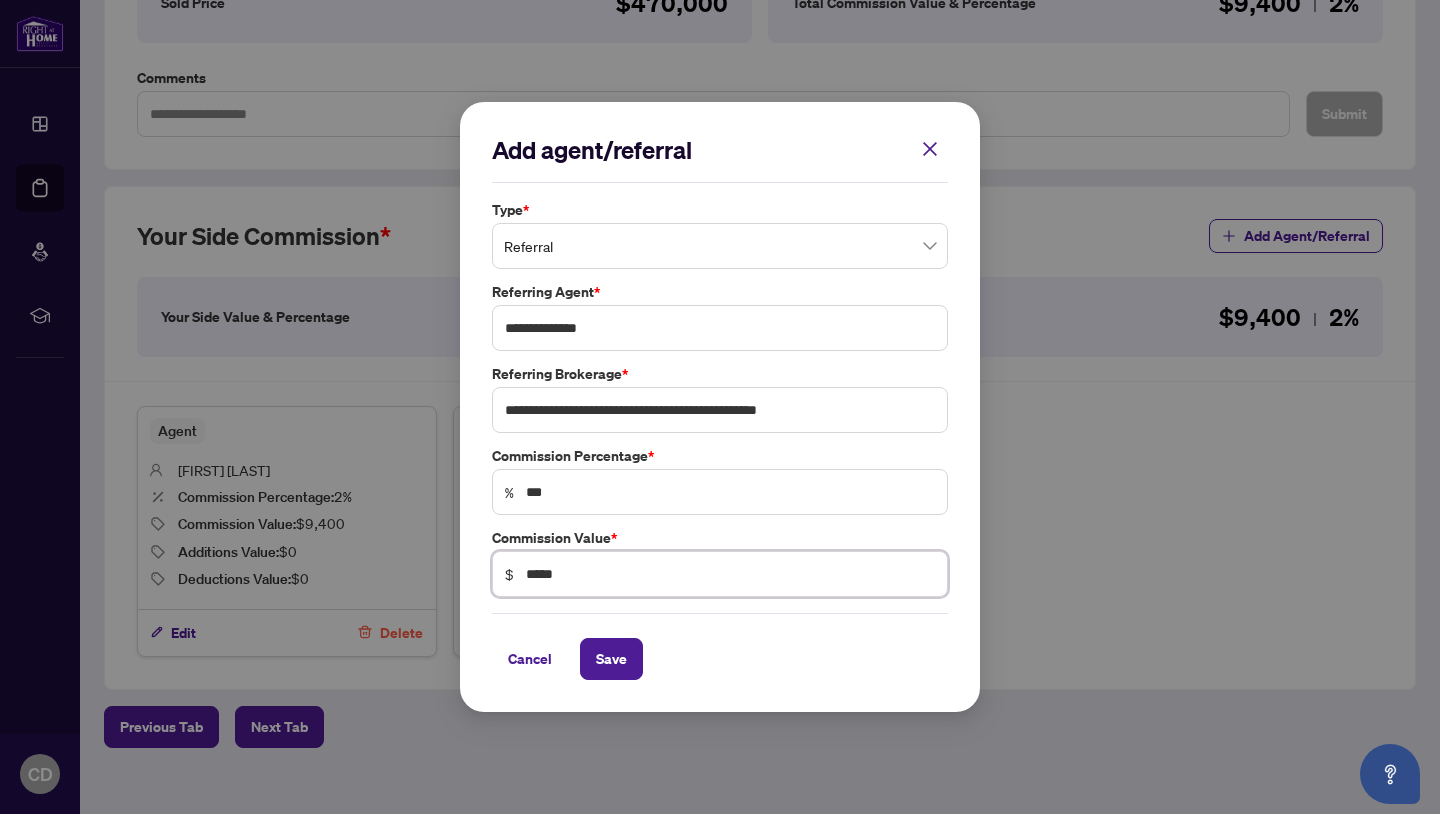 type on "*****" 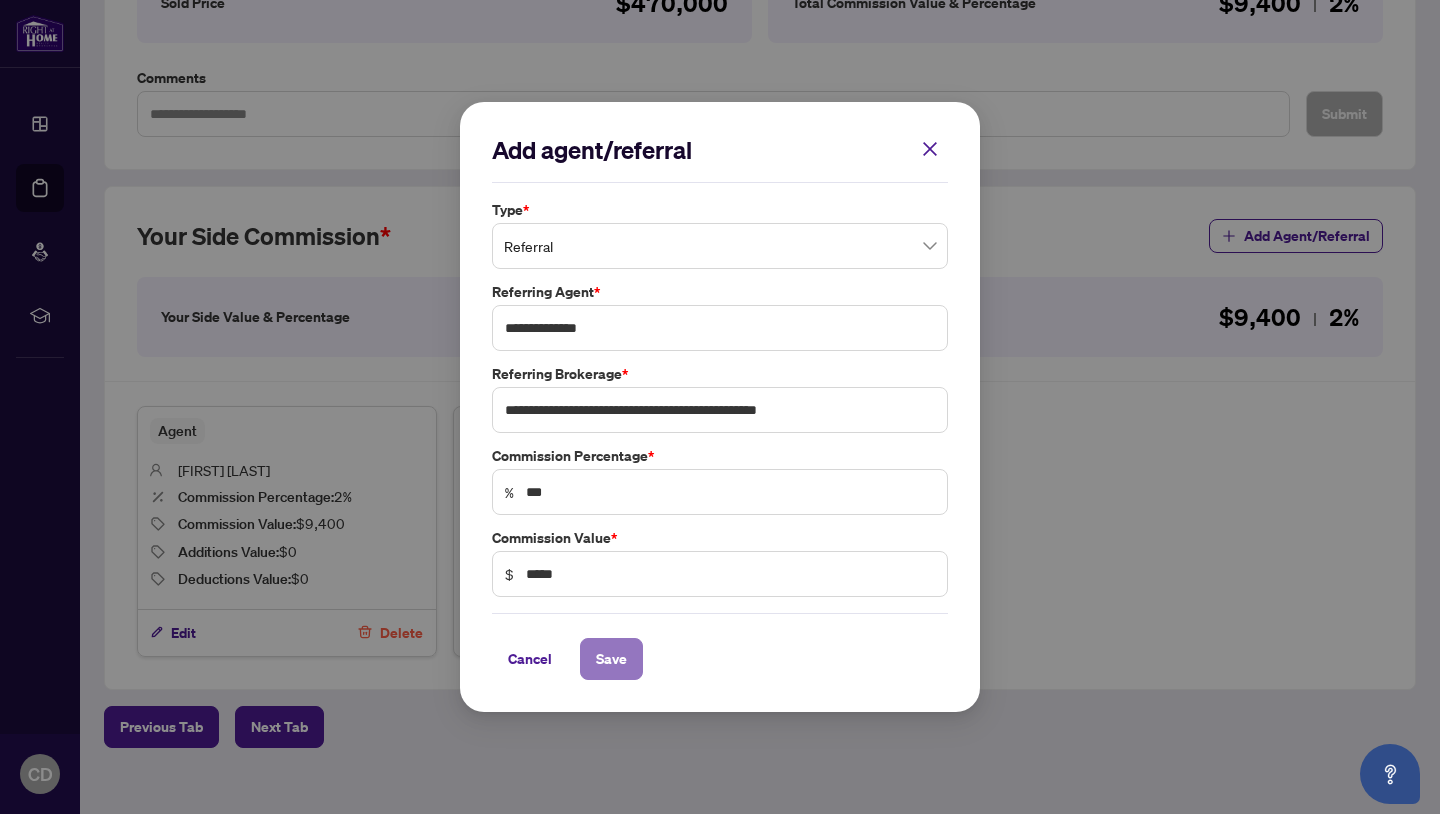 click on "Save" at bounding box center [611, 659] 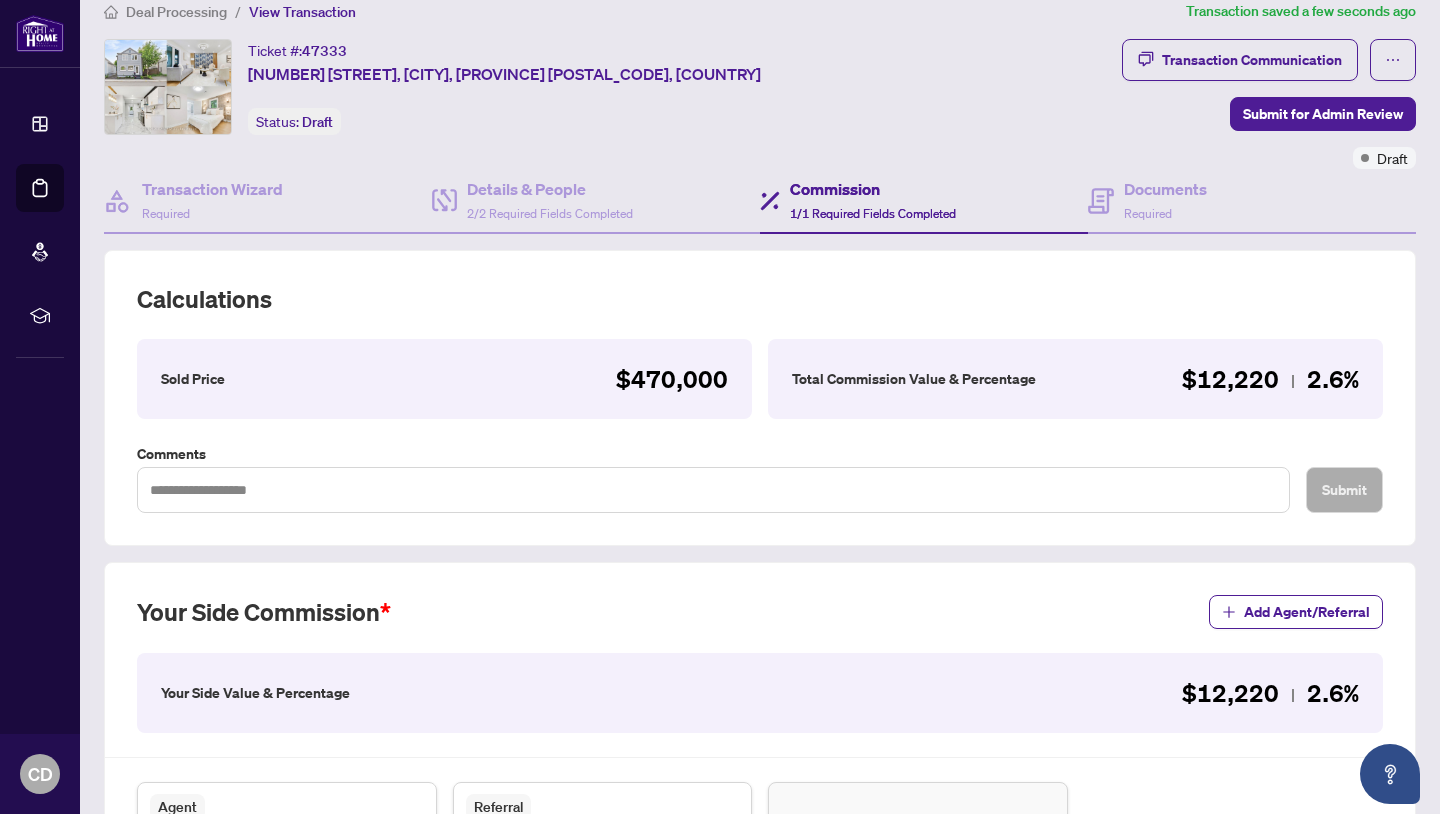 scroll, scrollTop: 0, scrollLeft: 0, axis: both 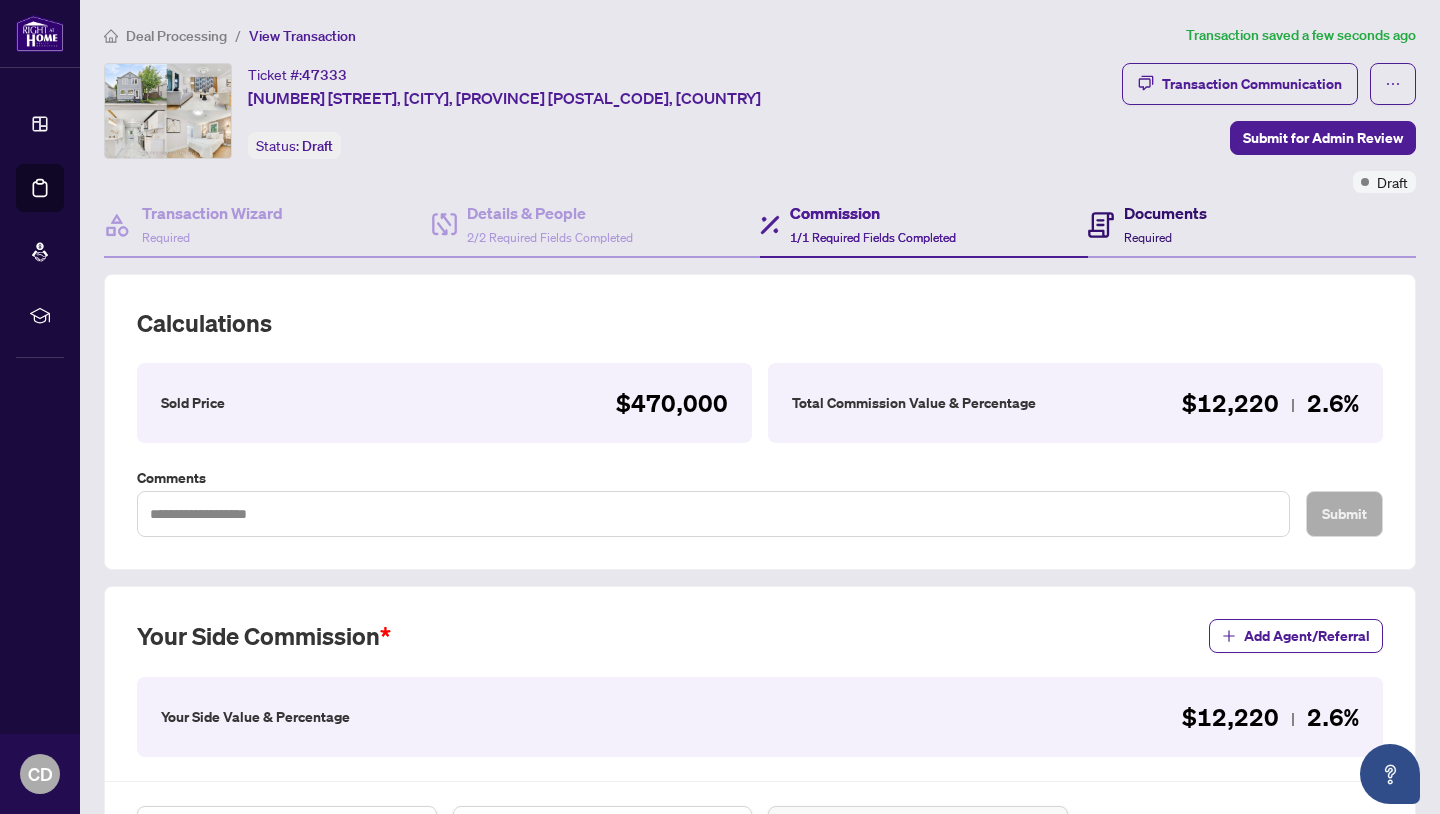 click on "Documents Required" at bounding box center [1165, 224] 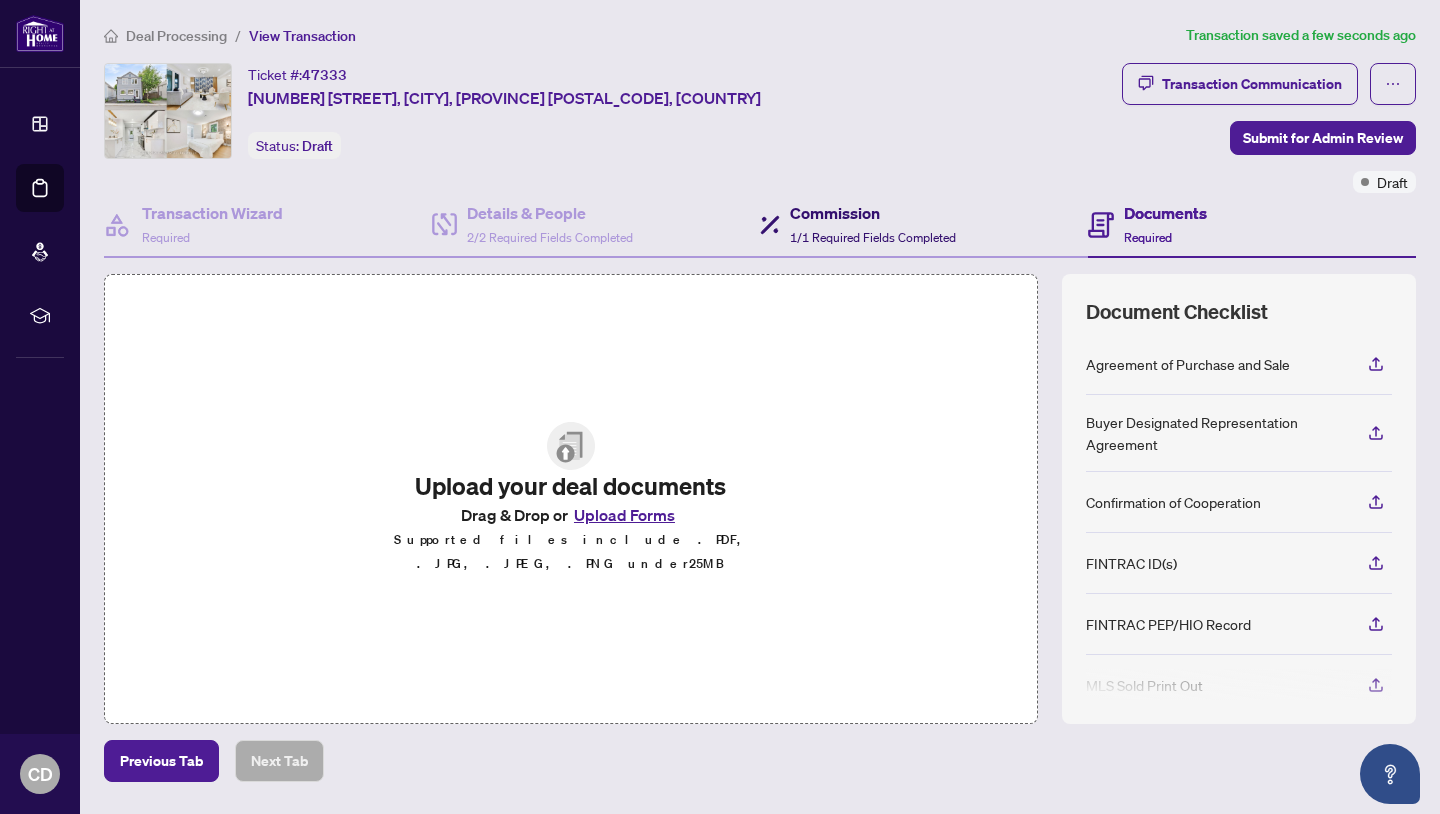 click on "Commission" at bounding box center (873, 213) 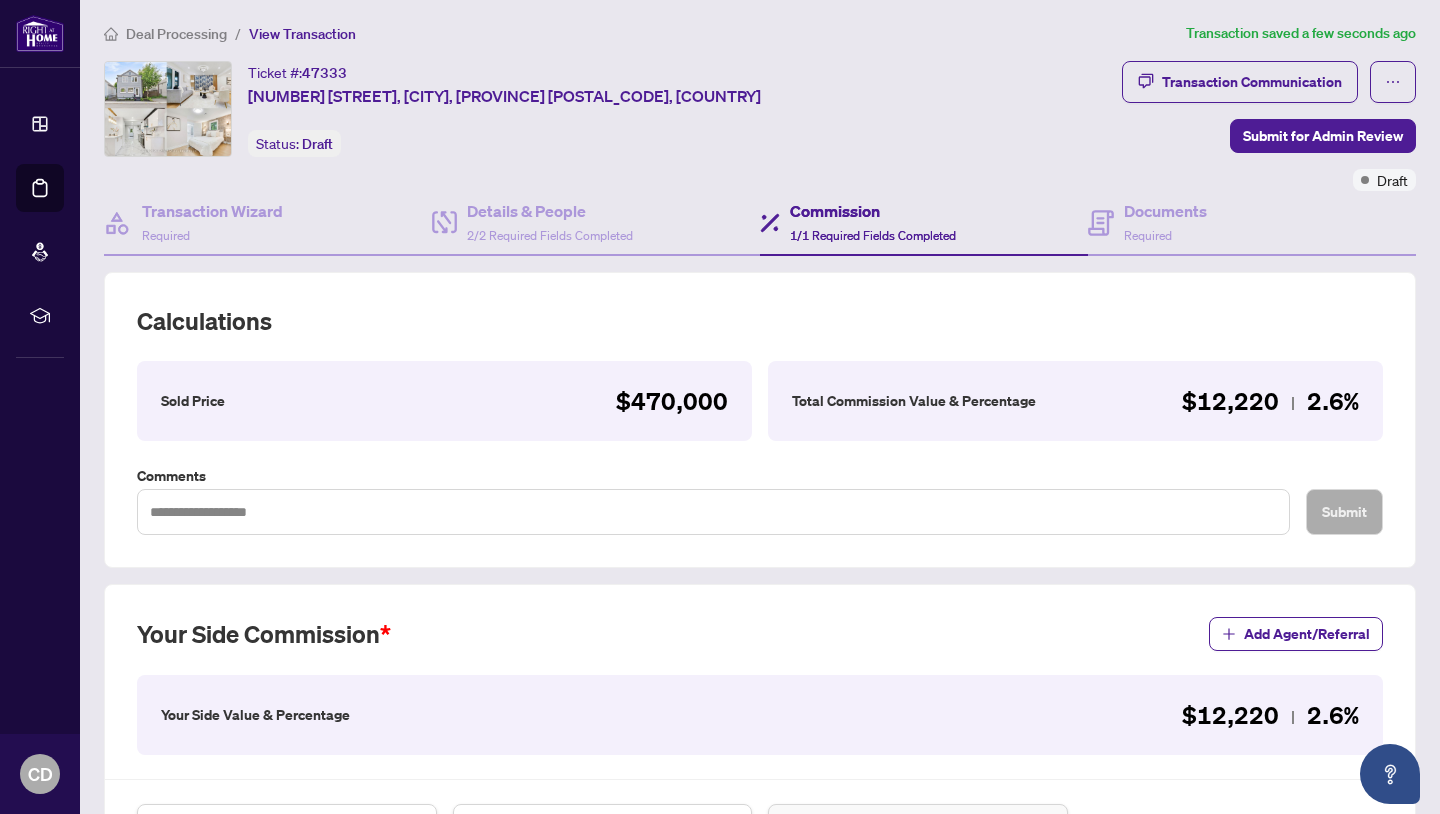 scroll, scrollTop: 0, scrollLeft: 0, axis: both 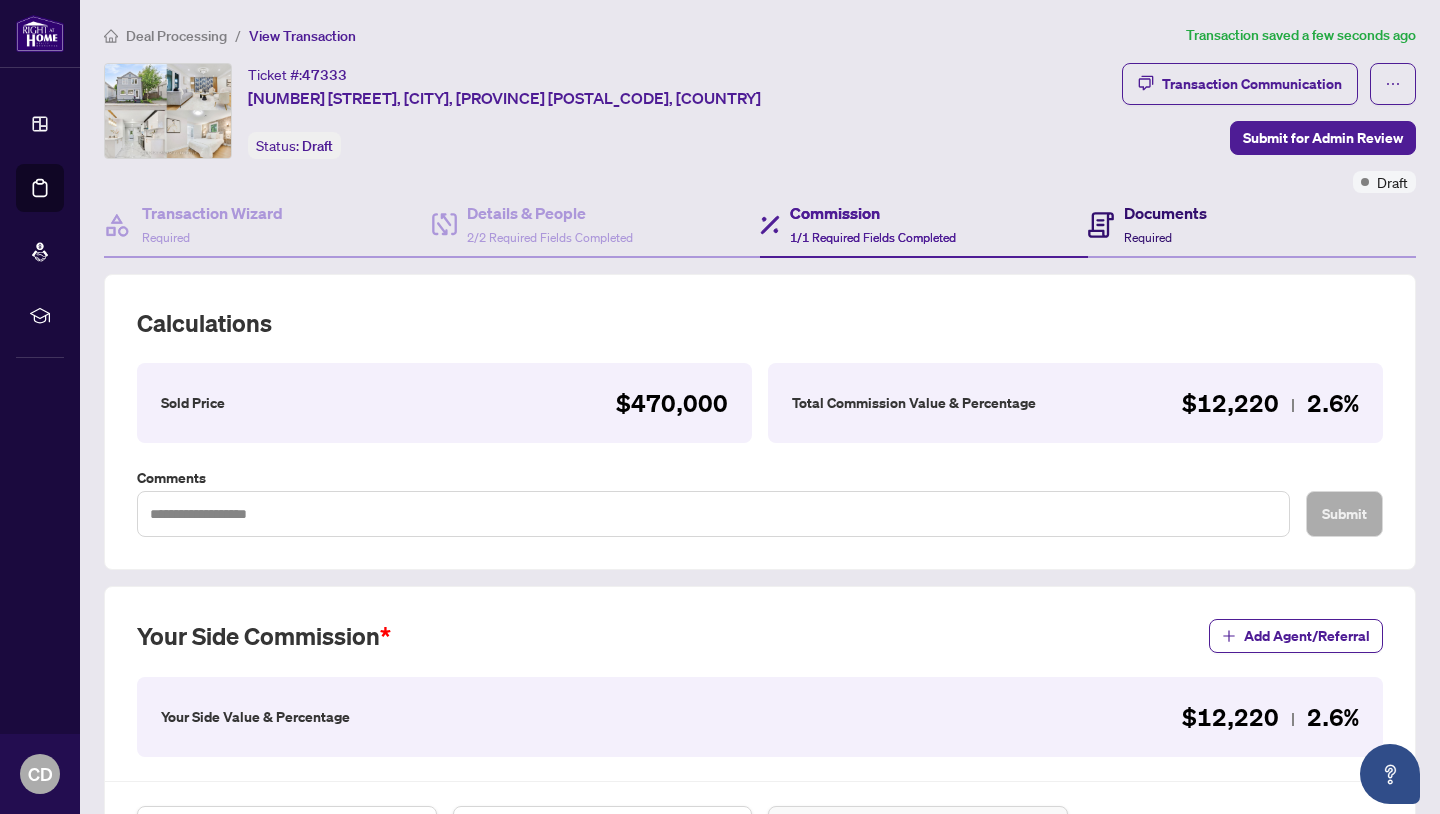click on "Documents Required" at bounding box center (1165, 224) 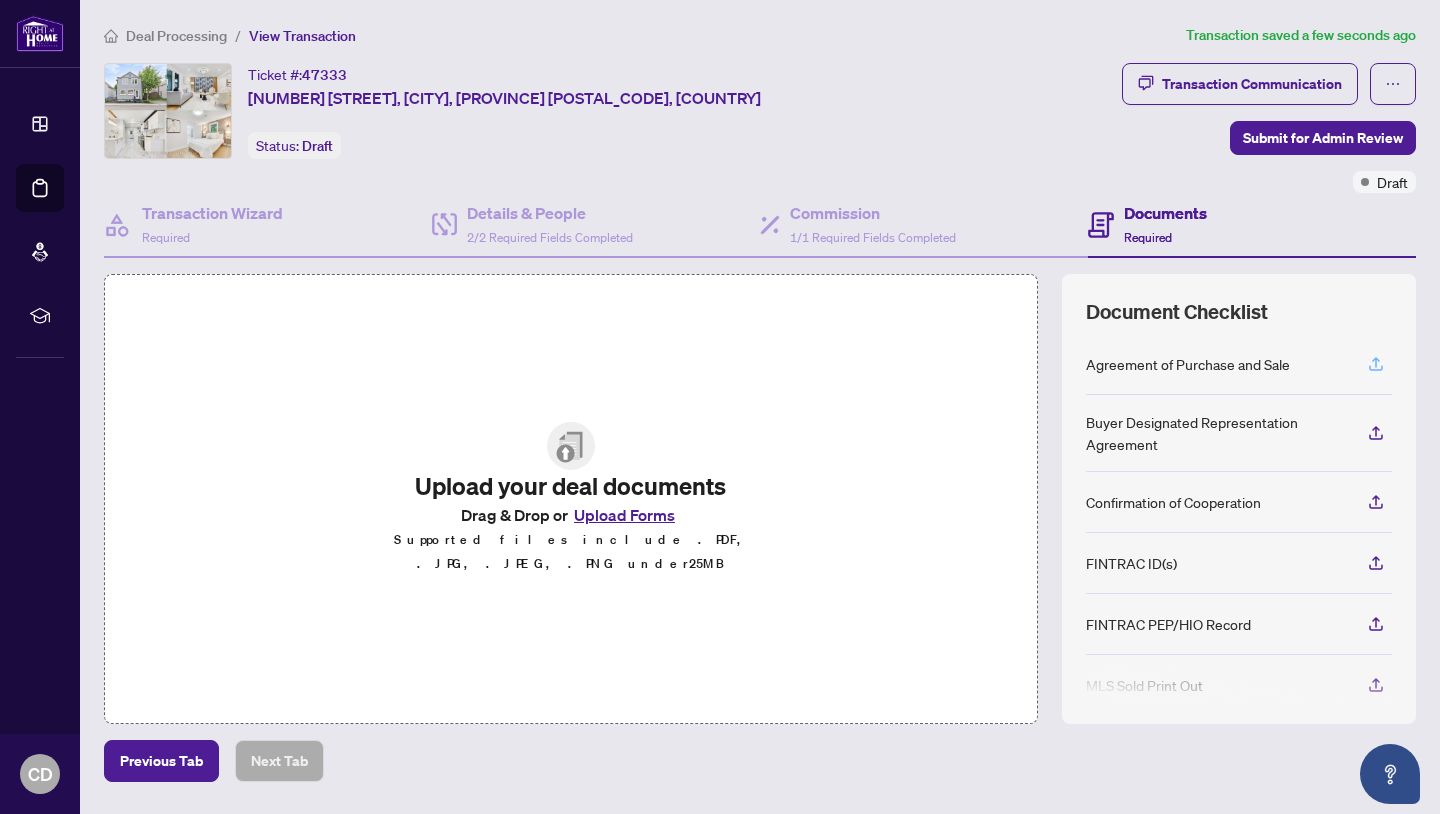 click 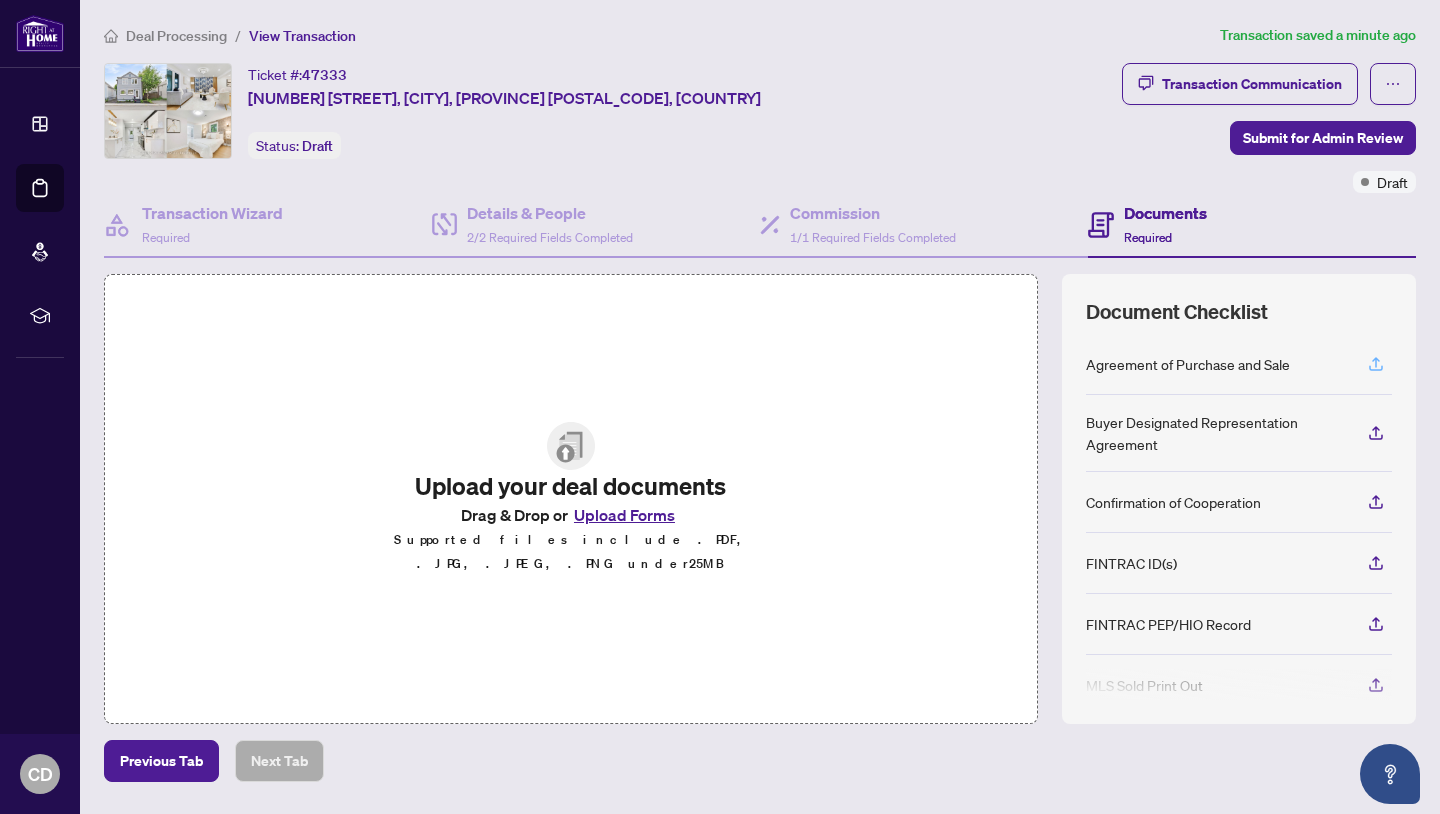 click 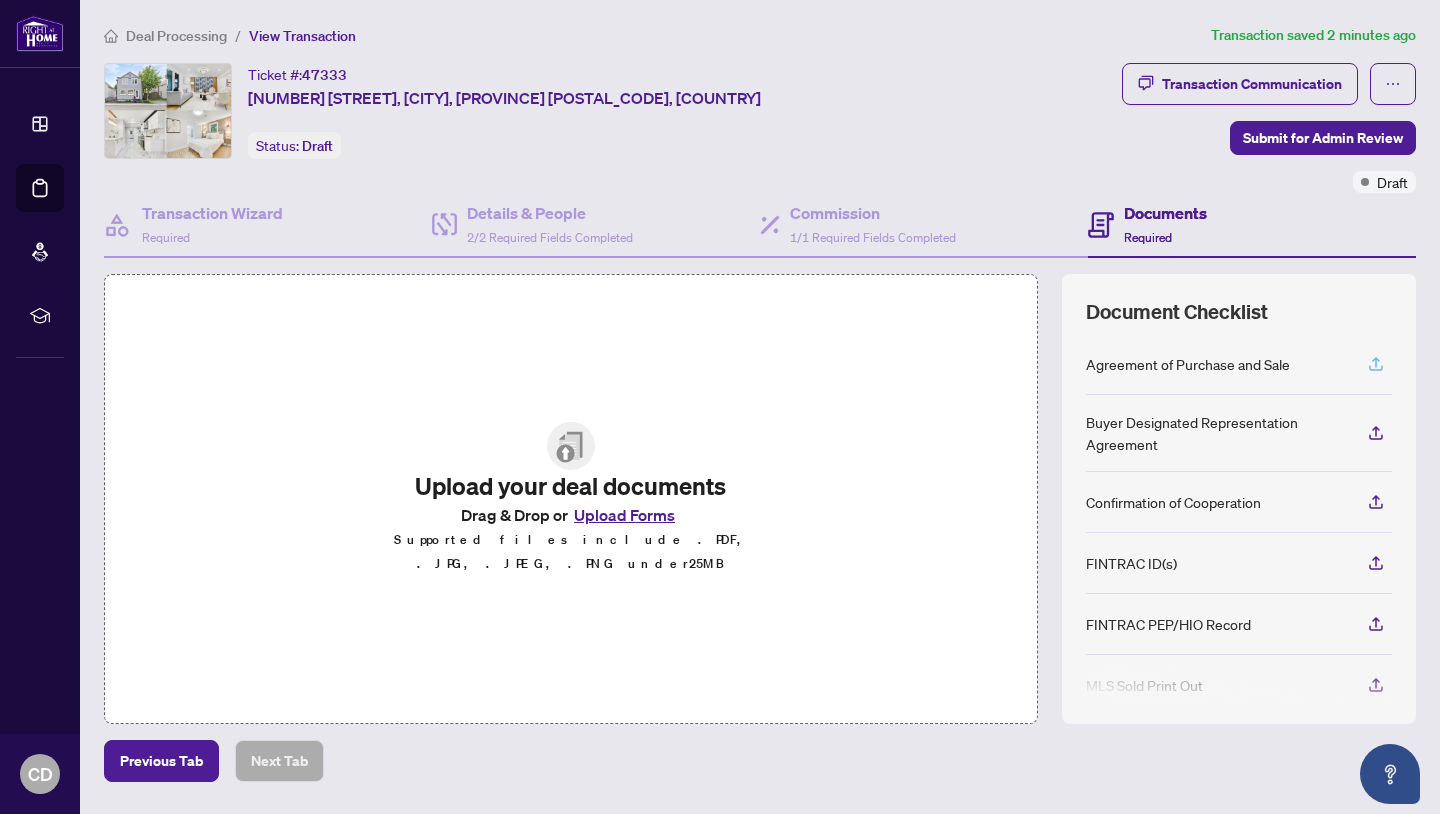 click 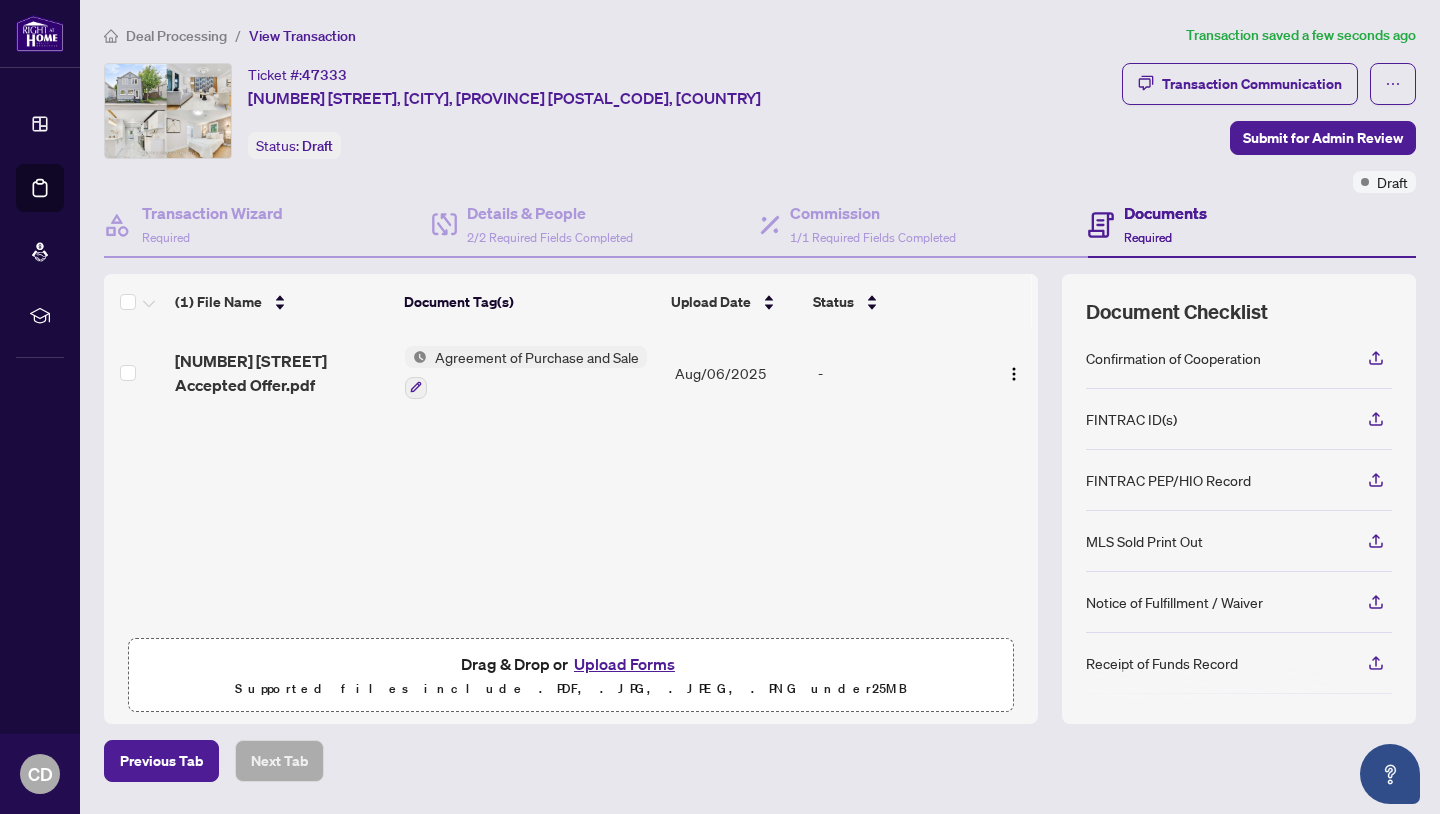 scroll, scrollTop: 200, scrollLeft: 0, axis: vertical 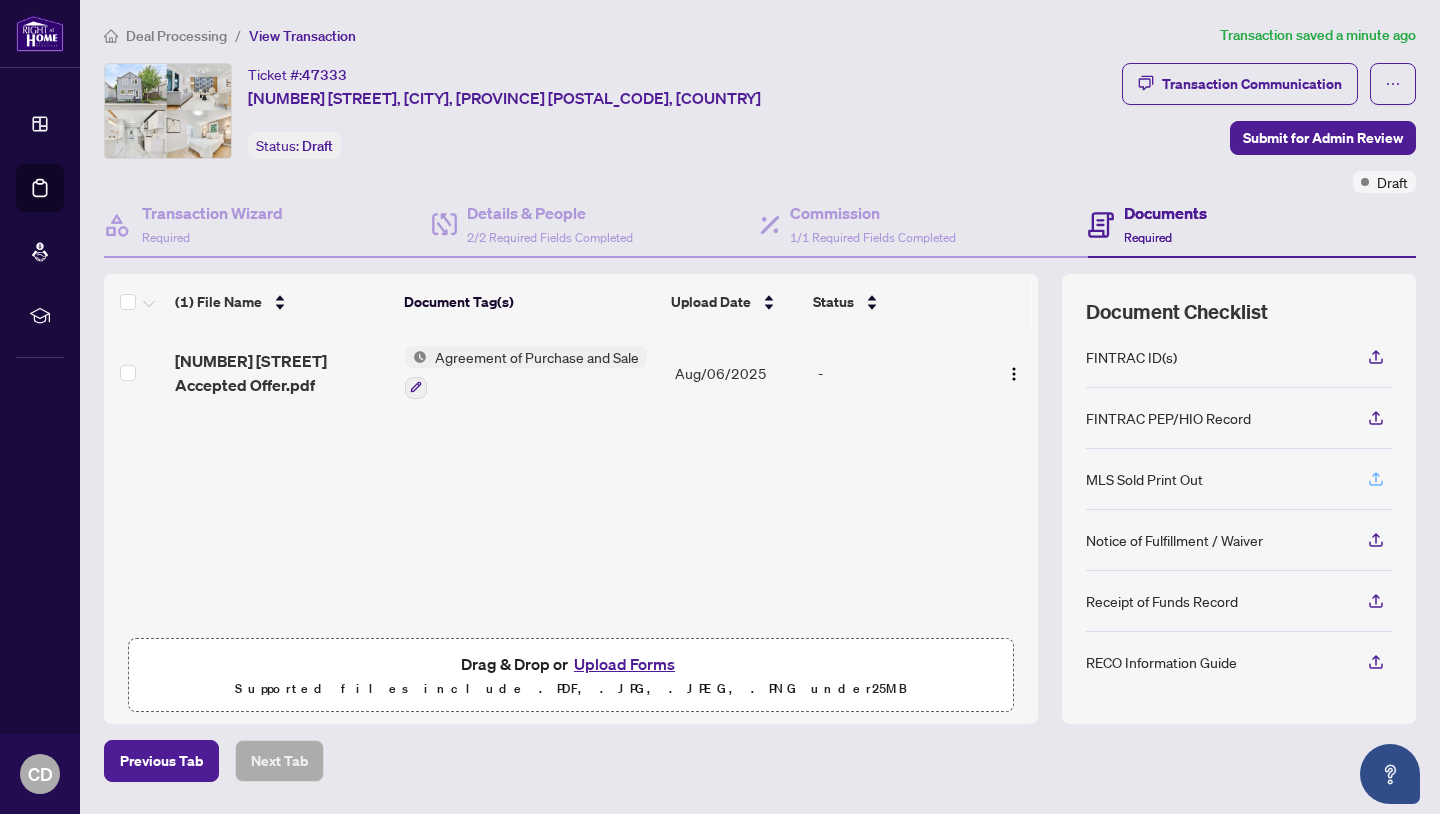 click 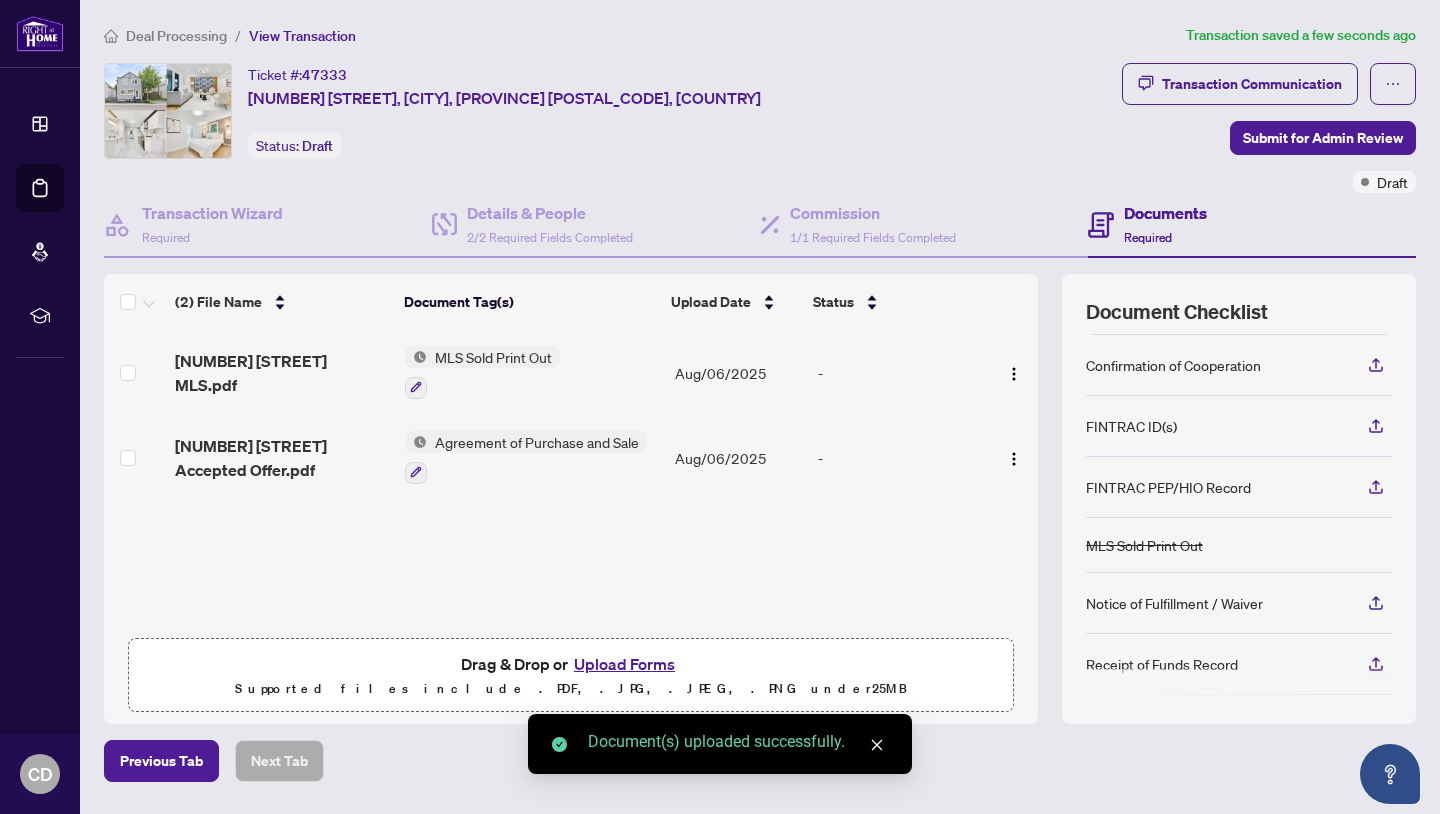 scroll, scrollTop: 194, scrollLeft: 0, axis: vertical 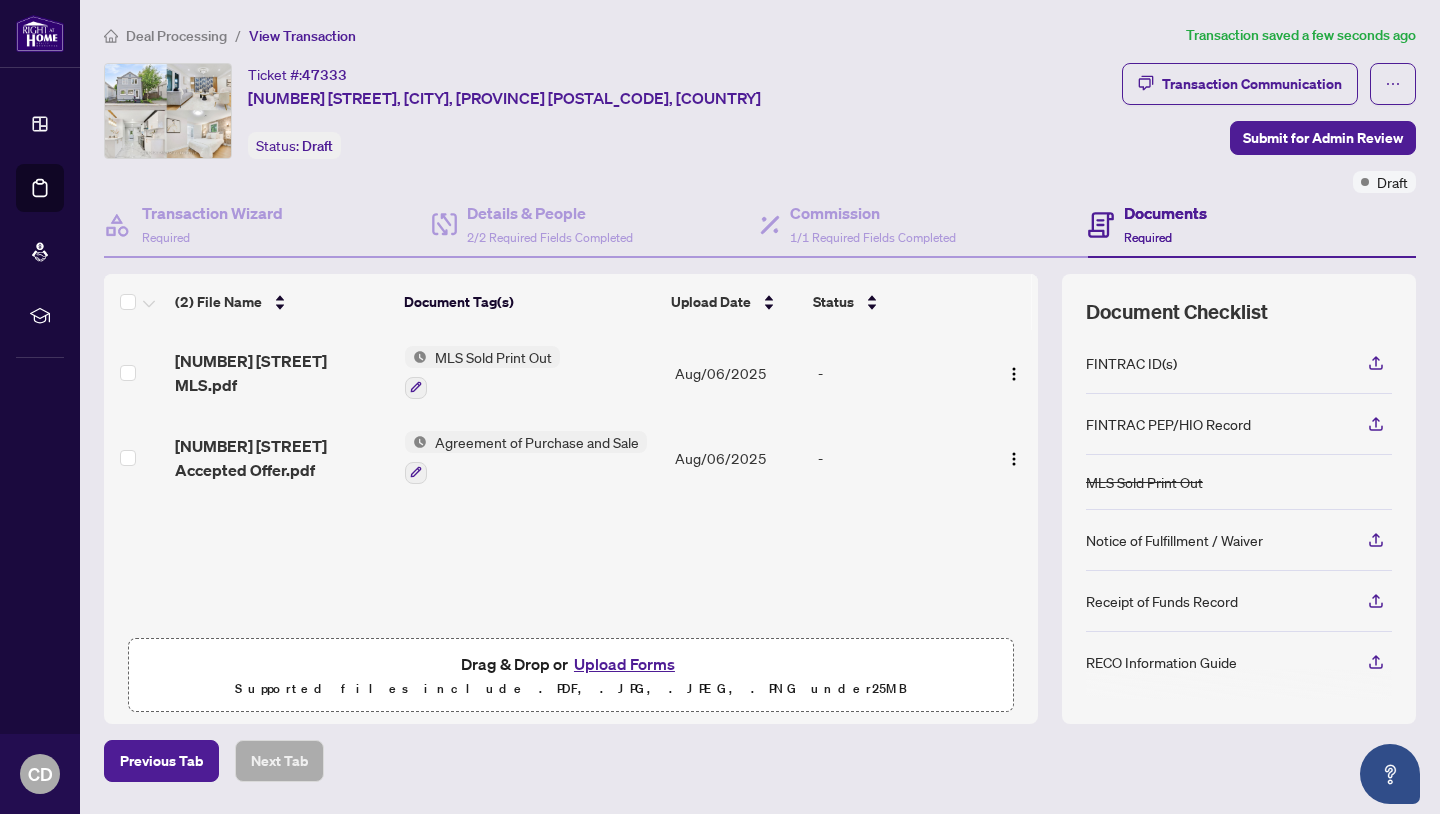 click on "Upload Forms" at bounding box center [624, 664] 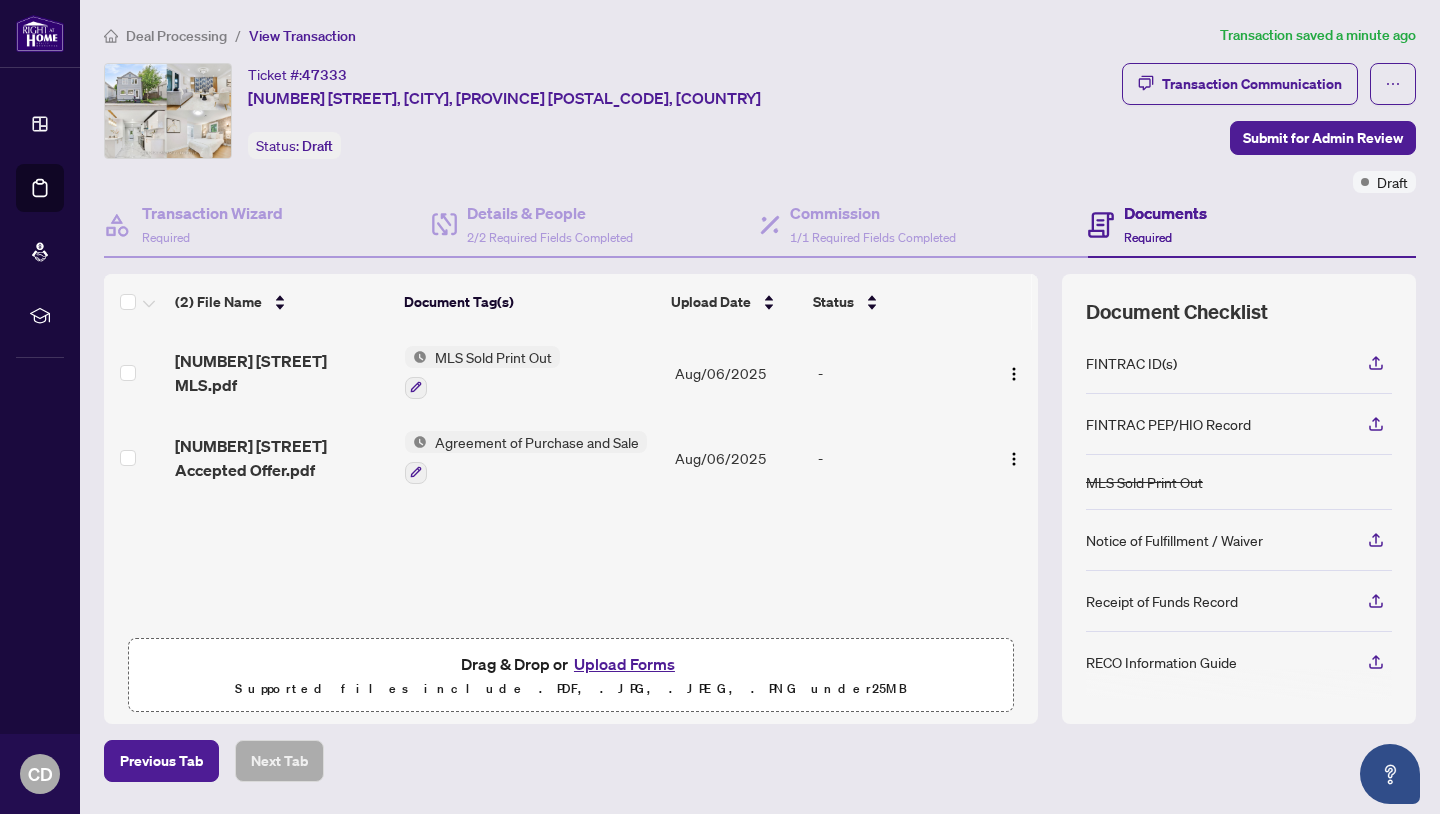 click on "Upload Forms" at bounding box center (624, 664) 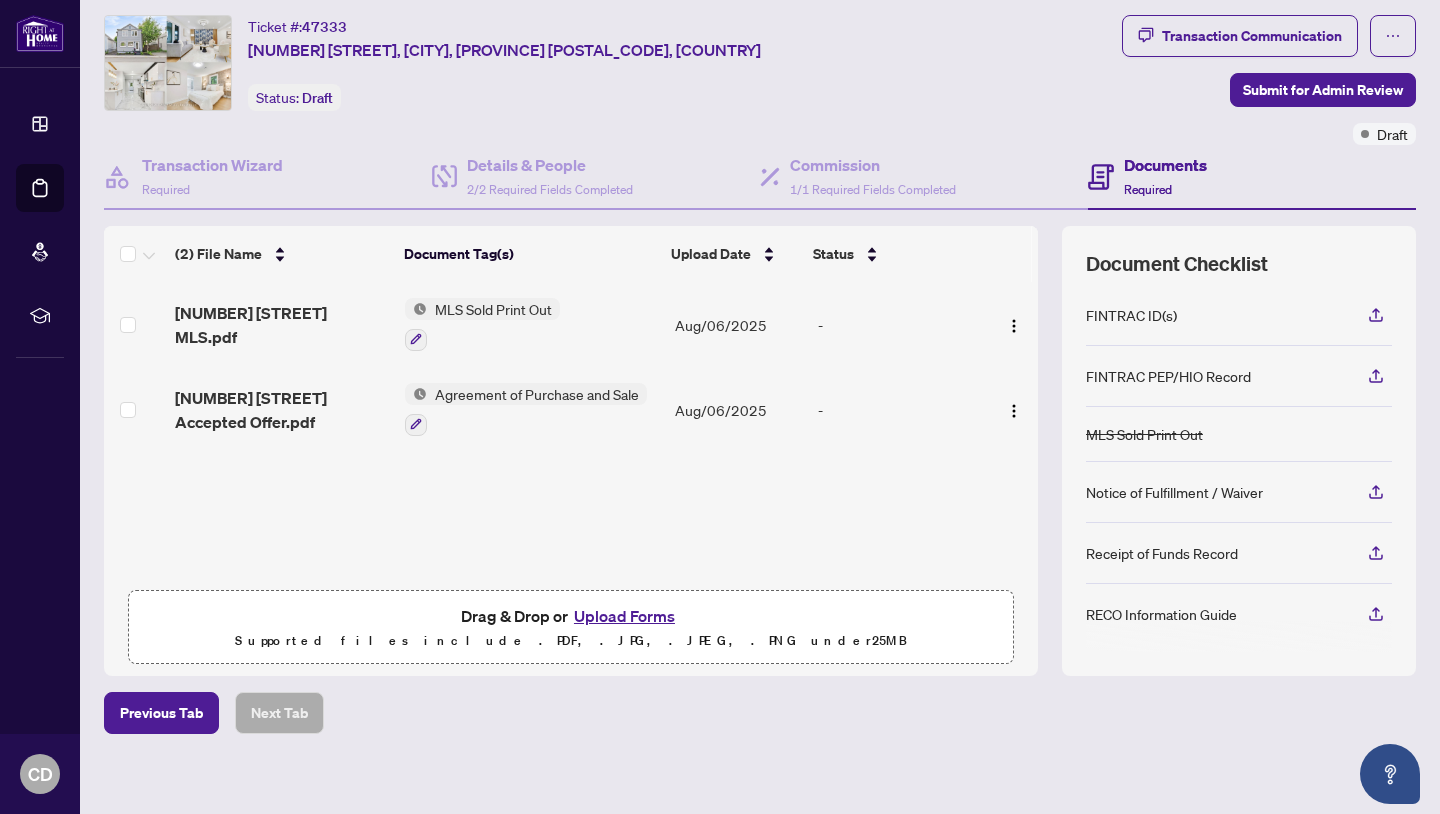 scroll, scrollTop: 60, scrollLeft: 0, axis: vertical 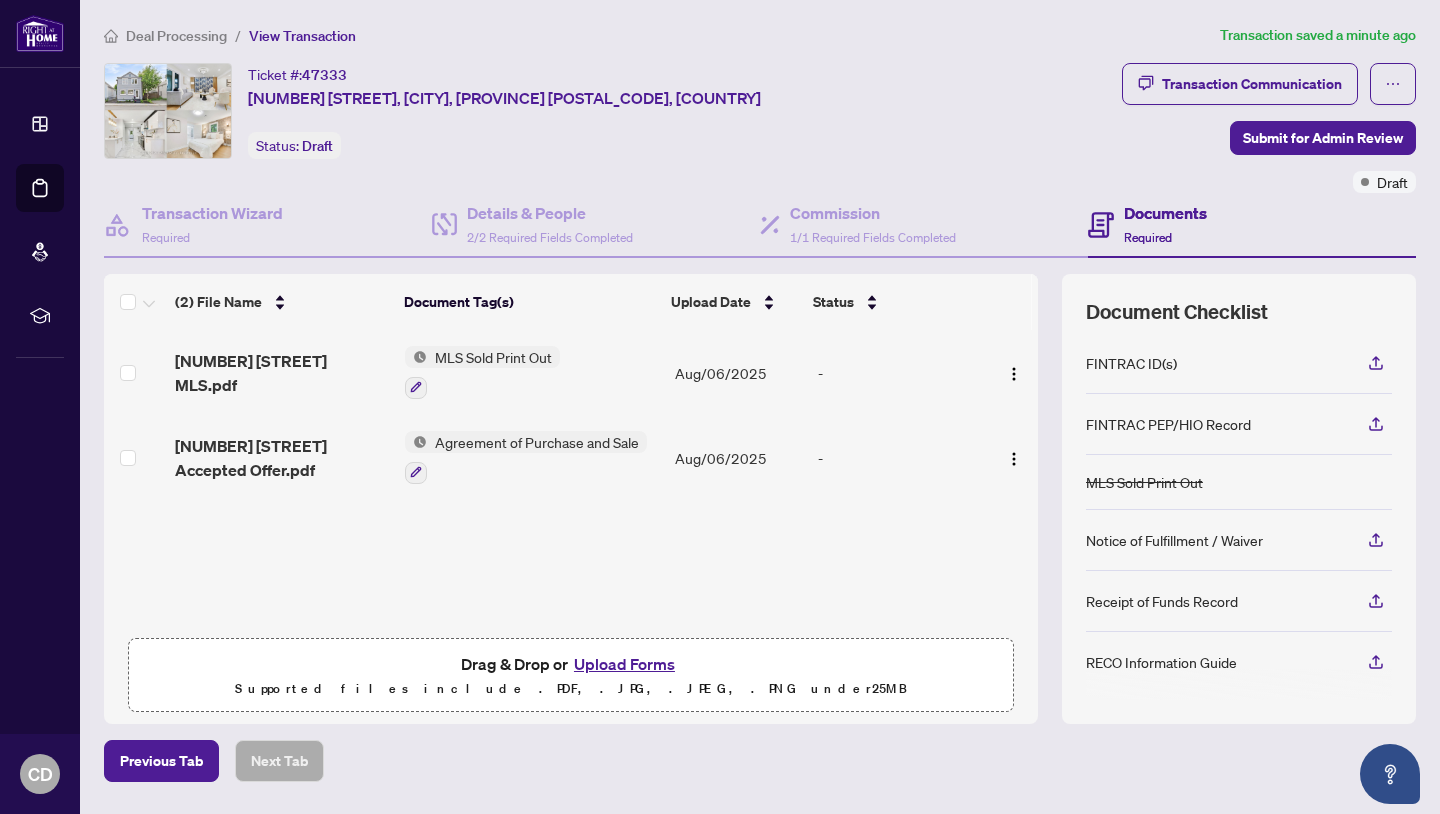 click on "Upload Forms" at bounding box center [624, 664] 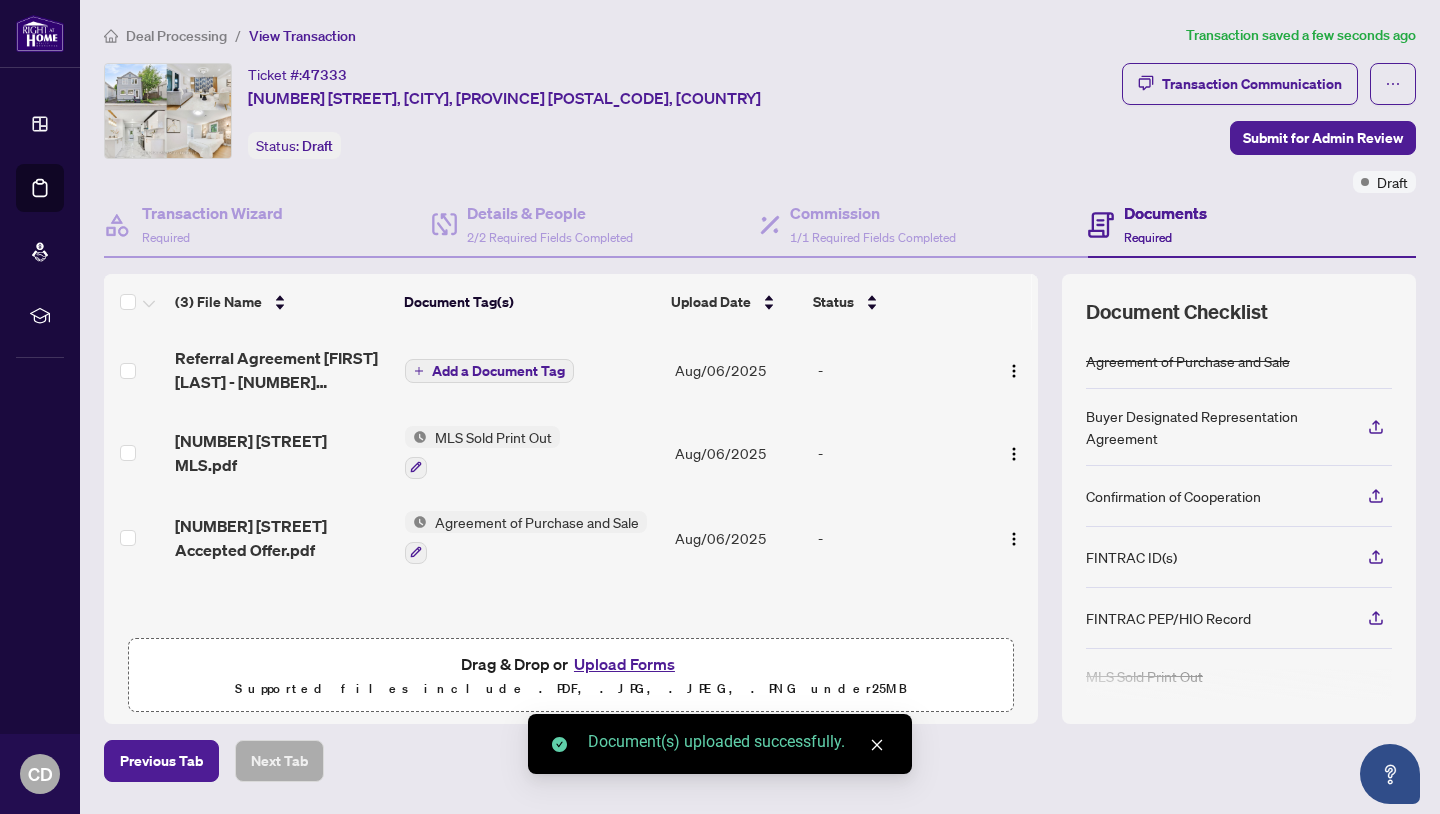click on "Add a Document Tag" at bounding box center [498, 371] 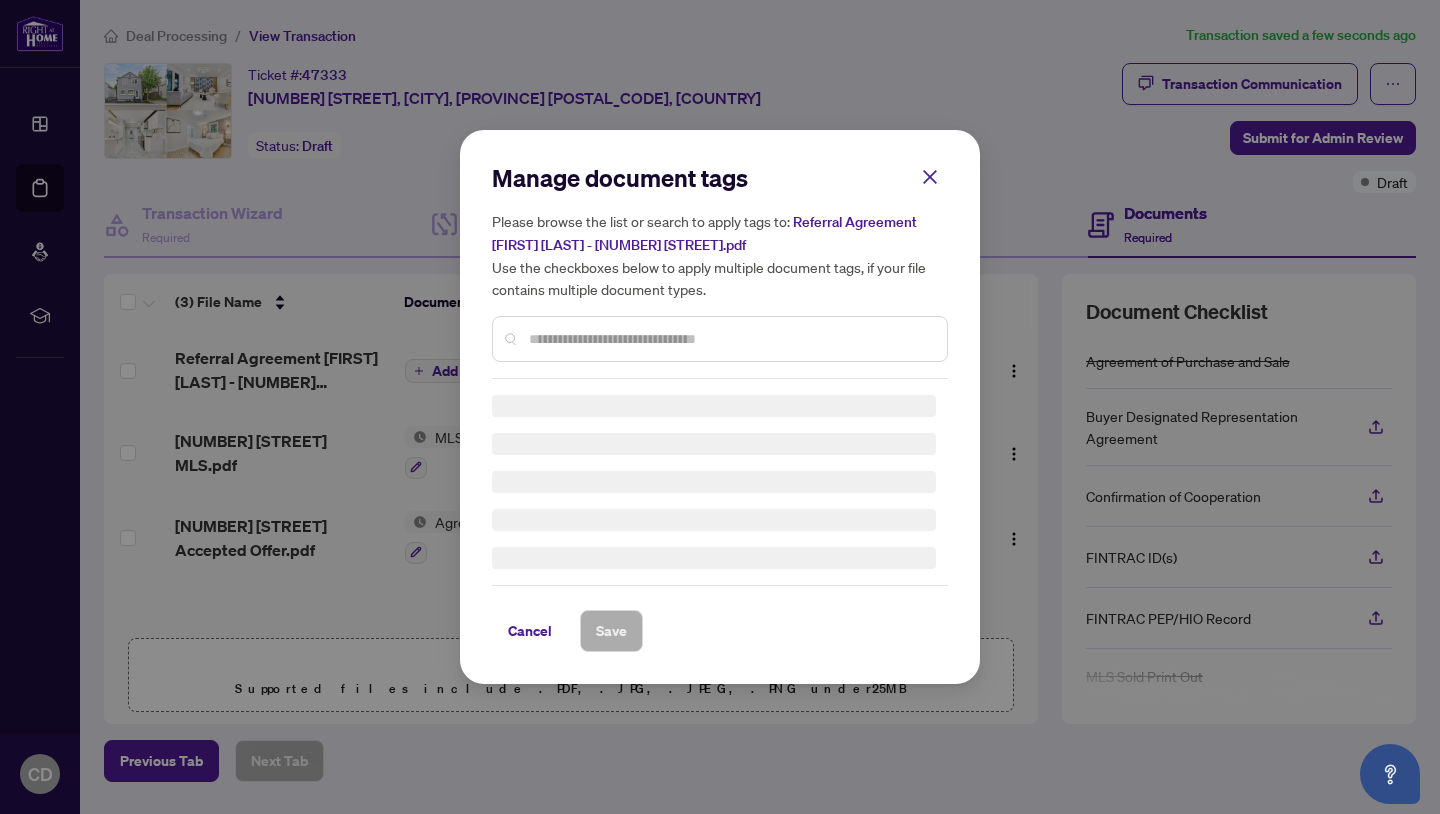 click on "Manage document tags Please browse the list or search to apply tags to:   Referral Agreement [FIRST] [LAST] - [NUMBER] [STREET].pdf   Use the checkboxes below to apply multiple document tags, if your file contains multiple document types." at bounding box center [720, 270] 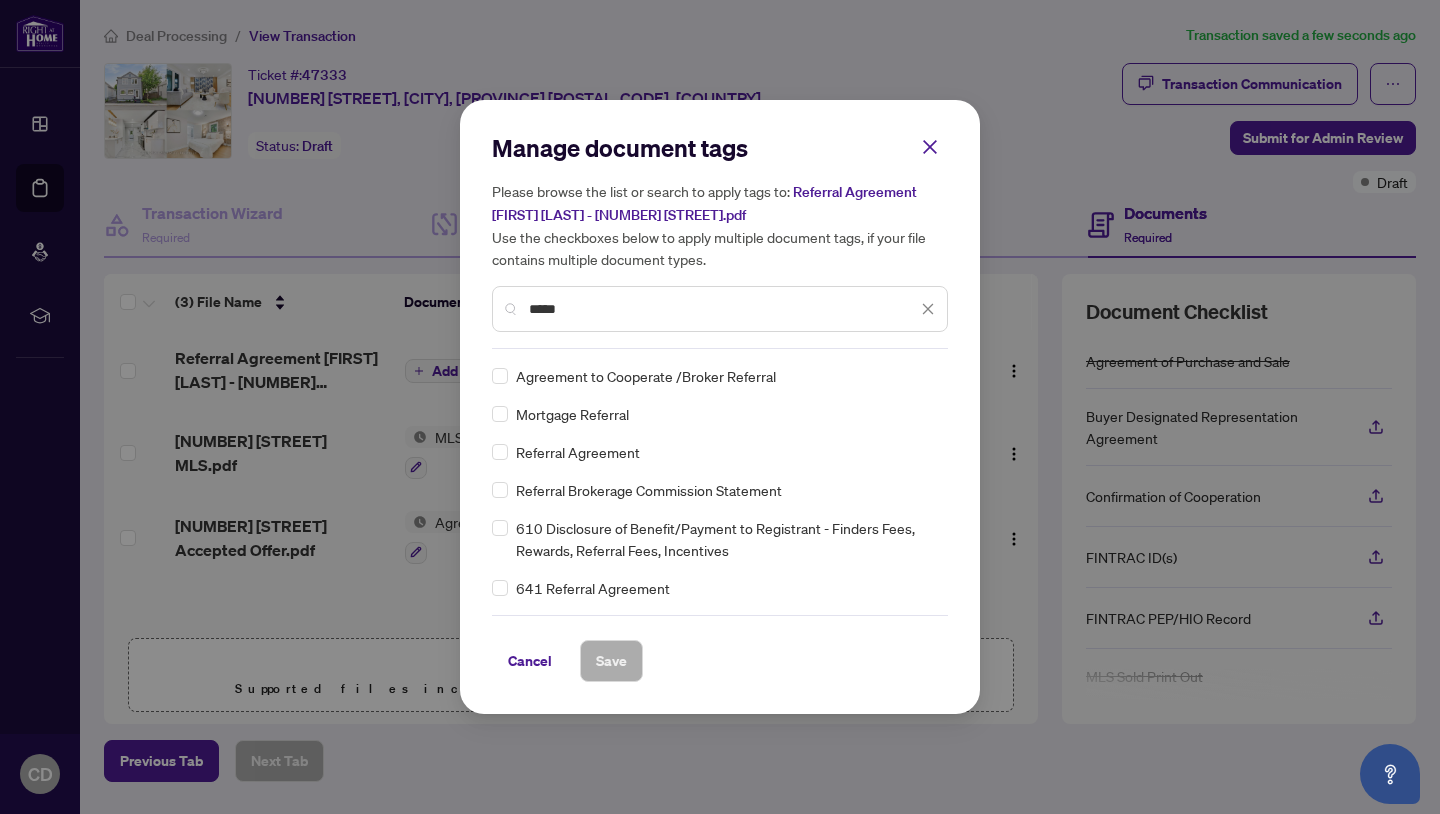 type on "*****" 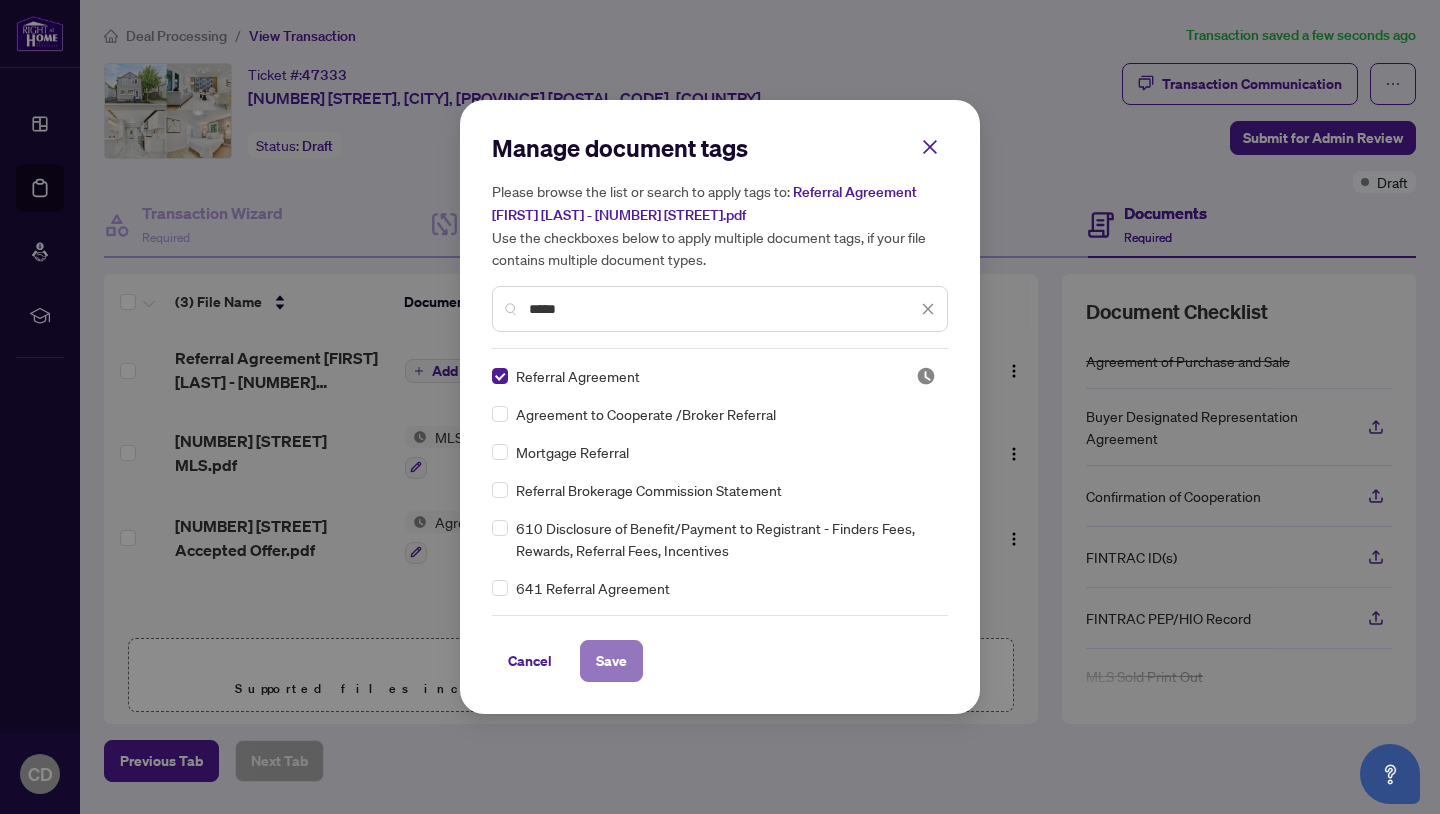 click on "Save" at bounding box center (611, 661) 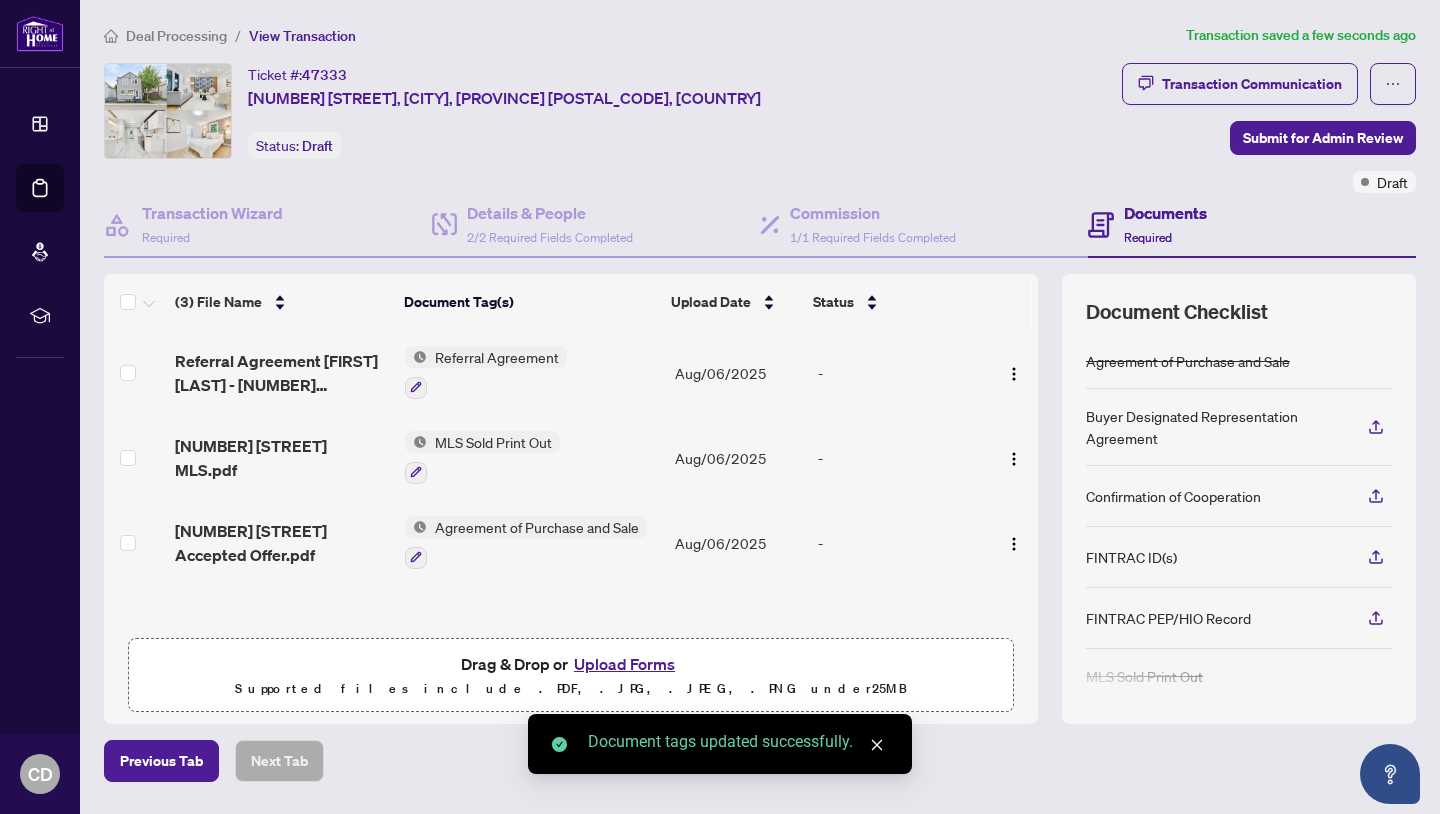 scroll, scrollTop: 1, scrollLeft: 0, axis: vertical 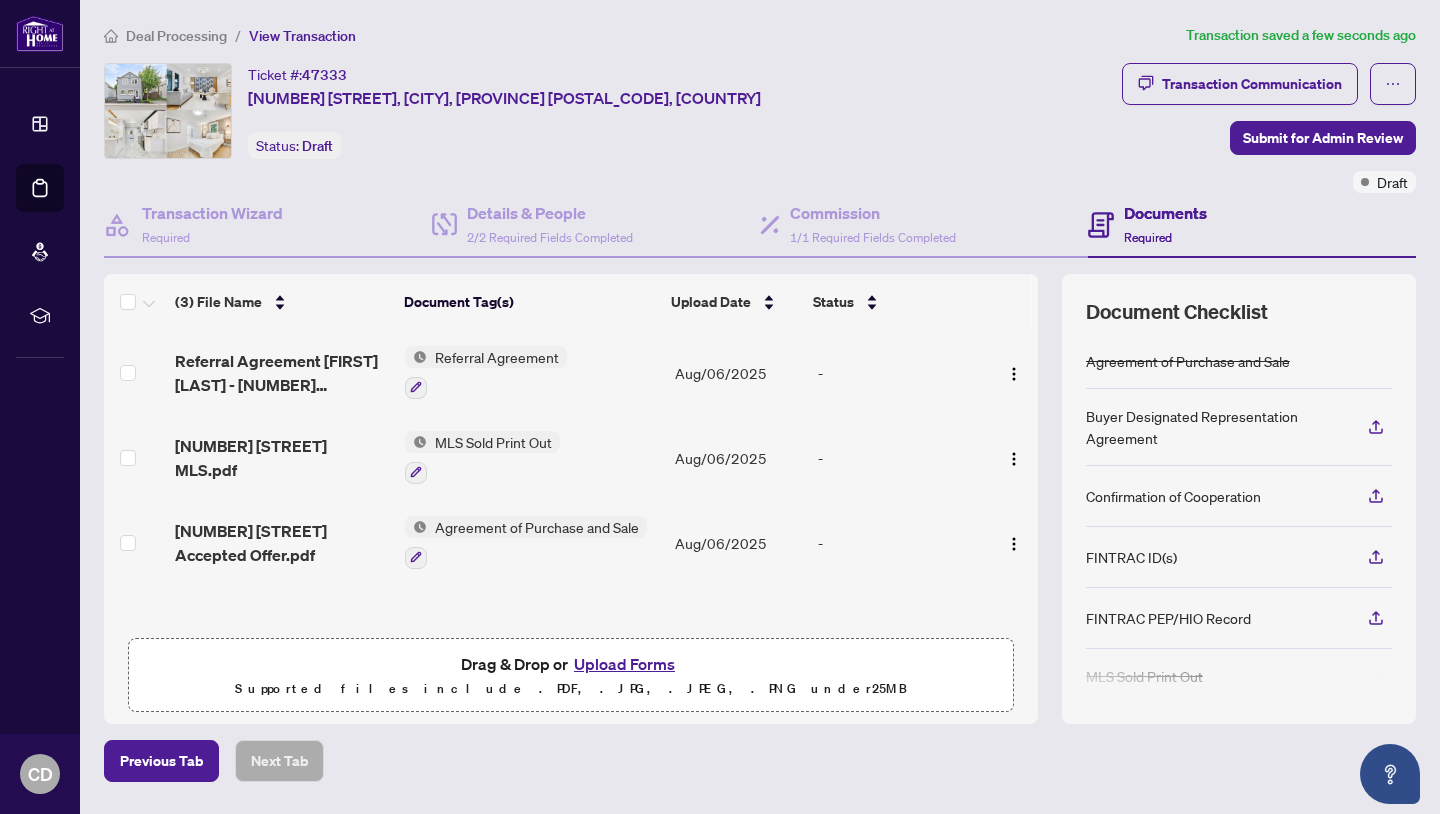 click on "Upload Forms" at bounding box center (624, 664) 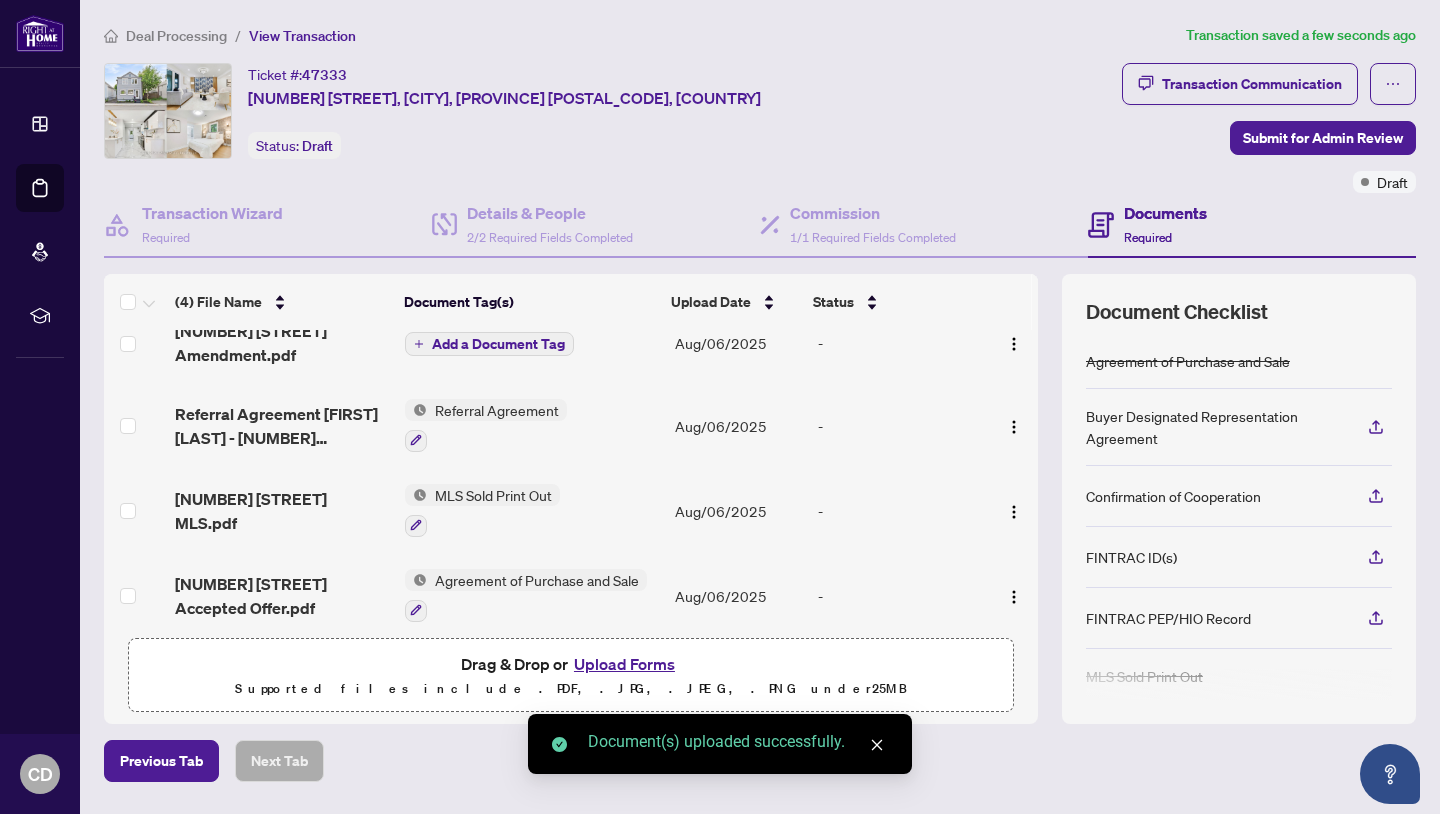 scroll, scrollTop: 41, scrollLeft: 0, axis: vertical 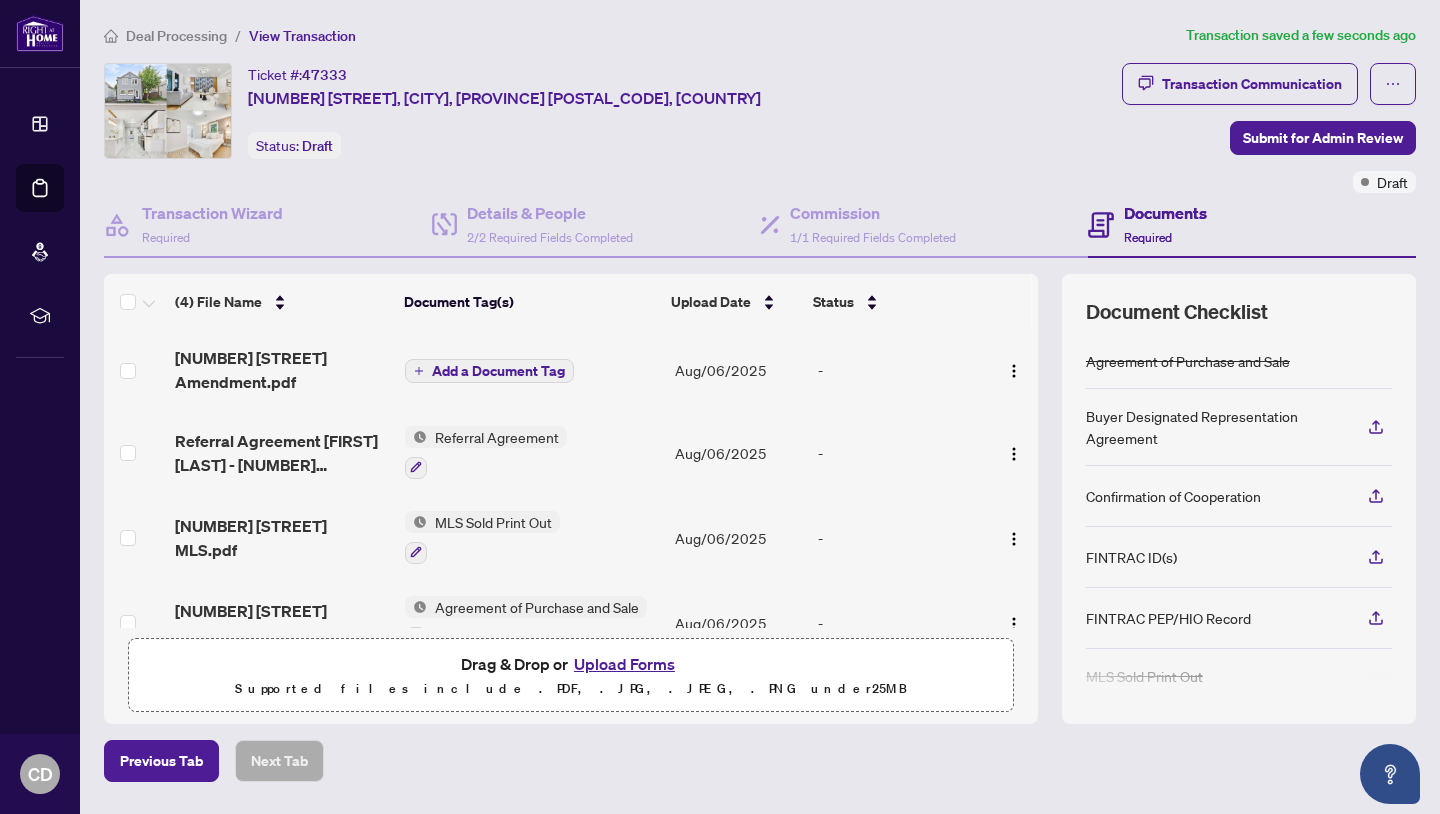 click on "Add a Document Tag" at bounding box center (498, 371) 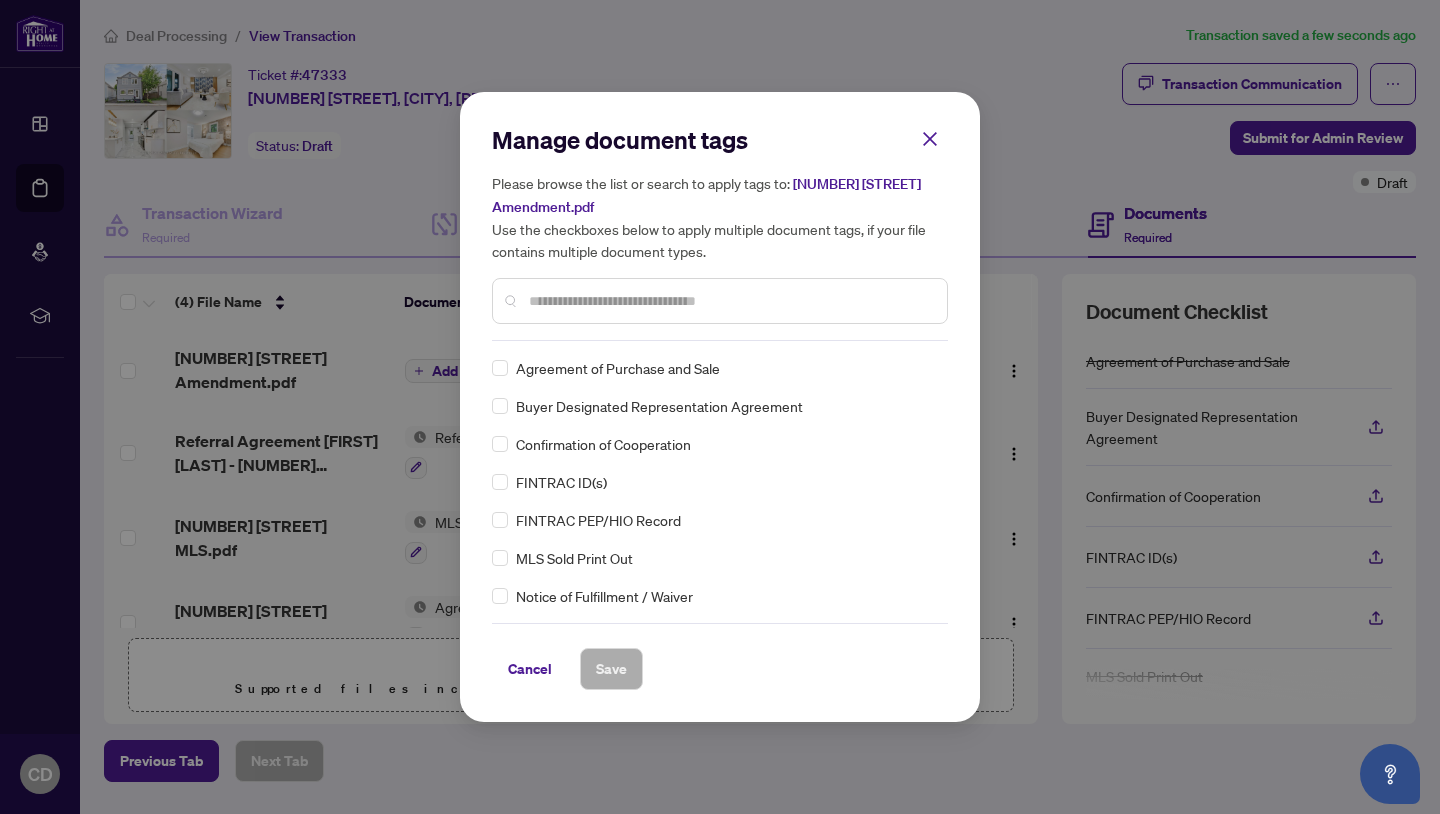 click on "Manage document tags Please browse the list or search to apply tags to:   [NUMBER] [STREET] Amendment.pdf   Use the checkboxes below to apply multiple document tags, if your file contains multiple document types.   Agreement of Purchase and Sale Buyer Designated Representation Agreement Confirmation of Cooperation FINTRAC ID(s) FINTRAC PEP/HIO Record MLS Sold Print Out Notice of Fulfillment / Waiver Receipt of Funds Record RECO Information Guide 1st Page of the APS Advance Paperwork Agent Correspondence Agreement of Assignment of Purchase and Sale Agreement to Cooperate /Broker Referral Agreement to Lease Articles of Incorporation Back to Vendor Letter Belongs to Another Transaction Builder's Consent Buyer Designated Representation Agreement Buyers Lawyer Information Certificate of Estate Trustee(s) Client Refused to Sign Closing Date Change Co-op Brokerage Commission Statement Co-op EFT Co-operating Indemnity Agreement Commission Adjustment Commission Agreement Commission Calculation Commission Statement Sent EFT" at bounding box center [720, 407] 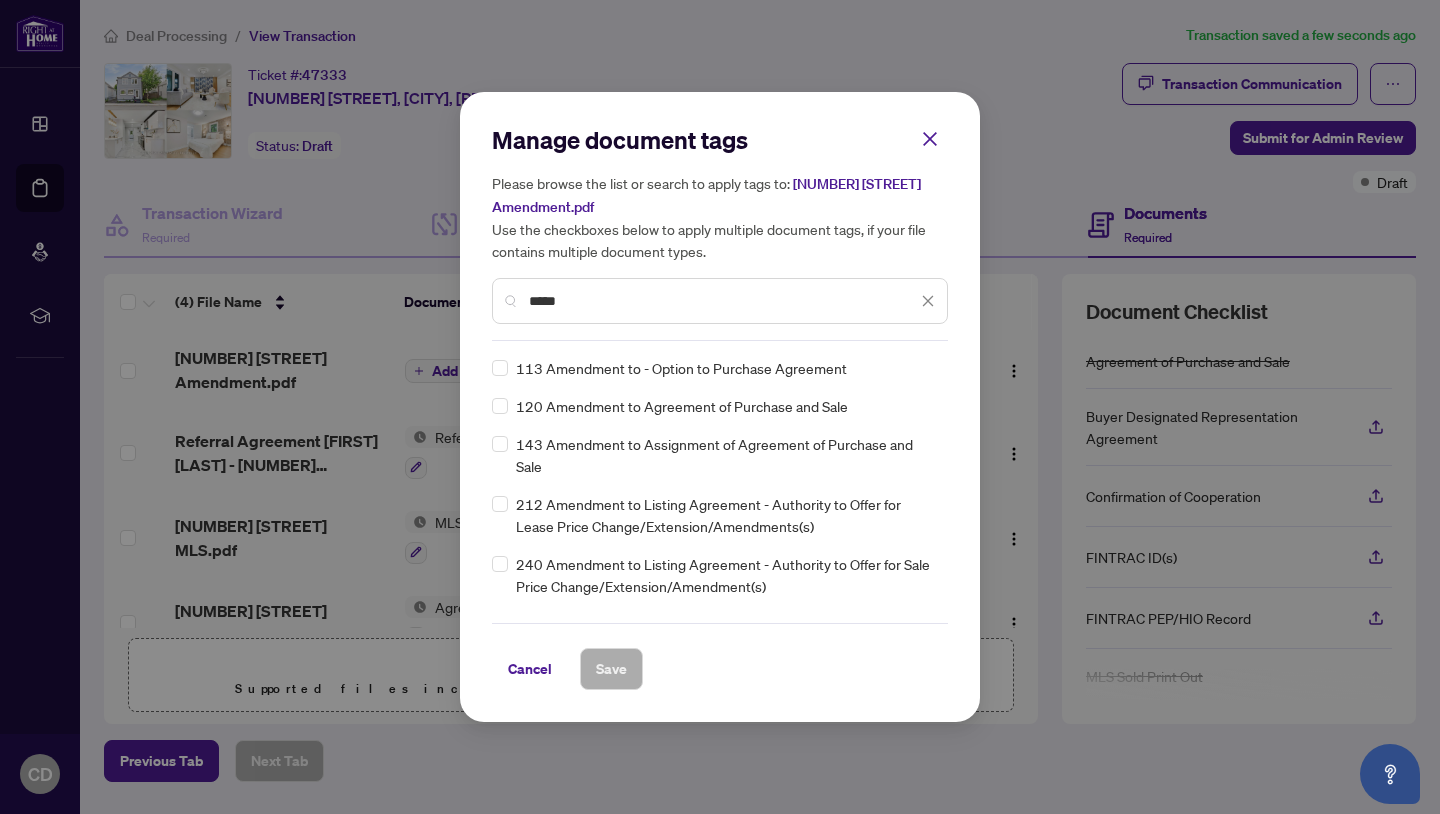 type on "*****" 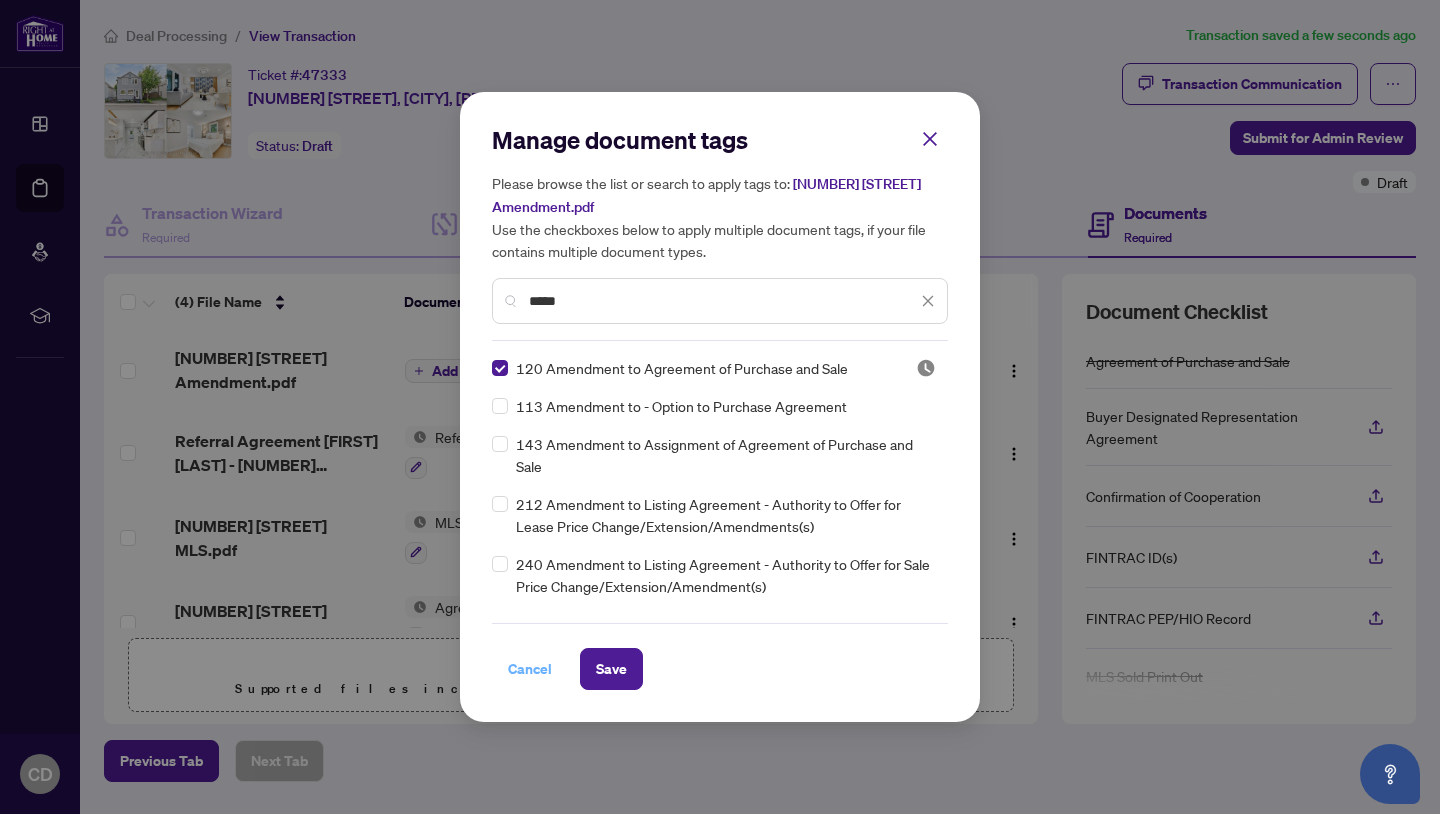 click on "Cancel" at bounding box center [530, 669] 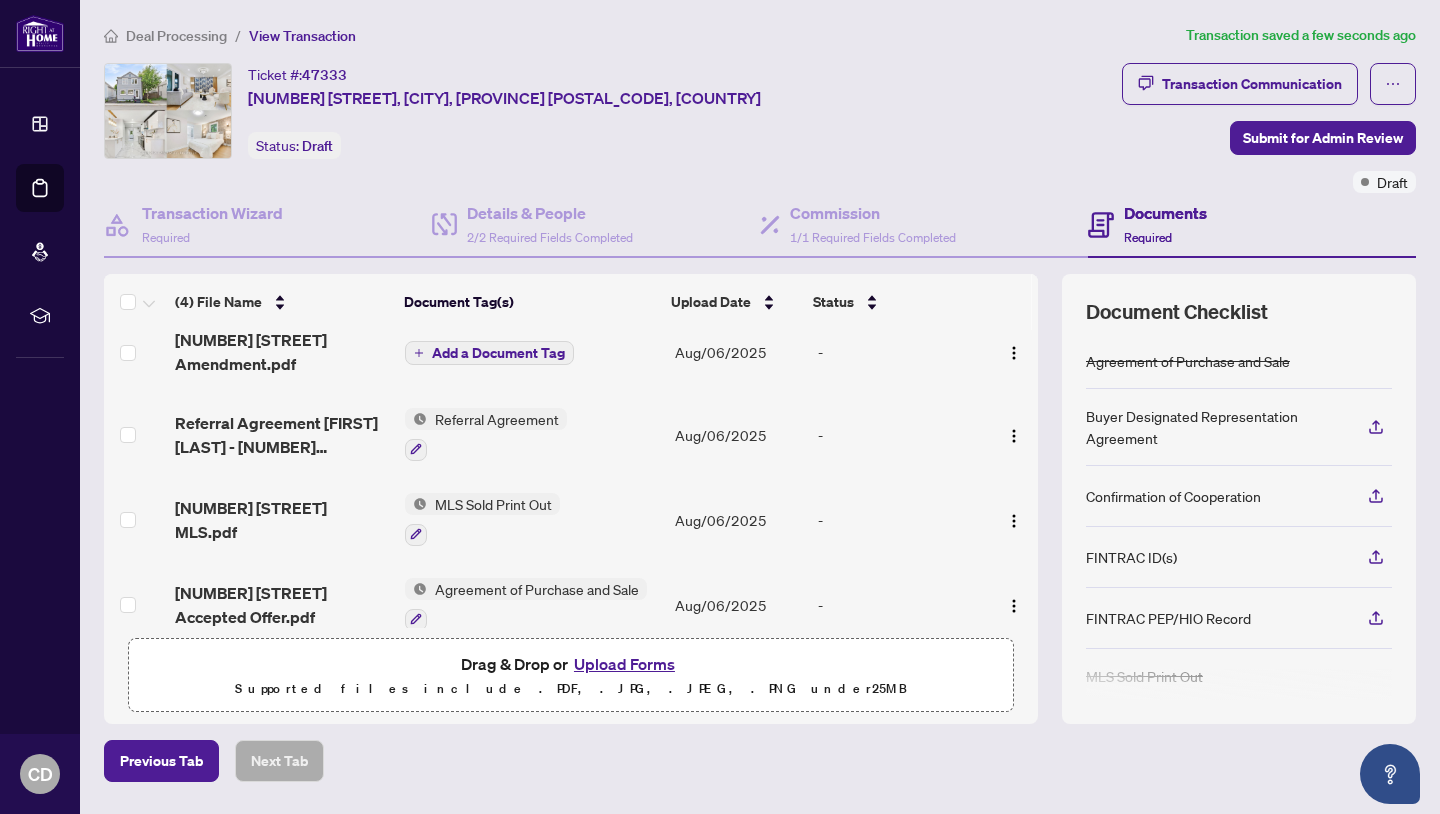 scroll, scrollTop: 0, scrollLeft: 0, axis: both 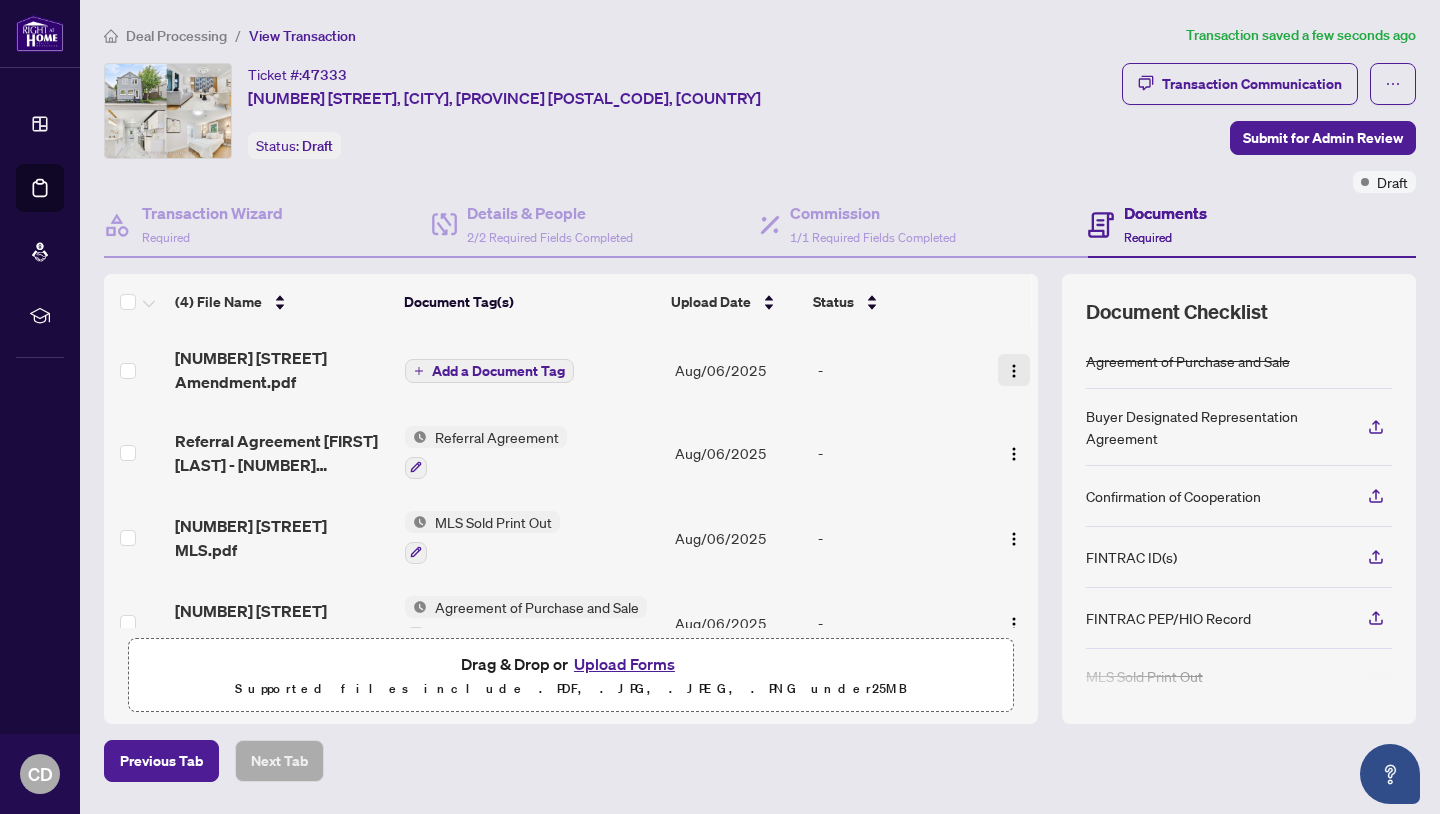 click at bounding box center [1014, 371] 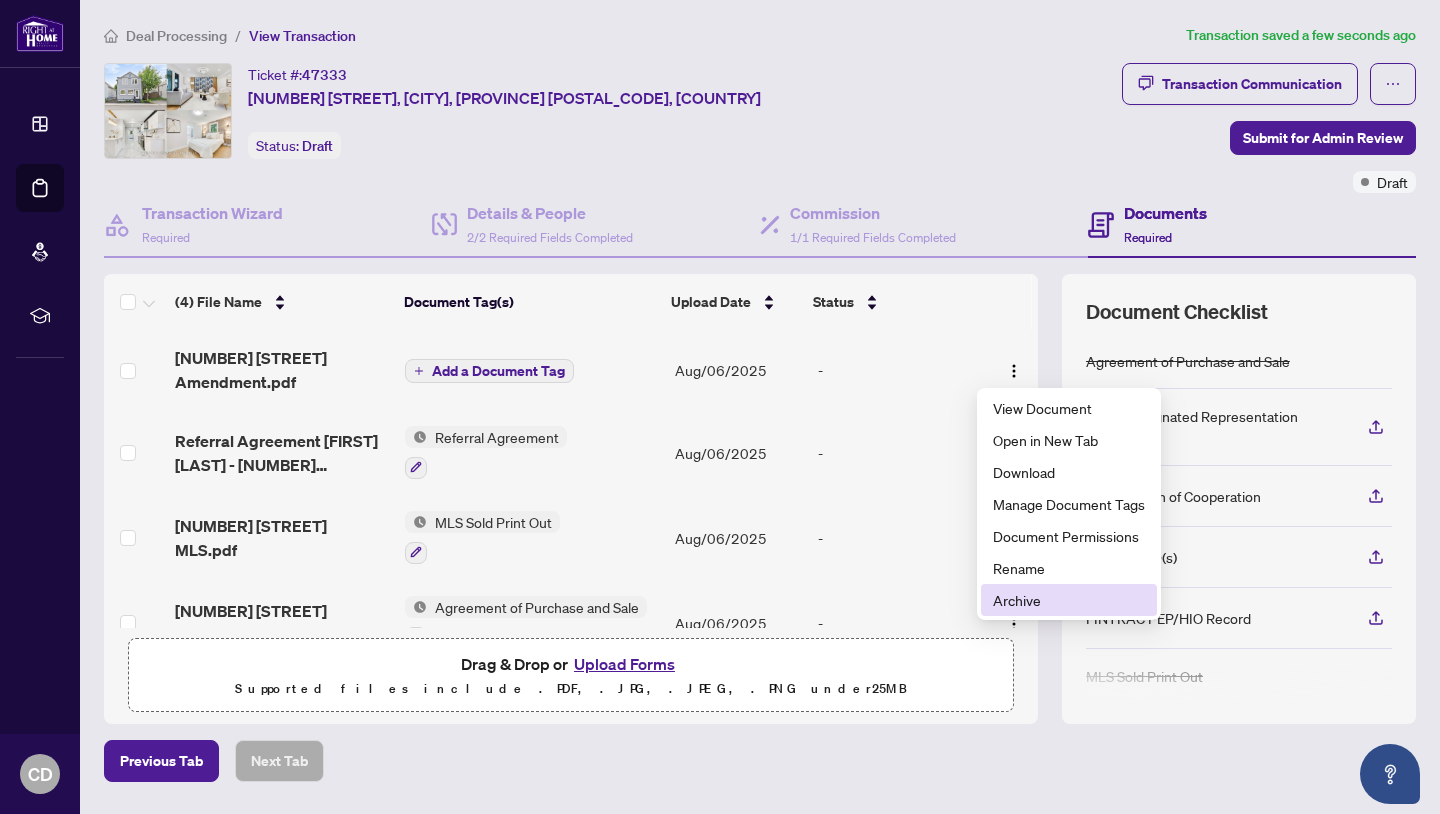click on "Archive" at bounding box center (1069, 600) 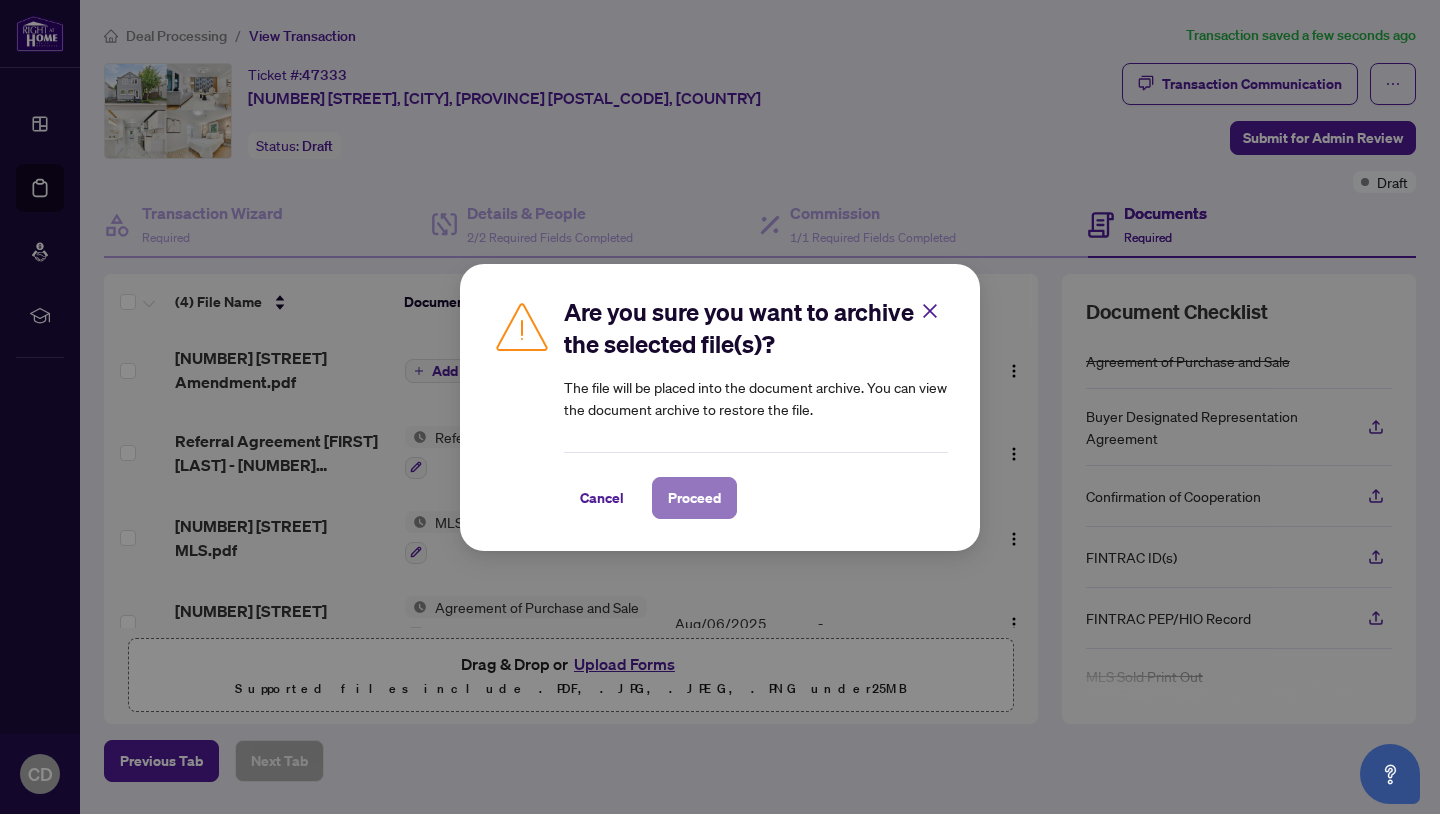 click on "Proceed" at bounding box center [694, 498] 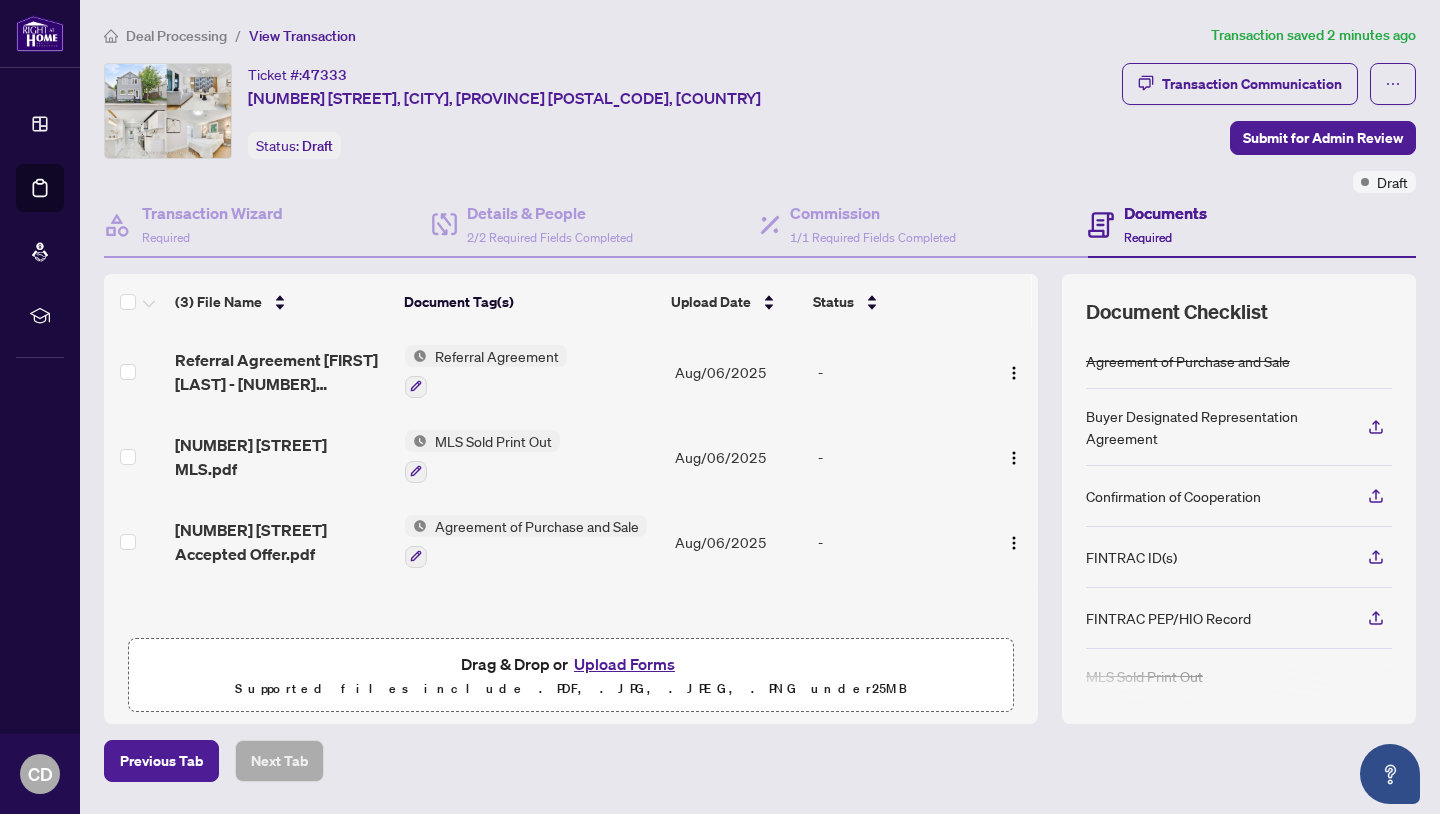 scroll, scrollTop: 0, scrollLeft: 0, axis: both 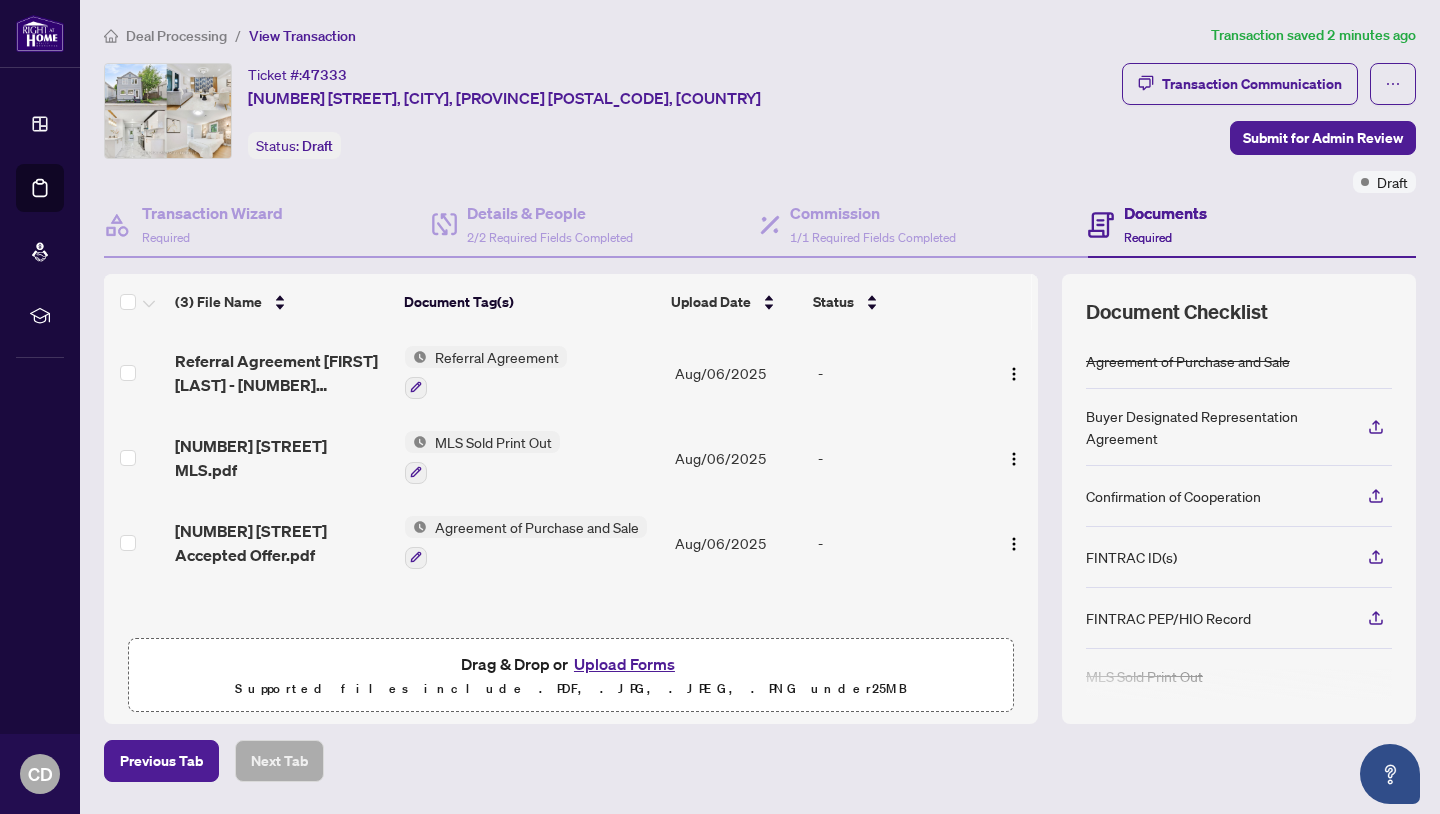 click on "Upload Forms" at bounding box center [624, 664] 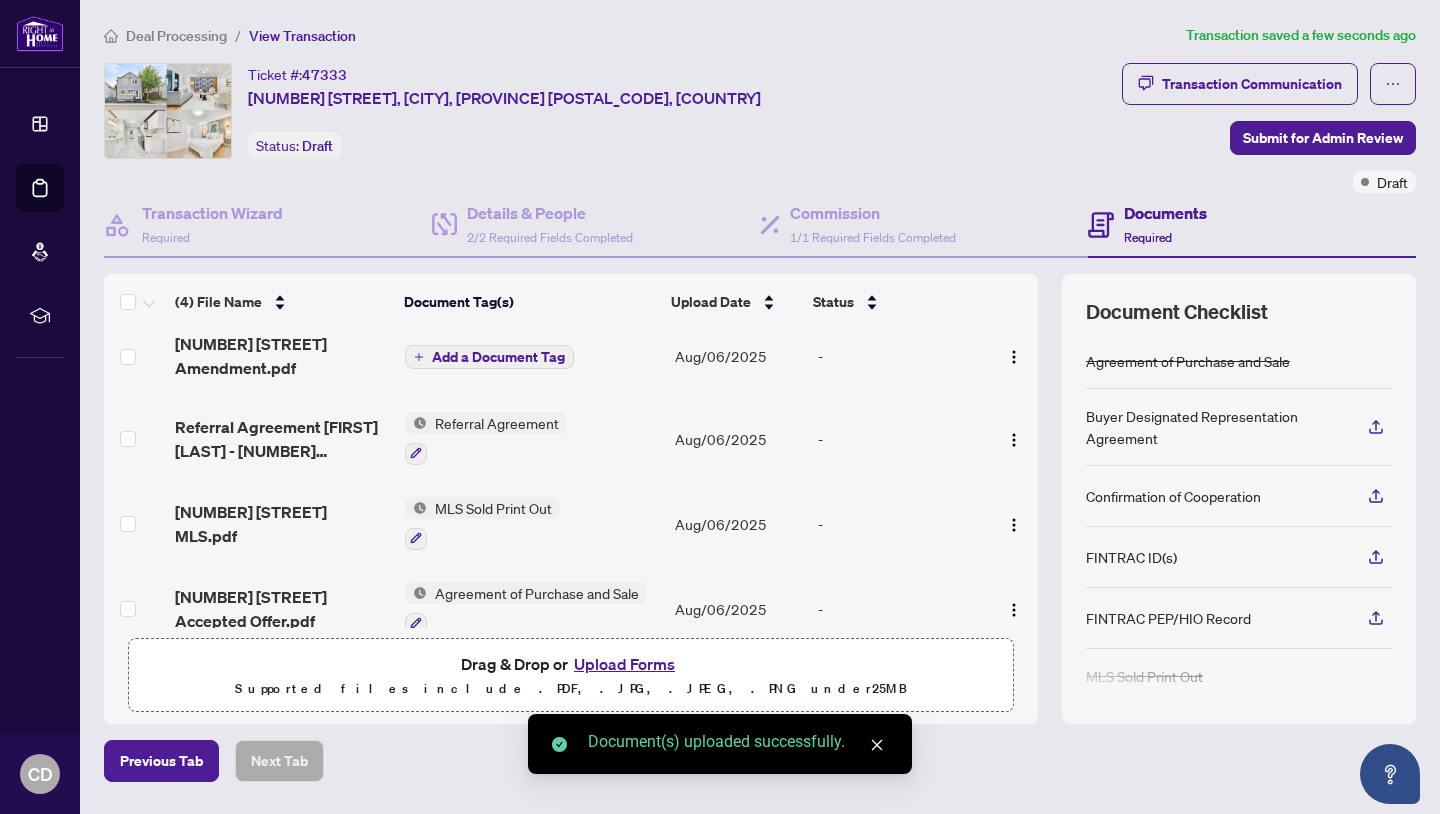 scroll, scrollTop: 0, scrollLeft: 0, axis: both 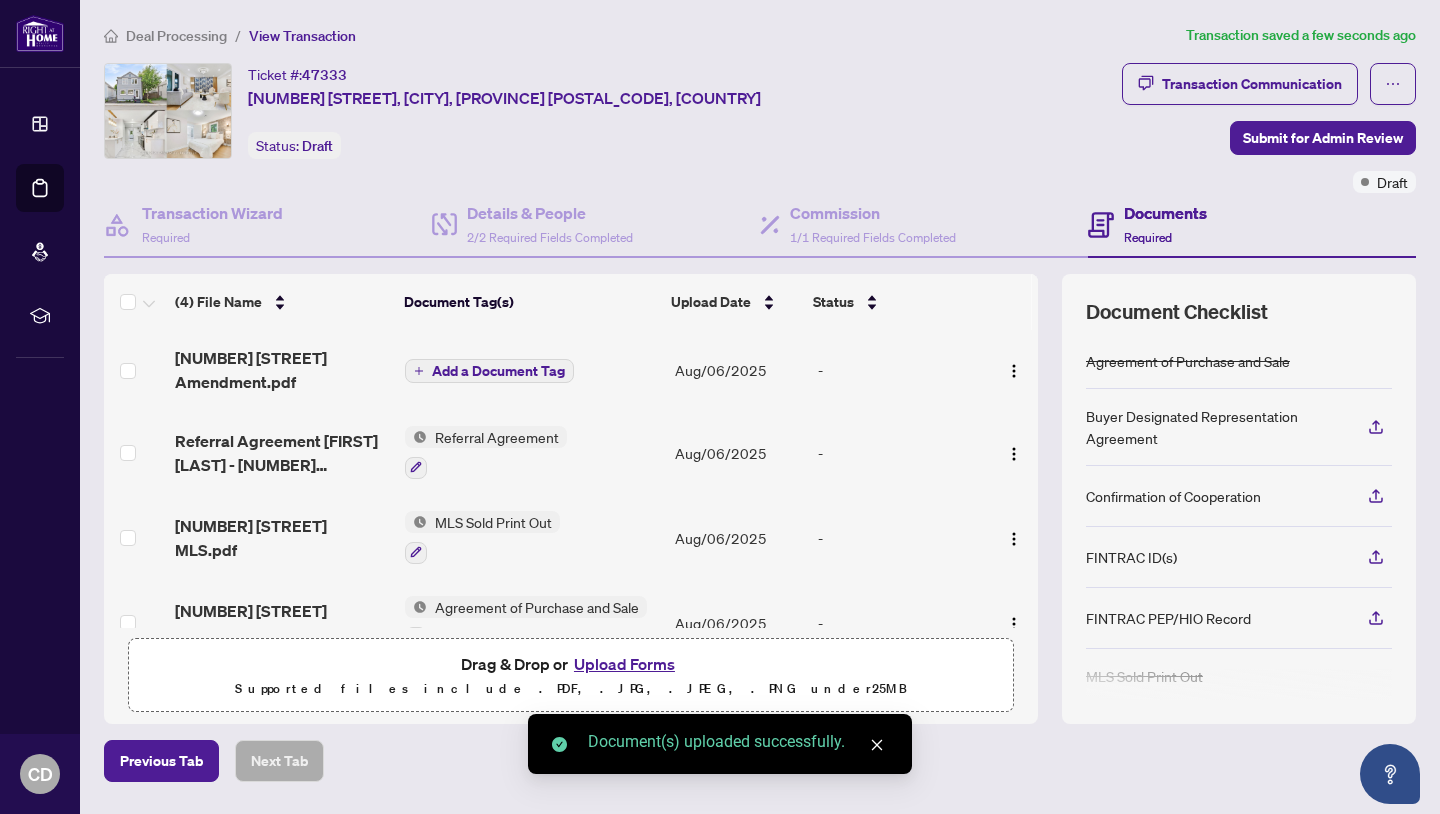 click on "Add a Document Tag" at bounding box center (498, 371) 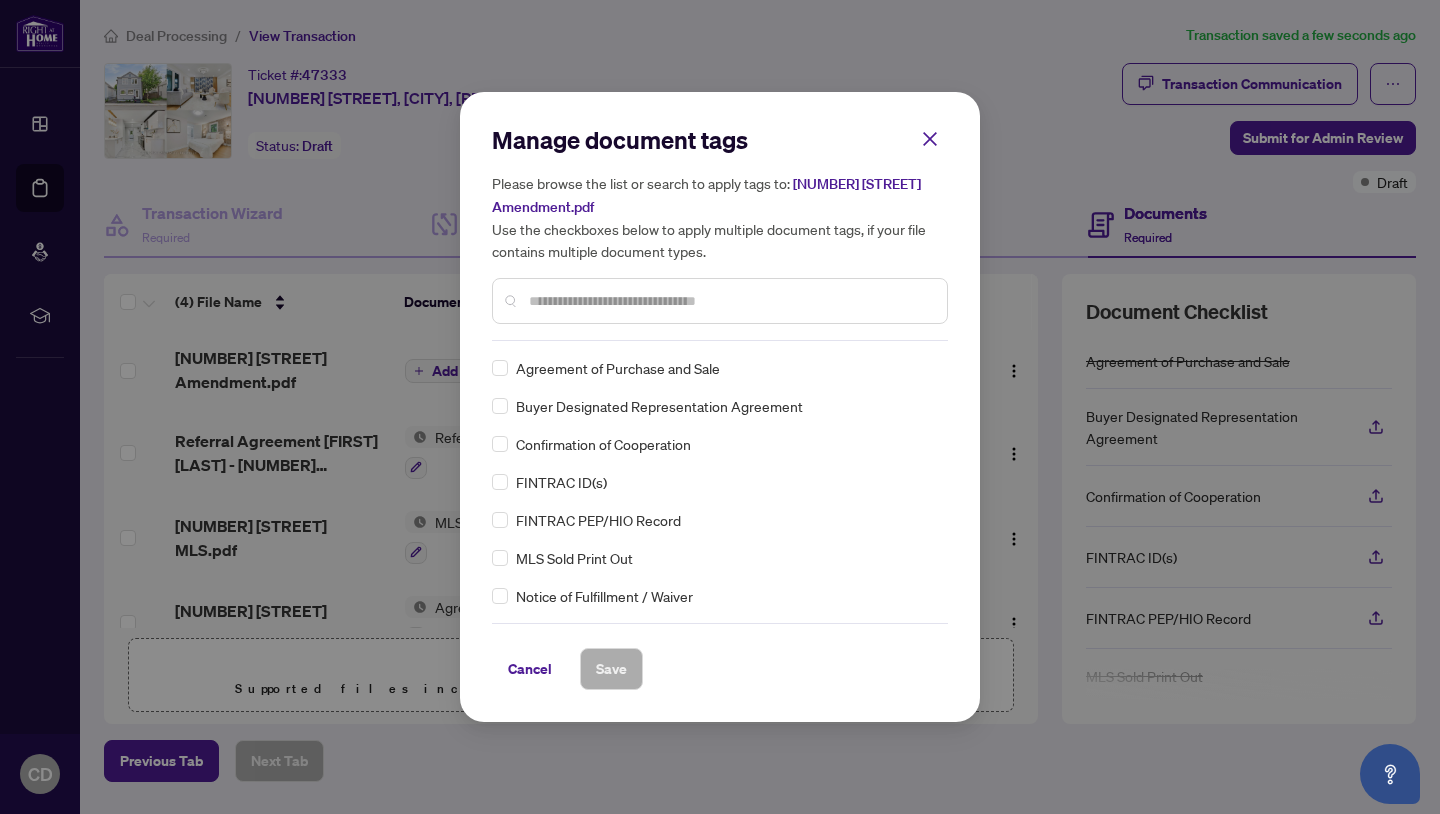 click on "Manage document tags Please browse the list or search to apply tags to:   [NUMBER] [STREET] Amendment.pdf   Use the checkboxes below to apply multiple document tags, if your file contains multiple document types.   Agreement of Purchase and Sale Buyer Designated Representation Agreement Confirmation of Cooperation FINTRAC ID(s) FINTRAC PEP/HIO Record MLS Sold Print Out Notice of Fulfillment / Waiver Receipt of Funds Record RECO Information Guide 1st Page of the APS Advance Paperwork Agent Correspondence Agreement of Assignment of Purchase and Sale Agreement to Cooperate /Broker Referral Agreement to Lease Articles of Incorporation Back to Vendor Letter Belongs to Another Transaction Builder's Consent Buyer Designated Representation Agreement Buyers Lawyer Information Certificate of Estate Trustee(s) Client Refused to Sign Closing Date Change Co-op Brokerage Commission Statement Co-op EFT Co-operating Indemnity Agreement Commission Adjustment Commission Agreement Commission Calculation Commission Statement Sent EFT" at bounding box center (720, 407) 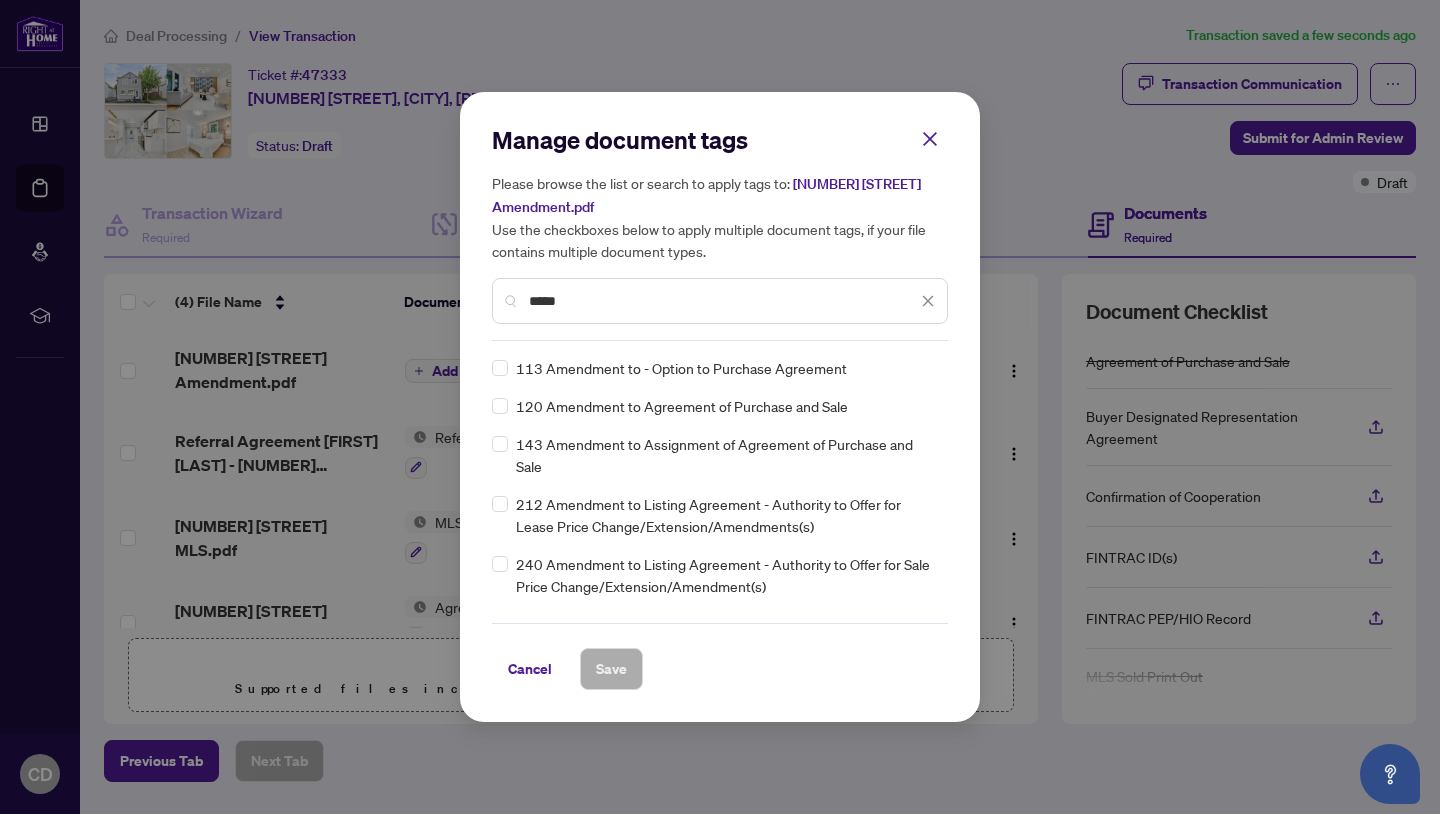 type on "*****" 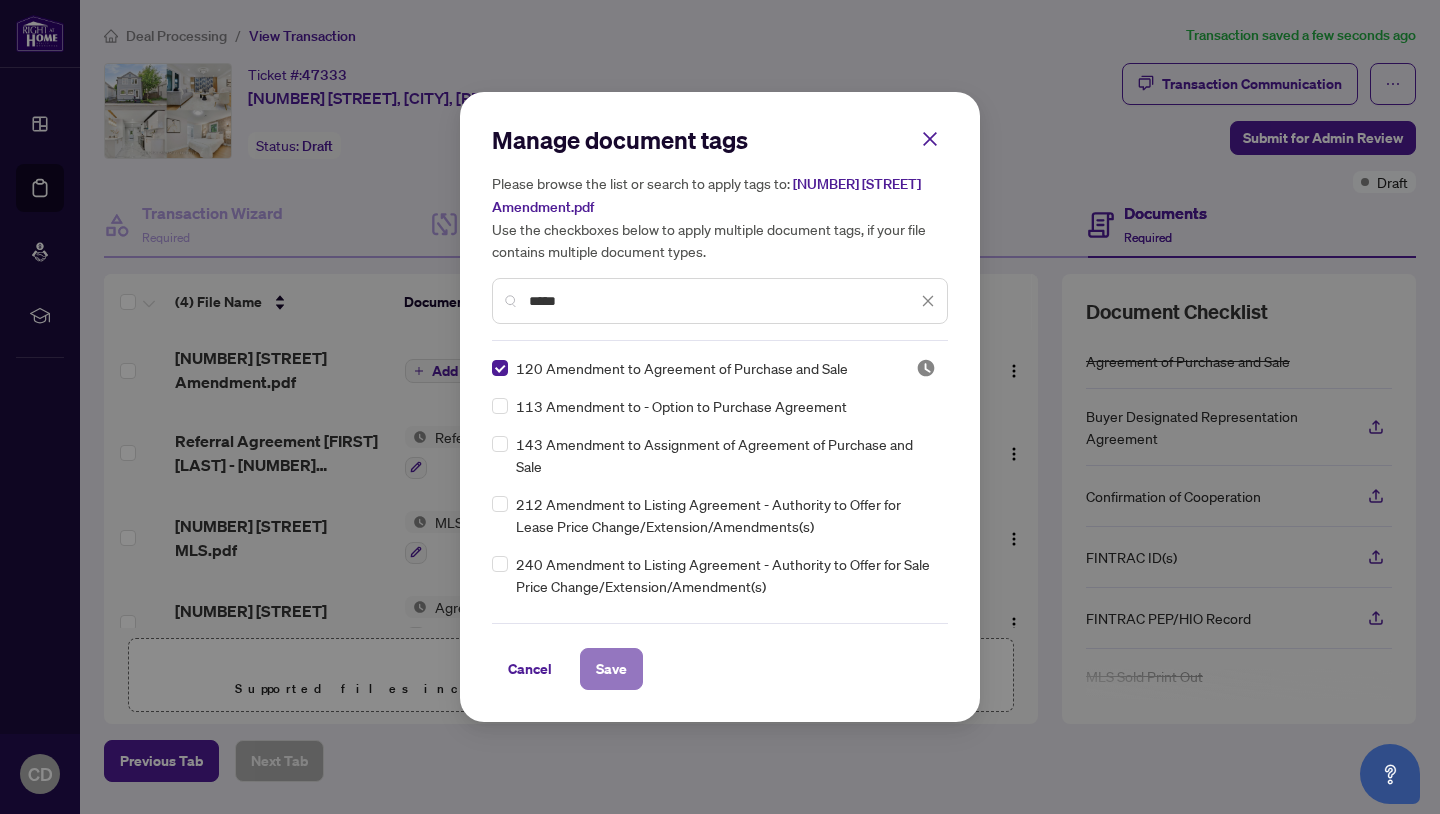 click on "Save" at bounding box center (611, 669) 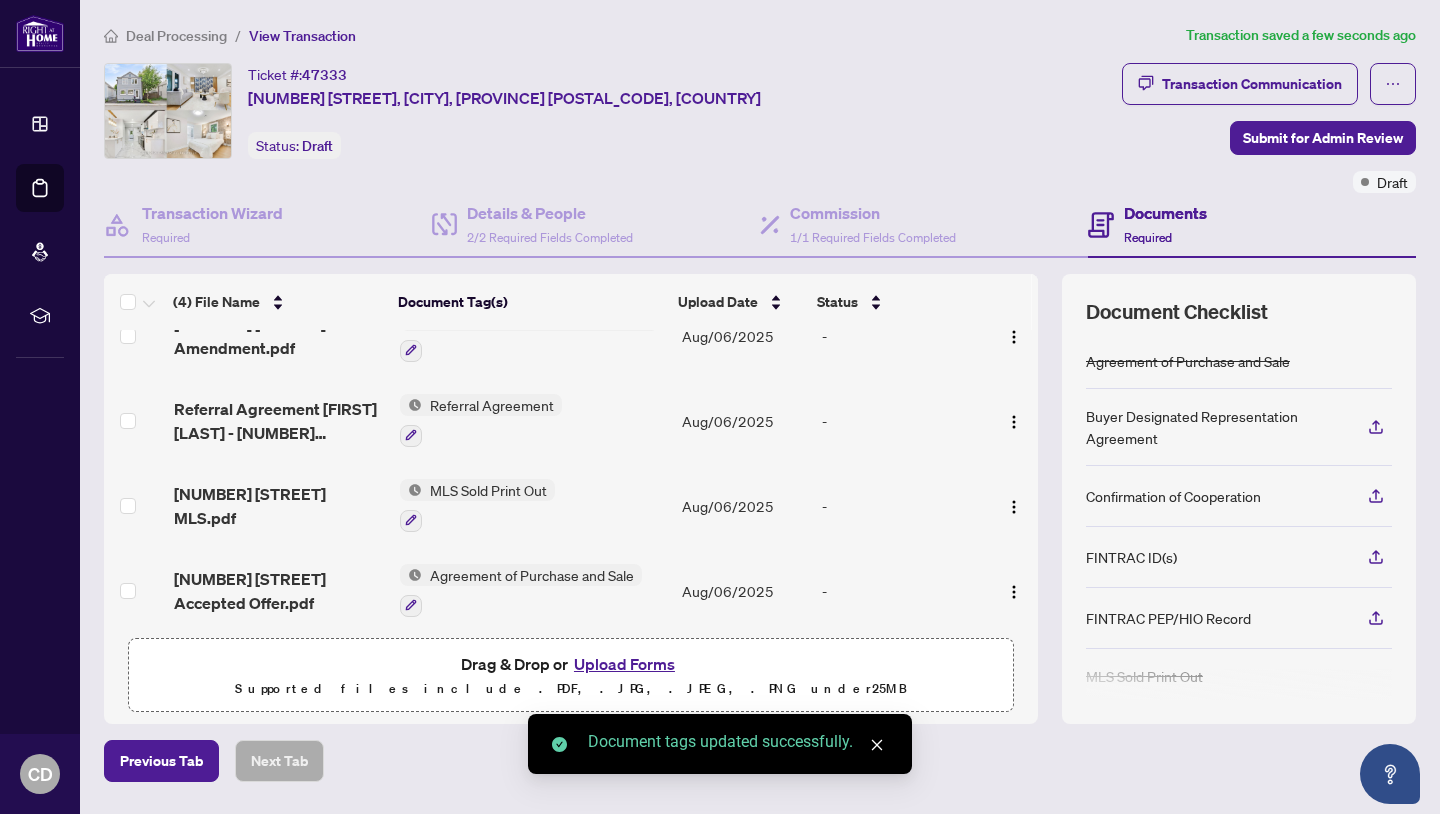 scroll, scrollTop: 45, scrollLeft: 0, axis: vertical 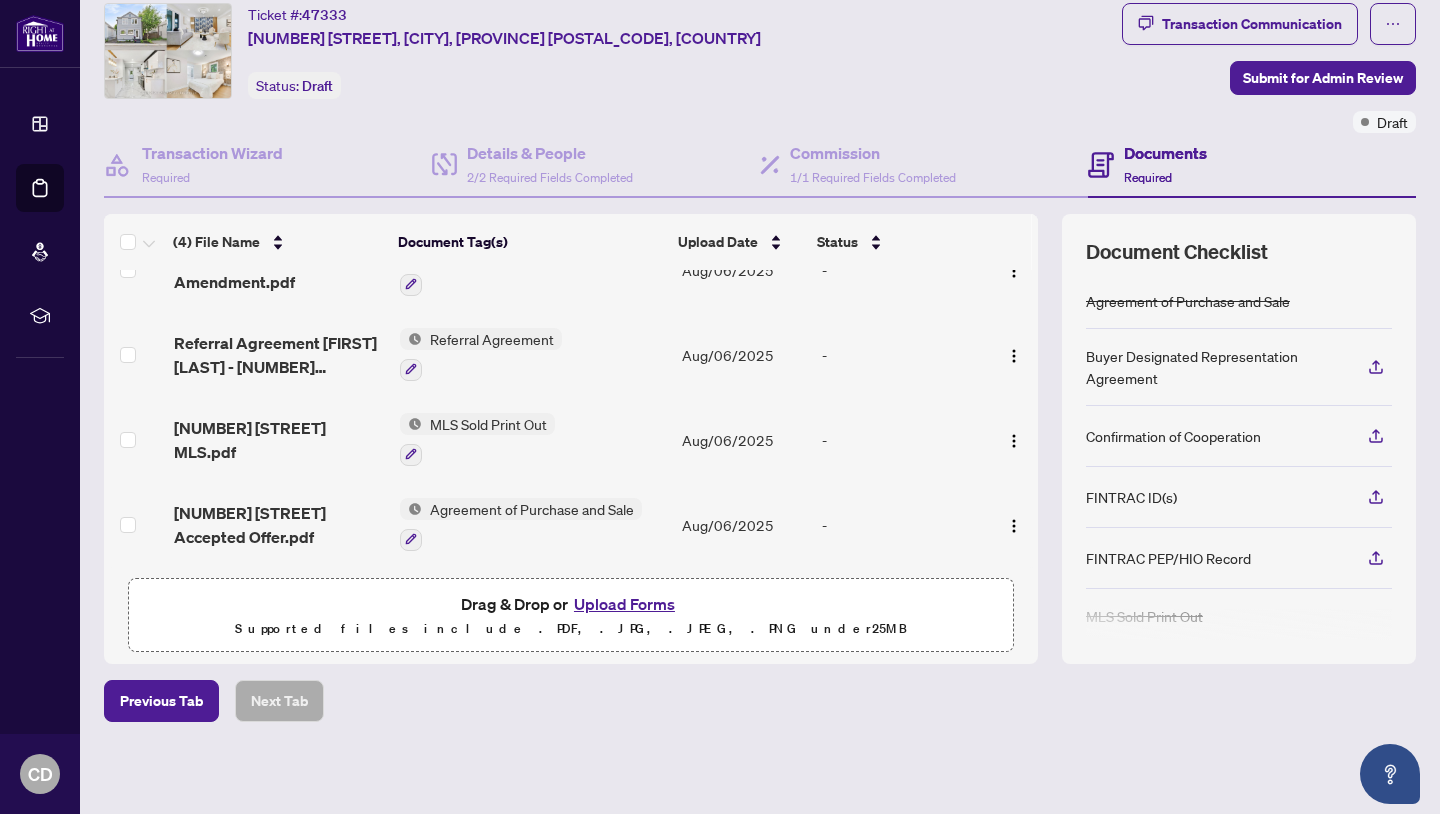 click on "Upload Forms" at bounding box center (624, 604) 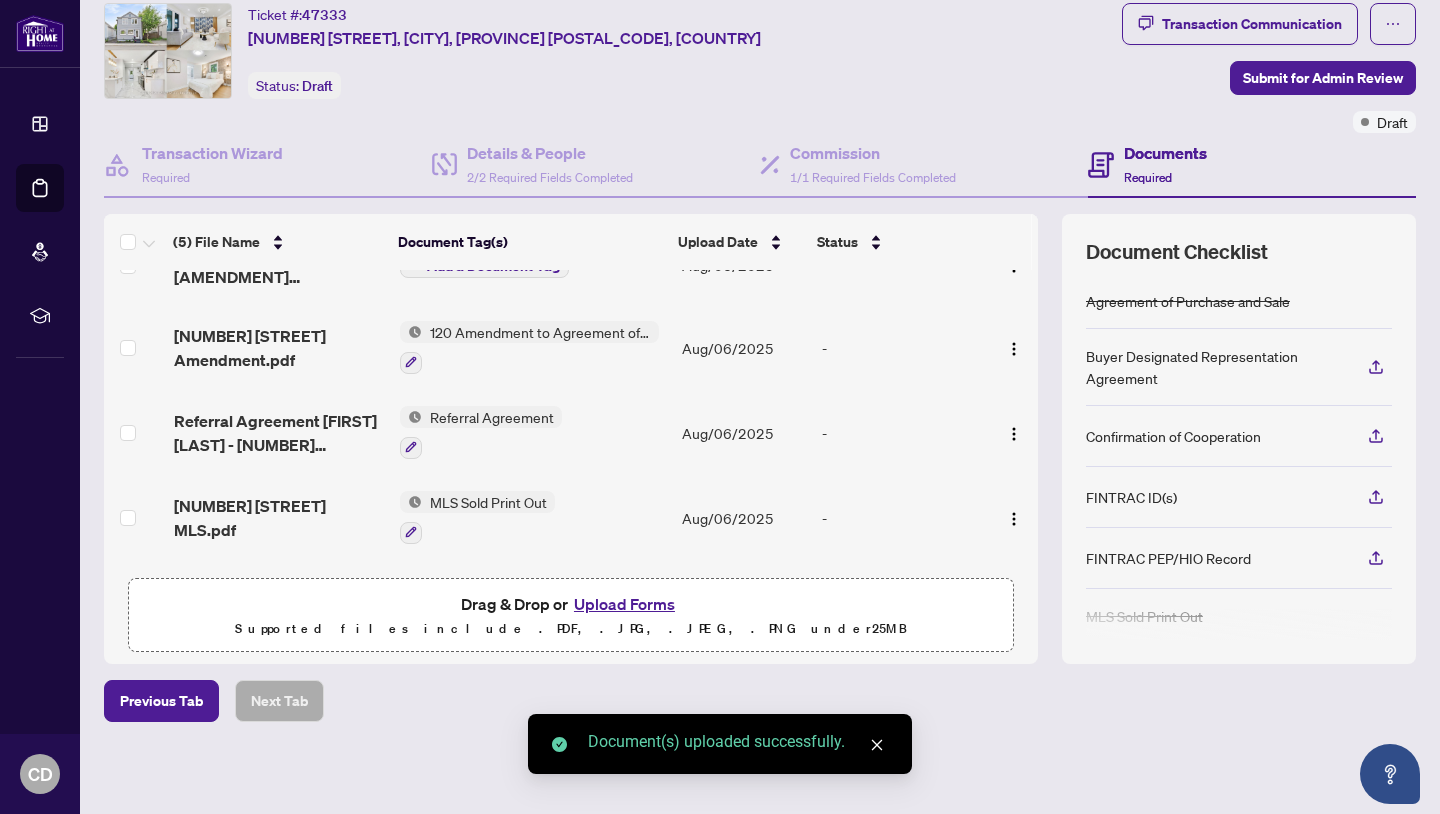 scroll, scrollTop: 0, scrollLeft: 0, axis: both 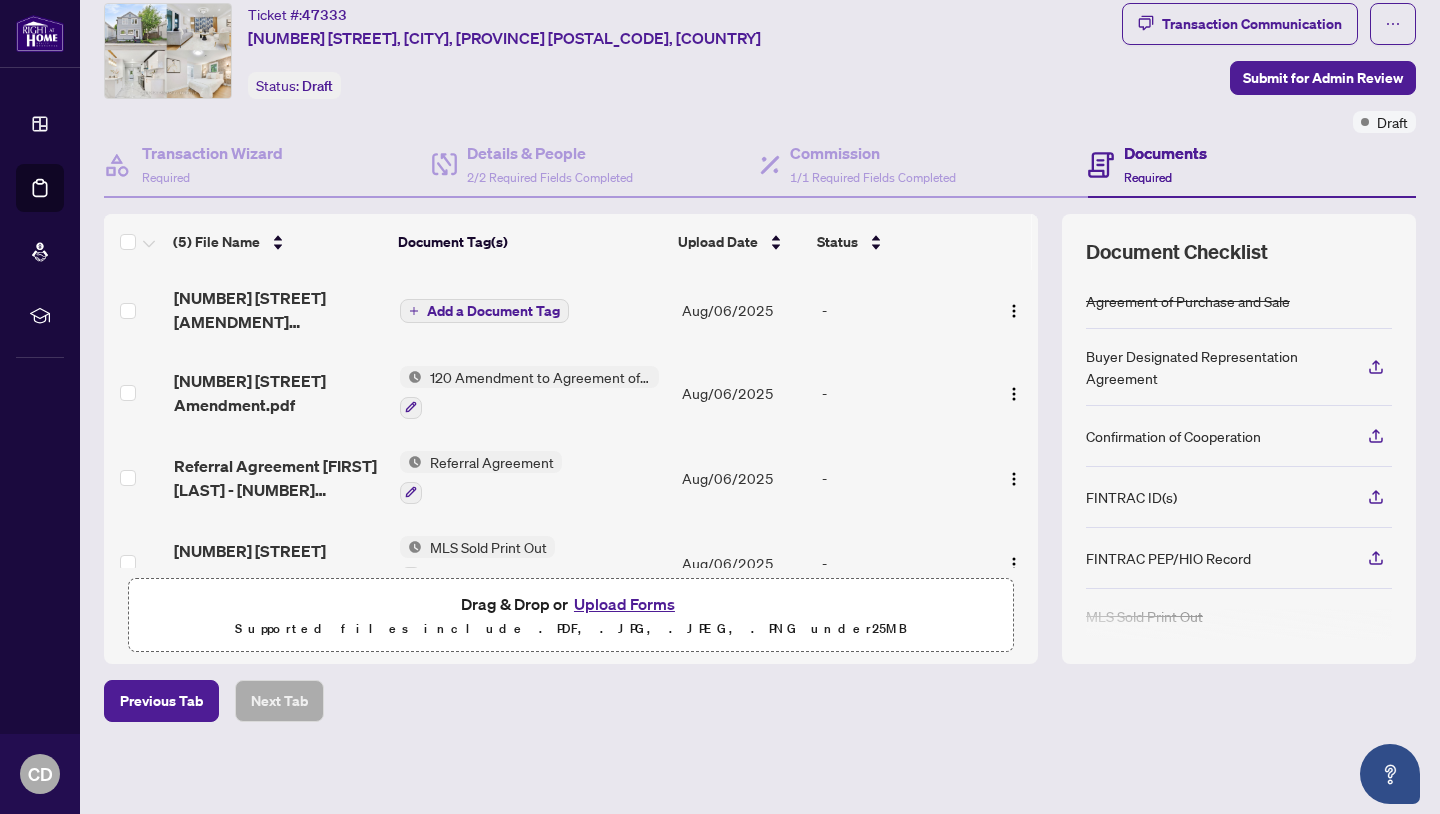 click on "Add a Document Tag" at bounding box center [493, 311] 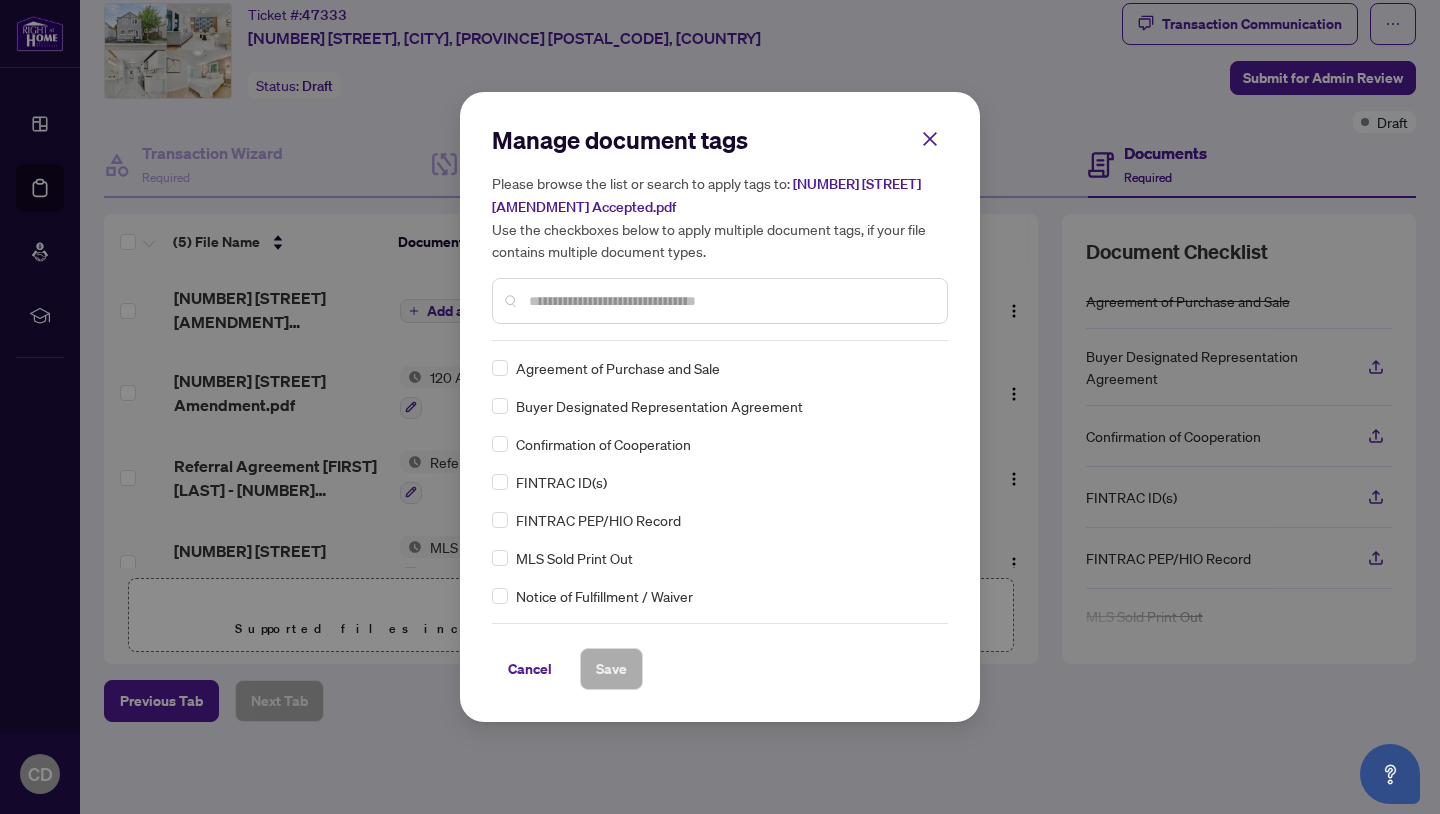 click at bounding box center [730, 301] 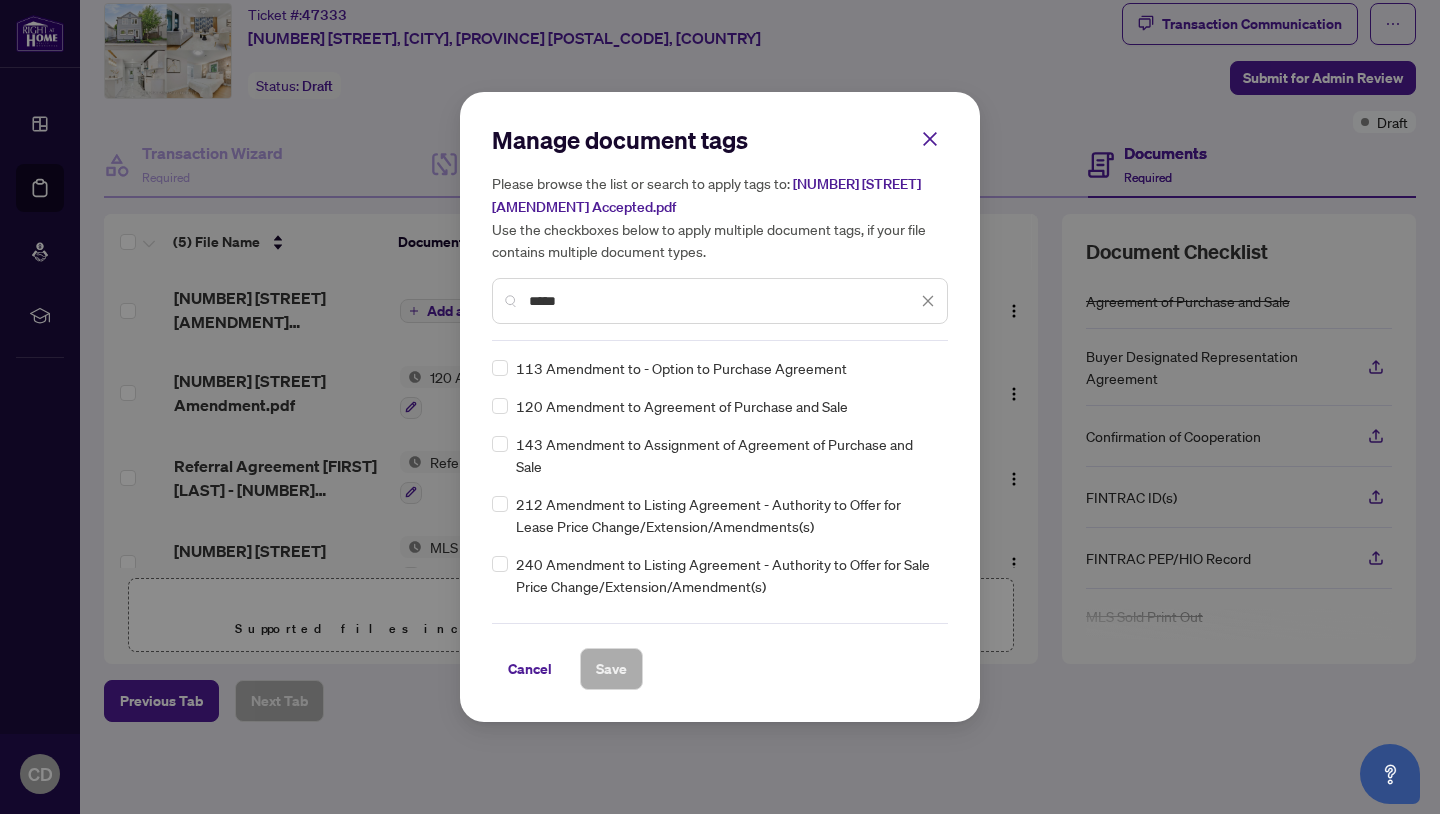 type on "*****" 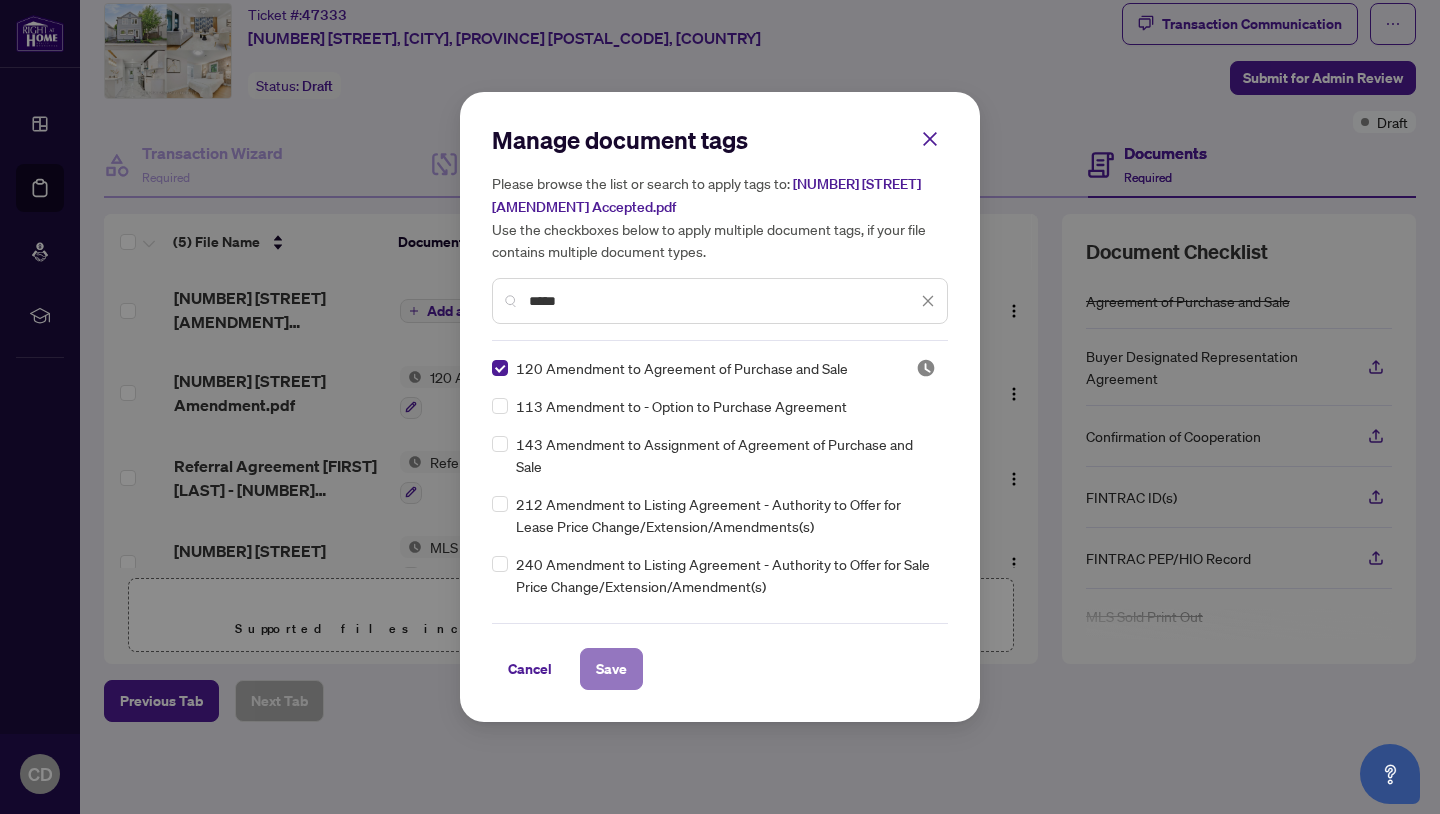 click on "Save" at bounding box center [611, 669] 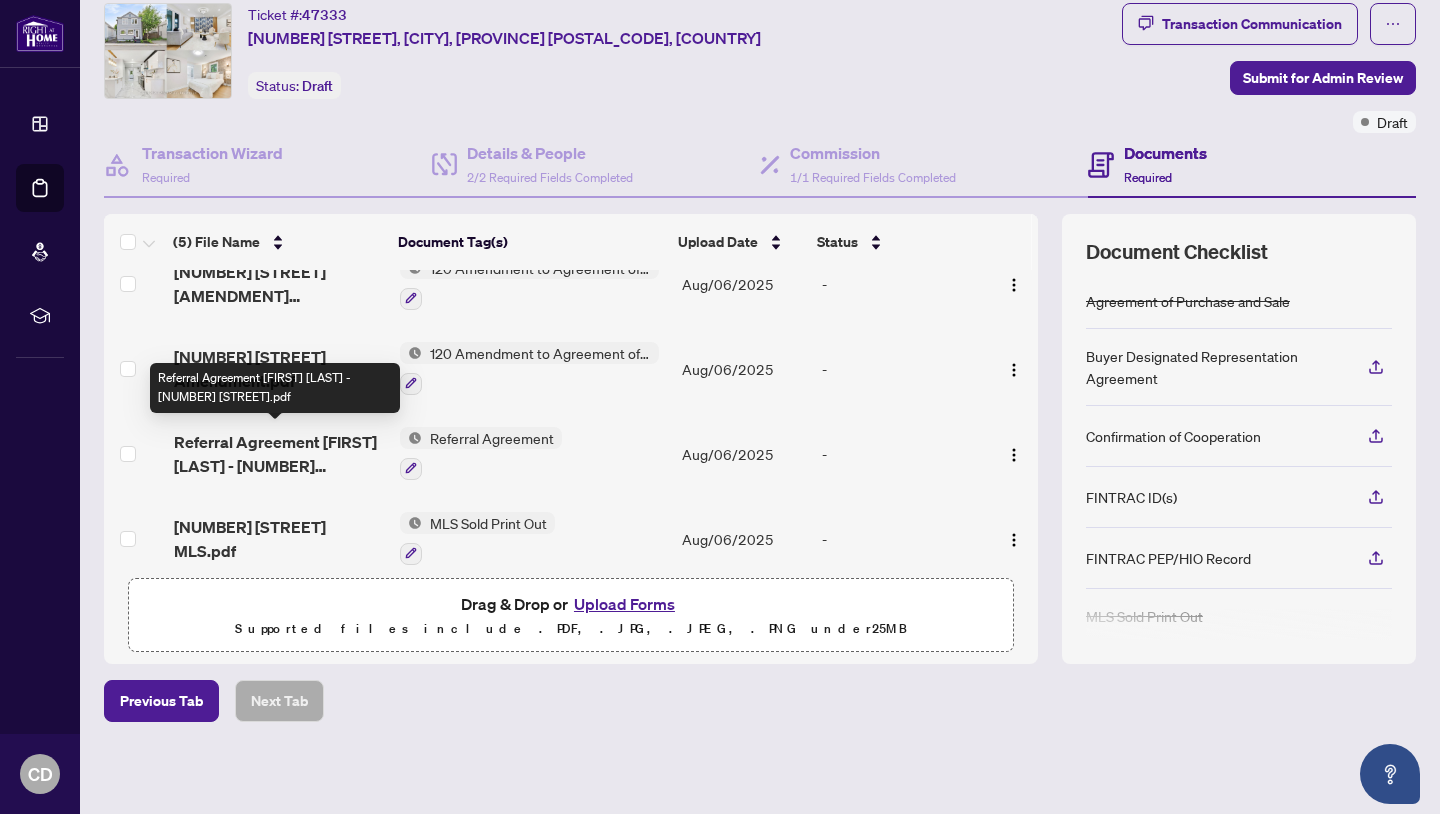 scroll, scrollTop: 0, scrollLeft: 0, axis: both 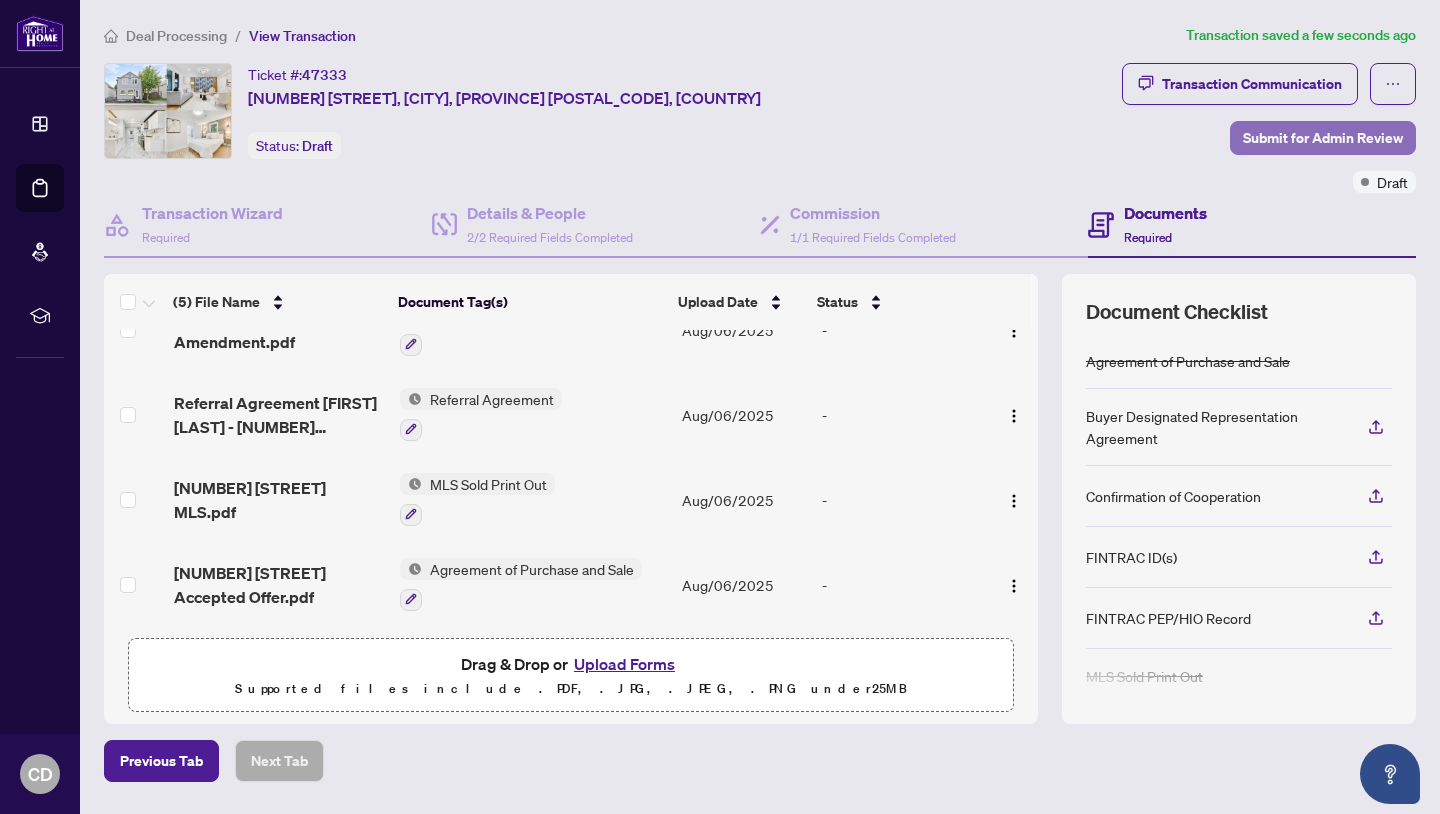 click on "Submit for Admin Review" at bounding box center [1323, 138] 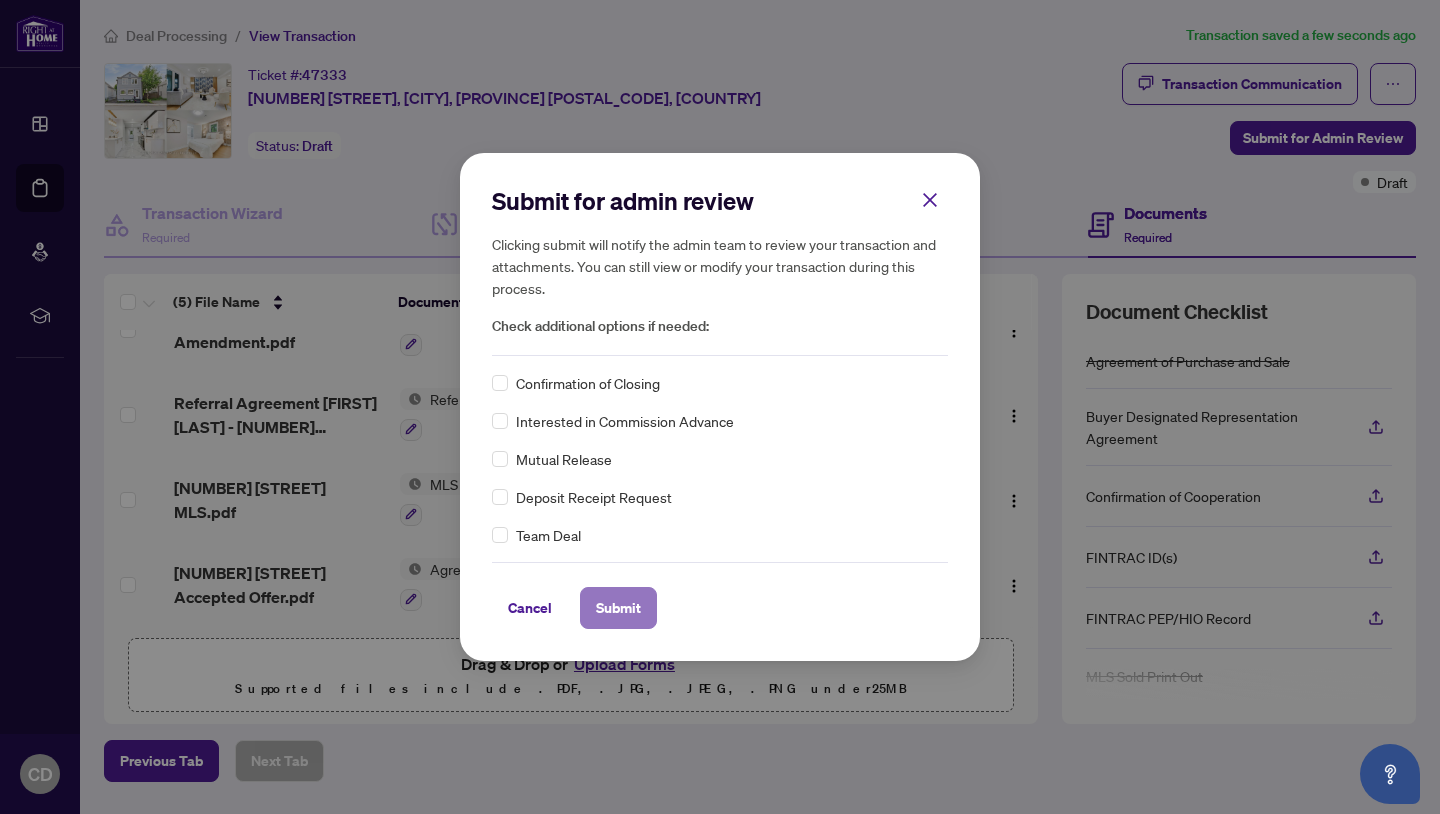 click on "Submit" at bounding box center (618, 608) 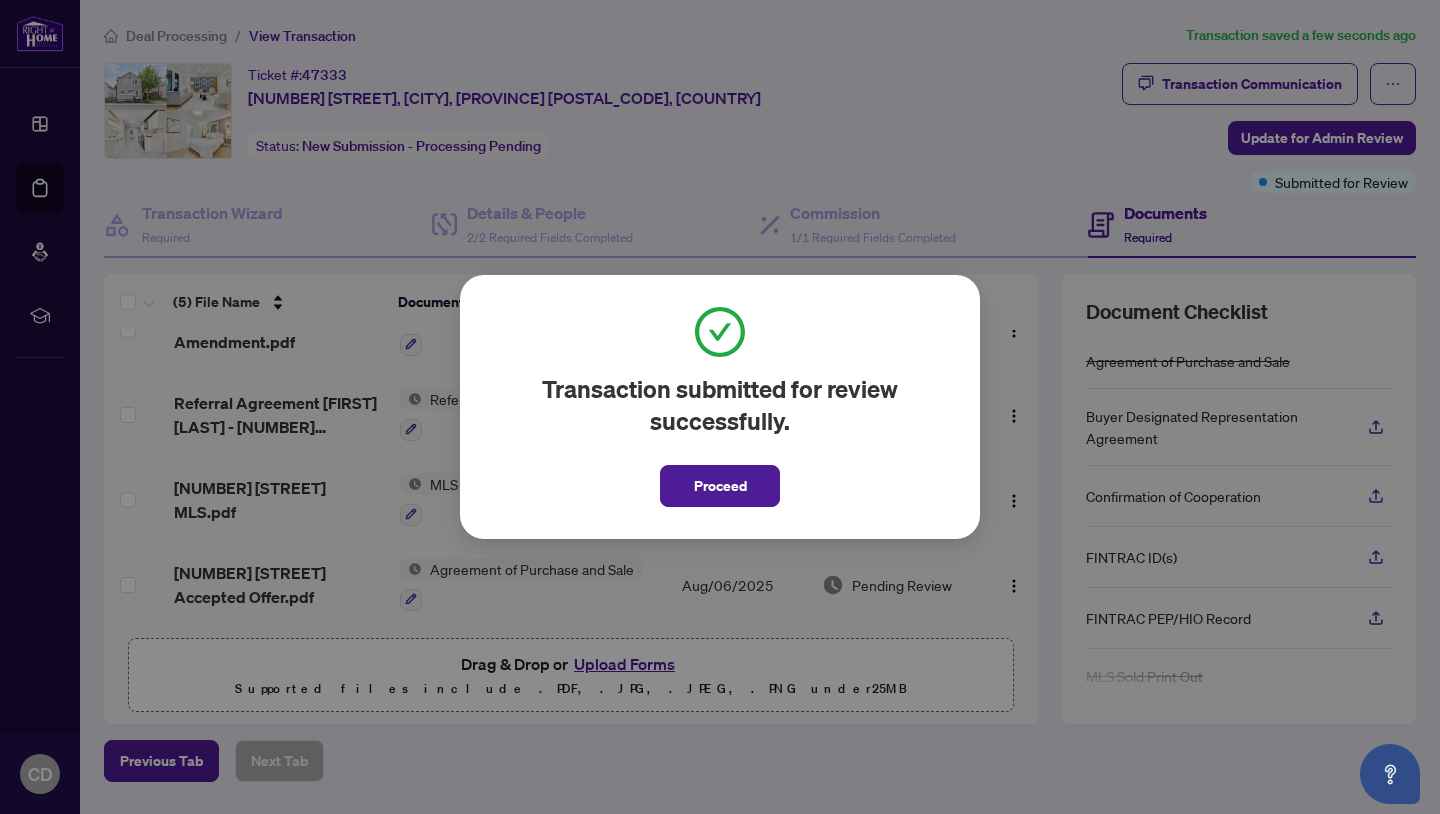 click on "Proceed" at bounding box center [720, 486] 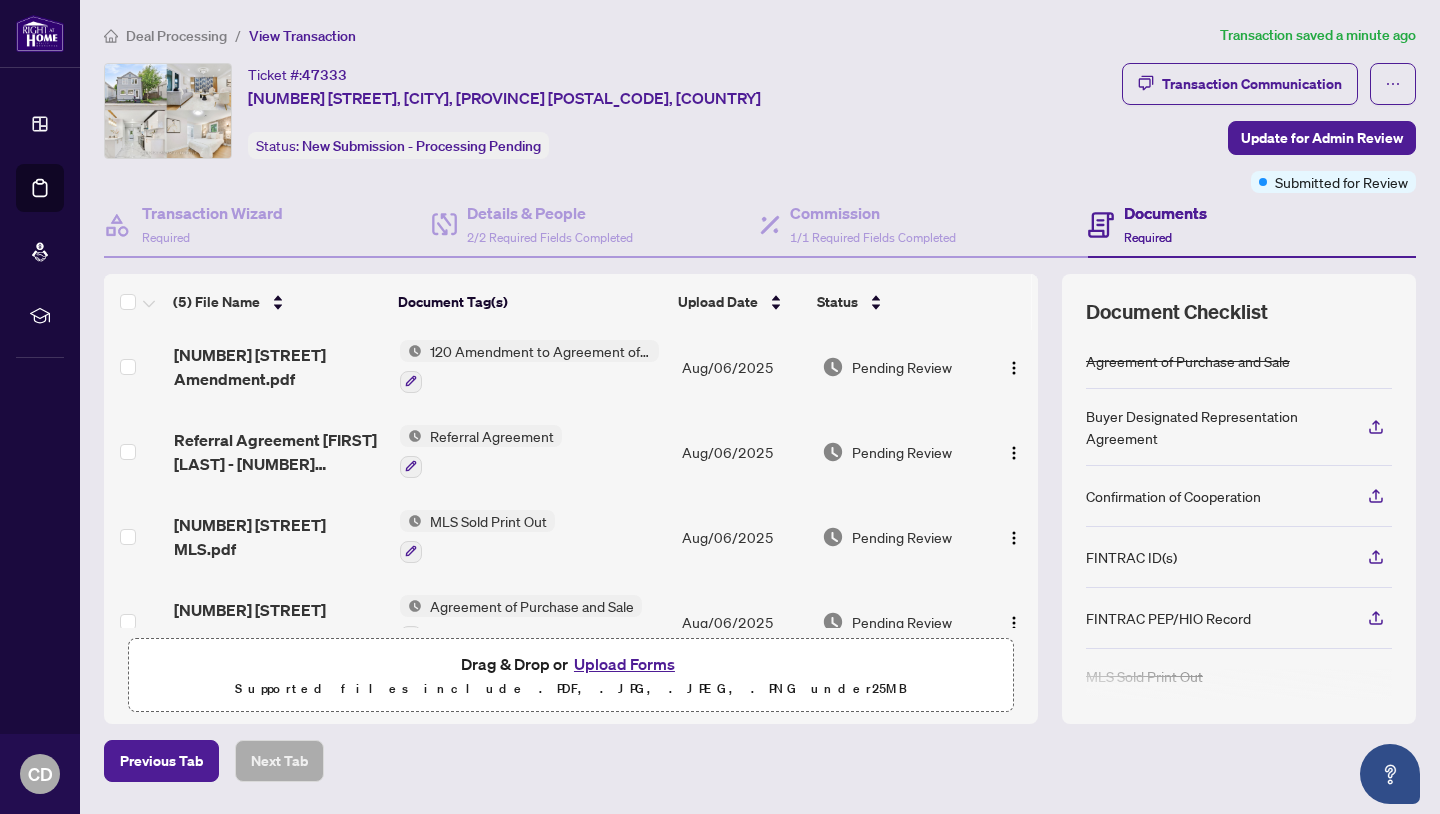 scroll, scrollTop: 129, scrollLeft: 0, axis: vertical 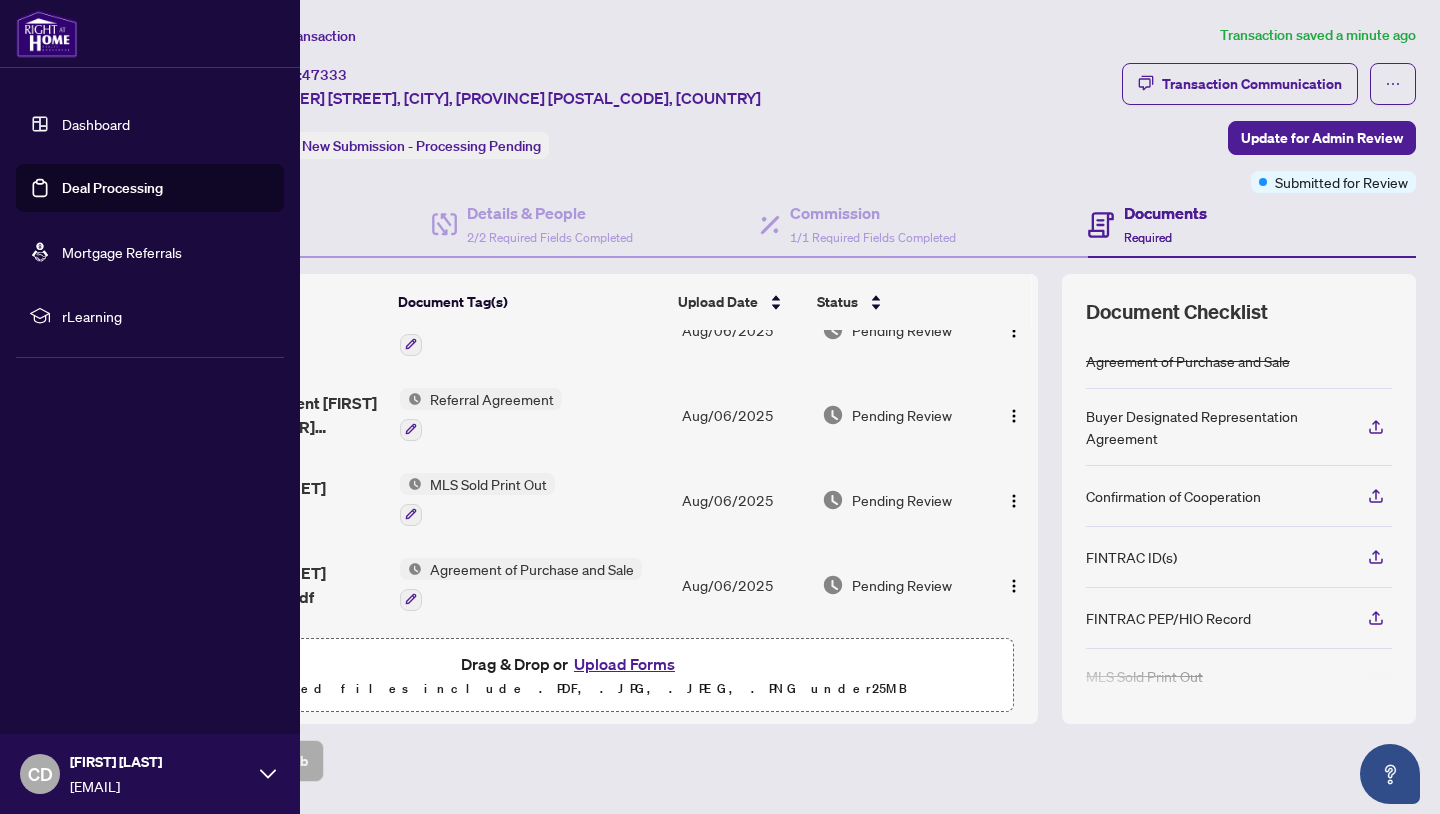 click on "Deal Processing" at bounding box center (112, 188) 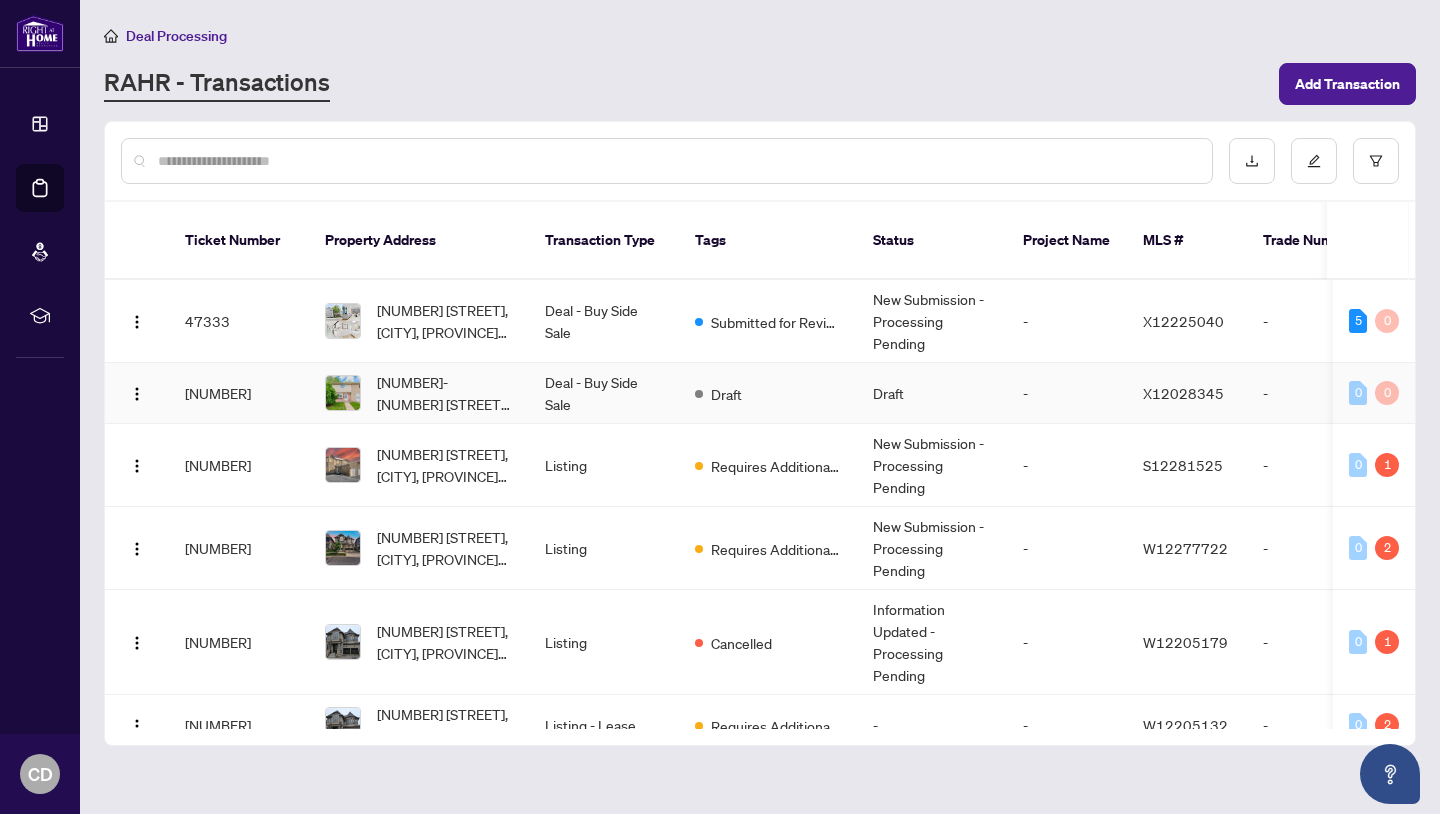 click on "Draft" at bounding box center [932, 393] 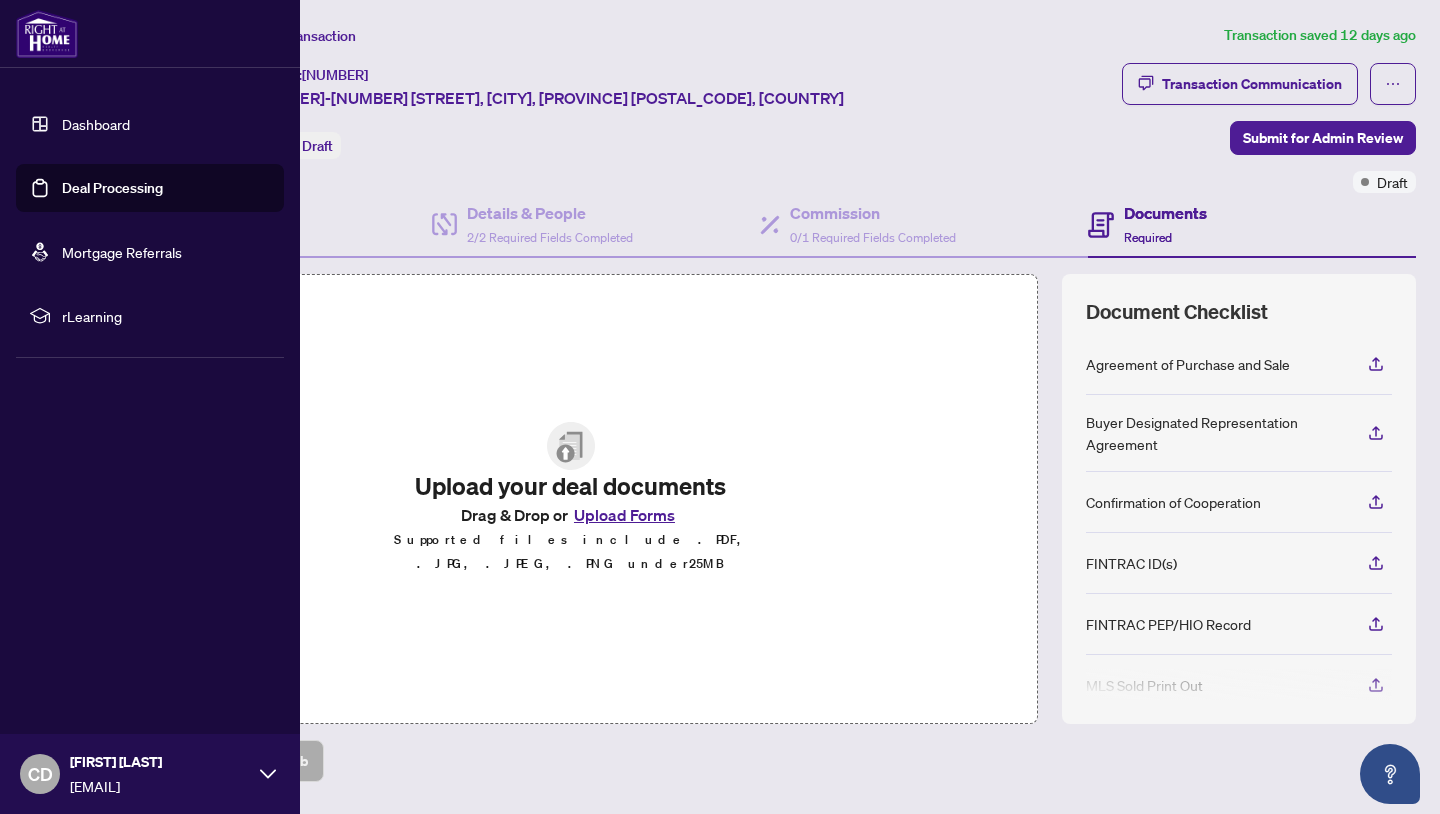 click on "Deal Processing" at bounding box center [112, 188] 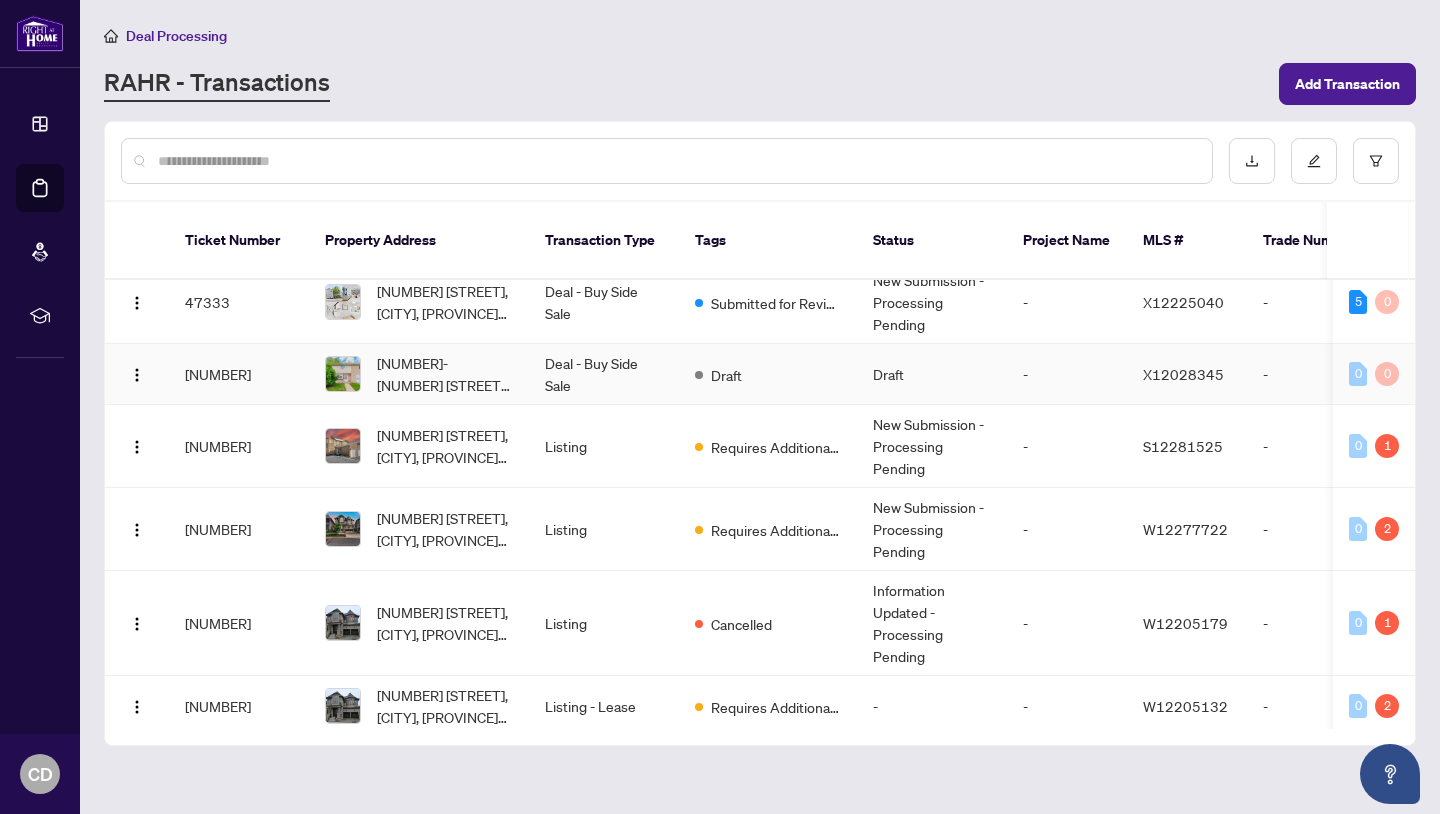 scroll, scrollTop: 0, scrollLeft: 0, axis: both 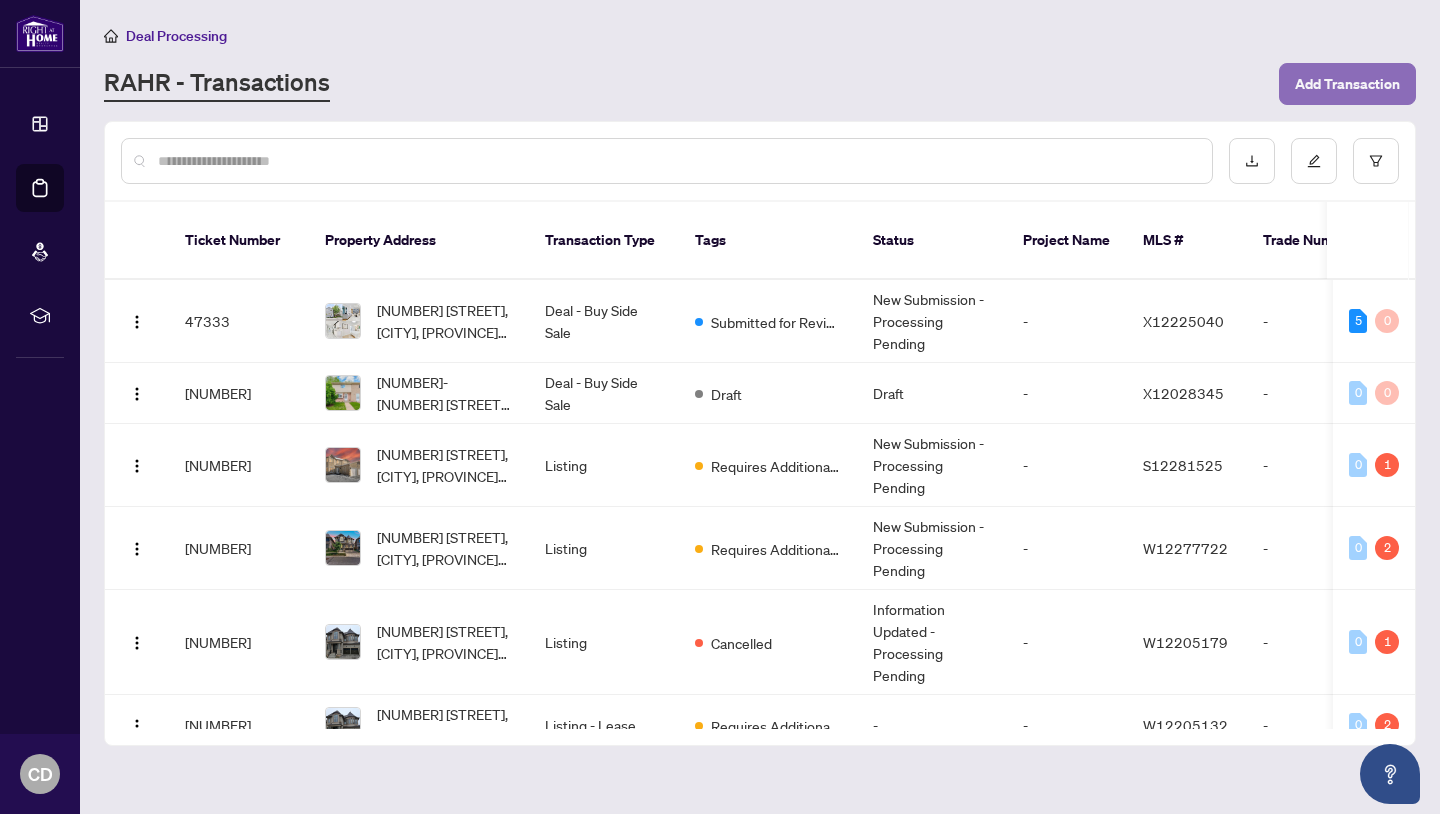click on "Add Transaction" at bounding box center (1347, 84) 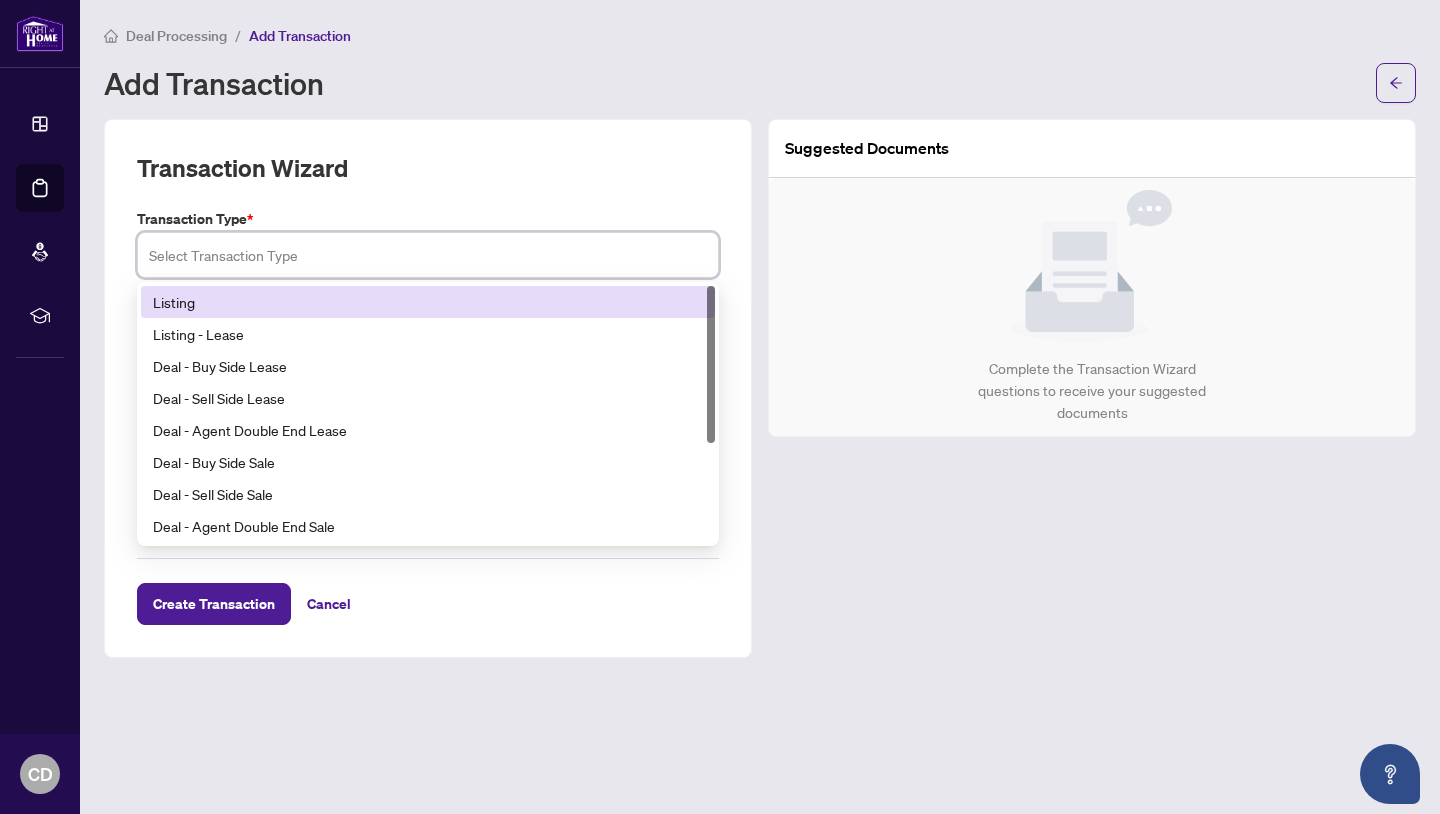 click at bounding box center (428, 255) 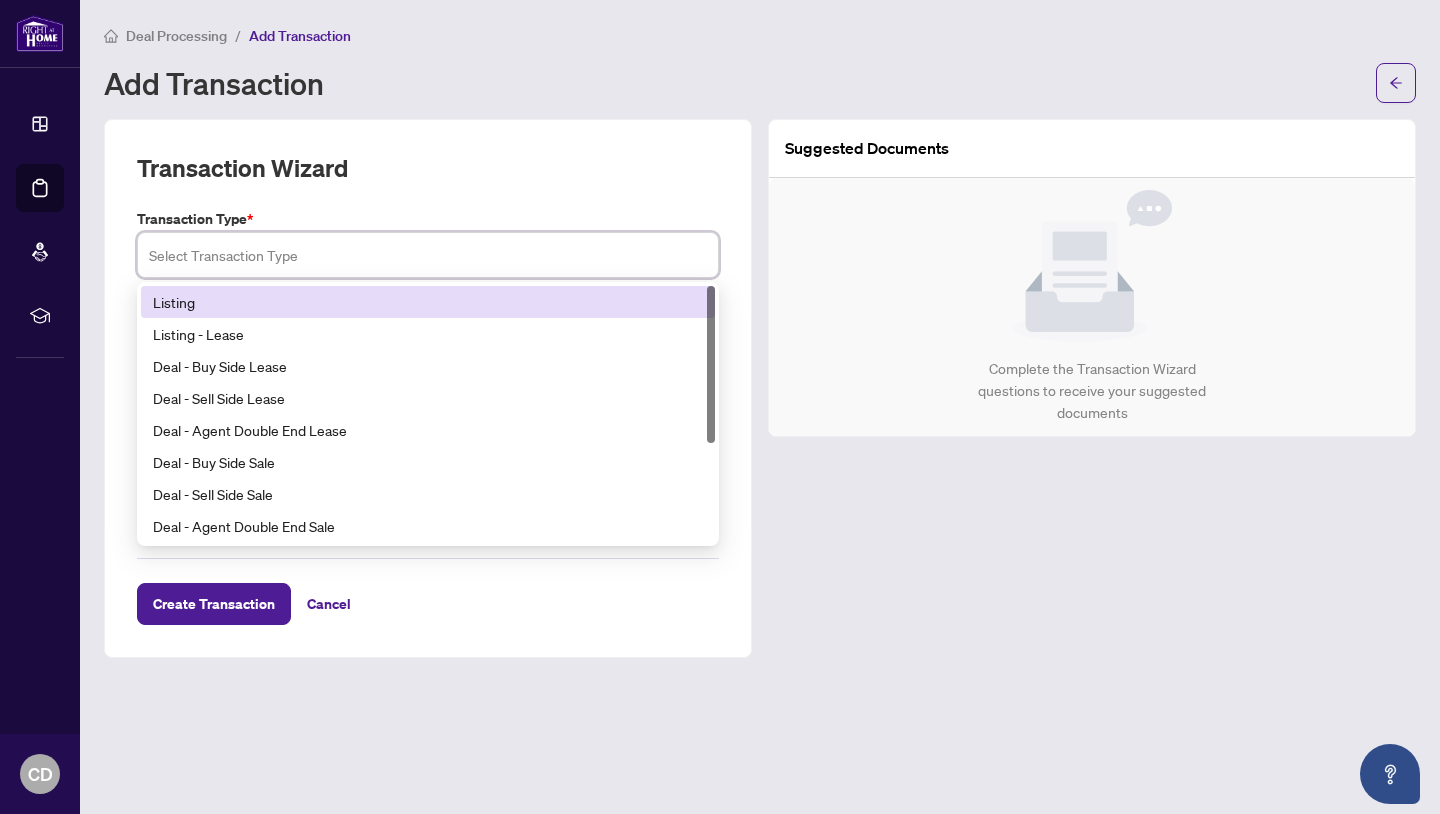 click on "Listing" at bounding box center (428, 302) 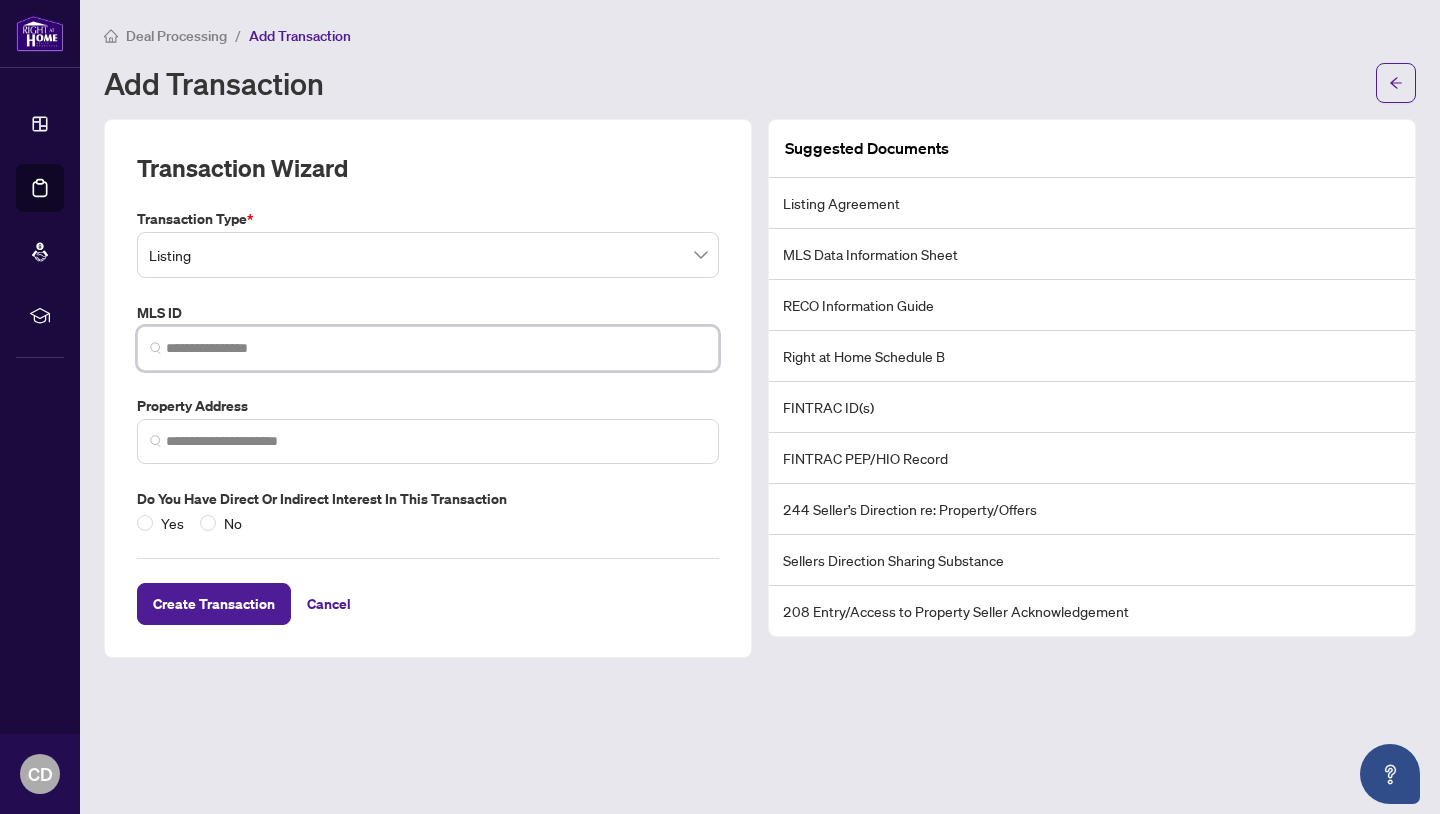 click at bounding box center [436, 348] 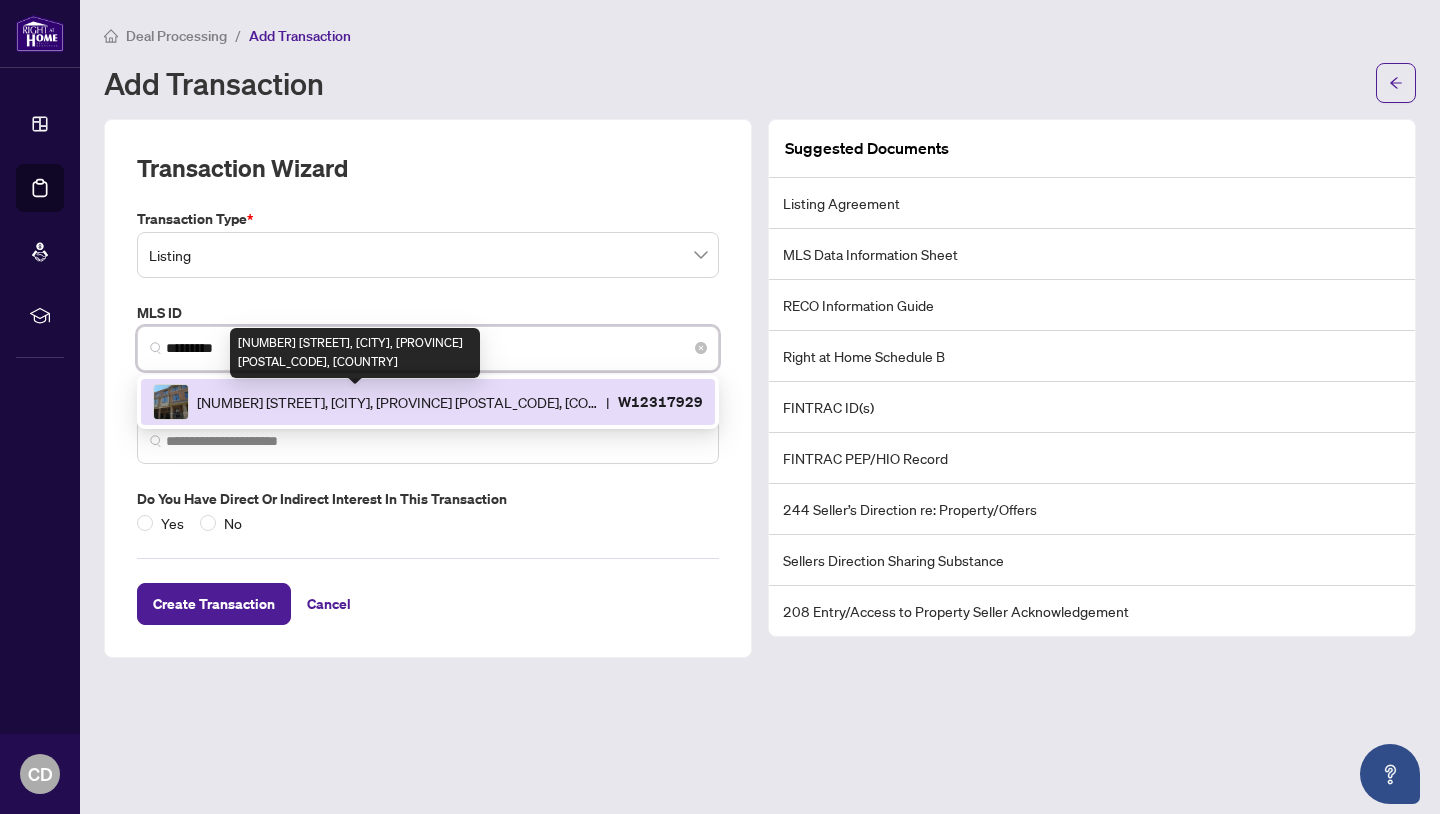 click on "[NUMBER] [STREET], [CITY], [PROVINCE] [POSTAL_CODE], [COUNTRY]" at bounding box center [397, 402] 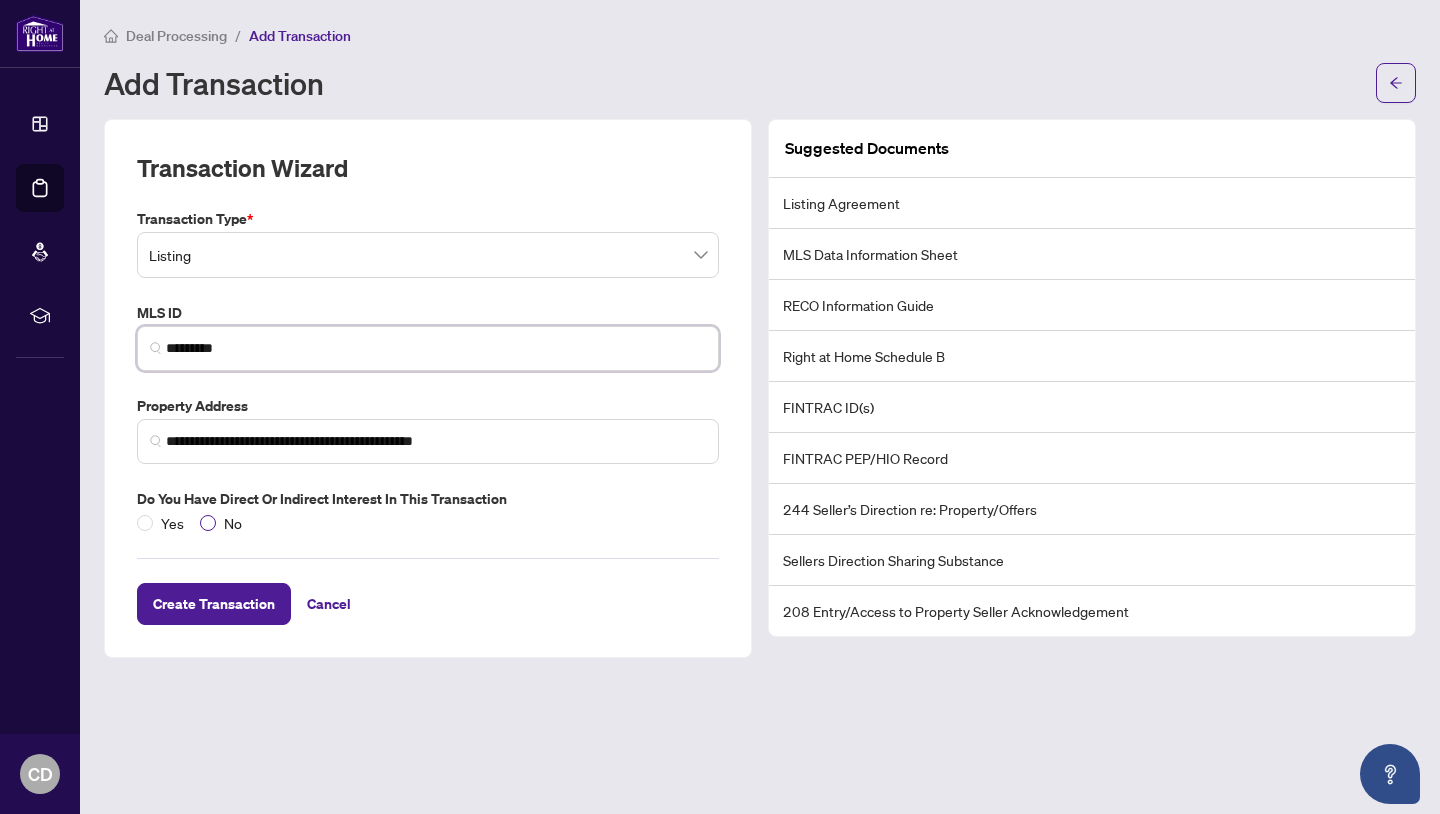 type on "*********" 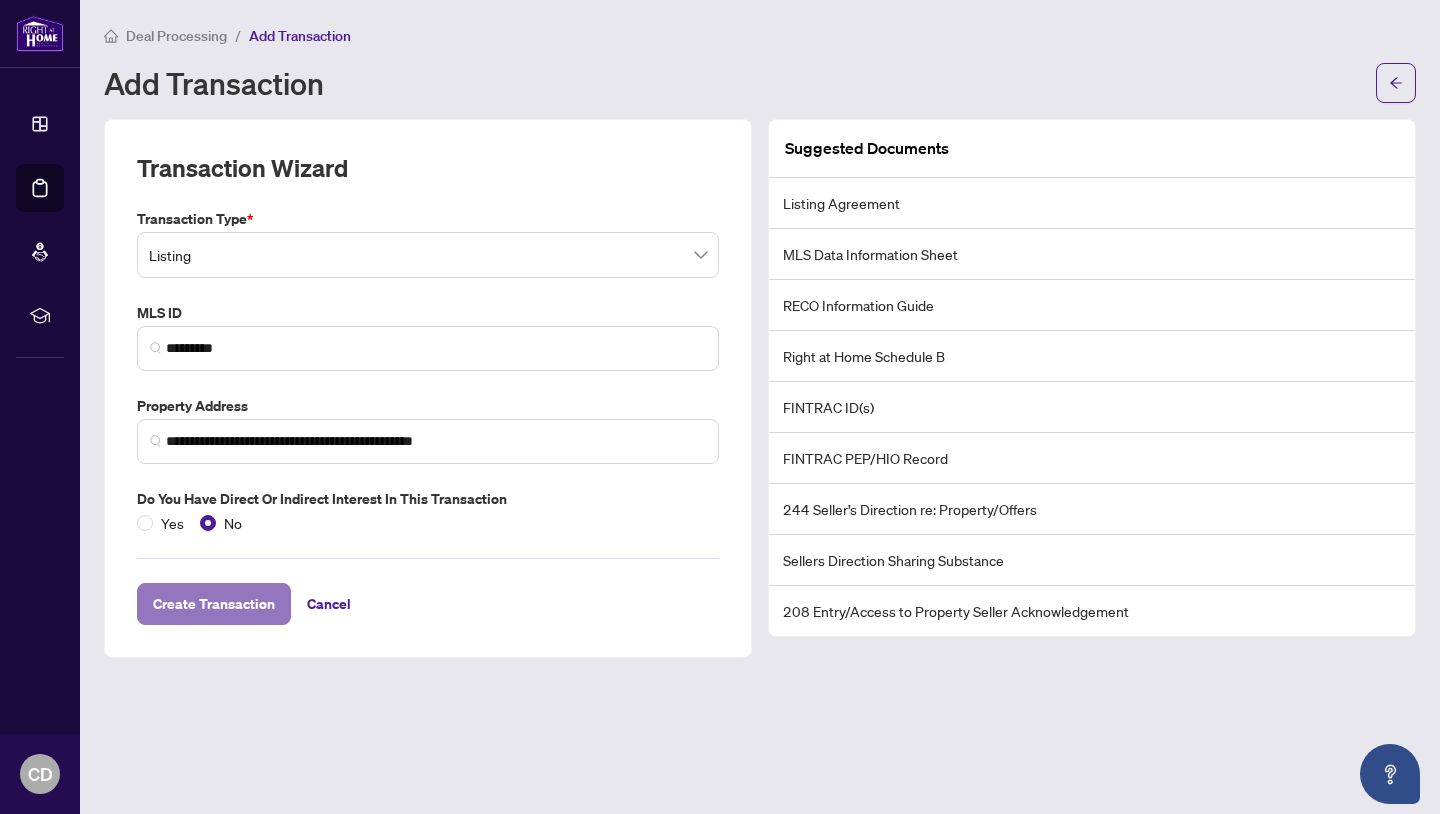 click on "Create Transaction" at bounding box center [214, 604] 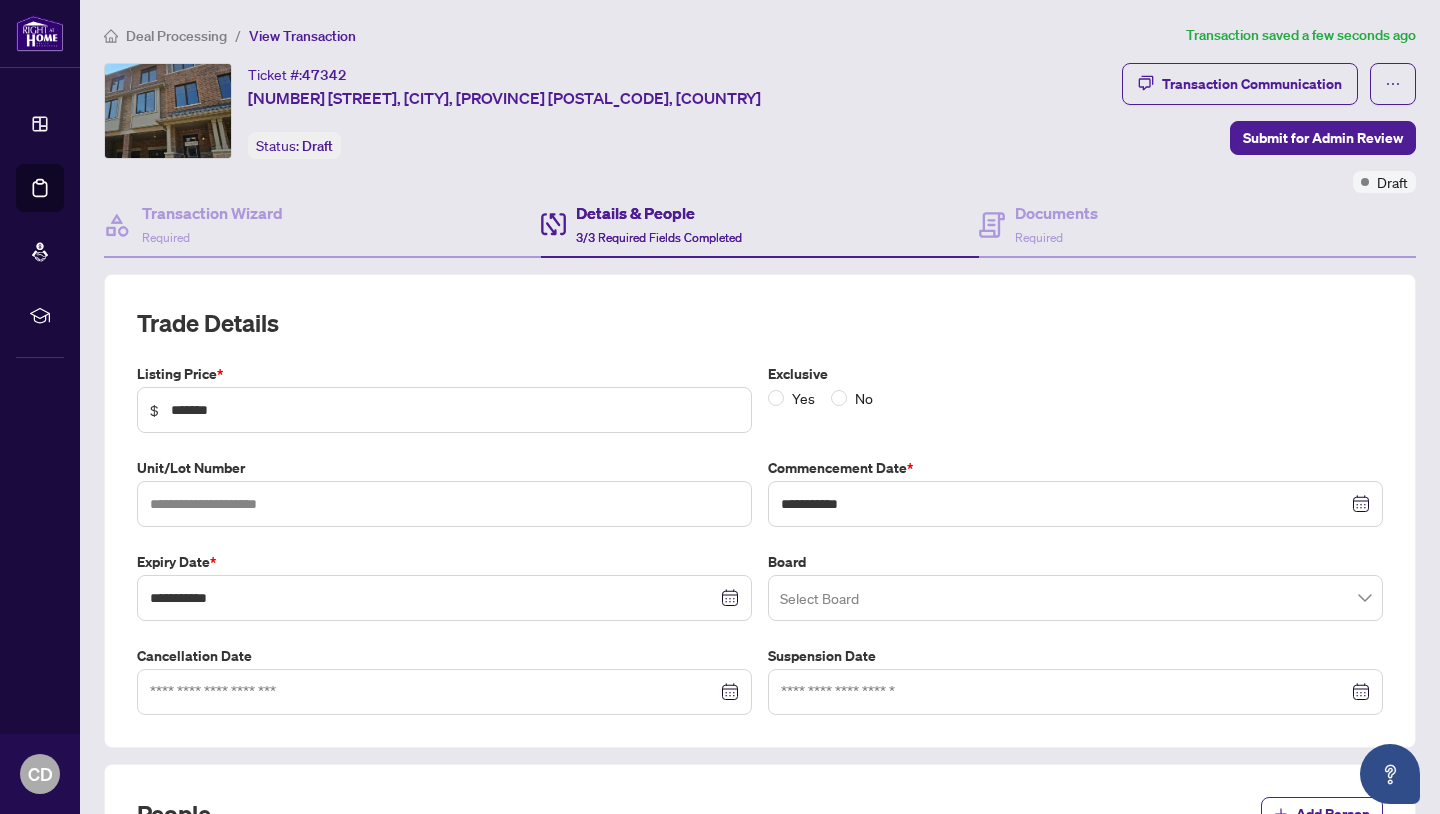click on "Trade Details" at bounding box center [760, 323] 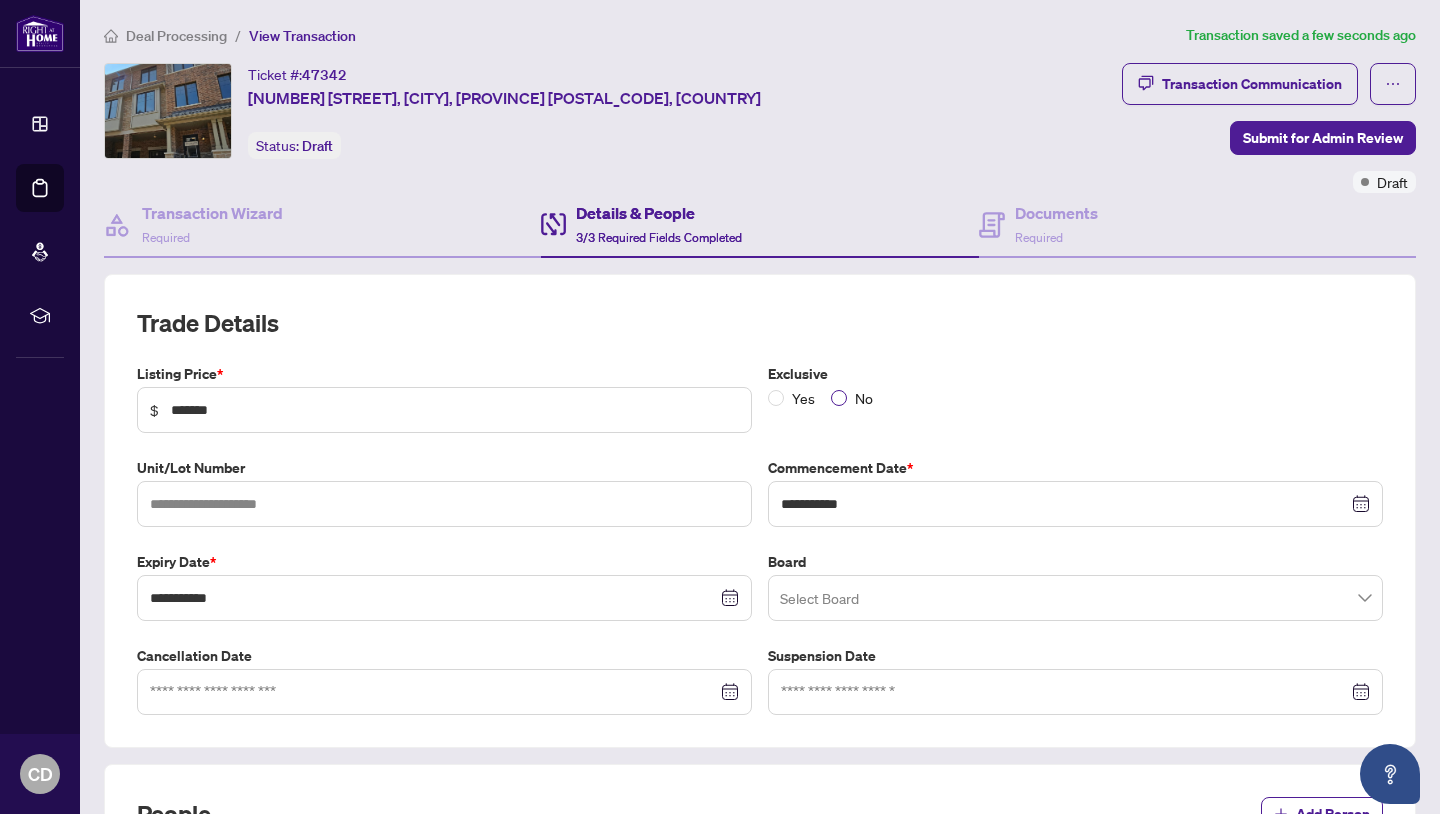 click on "No" at bounding box center (856, 398) 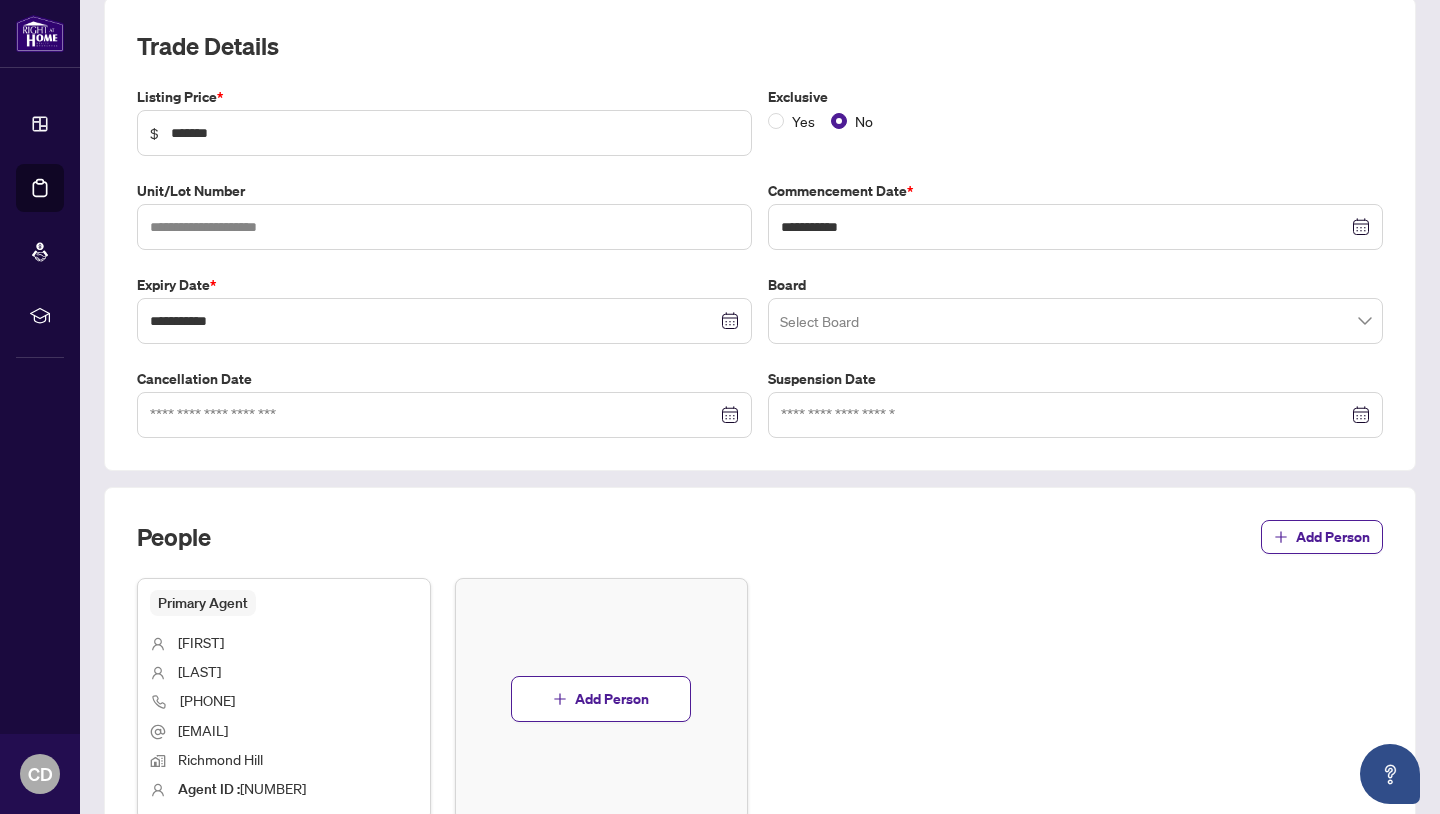 scroll, scrollTop: 300, scrollLeft: 0, axis: vertical 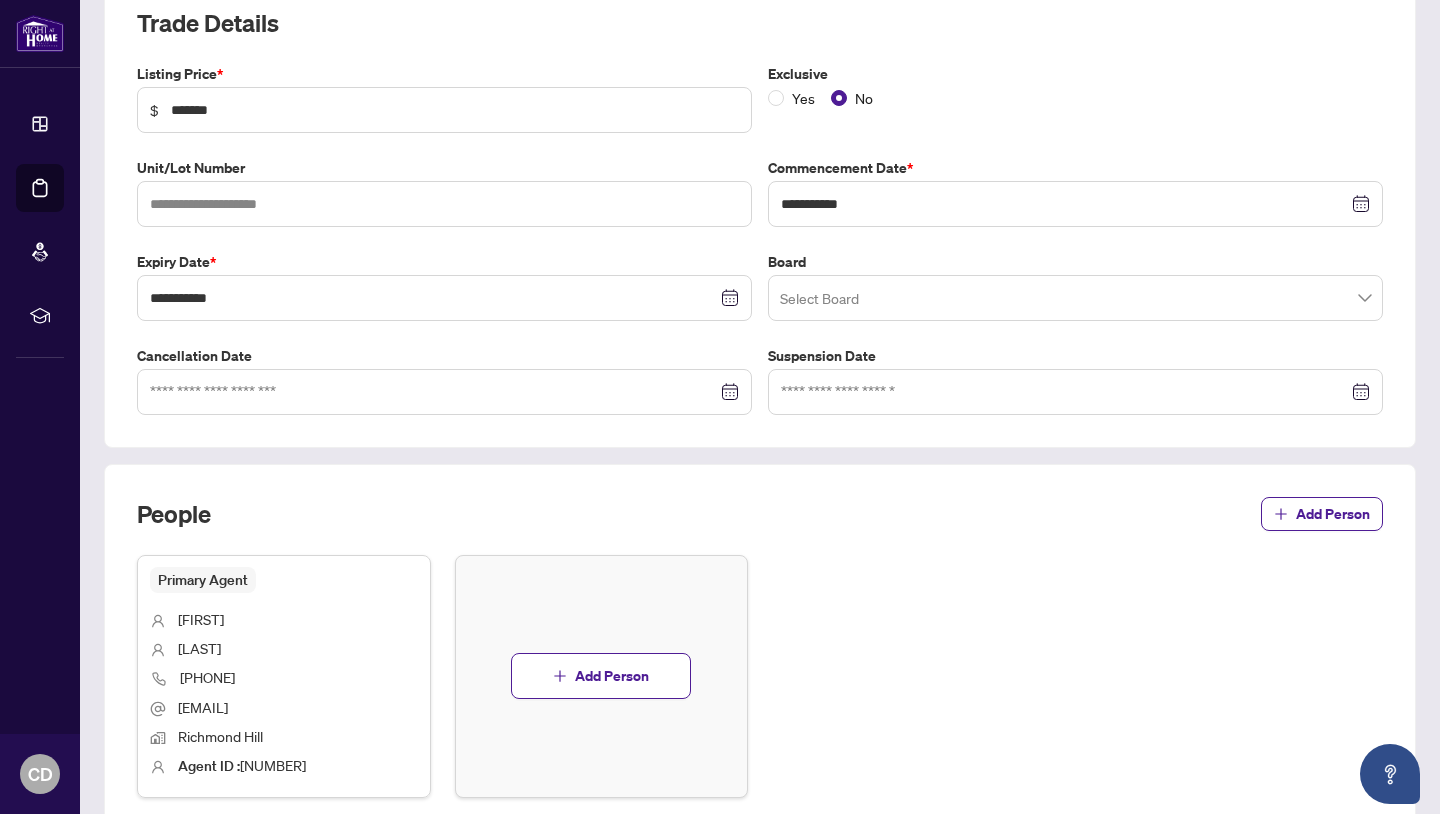 click at bounding box center (1075, 298) 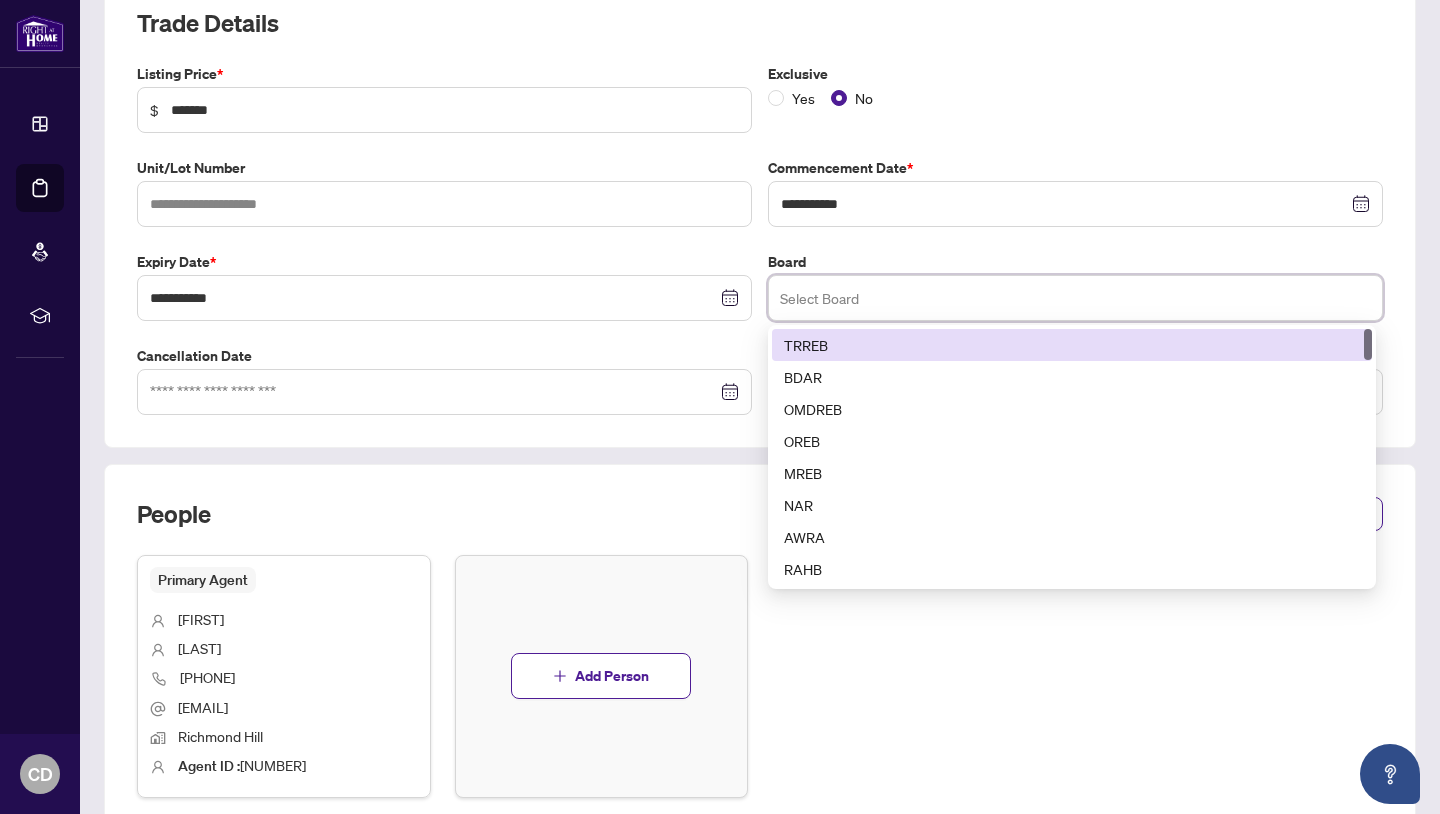 click on "TRREB" at bounding box center [1072, 345] 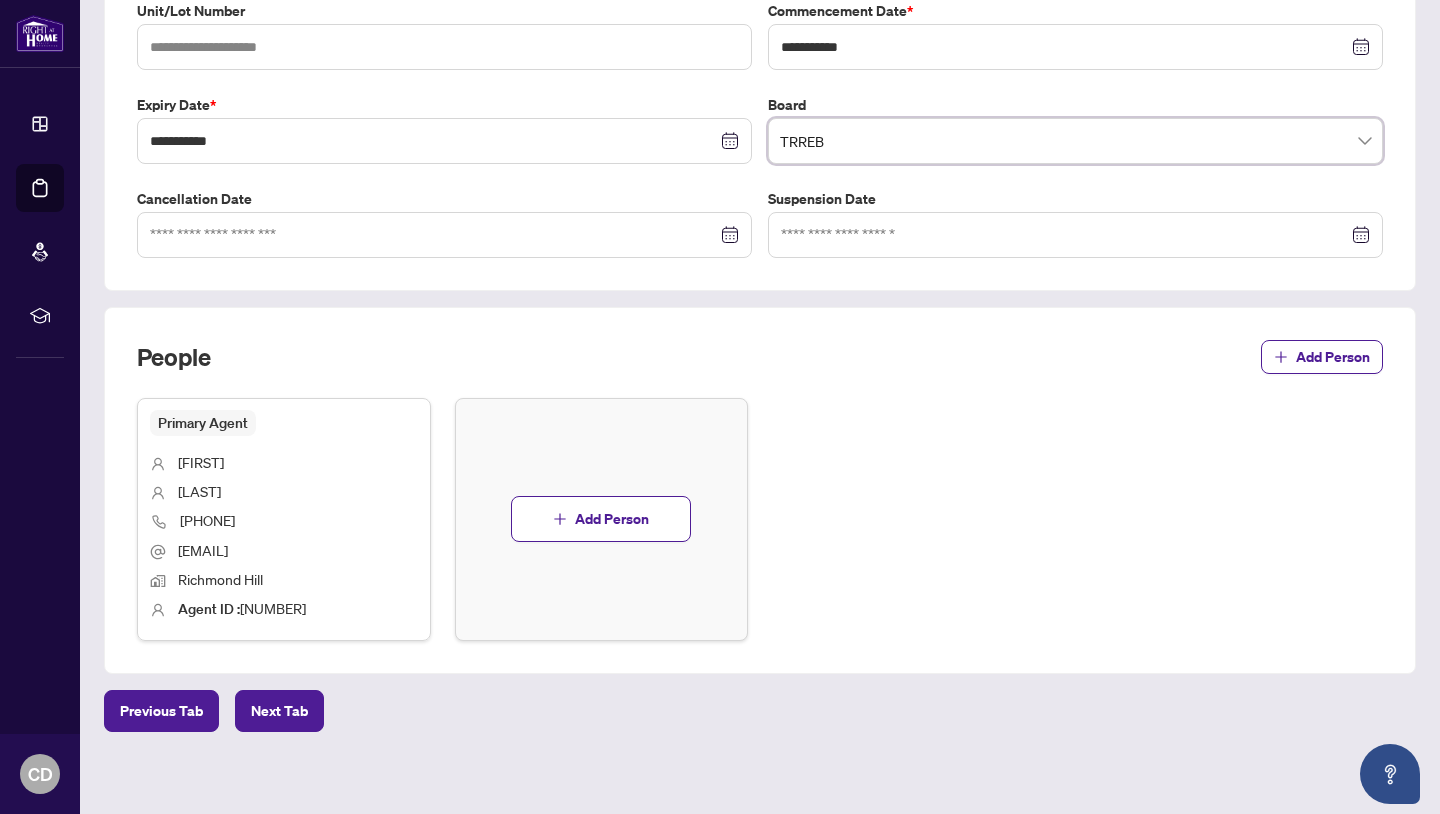 scroll, scrollTop: 466, scrollLeft: 0, axis: vertical 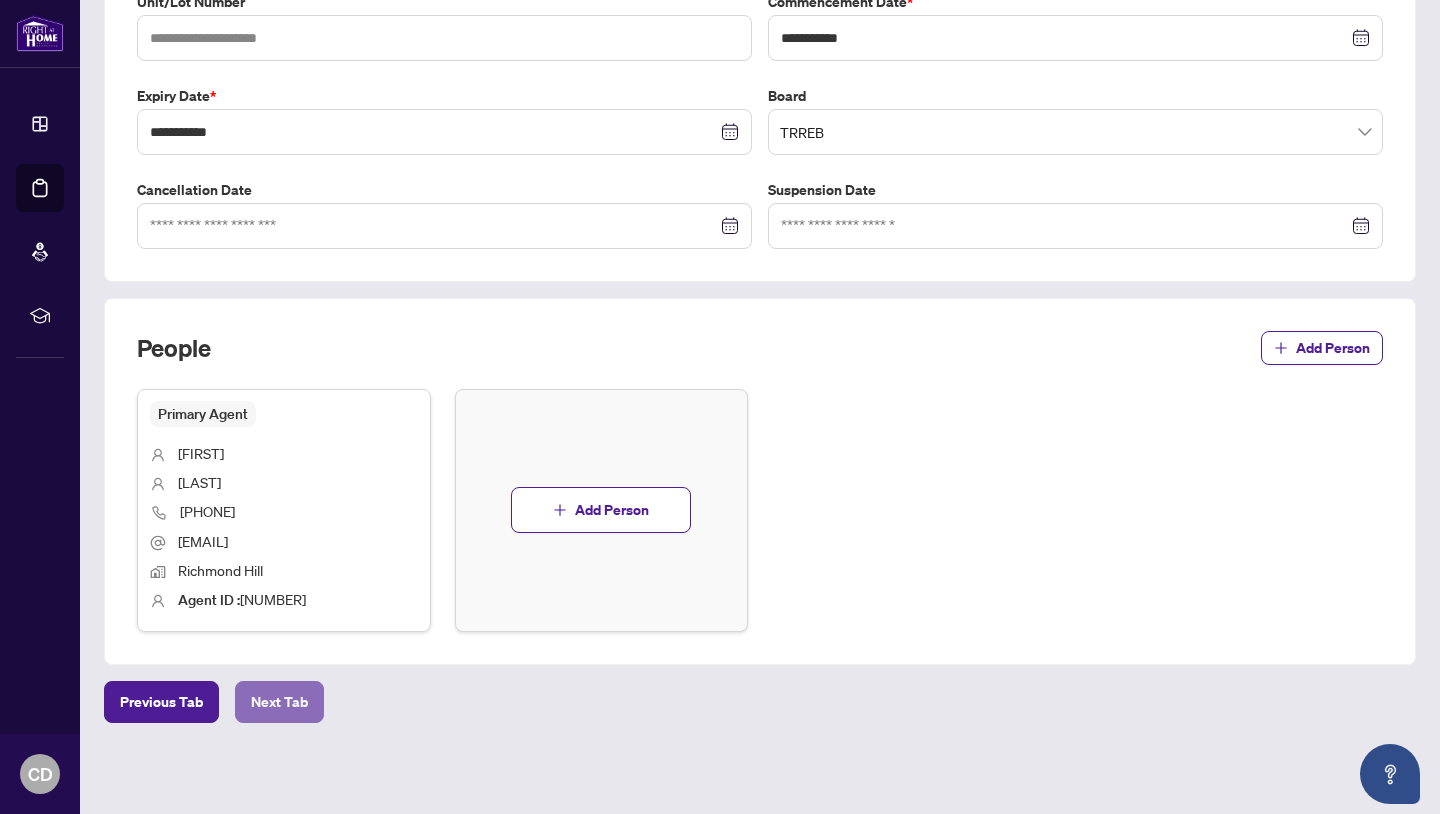 click on "Next Tab" at bounding box center [279, 702] 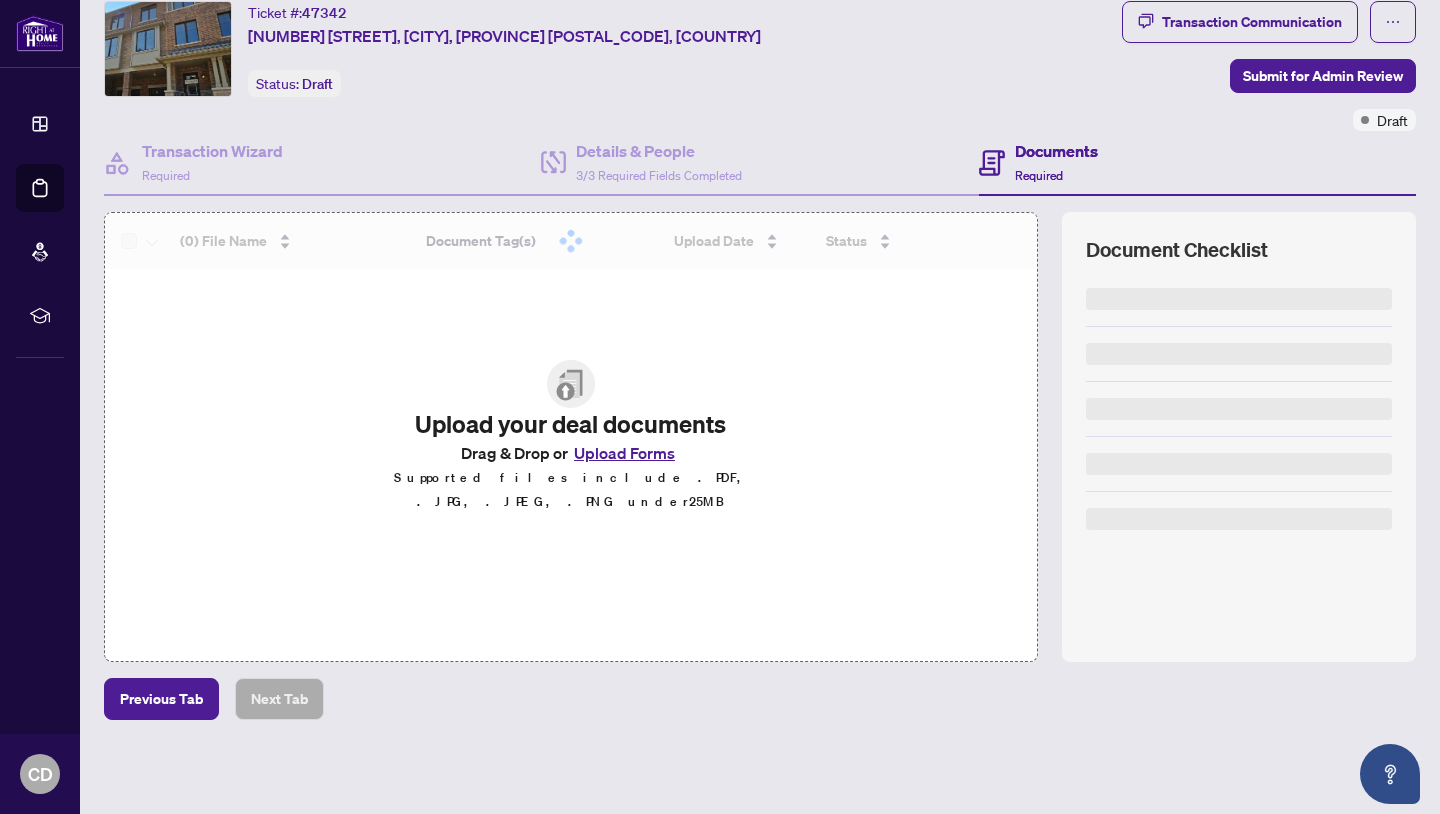 scroll, scrollTop: 60, scrollLeft: 0, axis: vertical 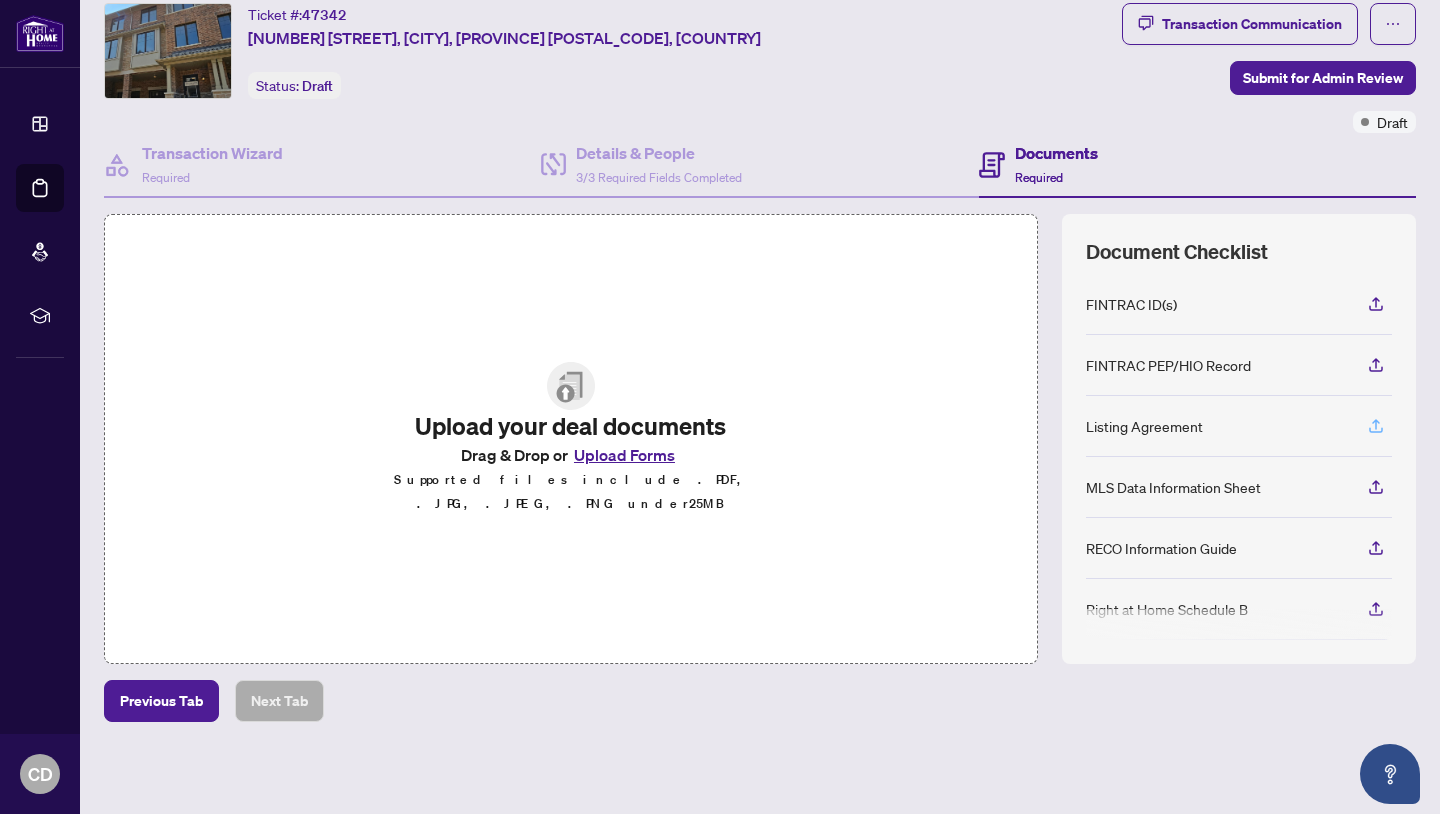 click 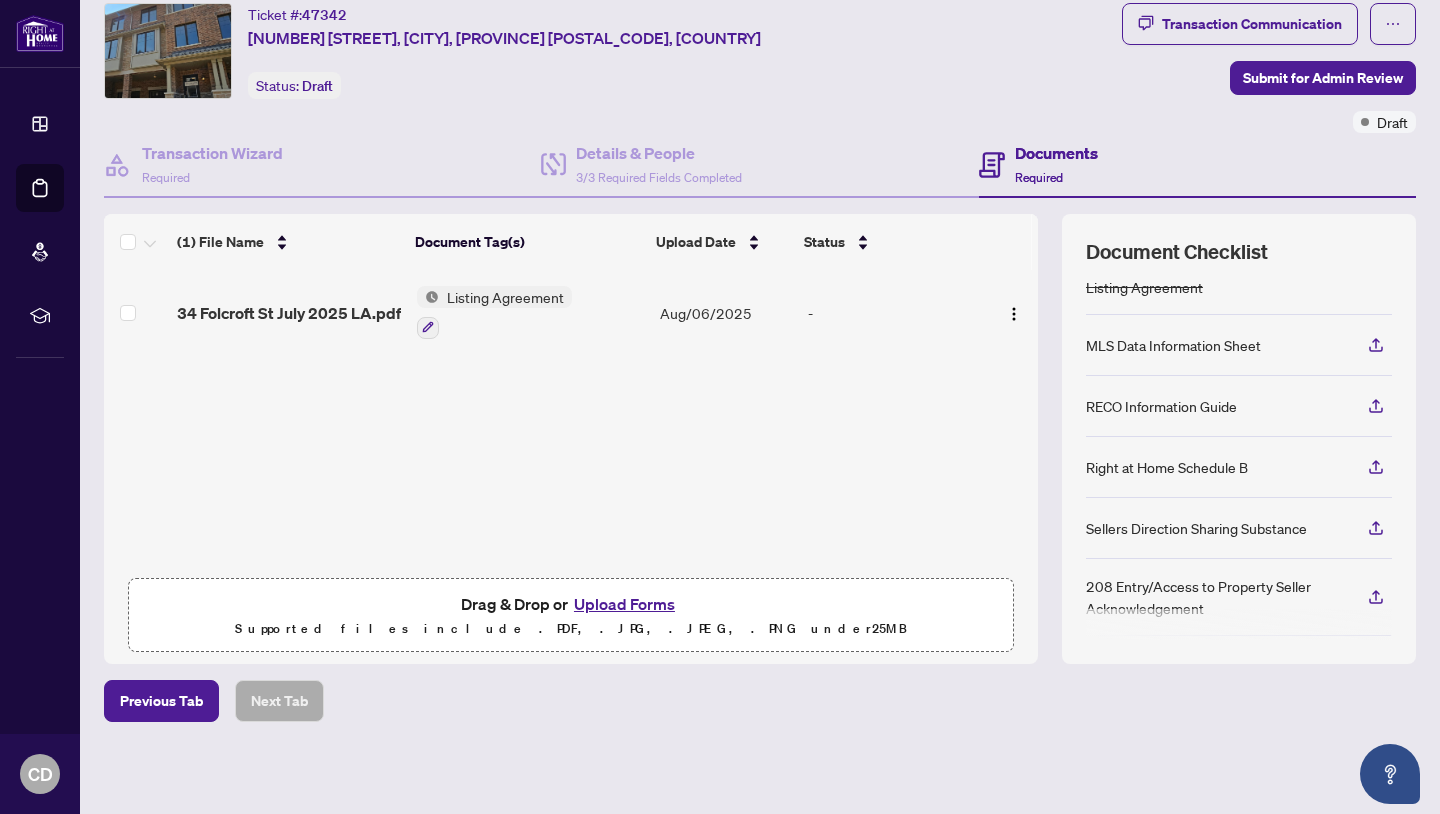 scroll, scrollTop: 100, scrollLeft: 0, axis: vertical 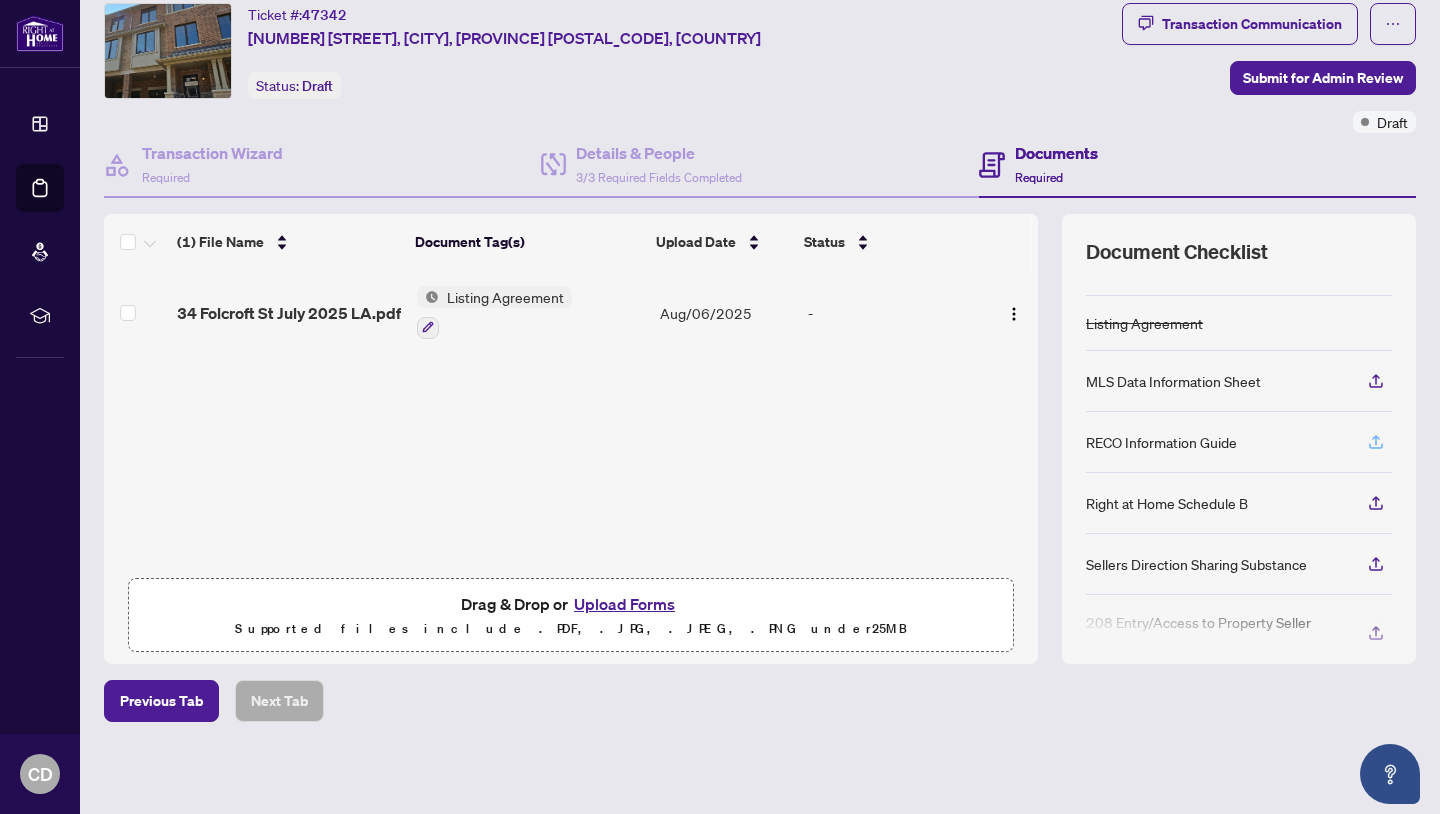 click 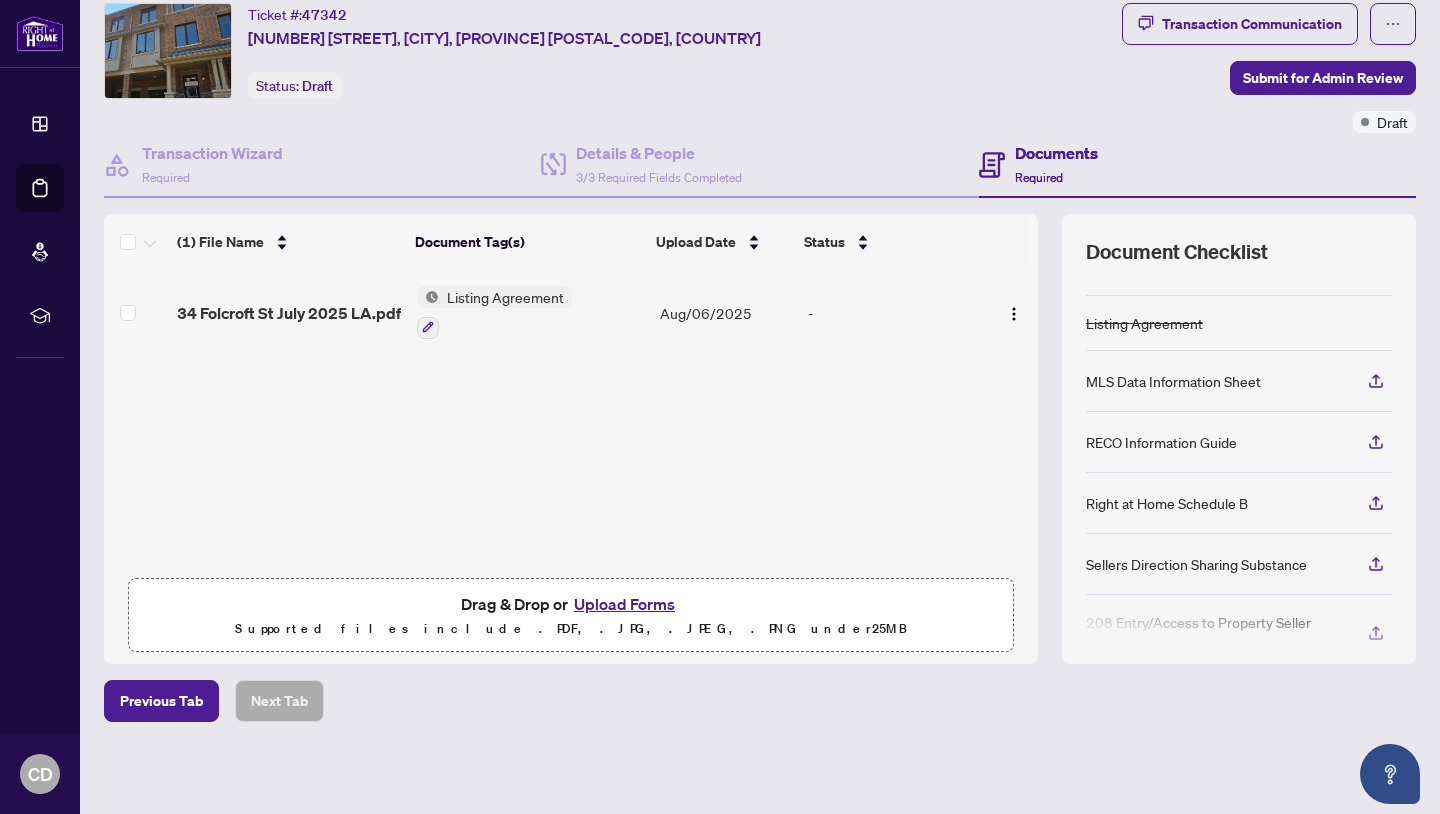click on "(1) File Name Document Tag(s) Upload Date Status             [NUMBER] [STREET] [MONTH] [YEAR] LA.pdf Listing Agreement [MONTH]/[DAY]/[YEAR] - Drag & Drop or Upload Forms Supported files include   .PDF, .JPG, .JPEG, .PNG   under  25 MB" at bounding box center (571, 439) 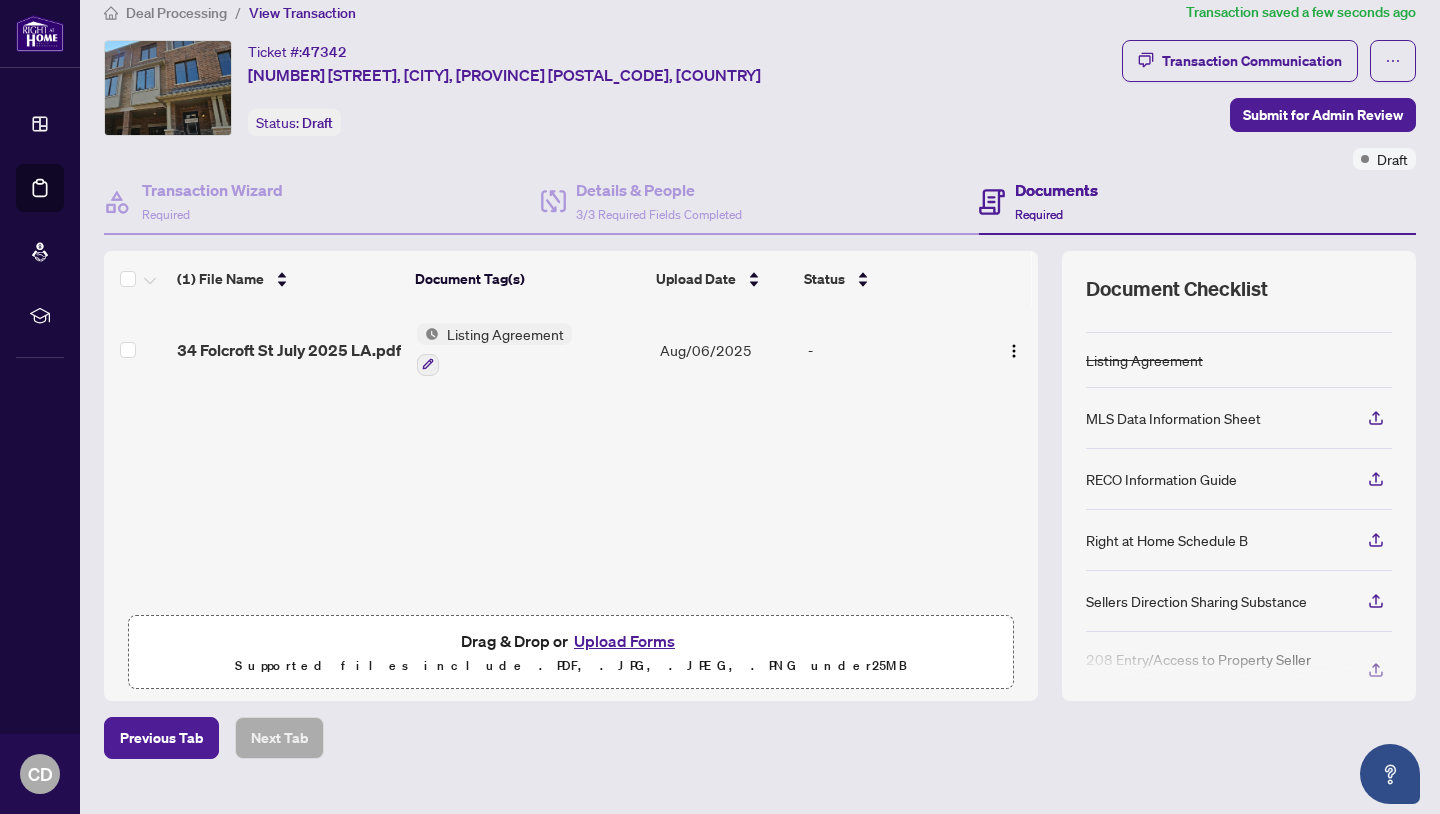 scroll, scrollTop: 0, scrollLeft: 0, axis: both 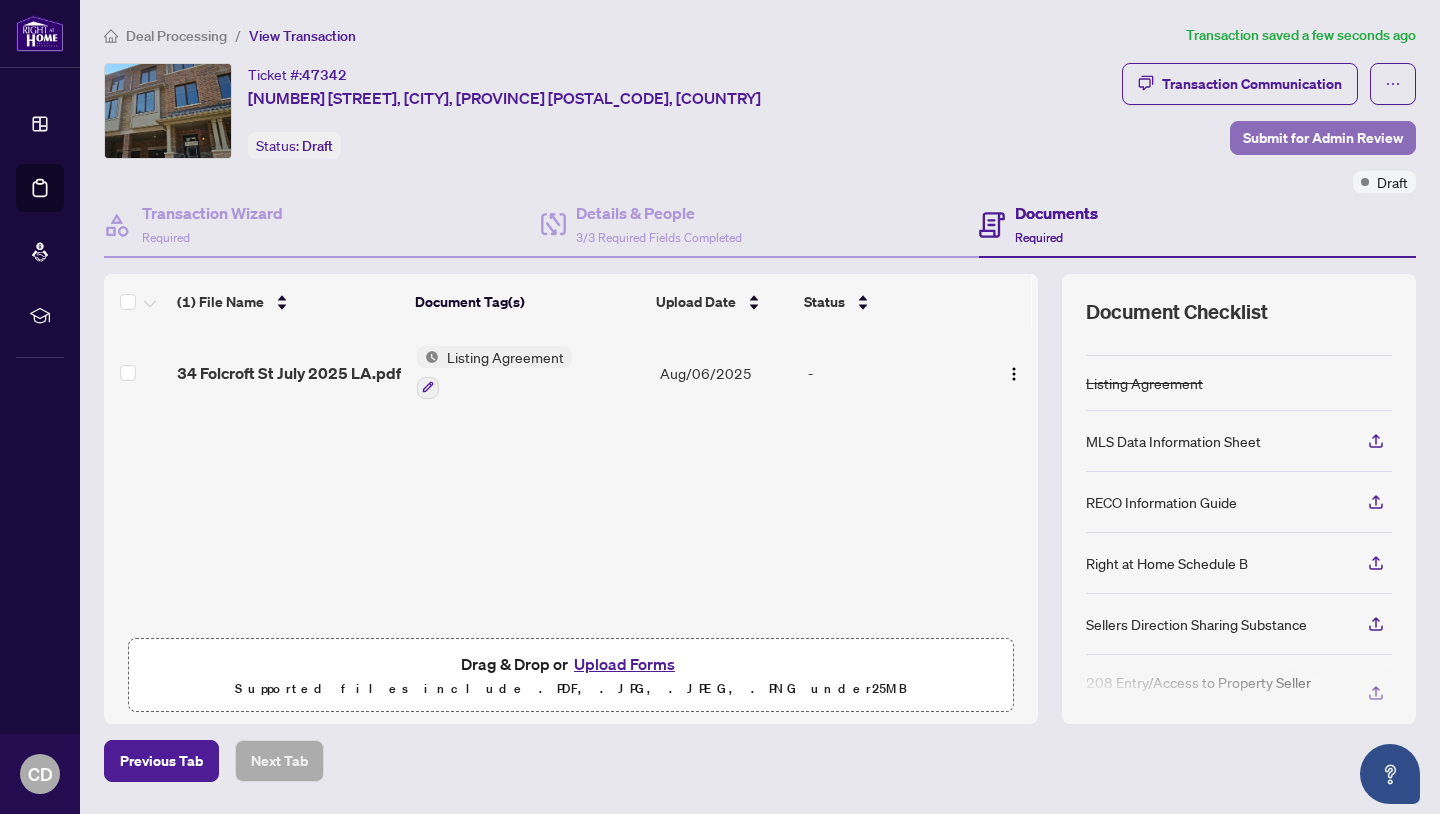 click on "Submit for Admin Review" at bounding box center (1323, 138) 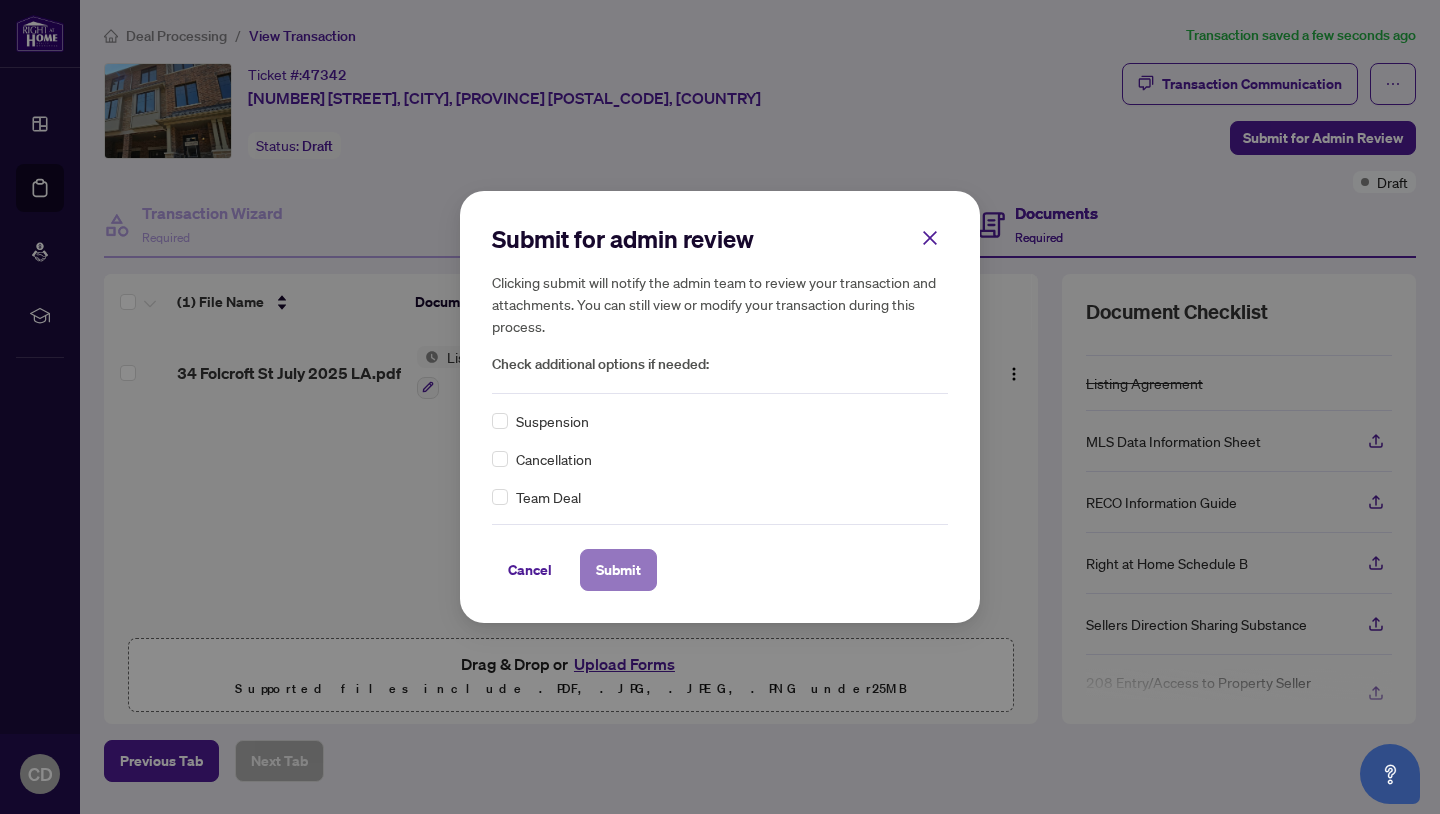 click on "Submit" at bounding box center (618, 570) 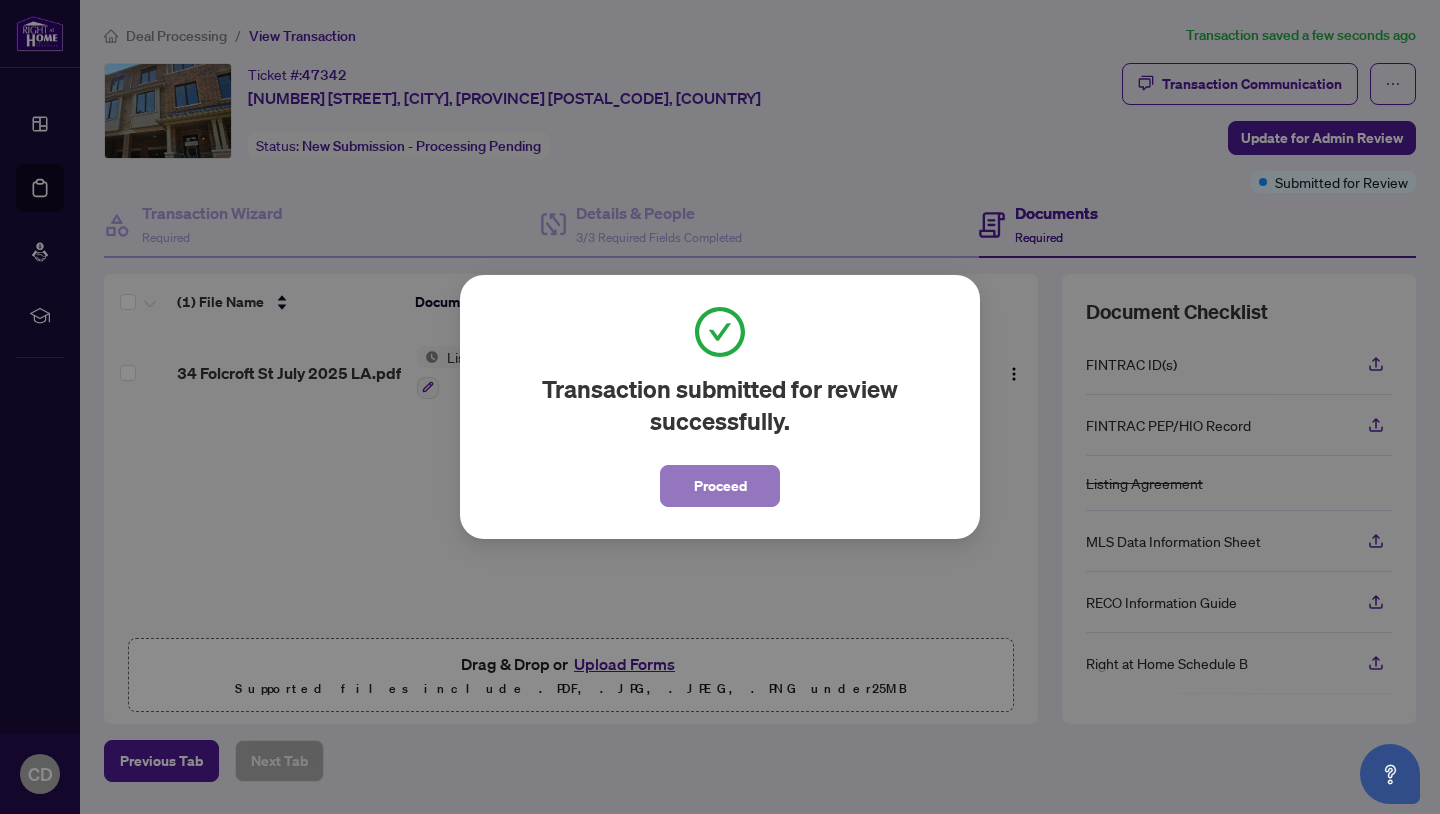 click on "Proceed" at bounding box center (720, 486) 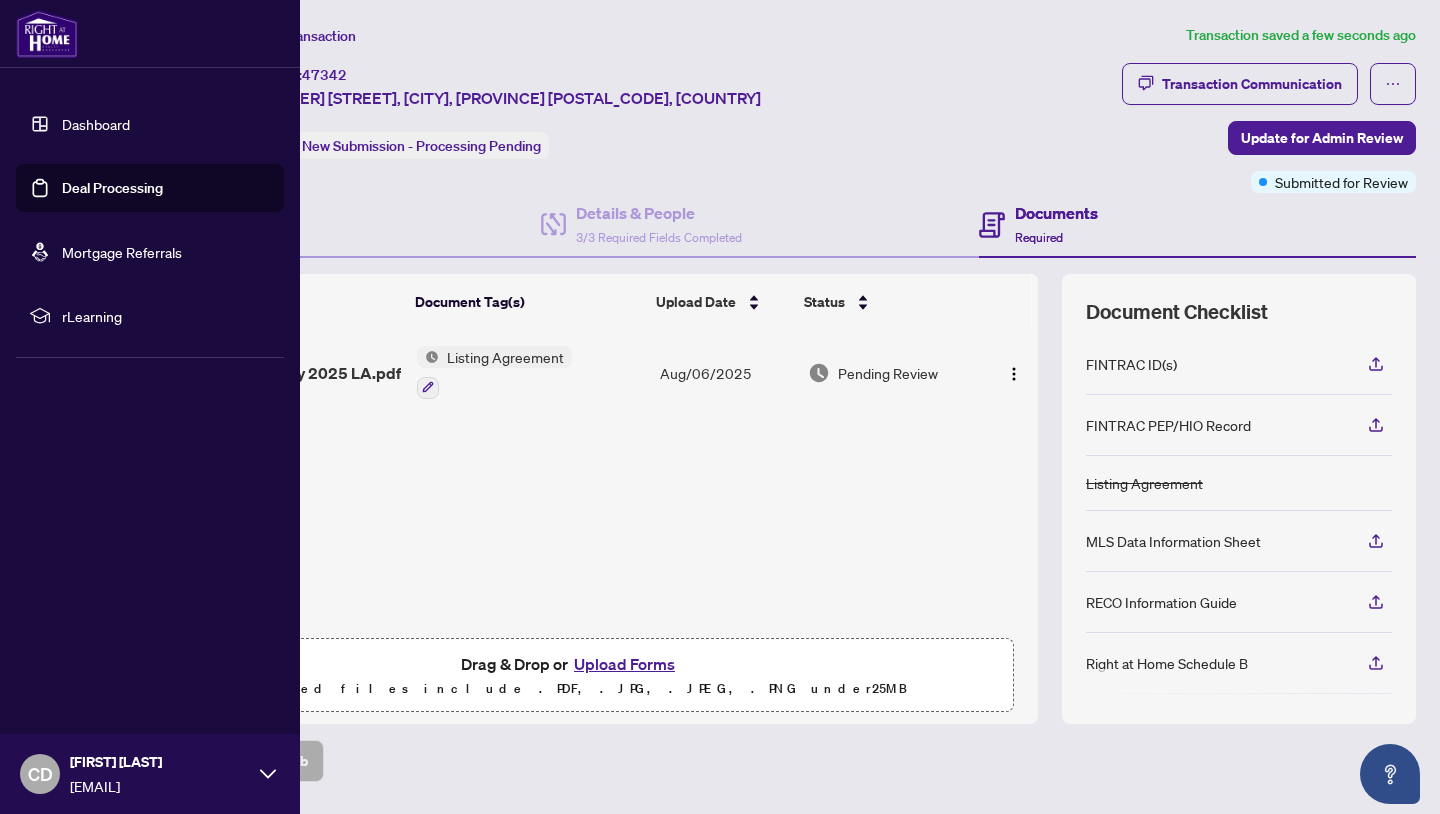 click on "Deal Processing" at bounding box center [112, 188] 